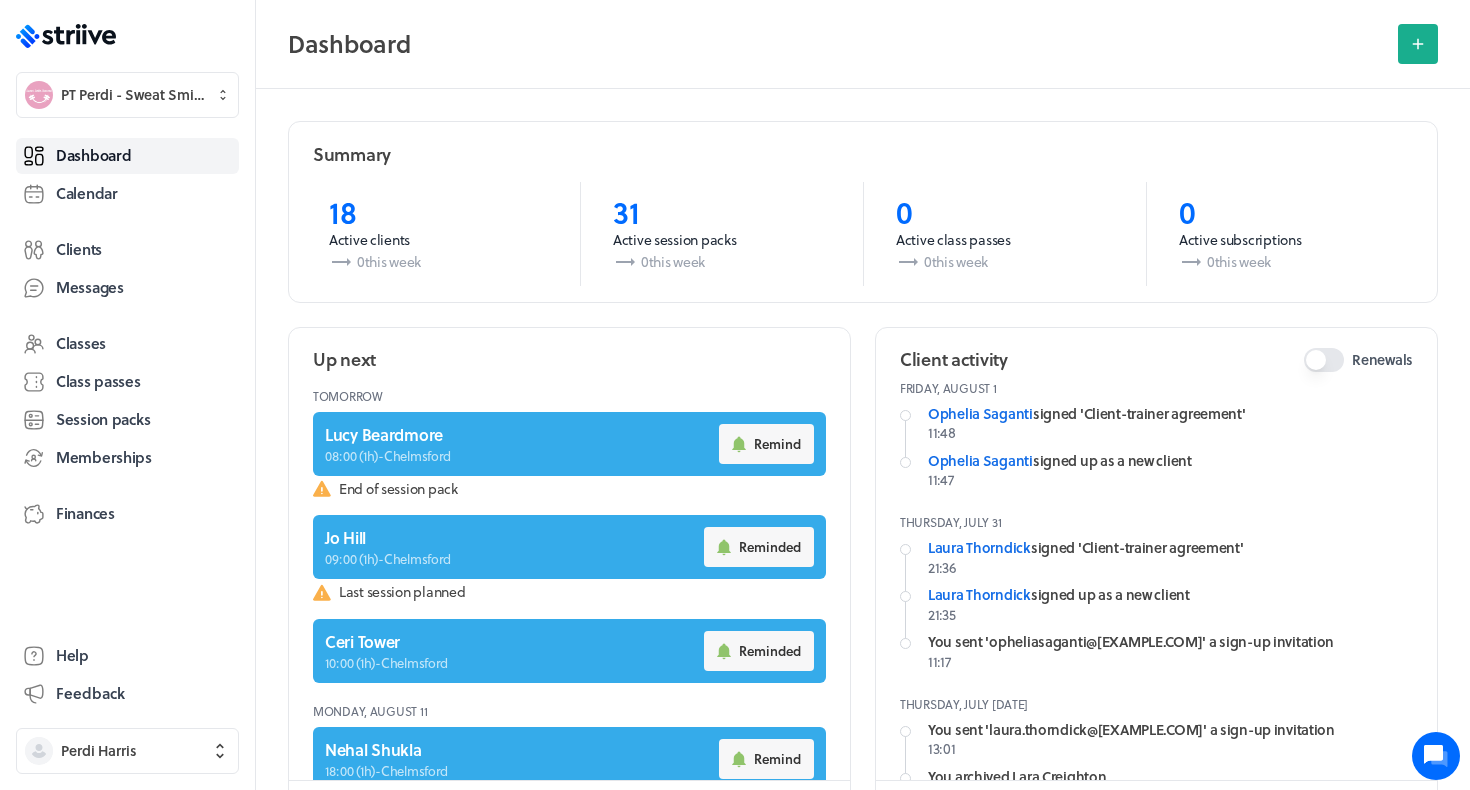 scroll, scrollTop: 848, scrollLeft: 0, axis: vertical 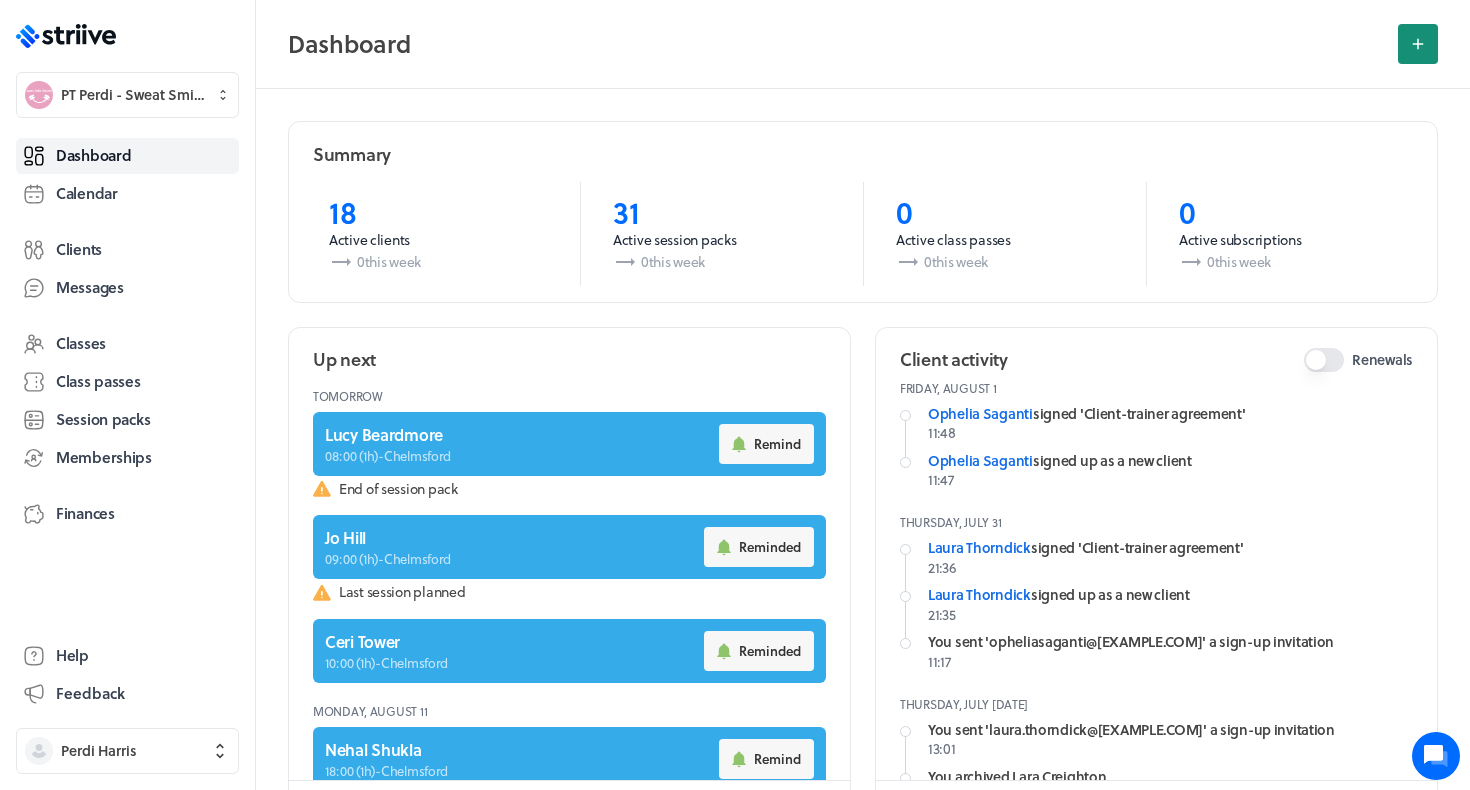 click at bounding box center [1418, 44] 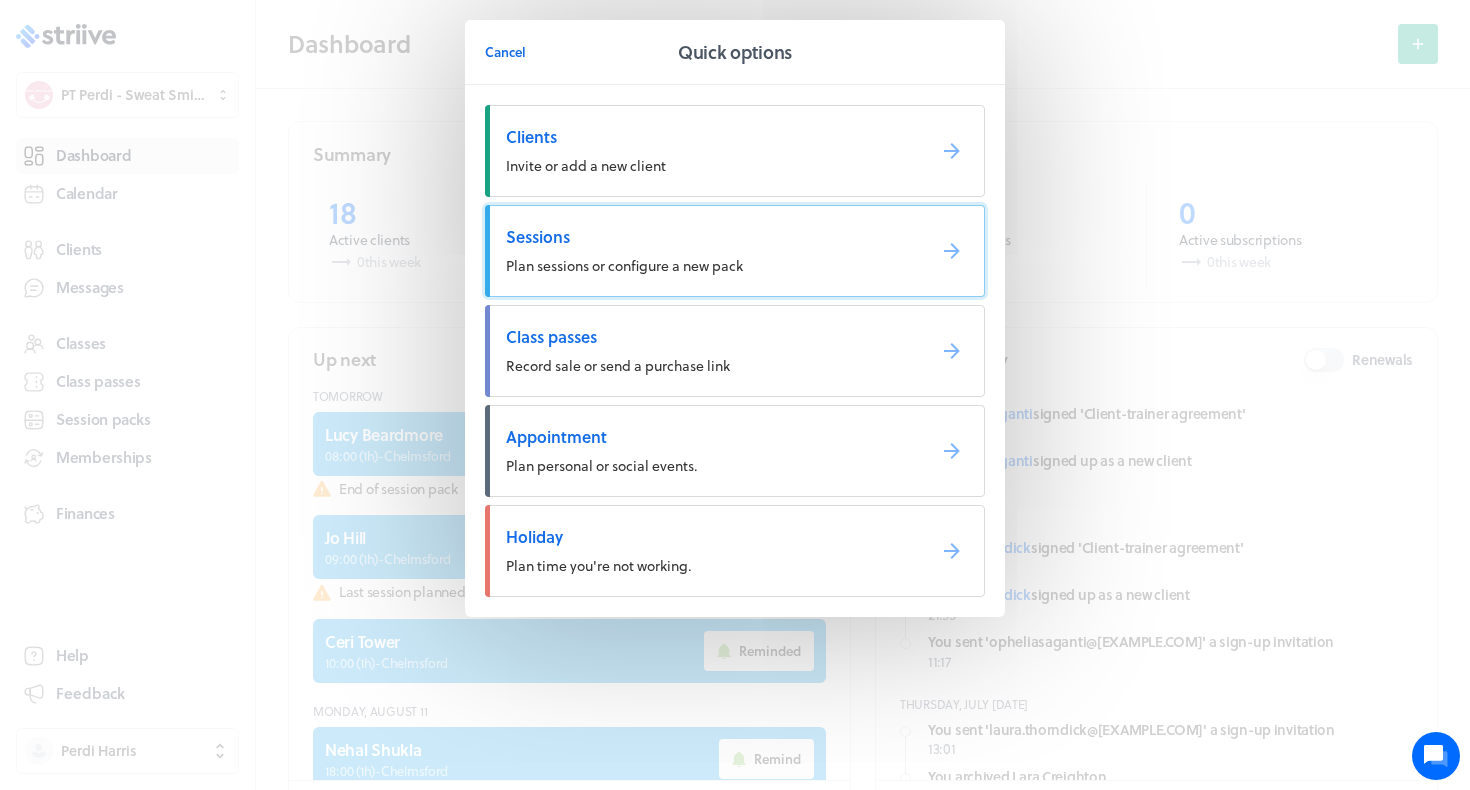 click on "Plan sessions or configure a new pack" at bounding box center [624, 265] 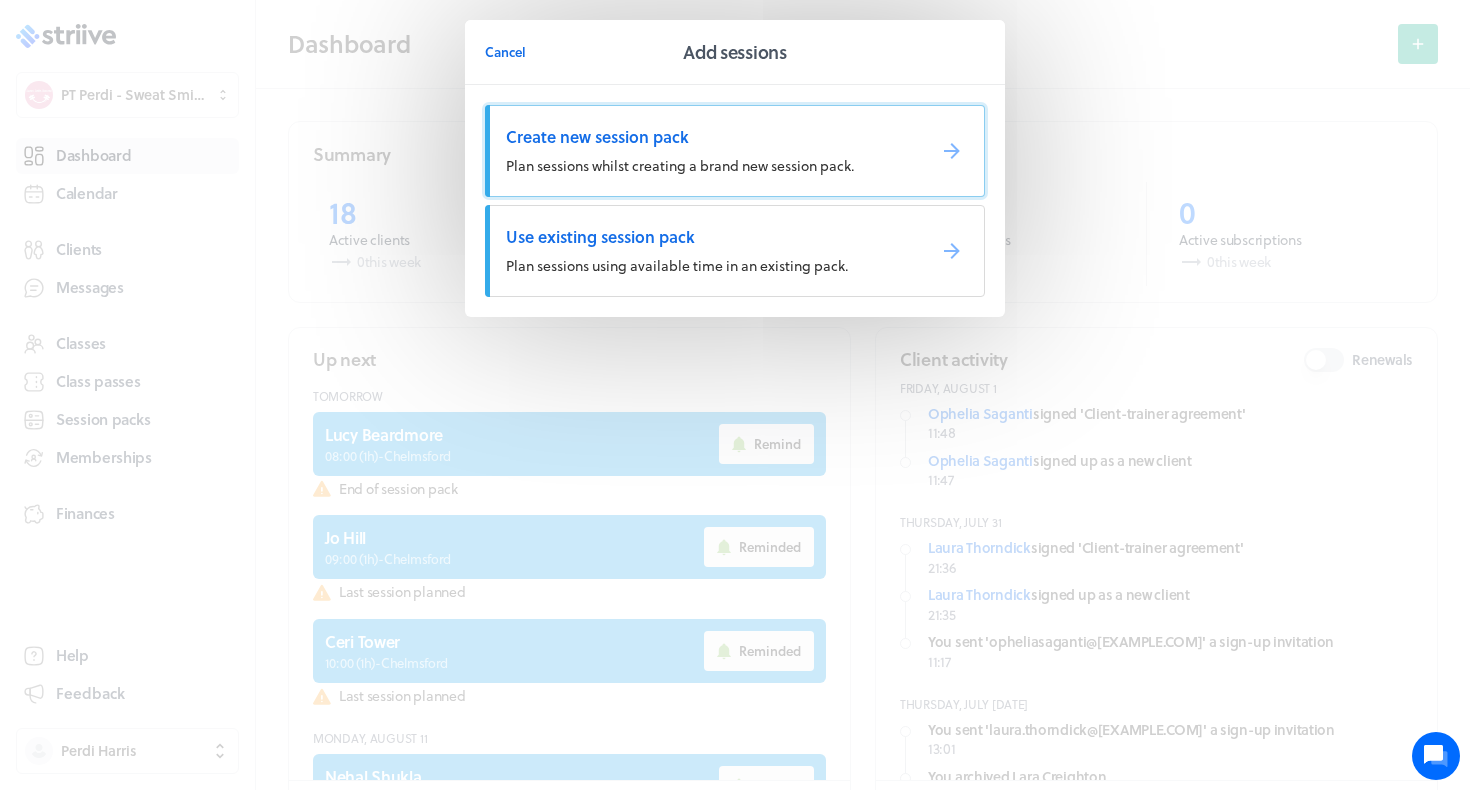 click on "Create new session pack Plan sessions whilst creating a brand new session pack." at bounding box center (735, 151) 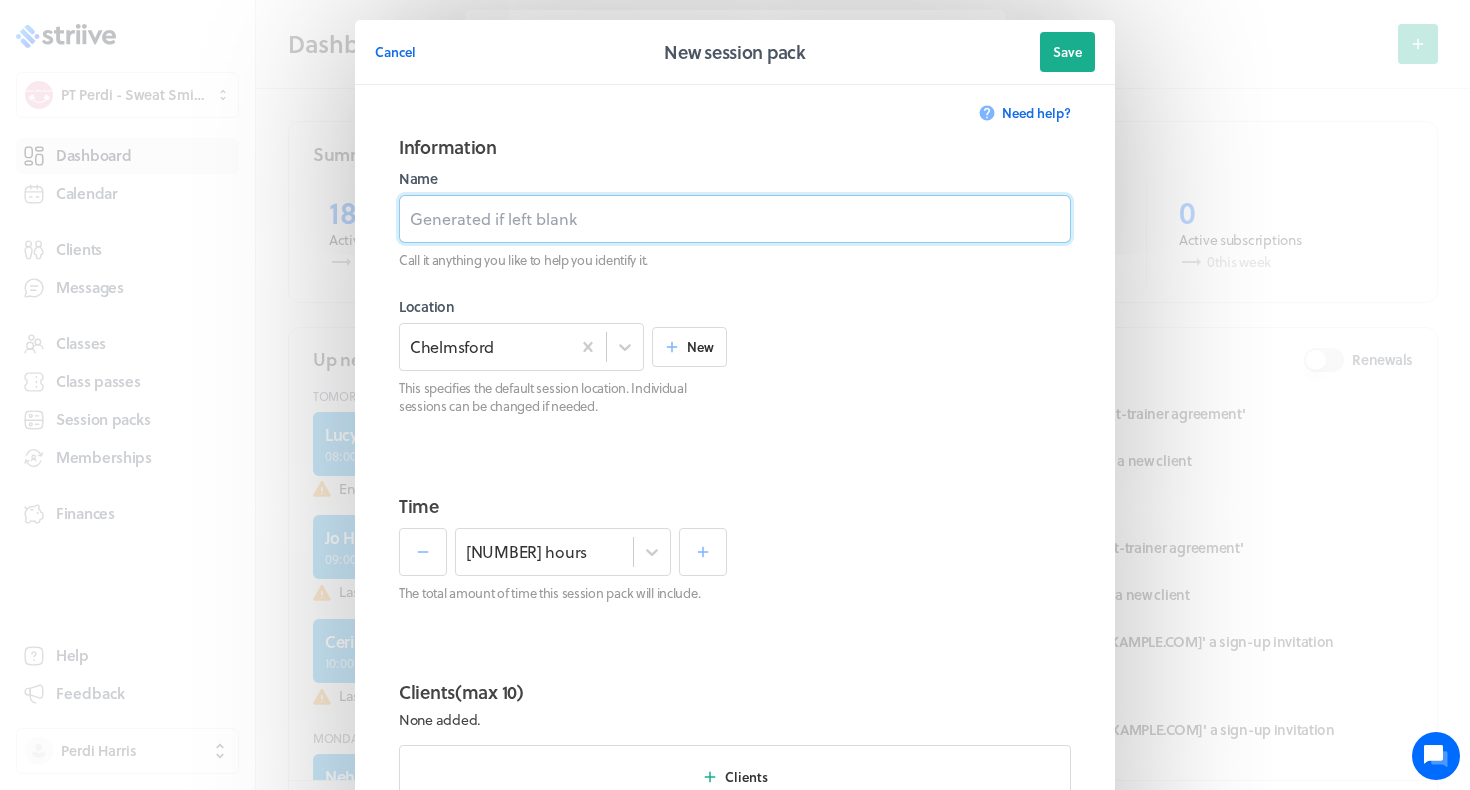 click at bounding box center [735, 219] 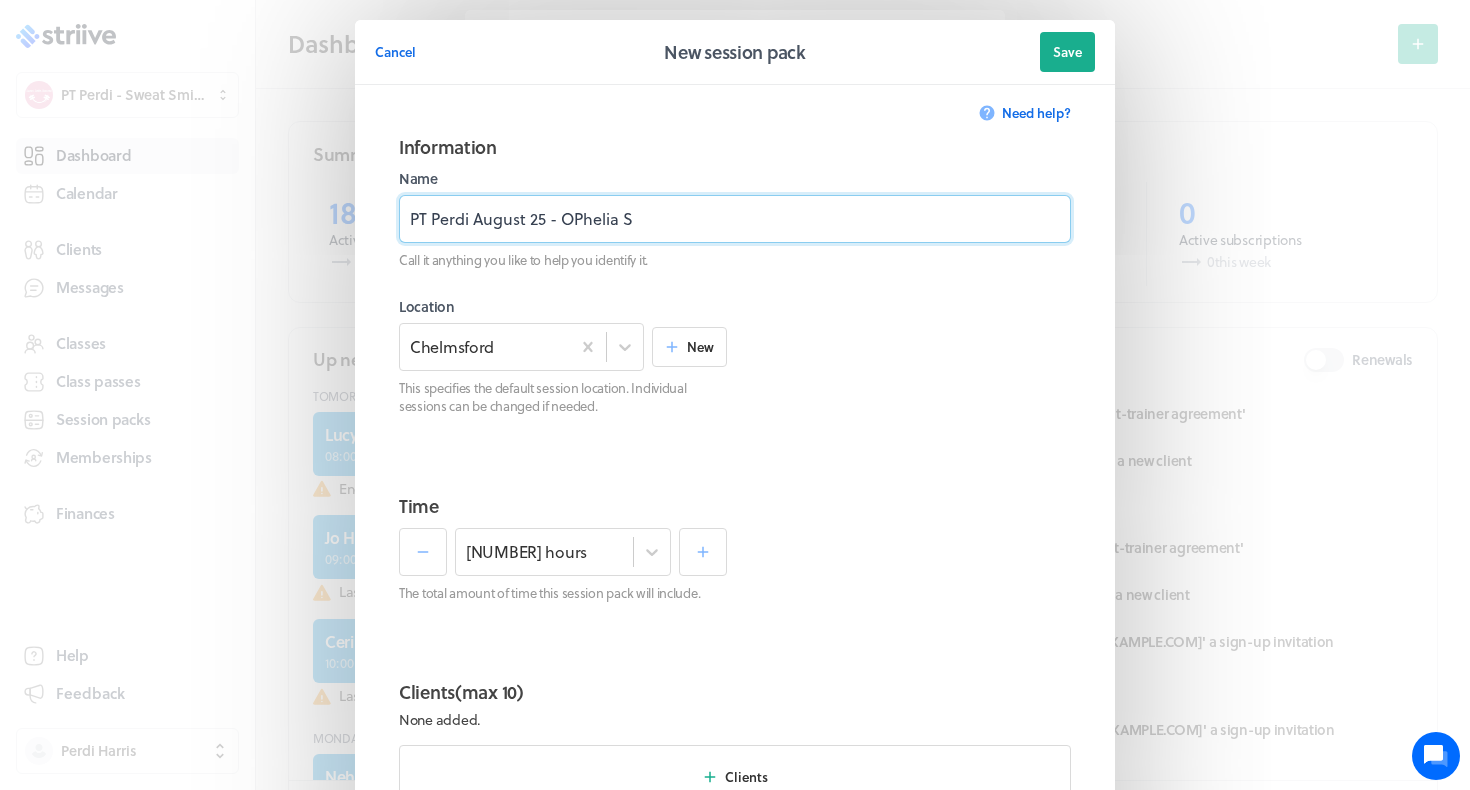 click on "PT Perdi August 25 - OPhelia S" at bounding box center (735, 219) 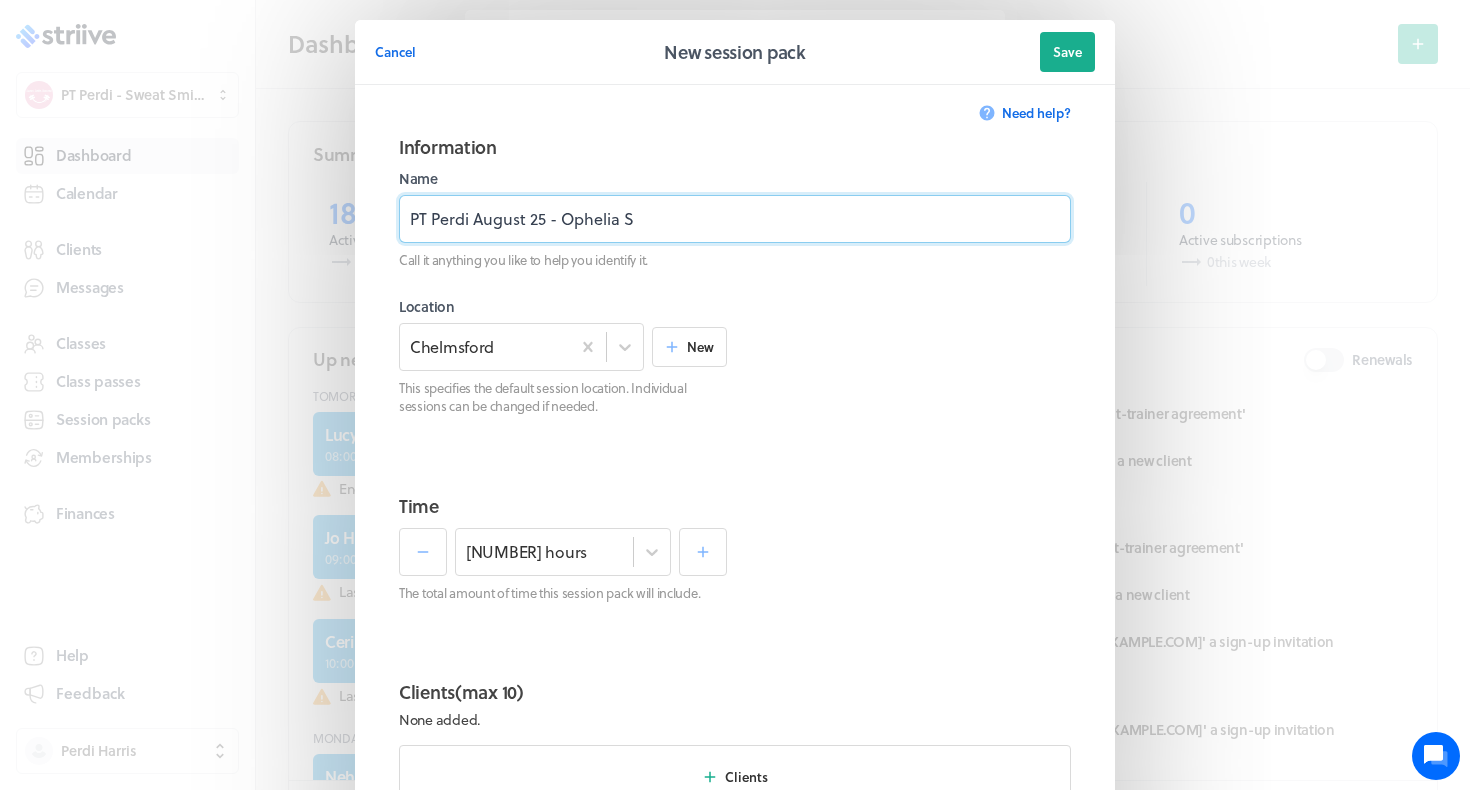 type on "PT Perdi August 25 - Ophelia S" 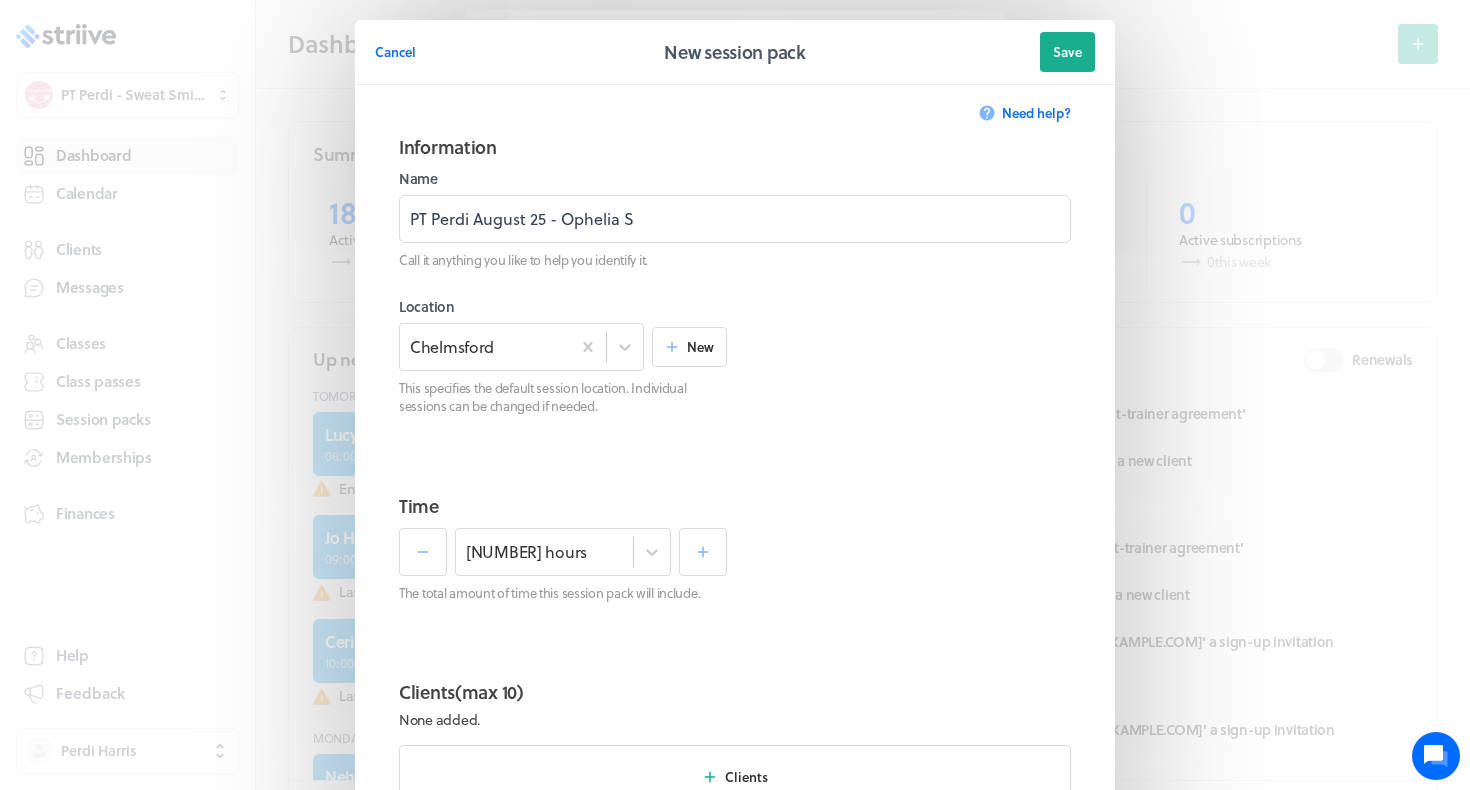 click at bounding box center (907, 565) 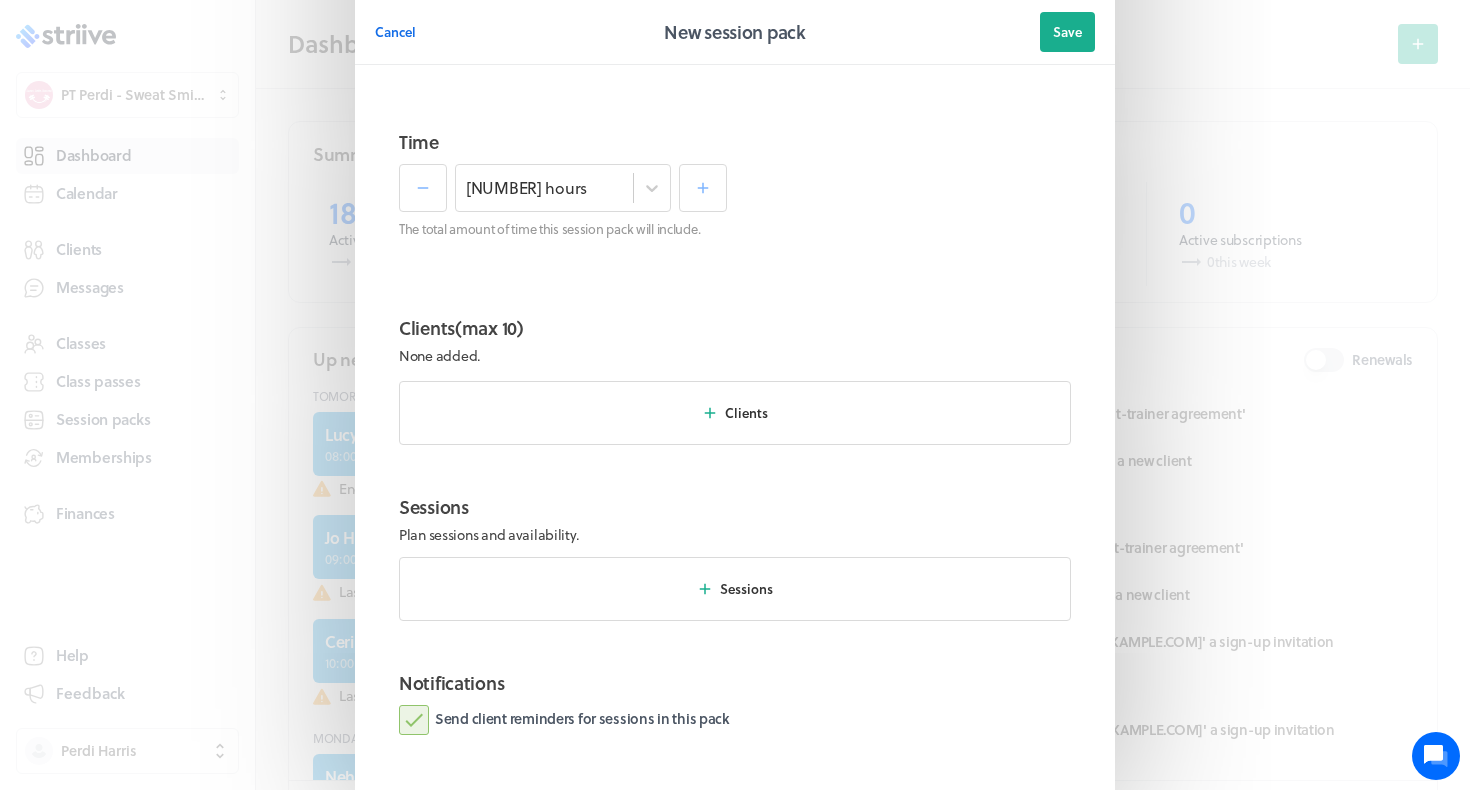 scroll, scrollTop: 367, scrollLeft: 0, axis: vertical 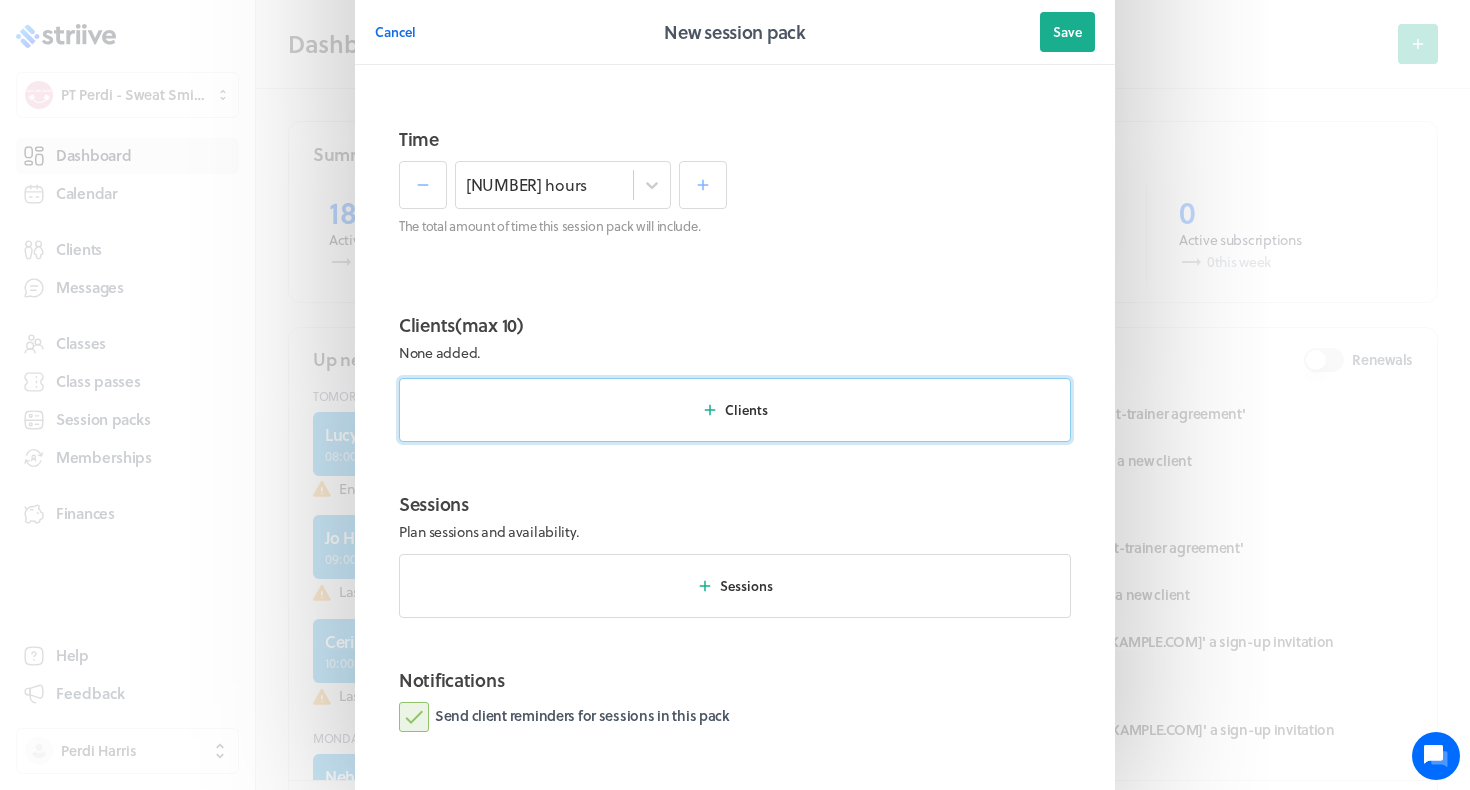 click 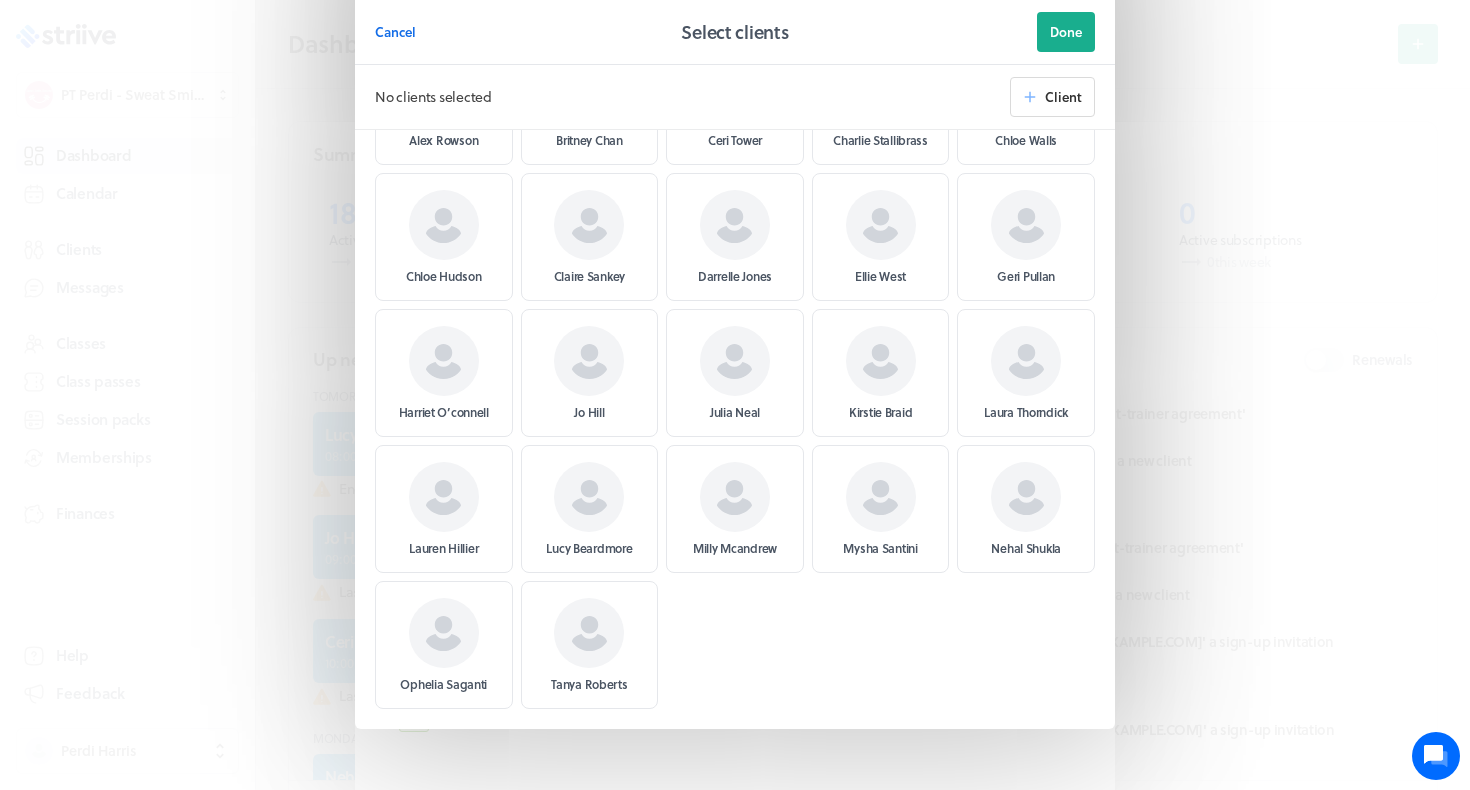 scroll, scrollTop: 134, scrollLeft: 0, axis: vertical 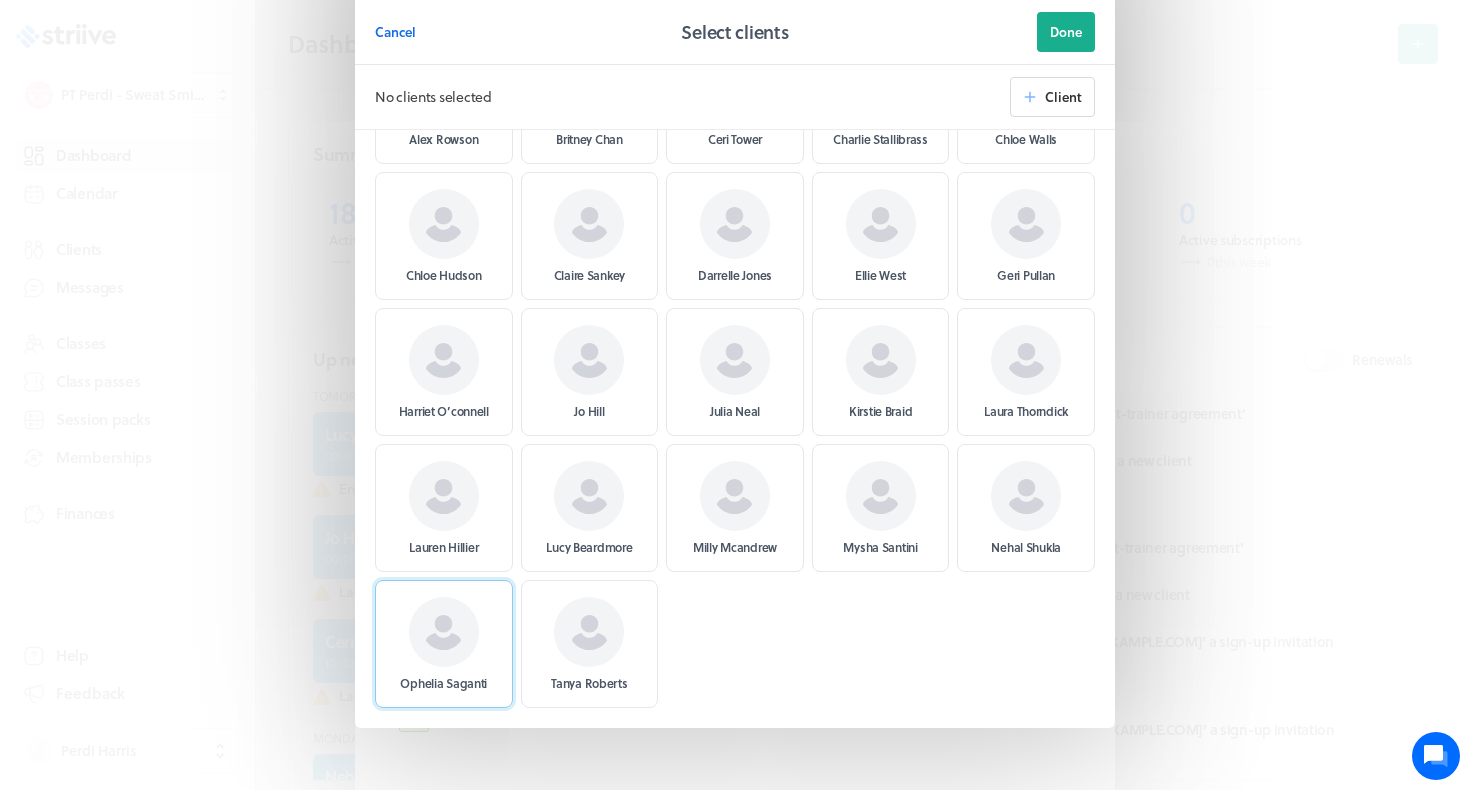 click on "Ophelia Saganti" at bounding box center [444, 644] 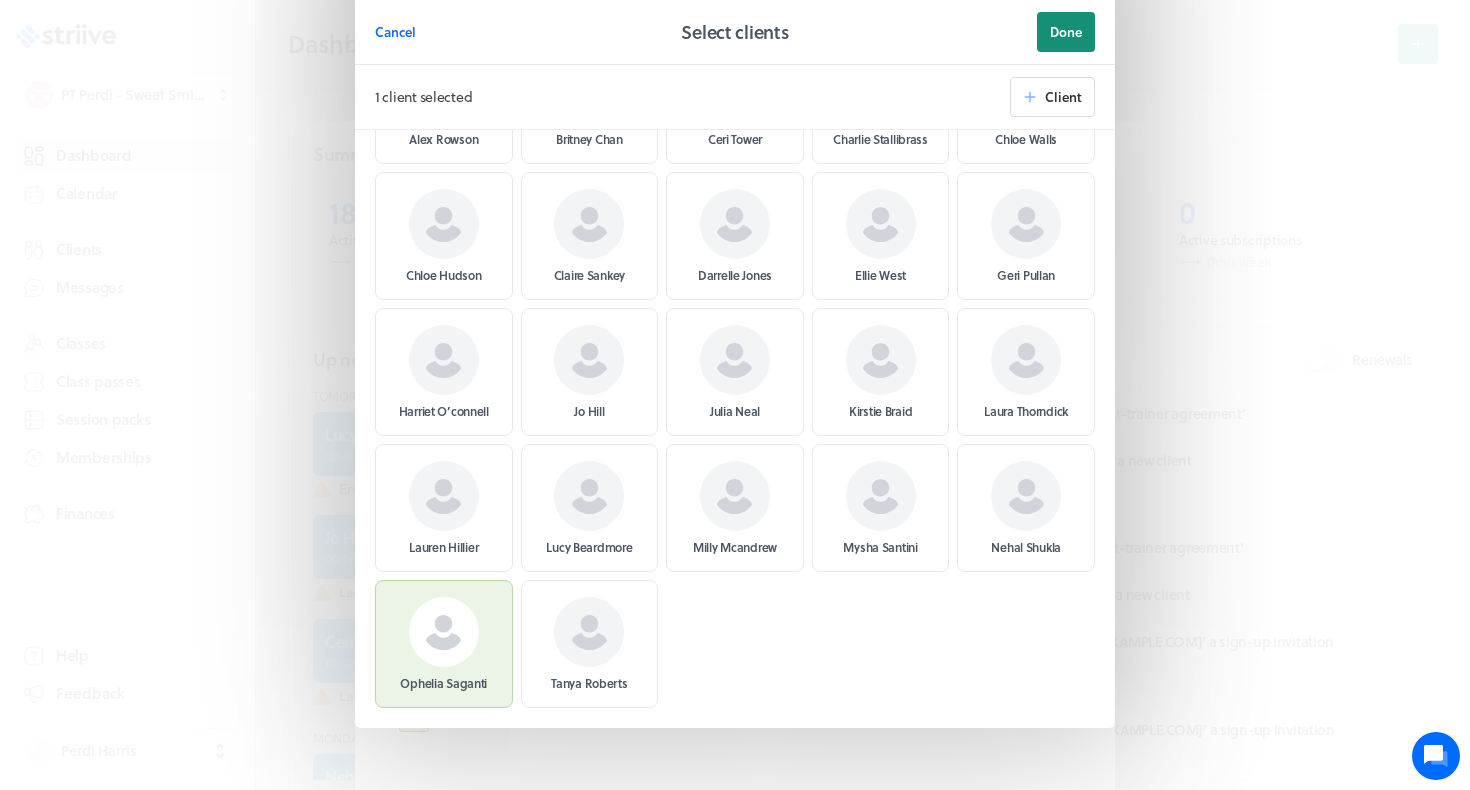 click on "Done" at bounding box center [1066, 32] 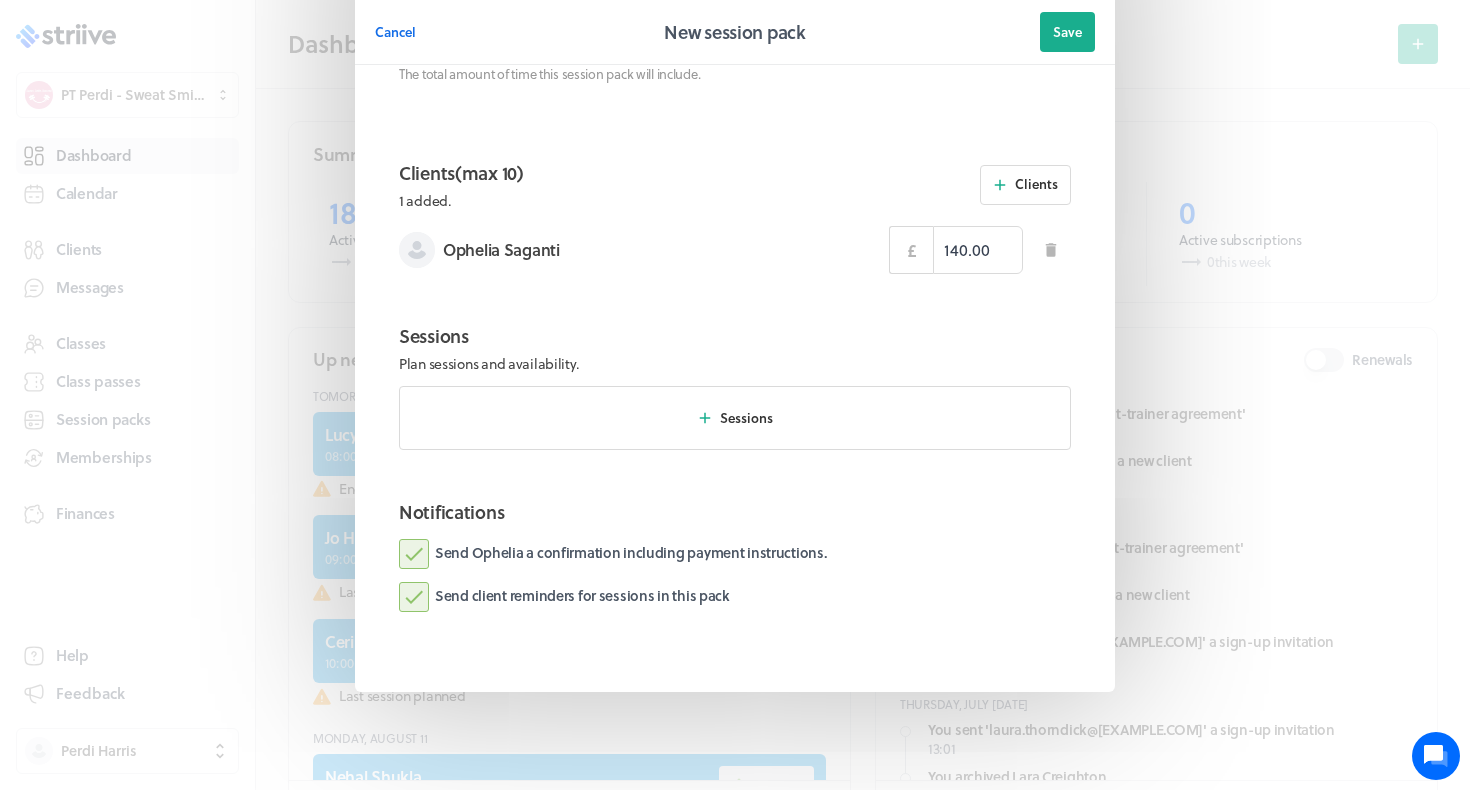 scroll, scrollTop: 519, scrollLeft: 0, axis: vertical 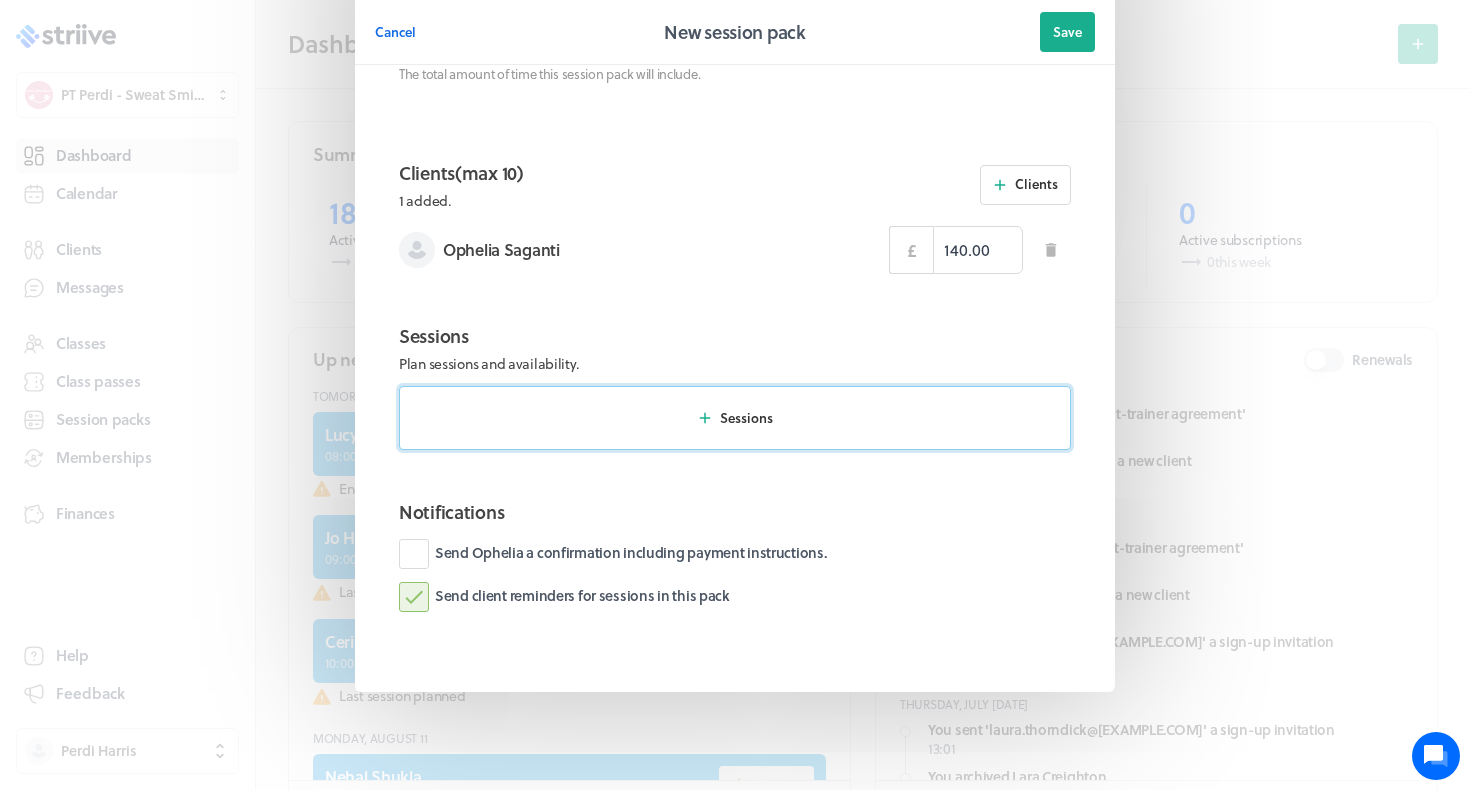 click on "Sessions" at bounding box center (735, 418) 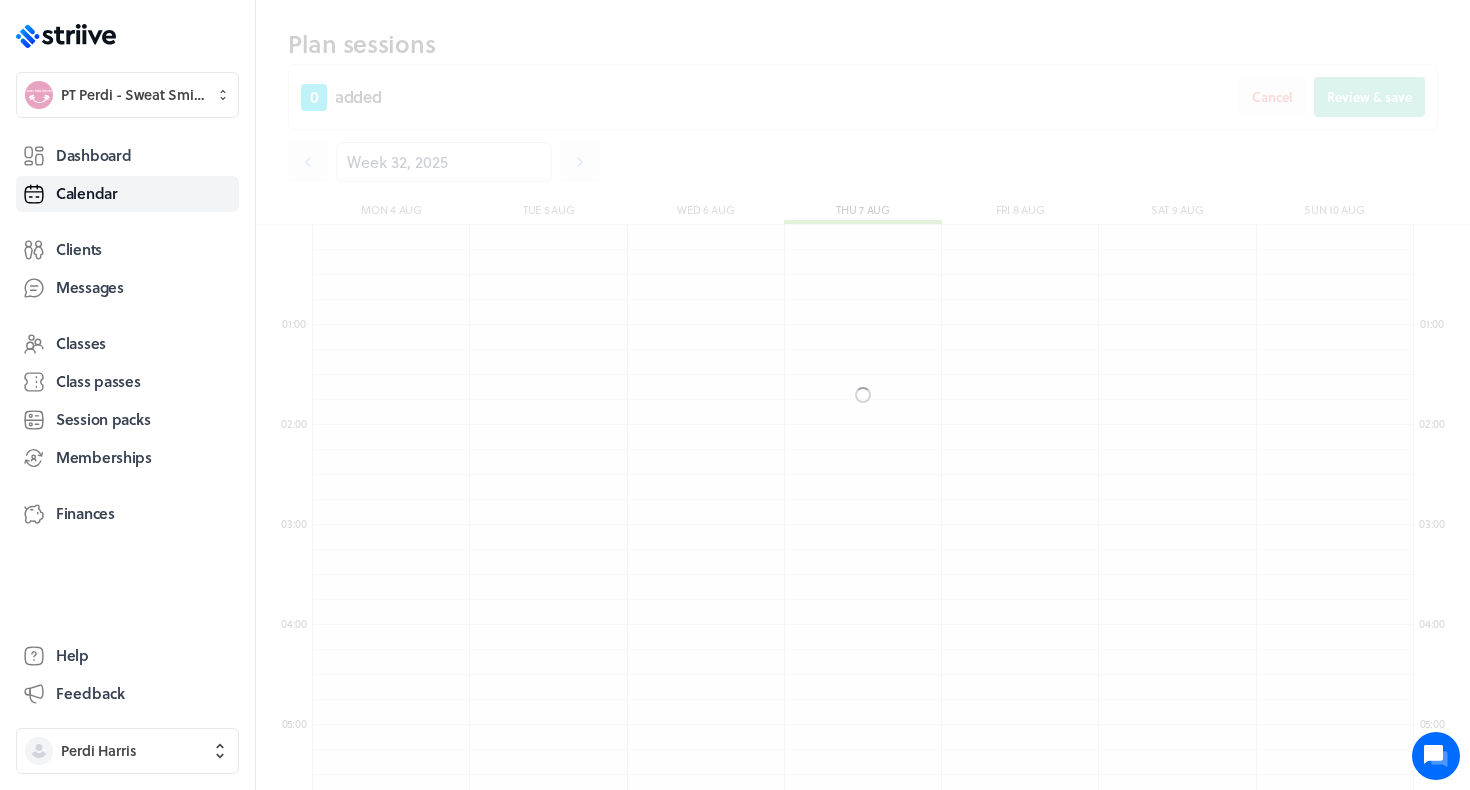 scroll, scrollTop: 550, scrollLeft: 0, axis: vertical 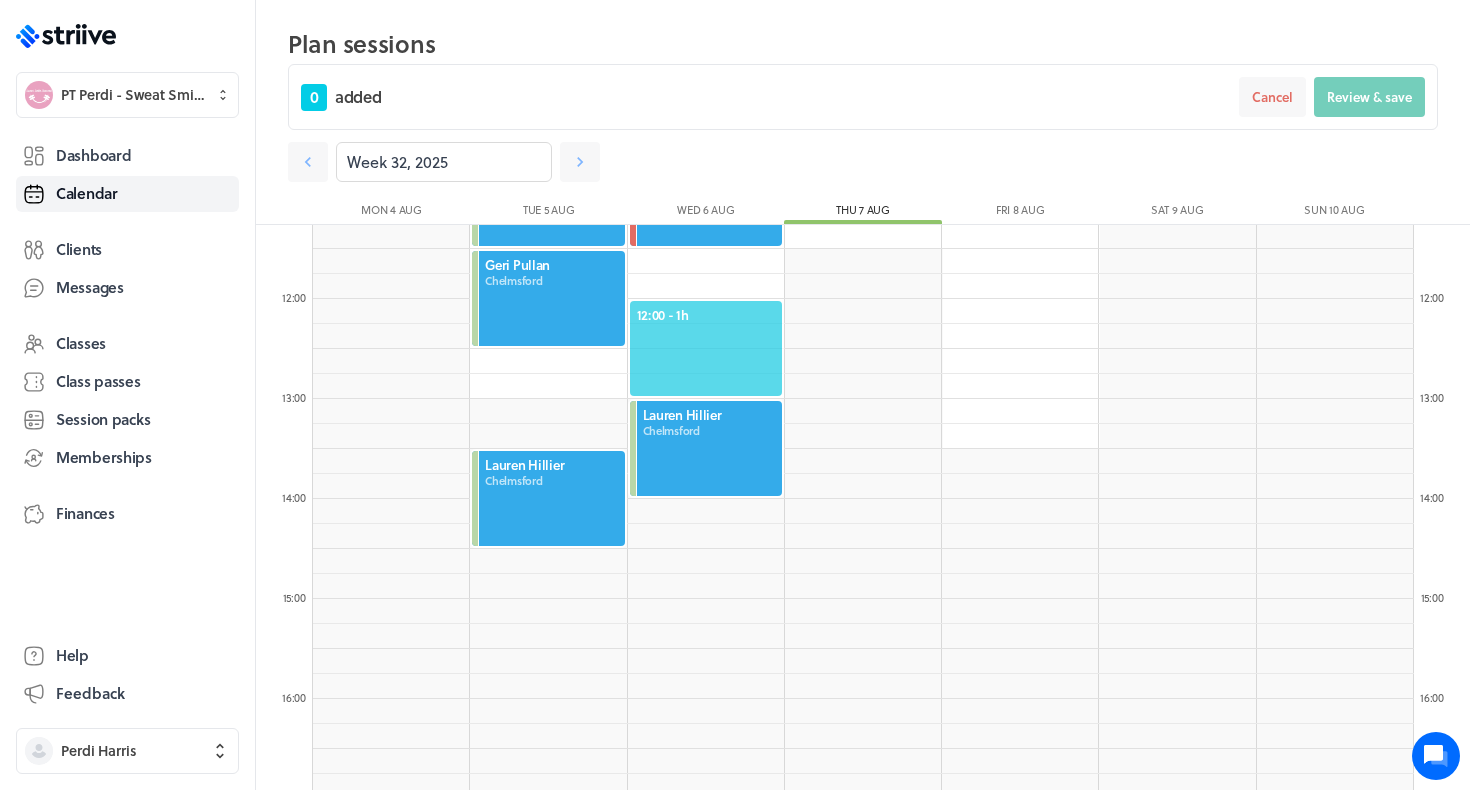 click on "12:00  - 1h" 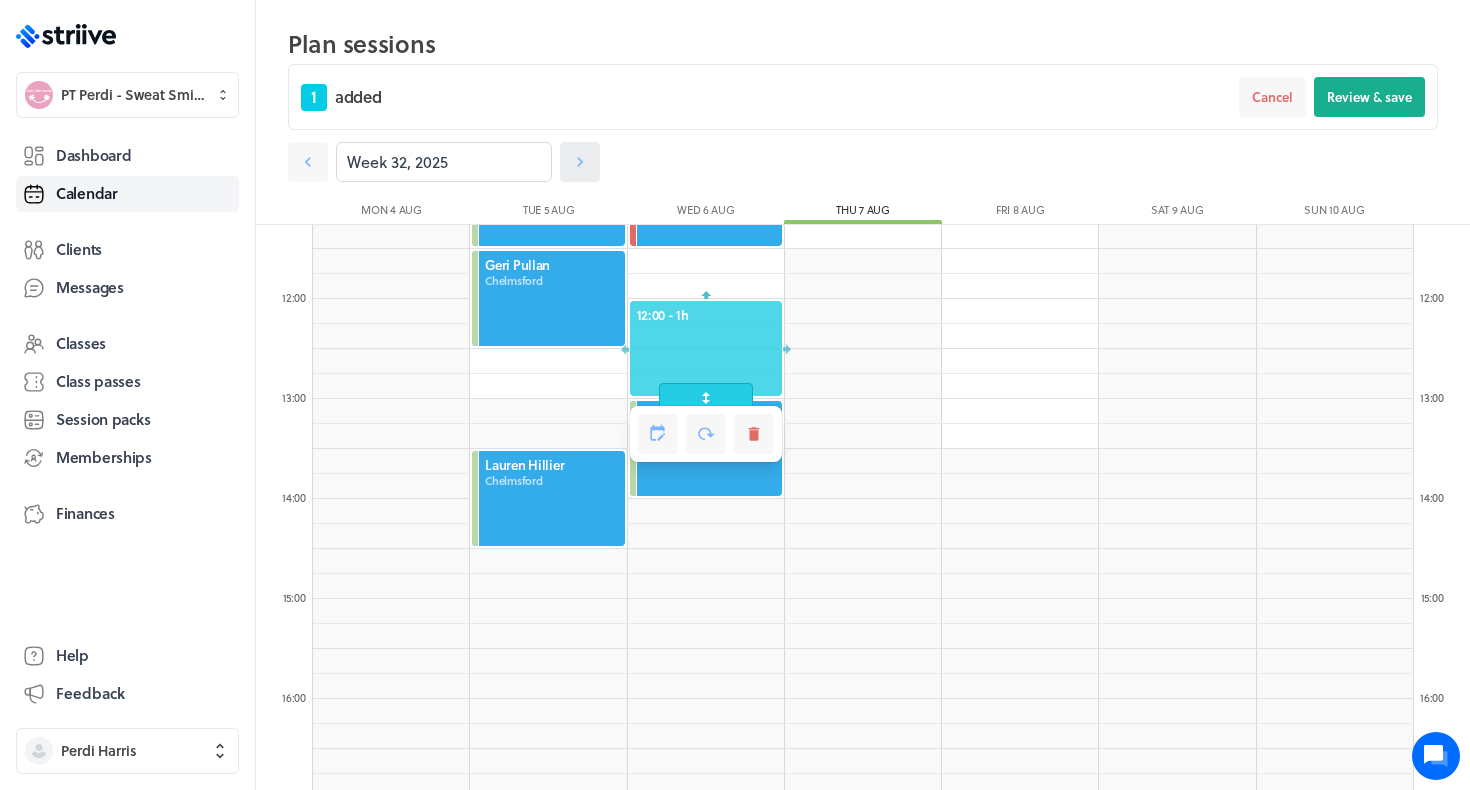 click 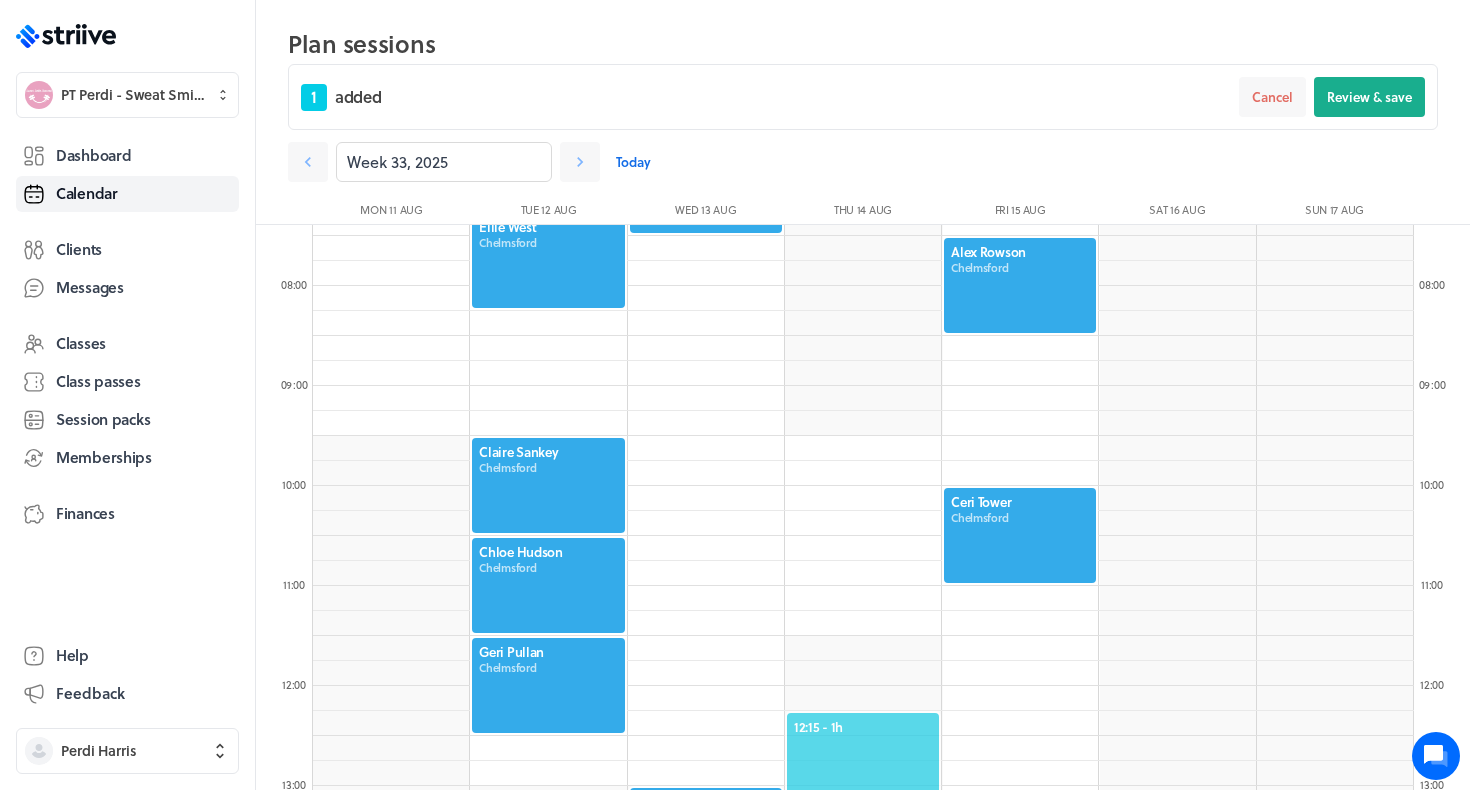 scroll, scrollTop: 735, scrollLeft: 0, axis: vertical 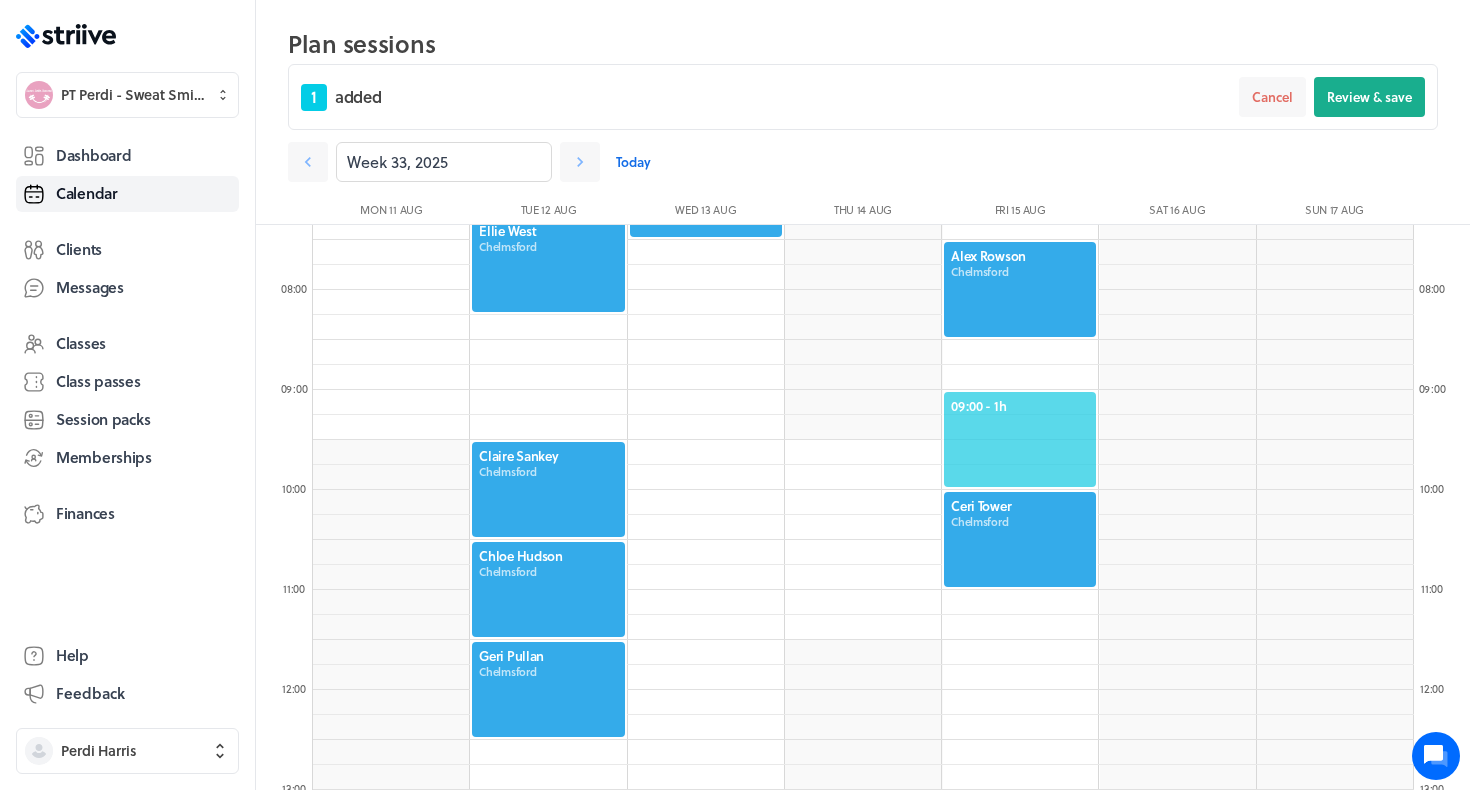 click on "09:00  - 1h" 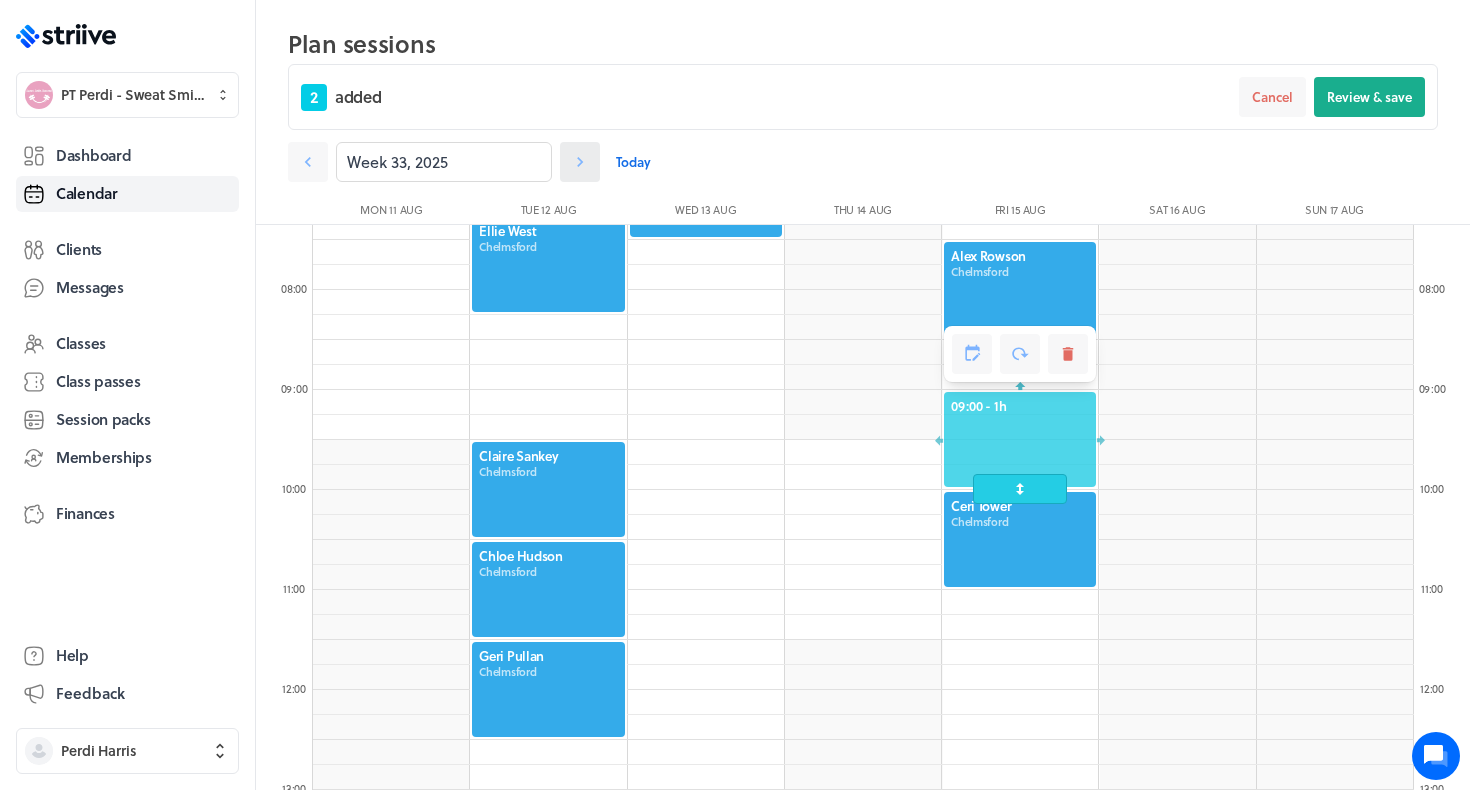 click at bounding box center [580, 162] 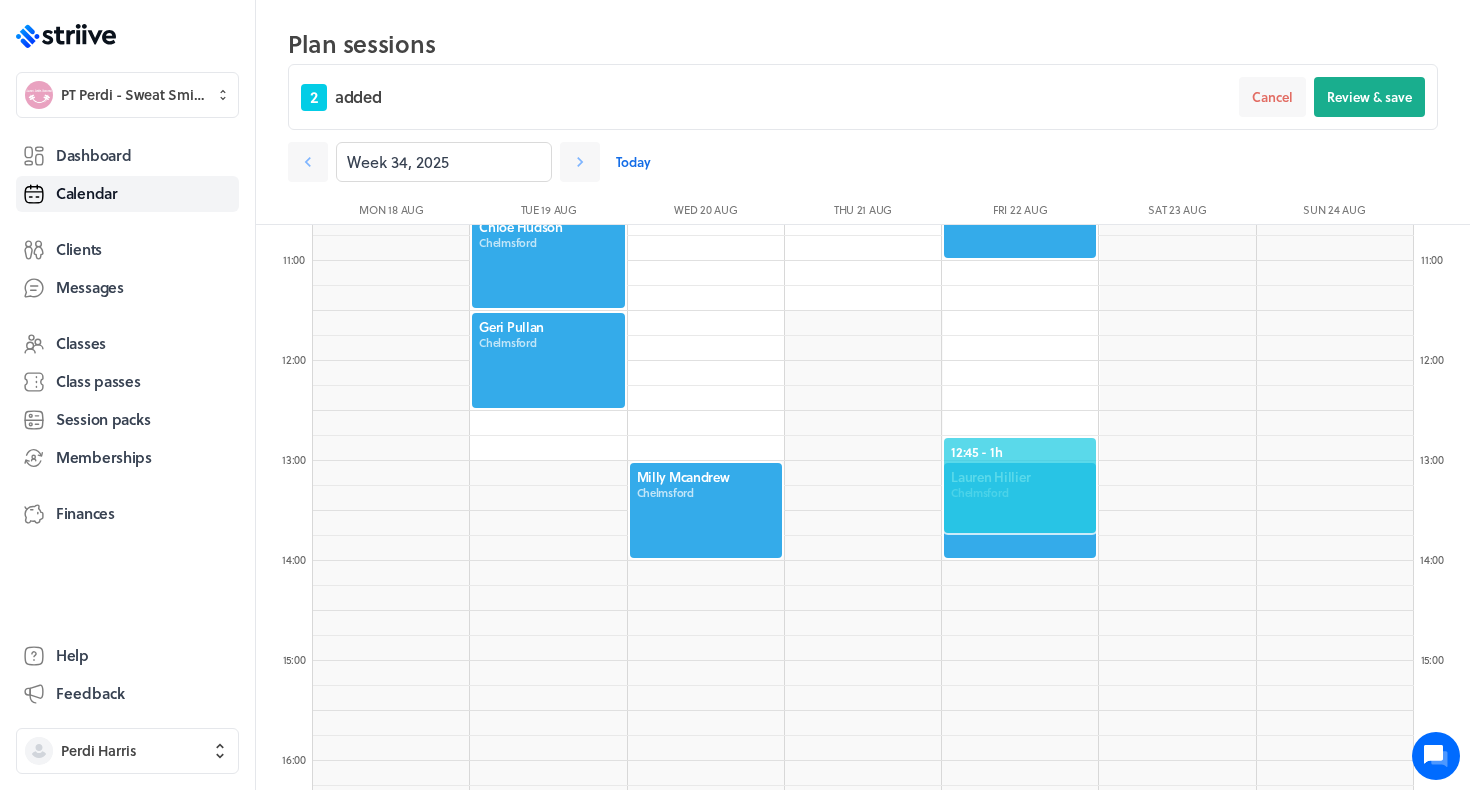scroll, scrollTop: 1110, scrollLeft: 0, axis: vertical 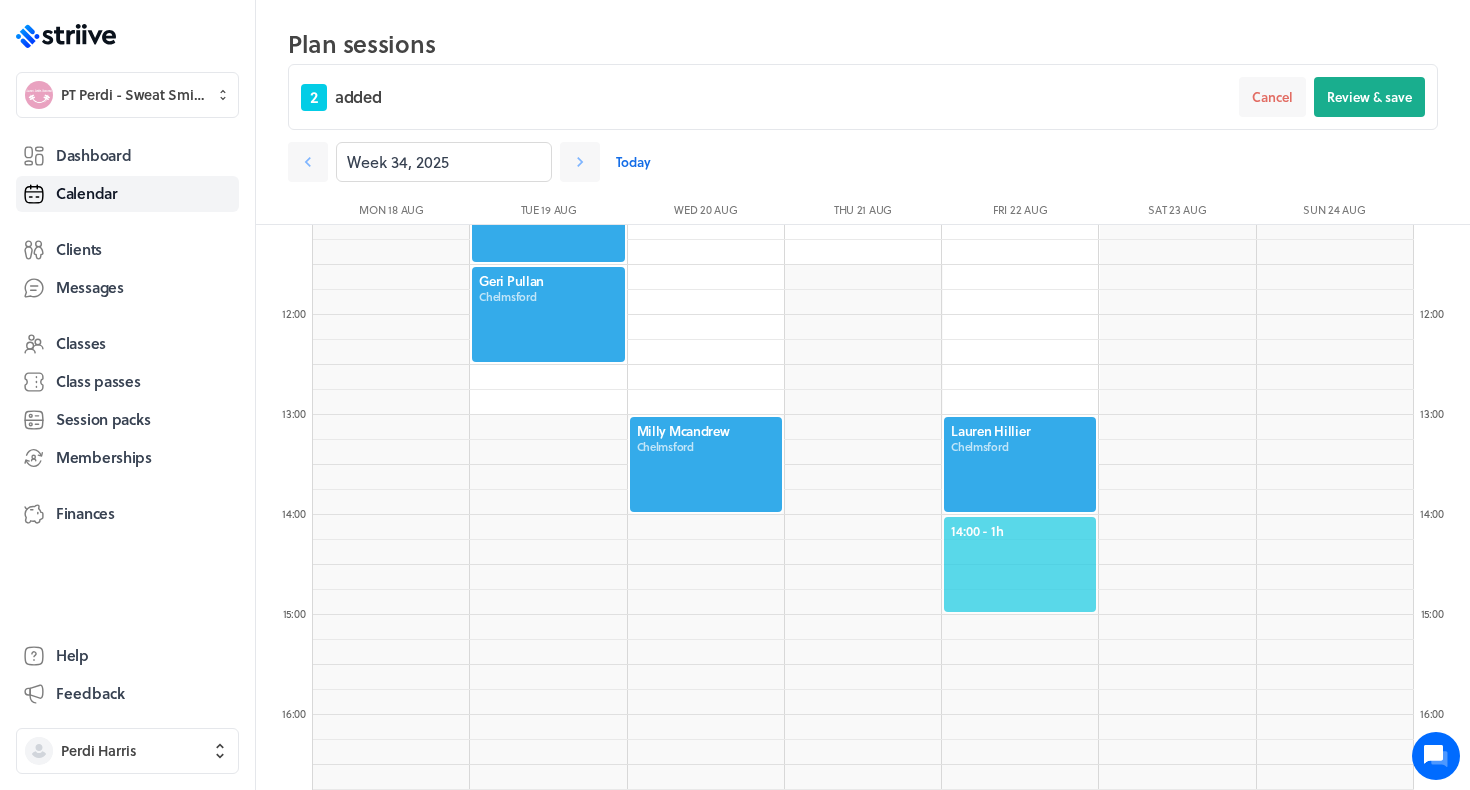 click on "14:00  - 1h" 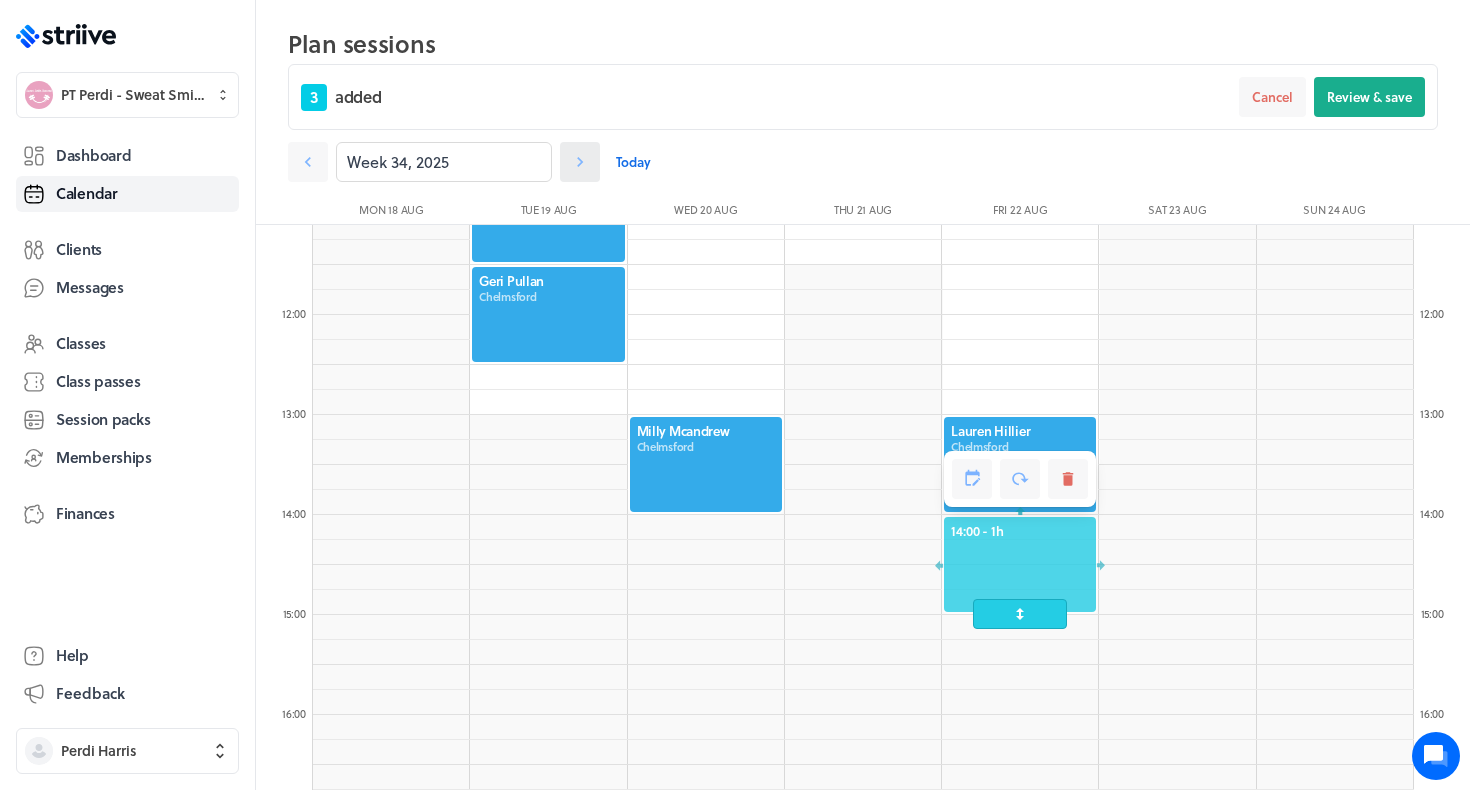 click 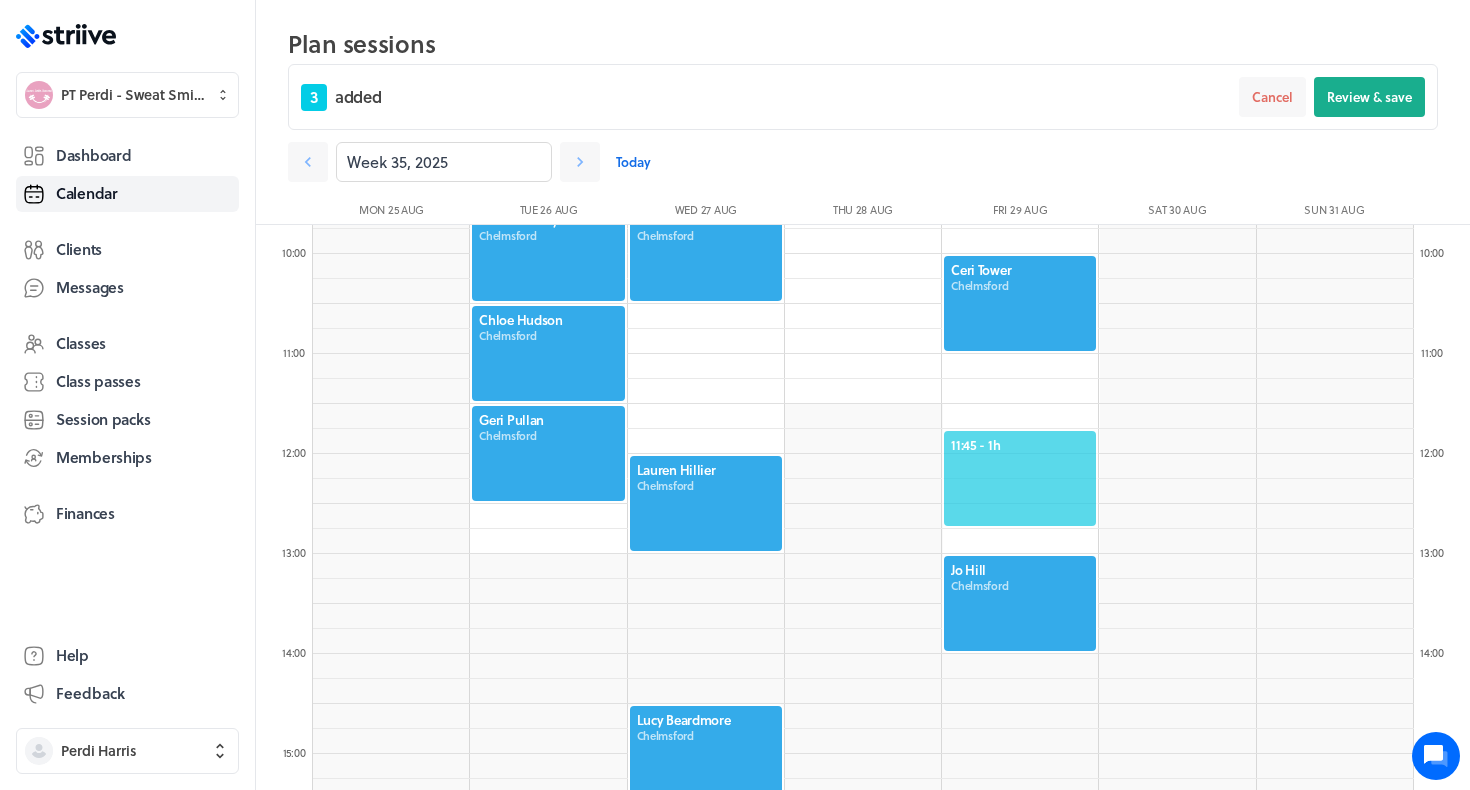 scroll, scrollTop: 891, scrollLeft: 0, axis: vertical 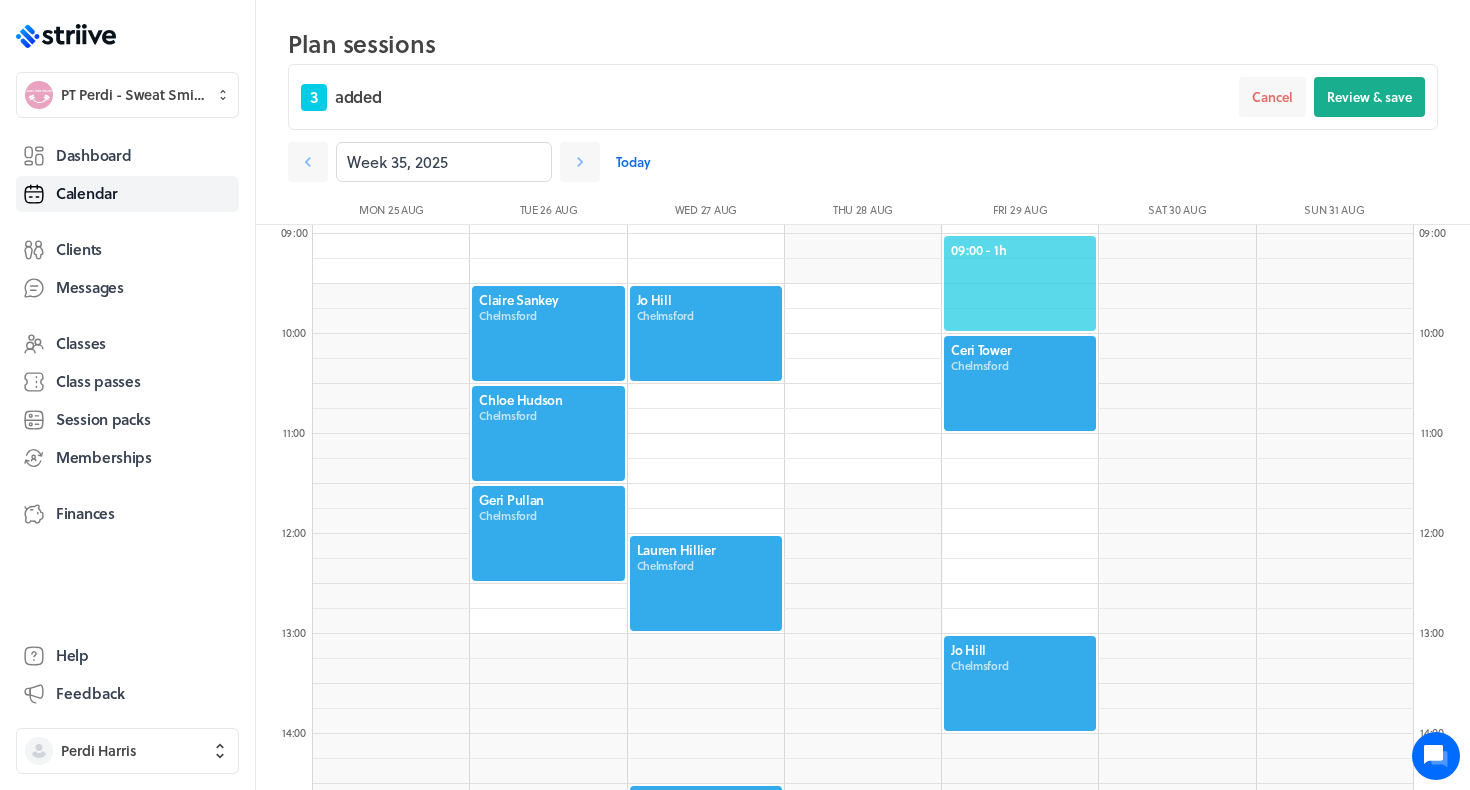 click on "09:00  - 1h" 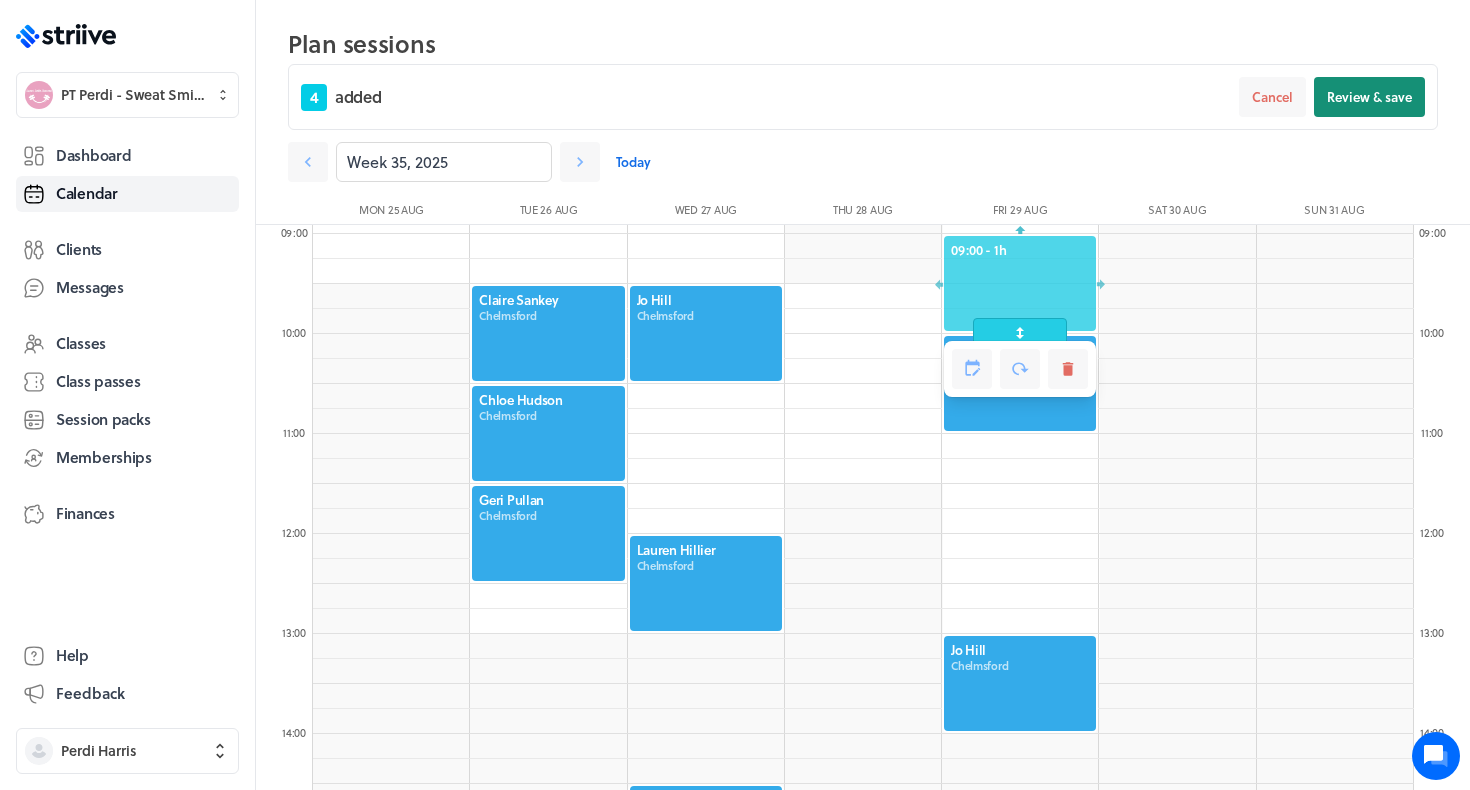 click on "Review & save" at bounding box center [1369, 97] 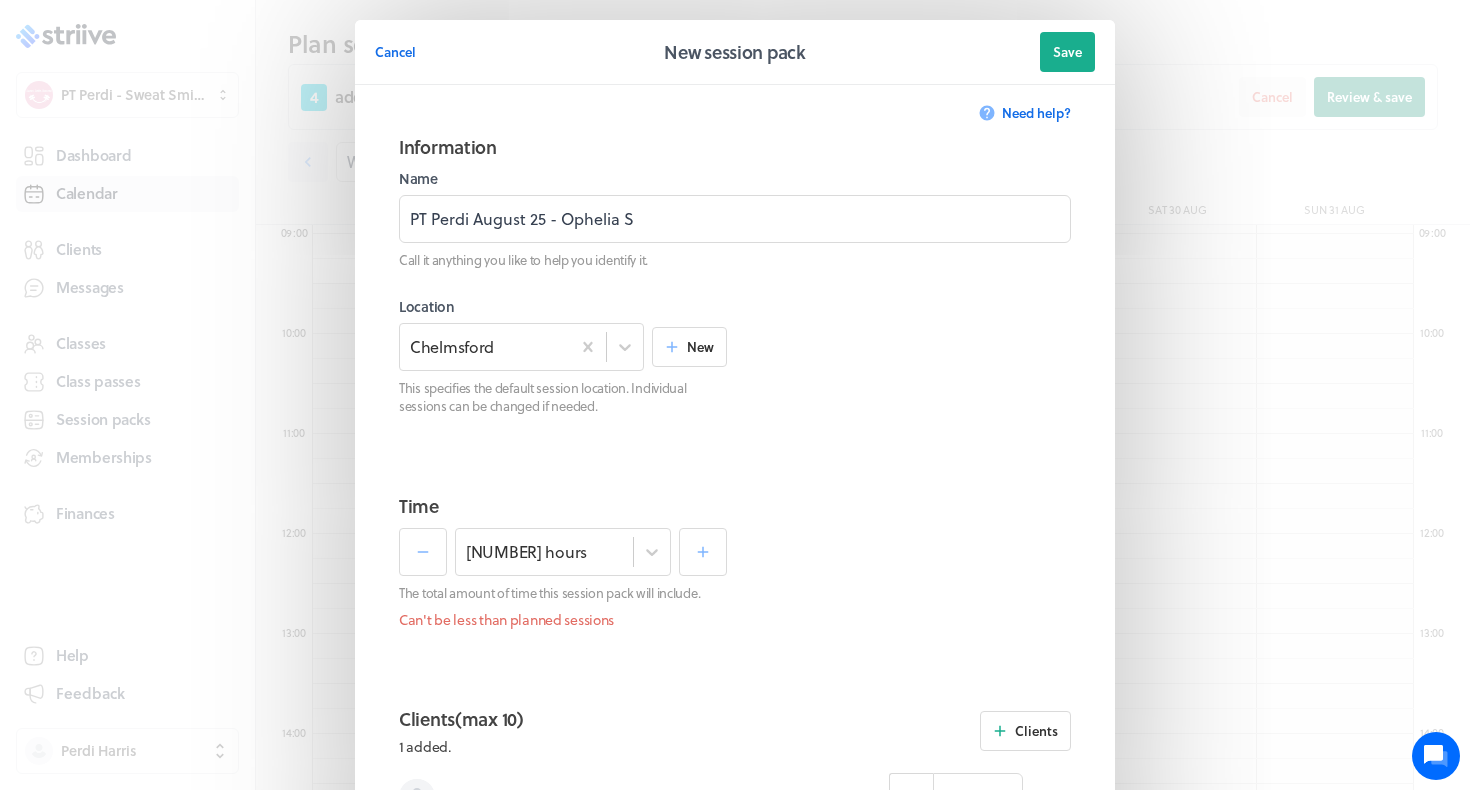 scroll, scrollTop: 782, scrollLeft: 0, axis: vertical 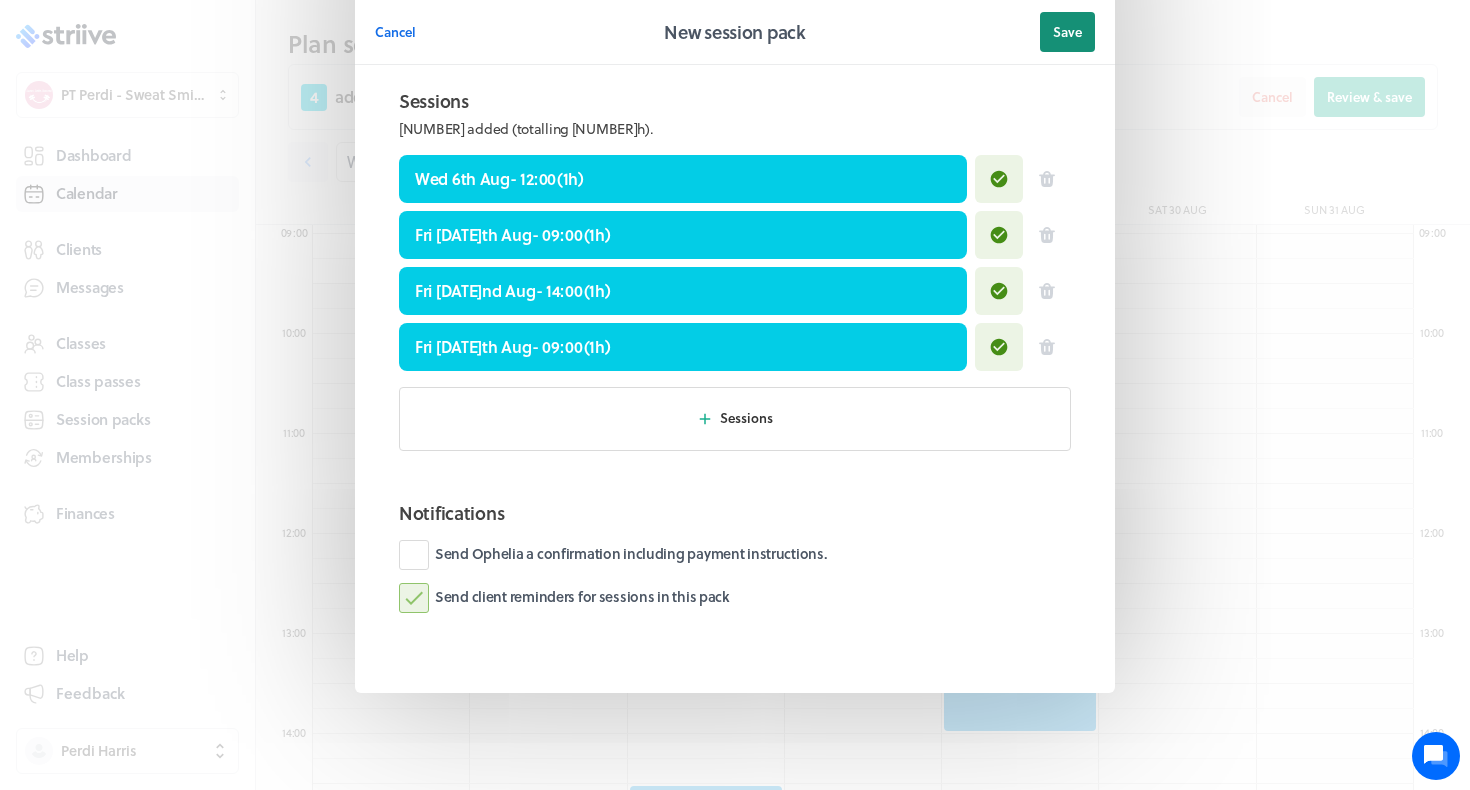 click on "Save" at bounding box center (1067, 32) 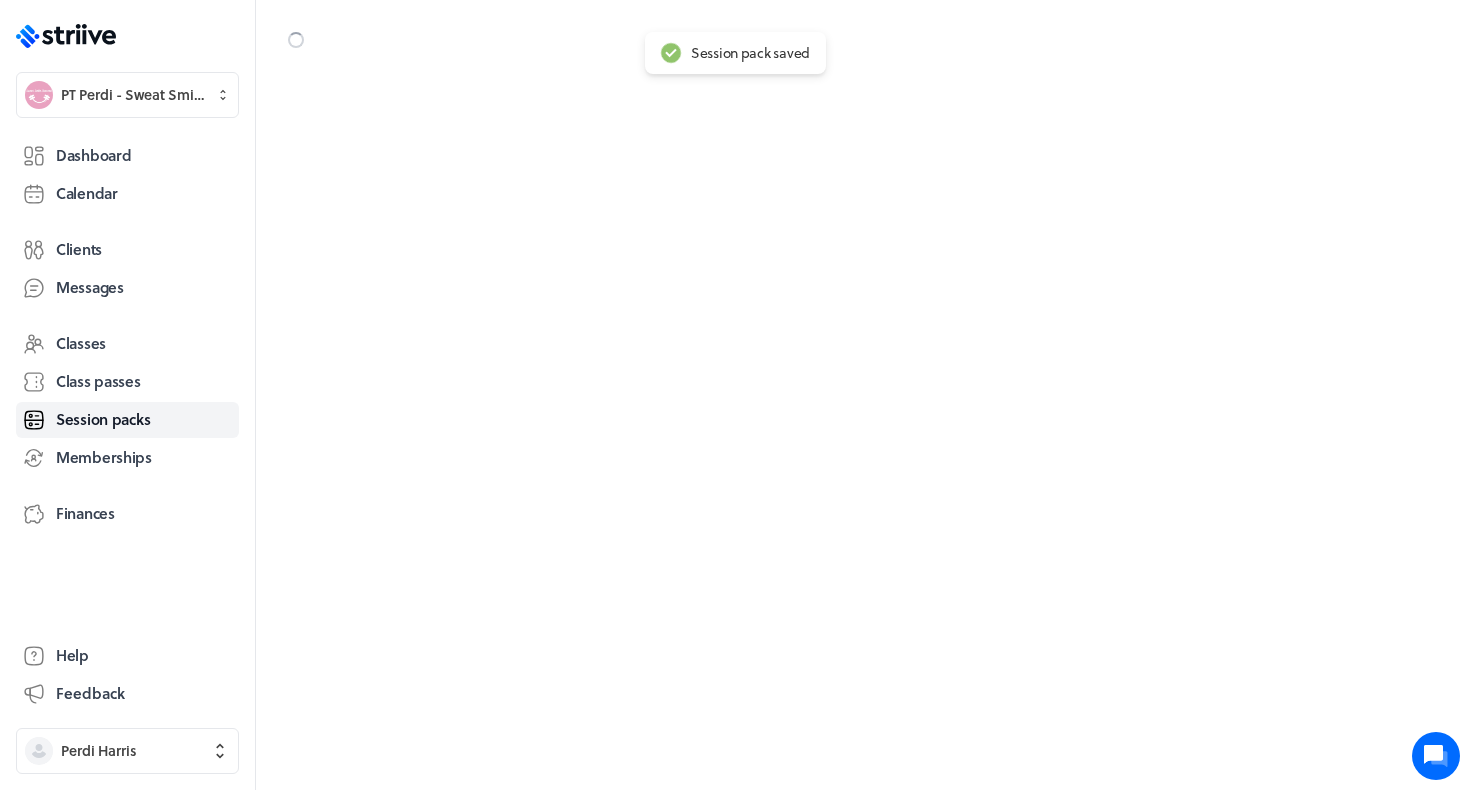 scroll, scrollTop: 0, scrollLeft: 0, axis: both 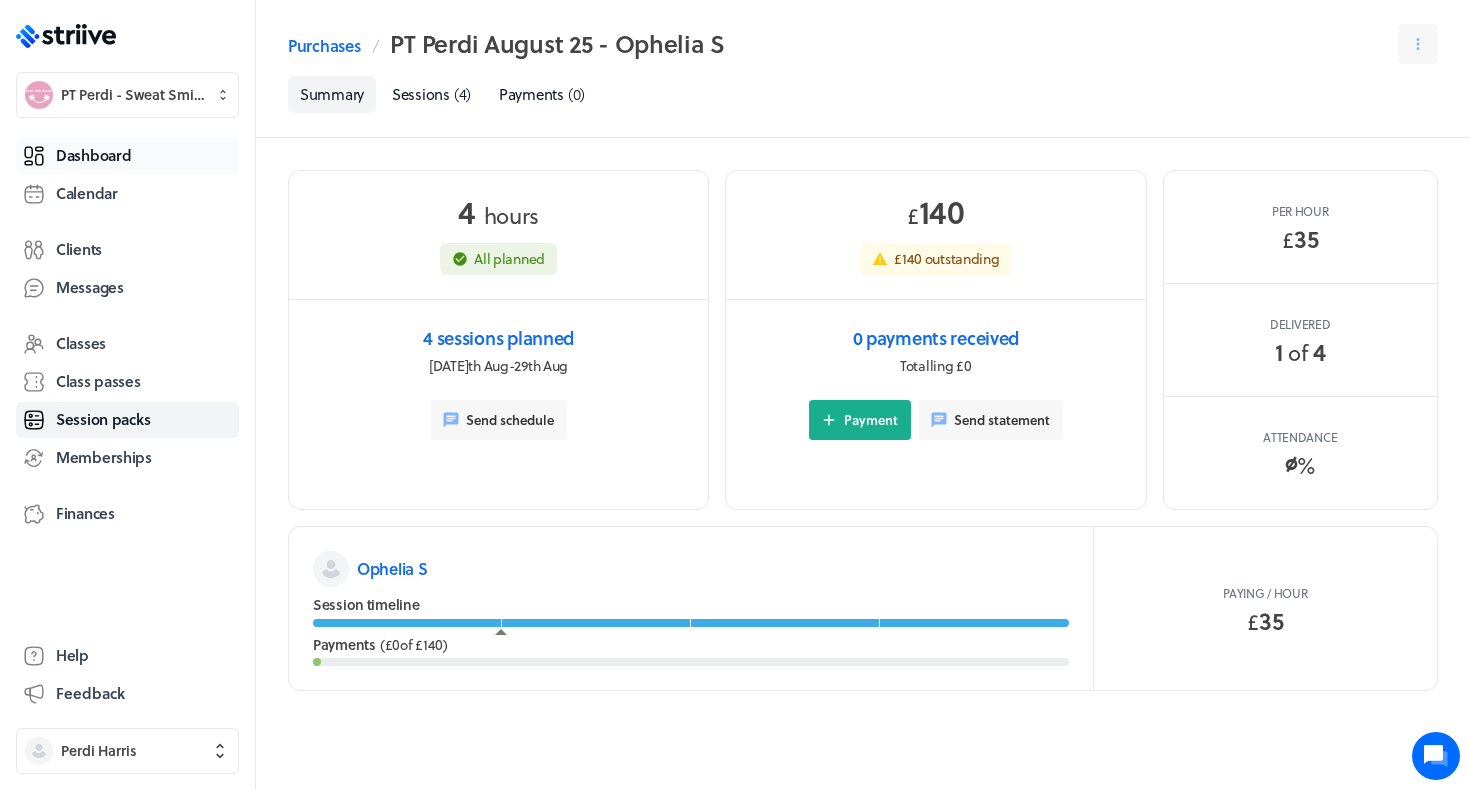 click on "Dashboard" at bounding box center [127, 156] 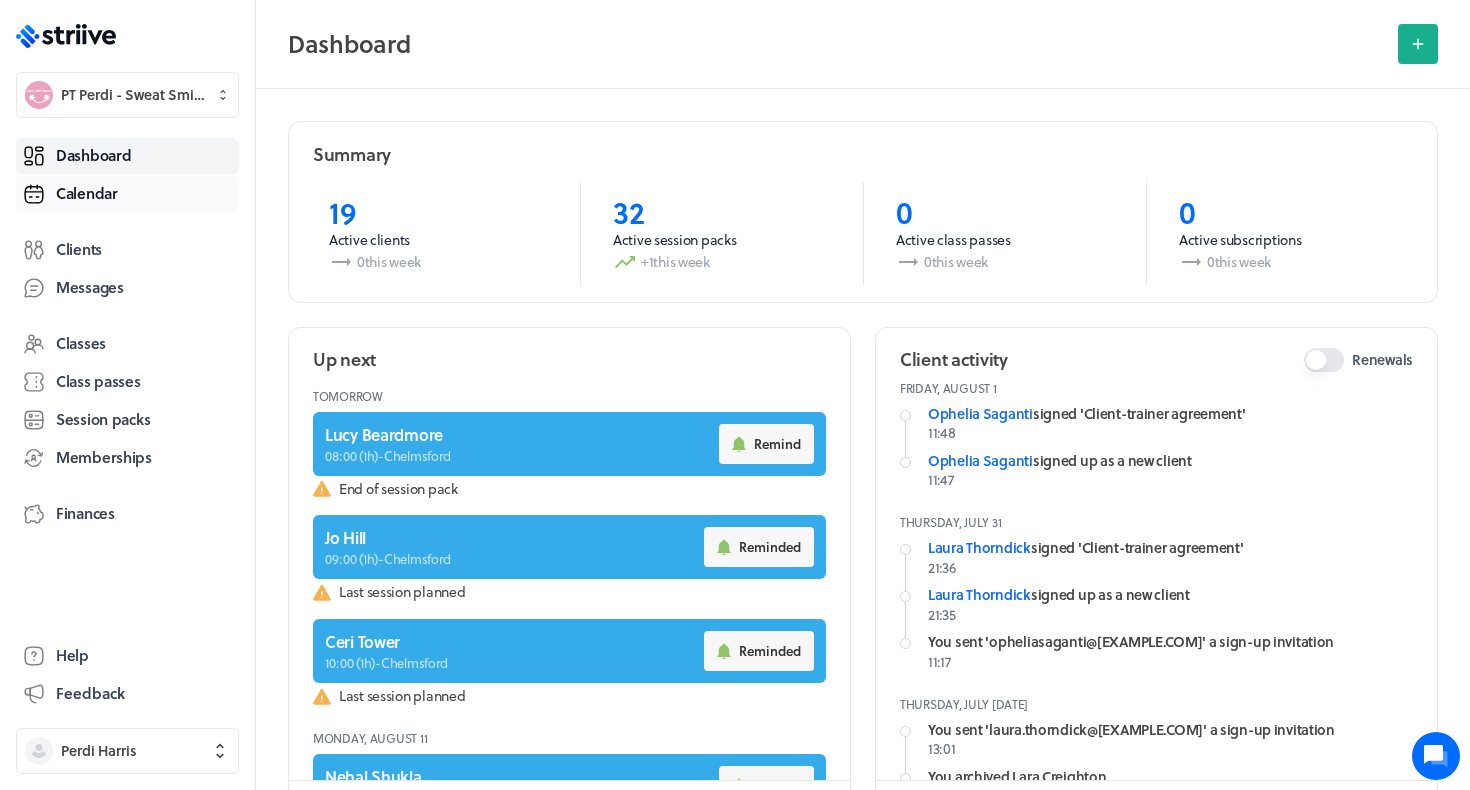 click on "Calendar" at bounding box center (127, 194) 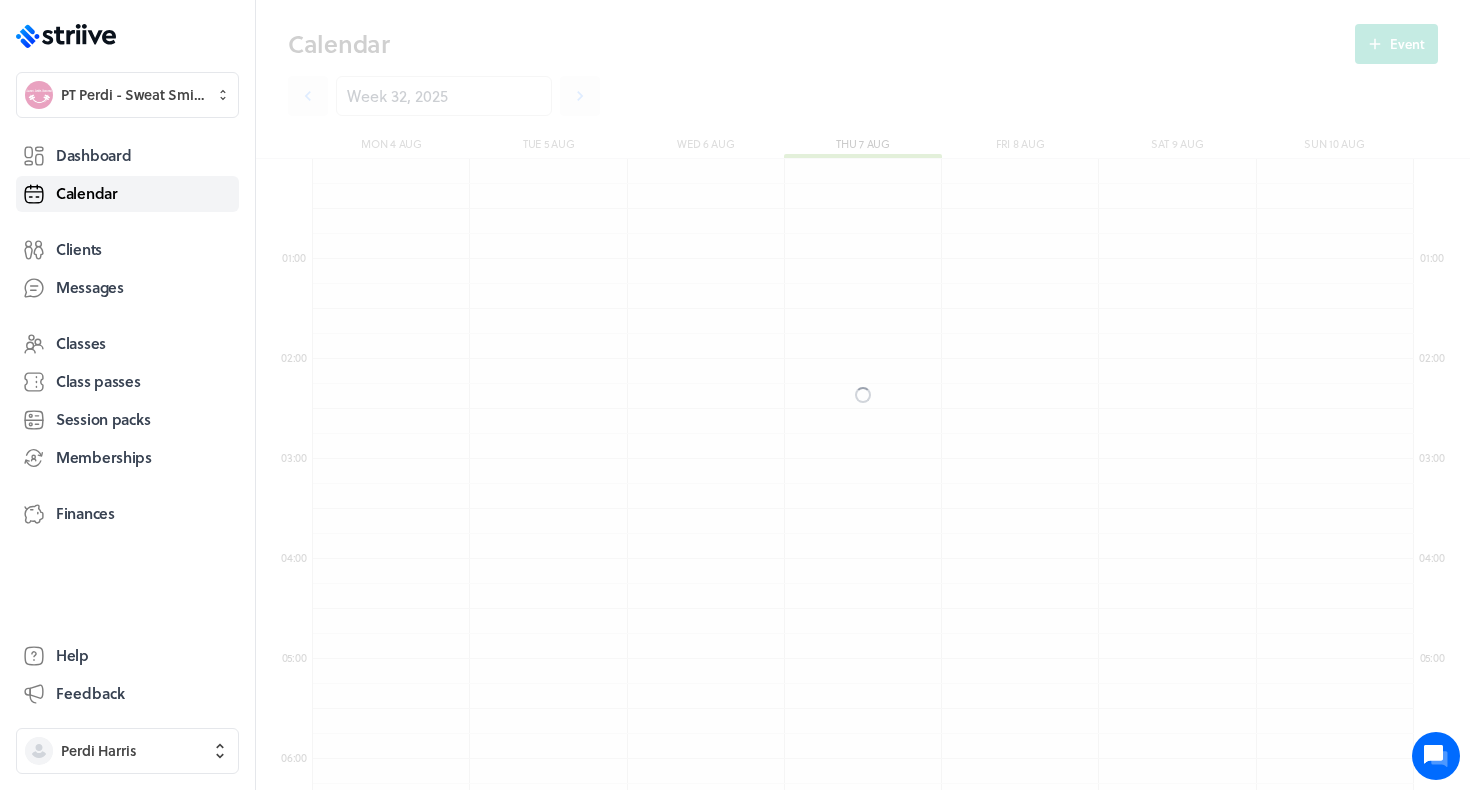 scroll, scrollTop: 550, scrollLeft: 0, axis: vertical 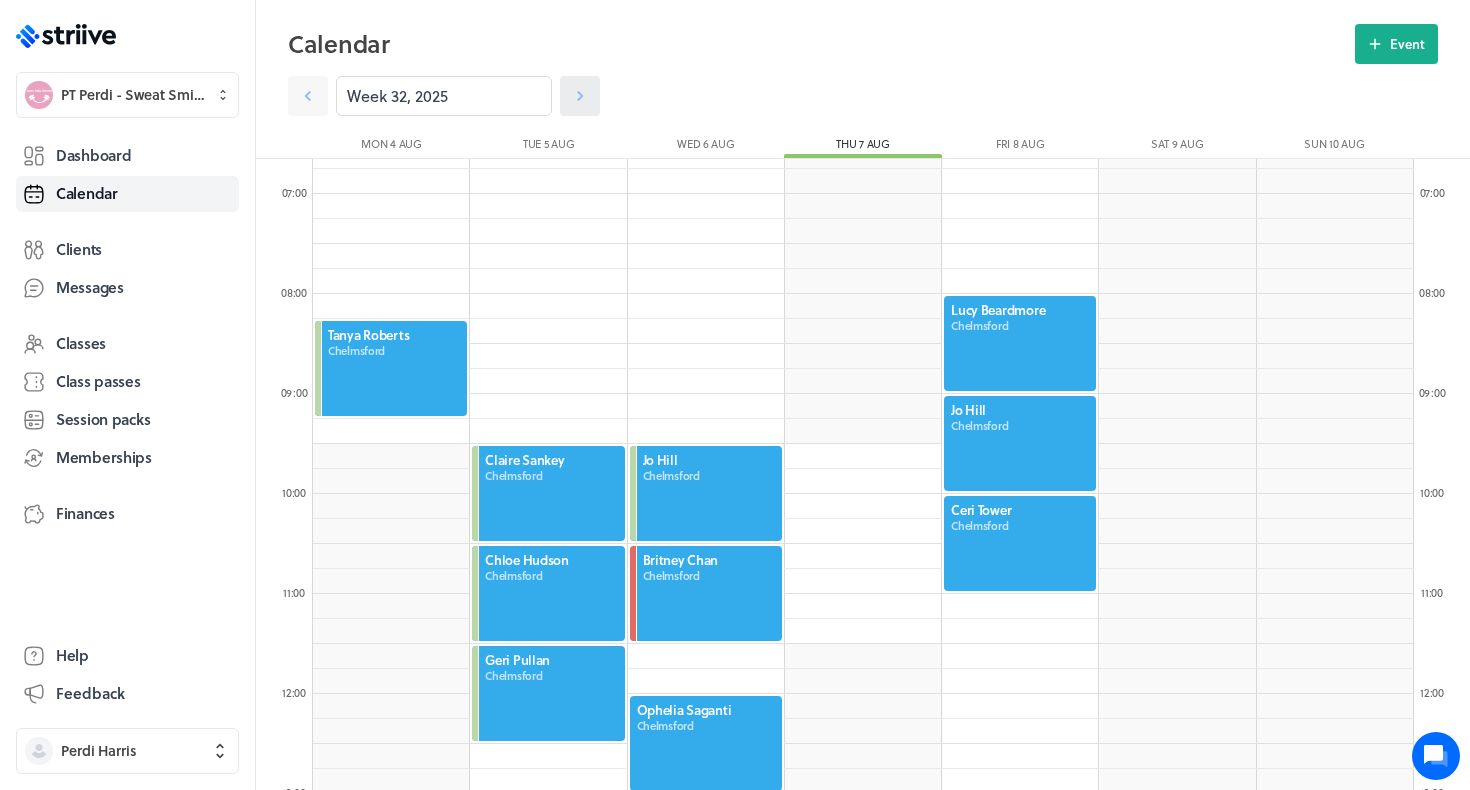 click at bounding box center (580, 96) 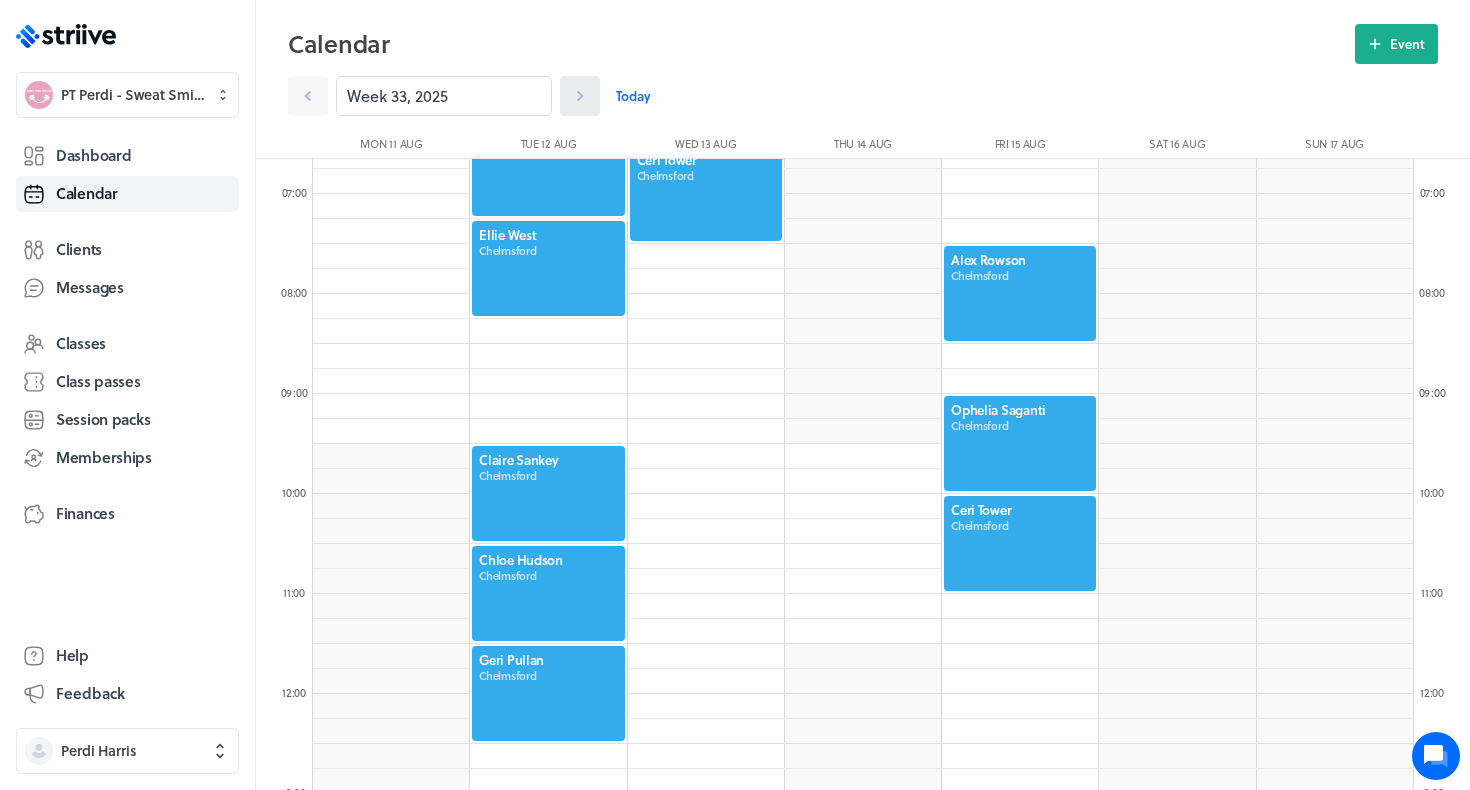 click at bounding box center [580, 96] 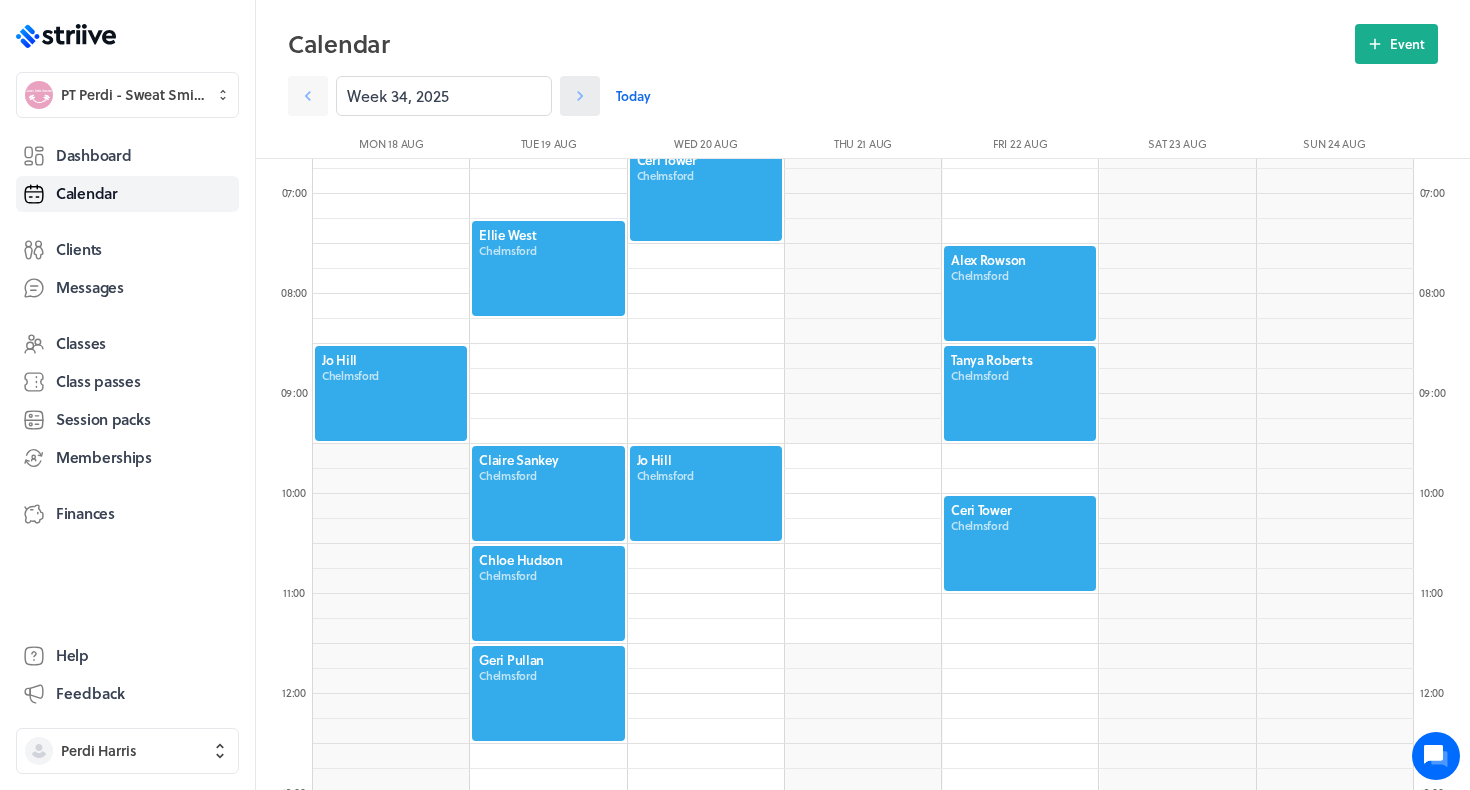 click at bounding box center (580, 96) 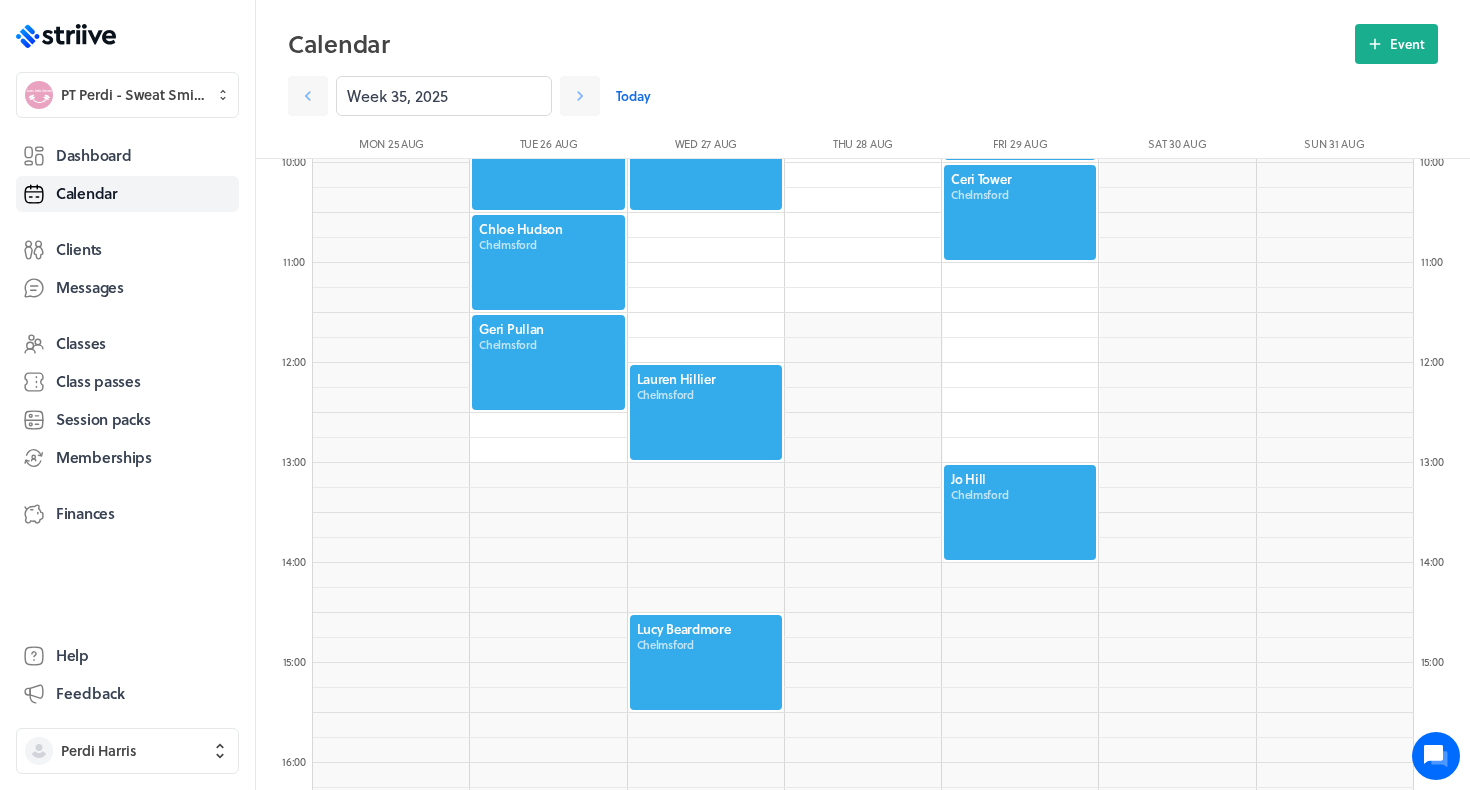 scroll, scrollTop: 1177, scrollLeft: 0, axis: vertical 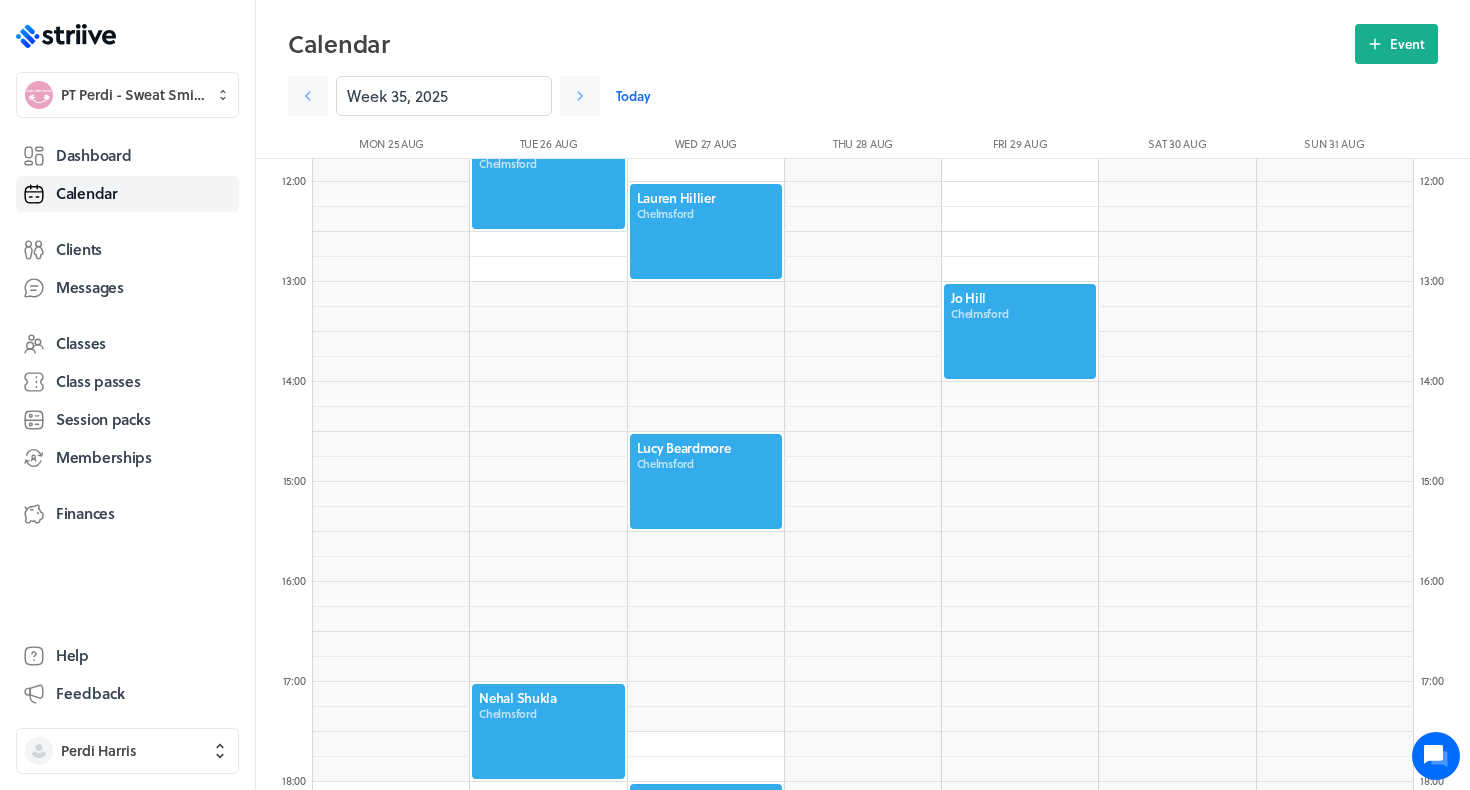 click at bounding box center (706, 231) 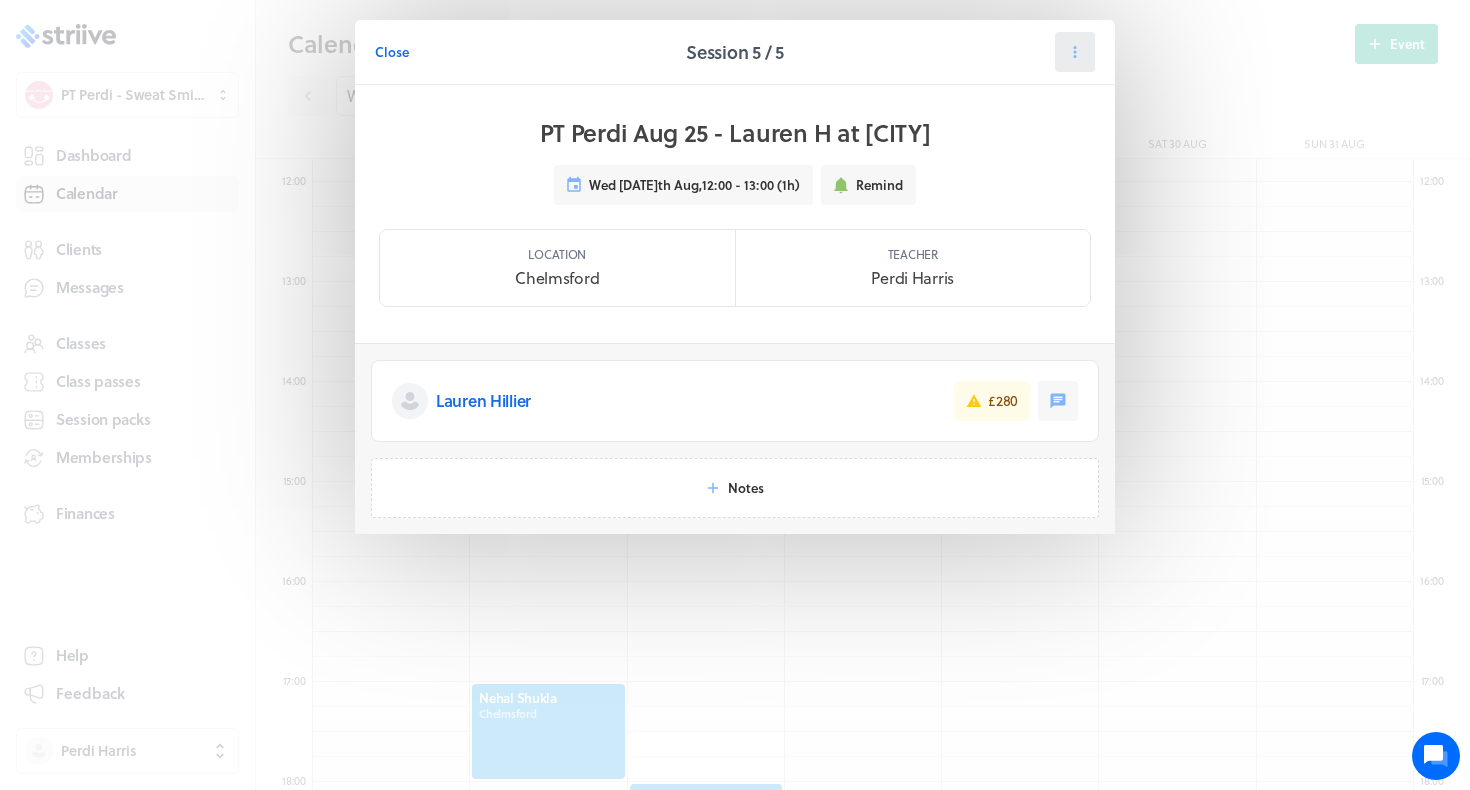click at bounding box center (1075, 52) 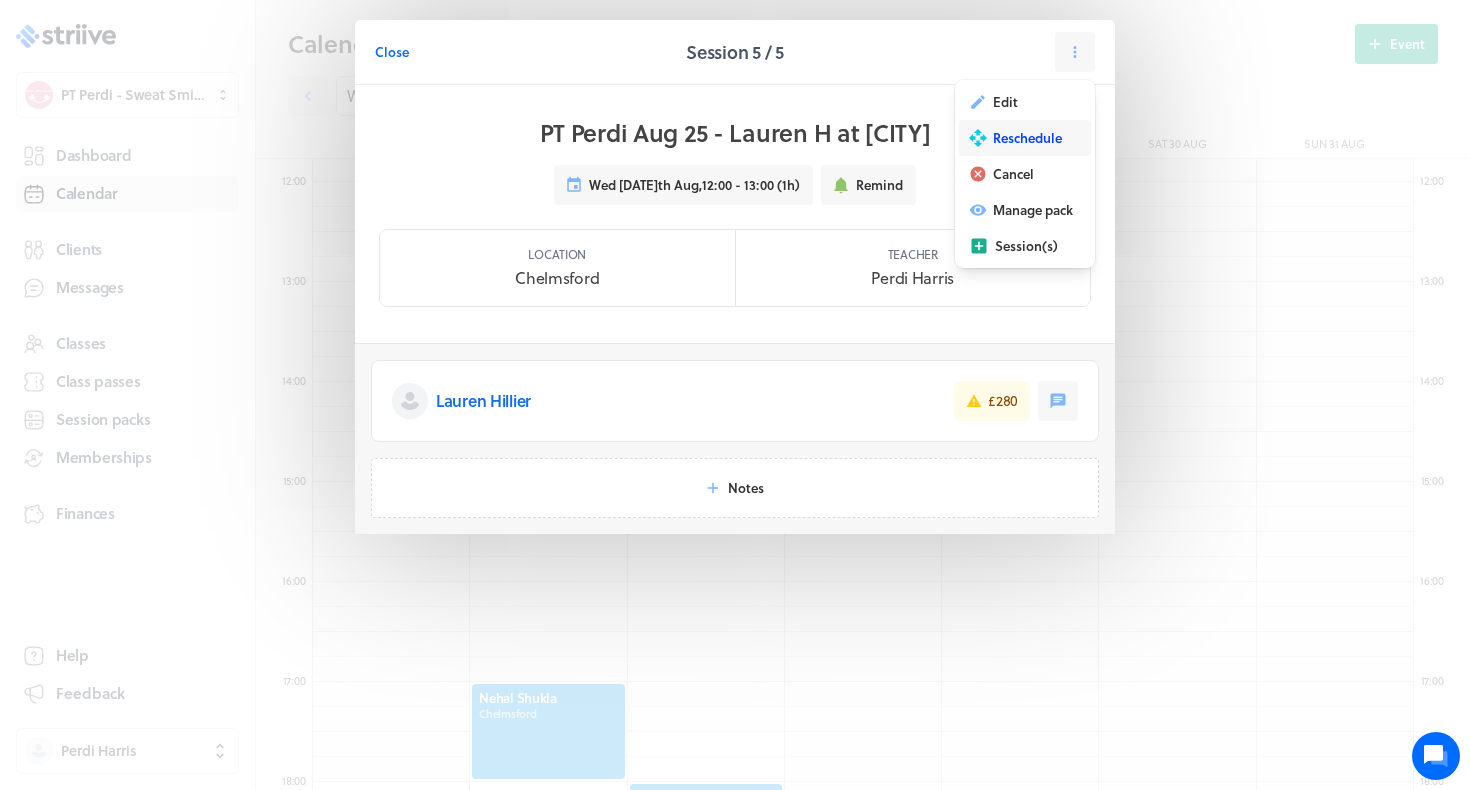 click on "Reschedule" at bounding box center (1025, 138) 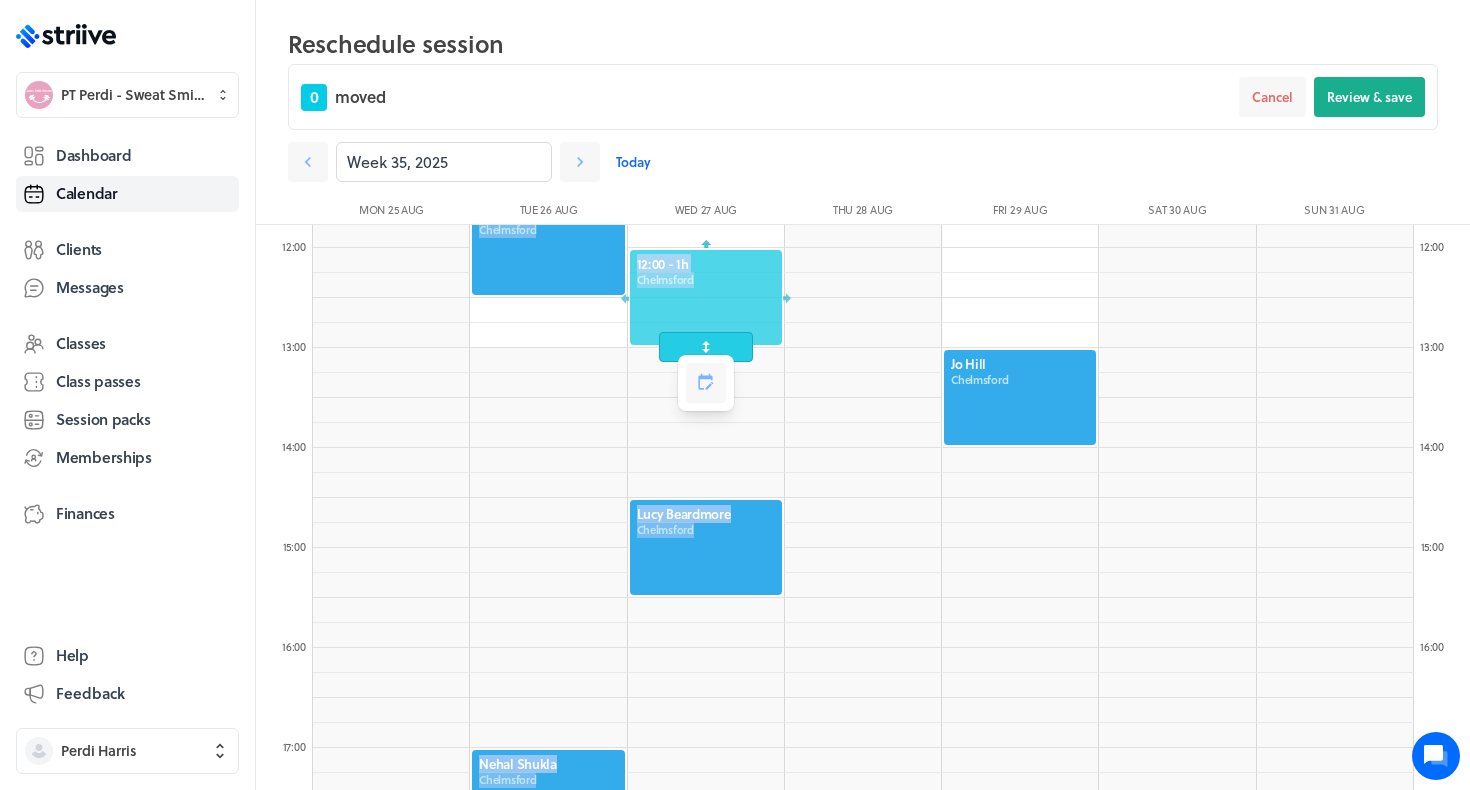 drag, startPoint x: 696, startPoint y: 543, endPoint x: 935, endPoint y: 534, distance: 239.1694 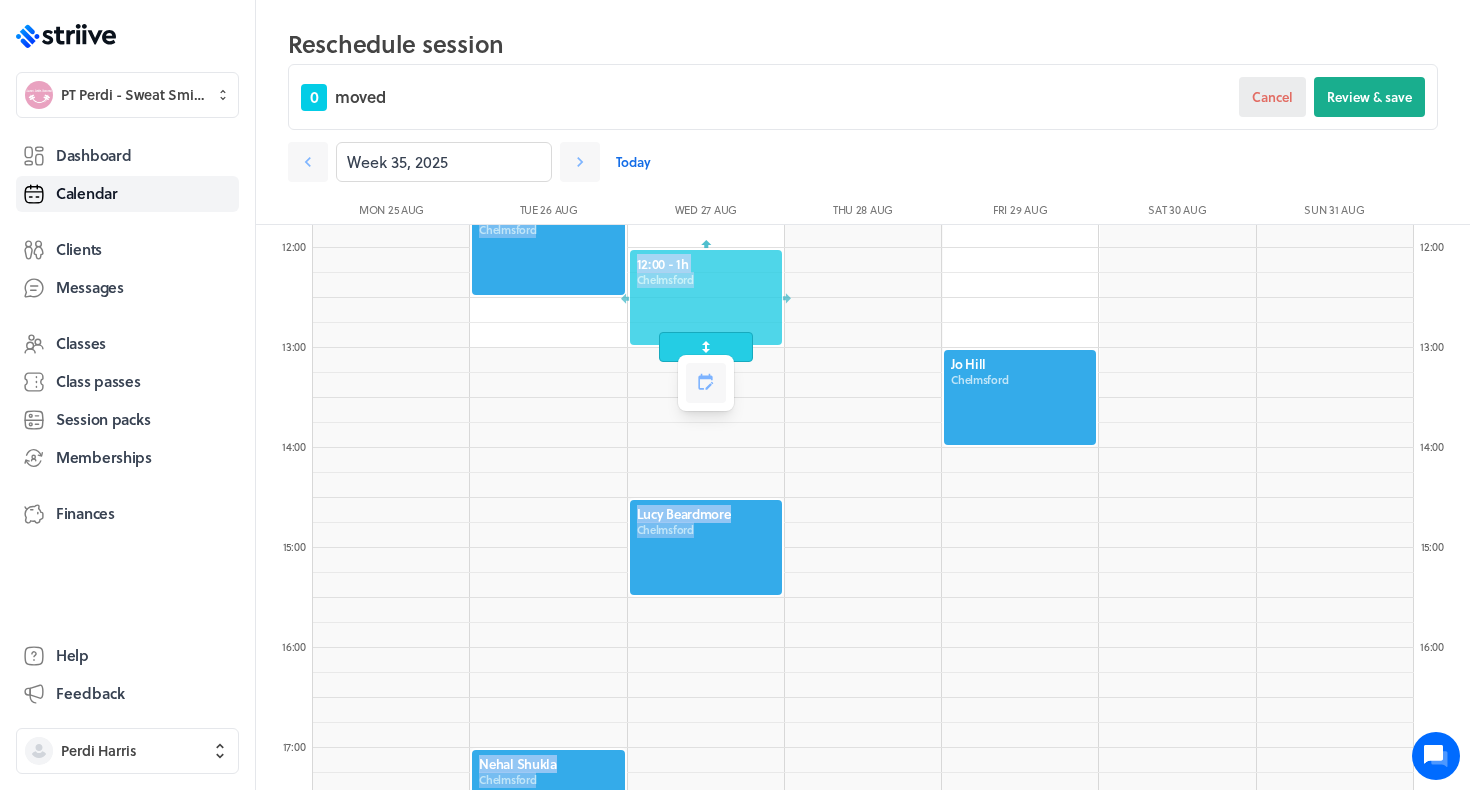 click on "Cancel" at bounding box center [1272, 97] 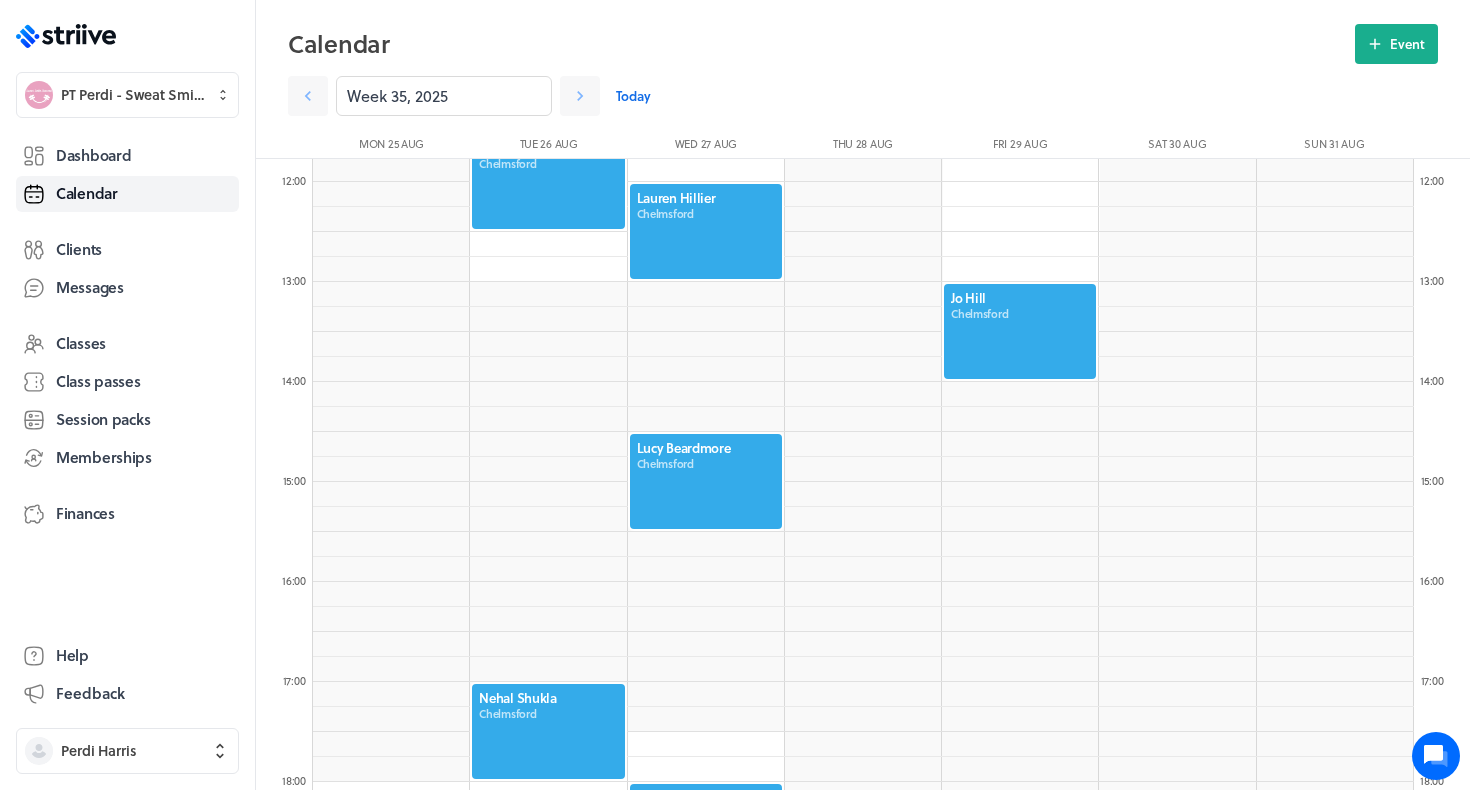 click at bounding box center [706, 231] 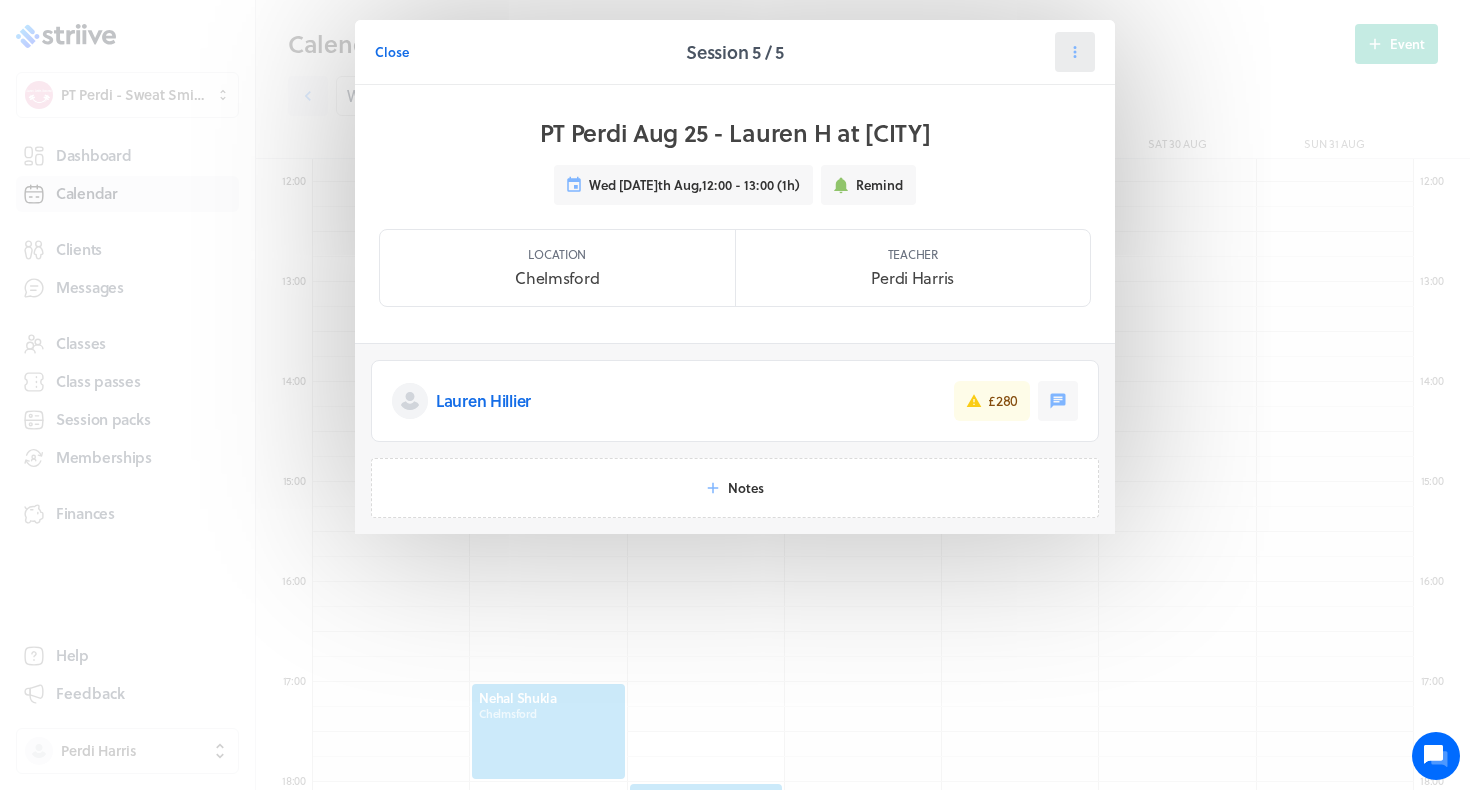 click at bounding box center (1075, 52) 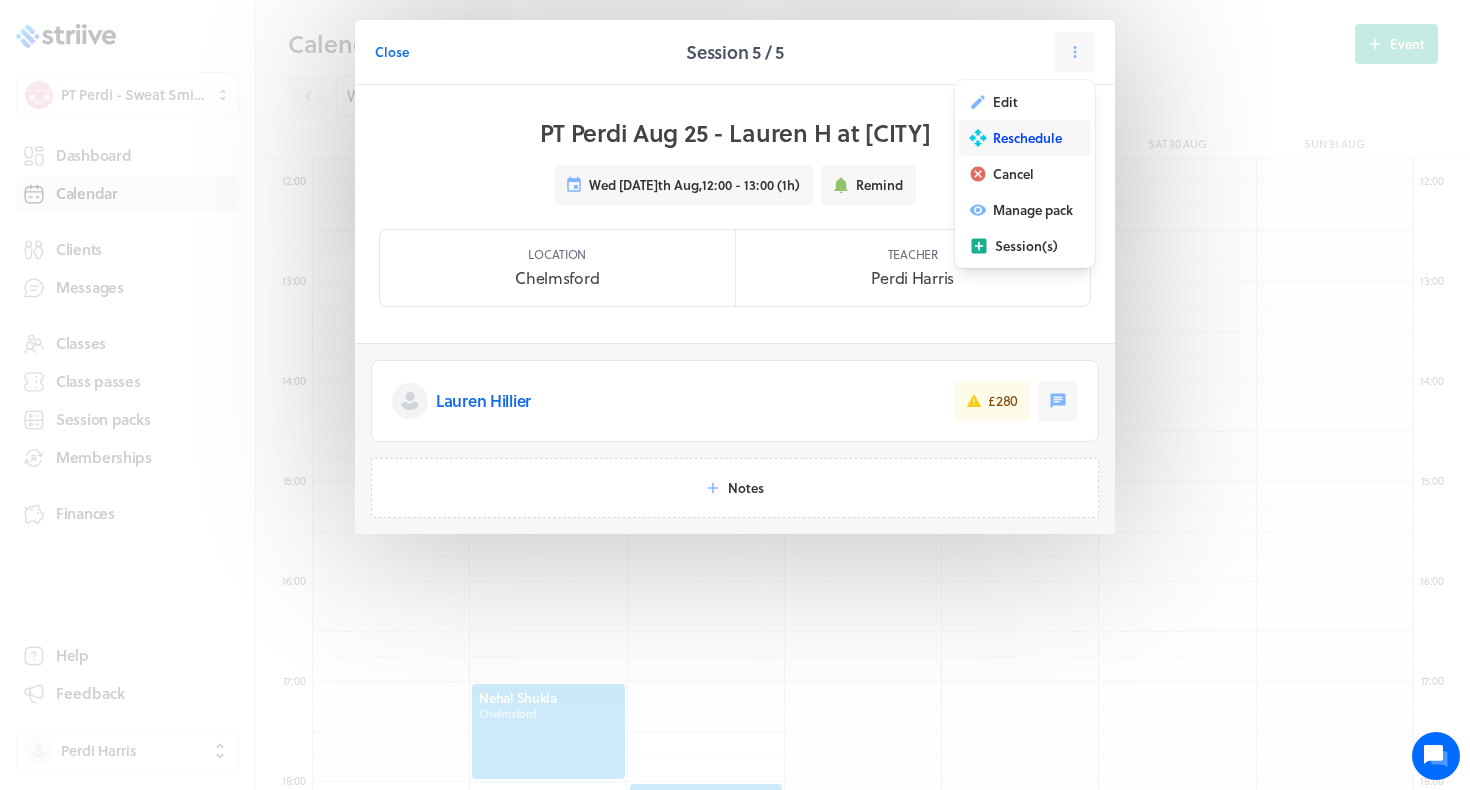 click on "Reschedule" at bounding box center [1025, 138] 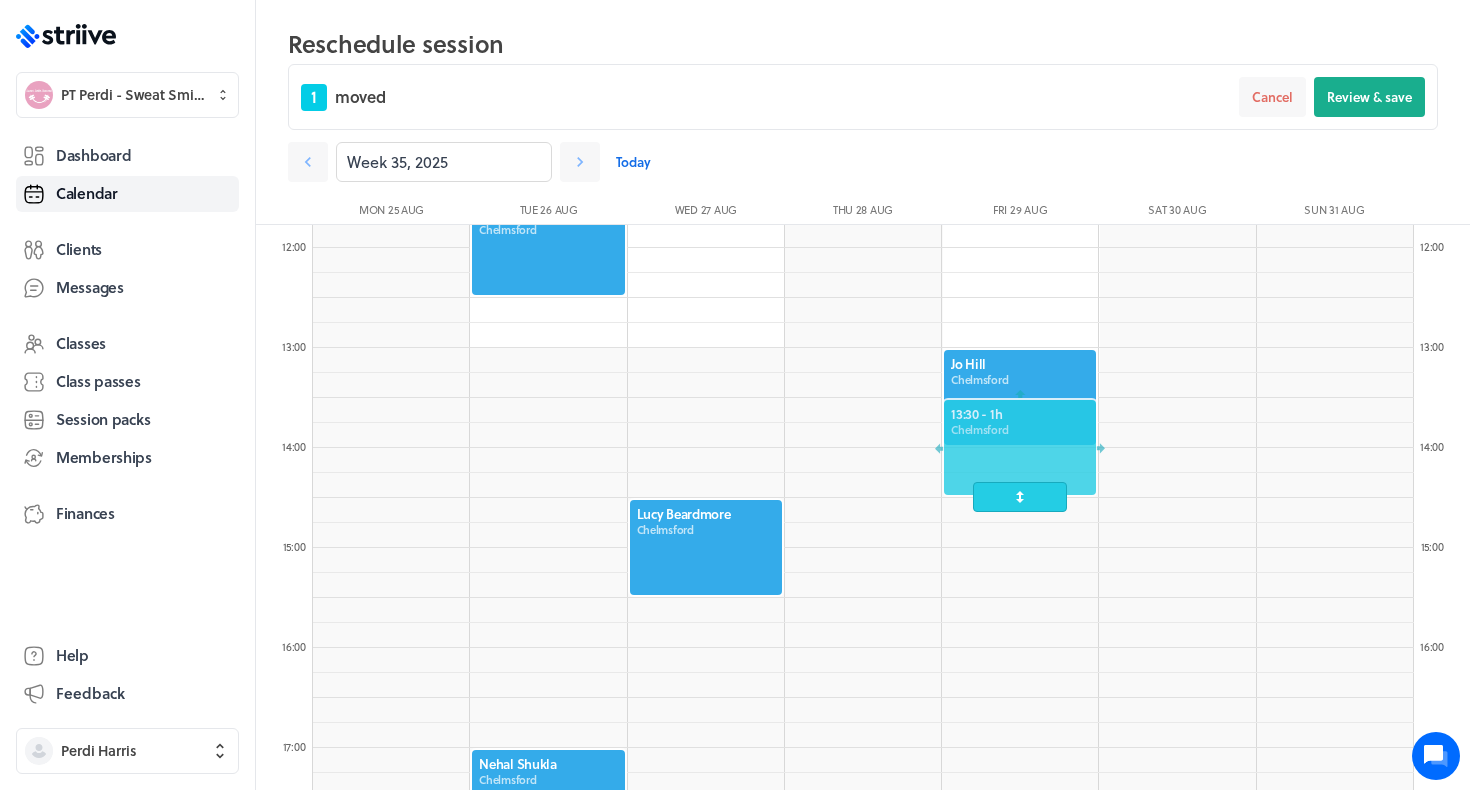 drag, startPoint x: 698, startPoint y: 277, endPoint x: 953, endPoint y: 450, distance: 308.14606 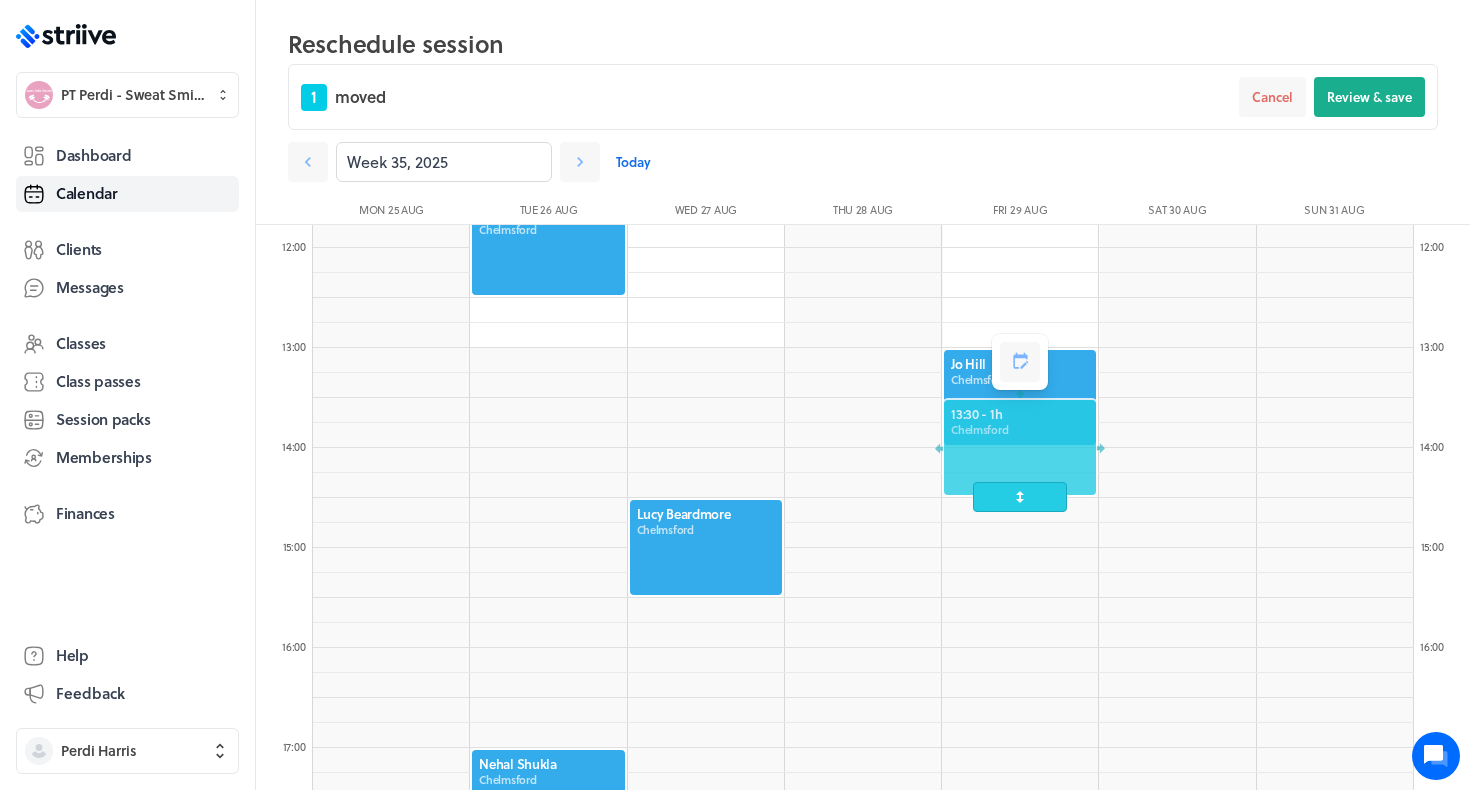 click at bounding box center [1020, 447] 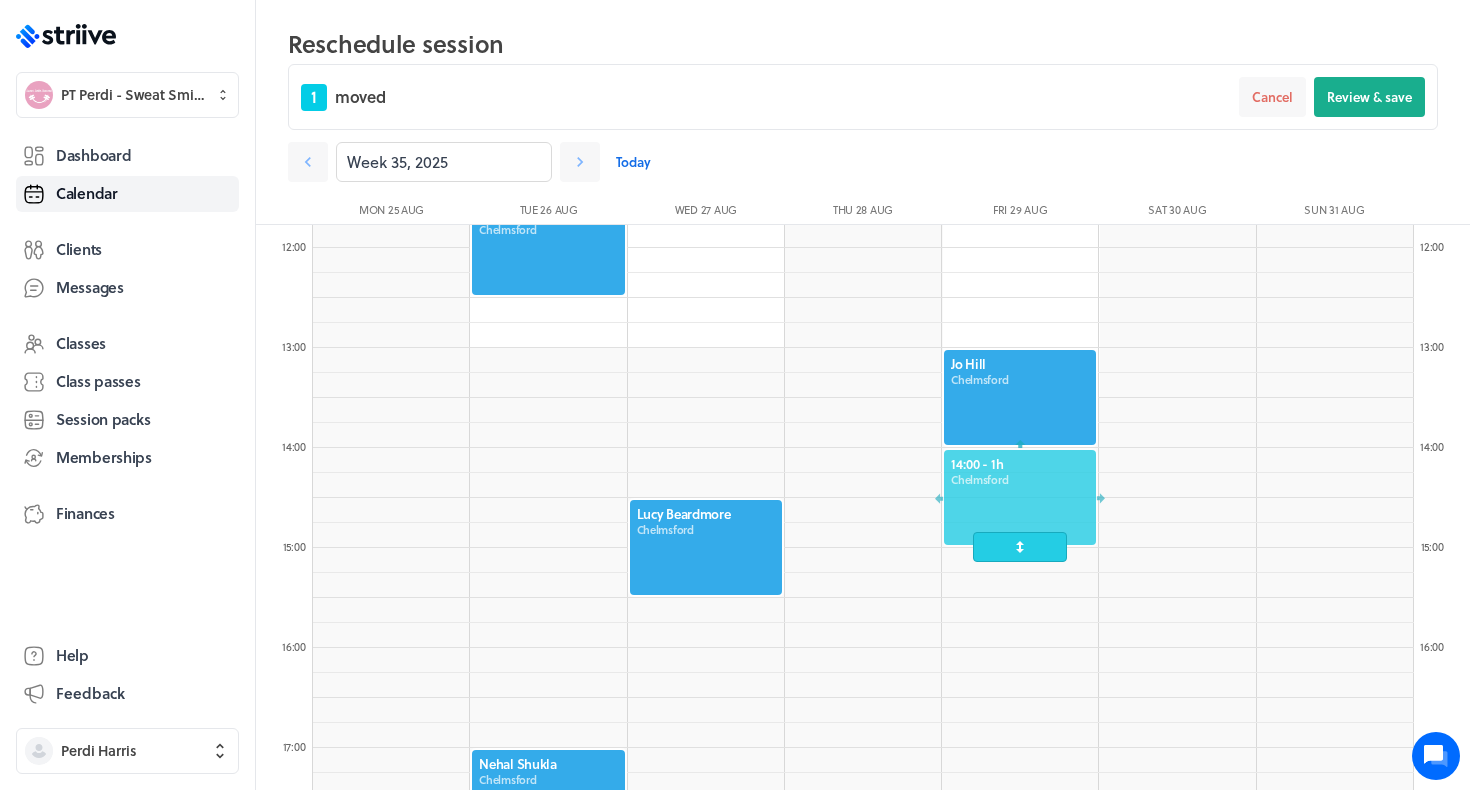 drag, startPoint x: 974, startPoint y: 418, endPoint x: 974, endPoint y: 481, distance: 63 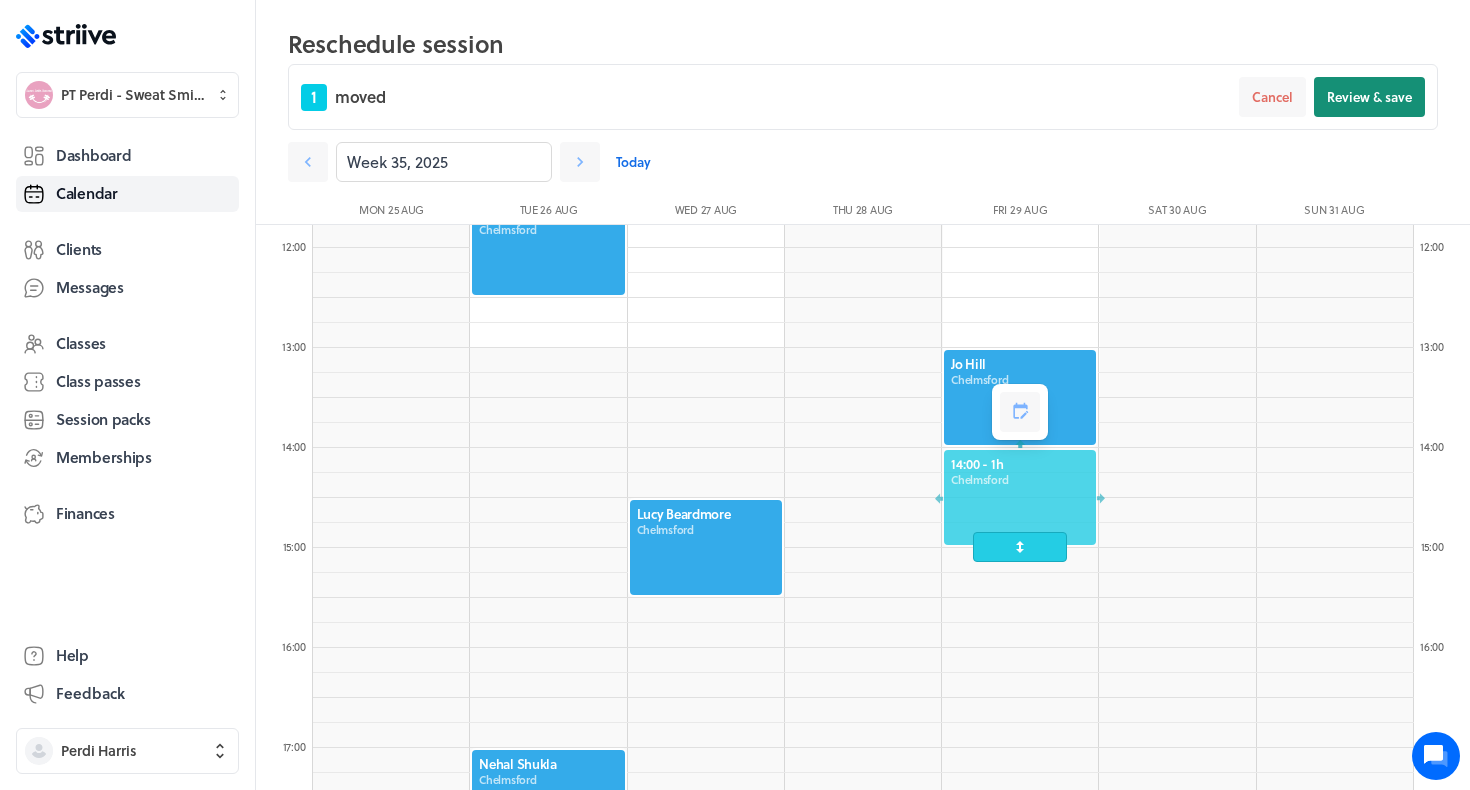 click on "Review & save" at bounding box center [1369, 97] 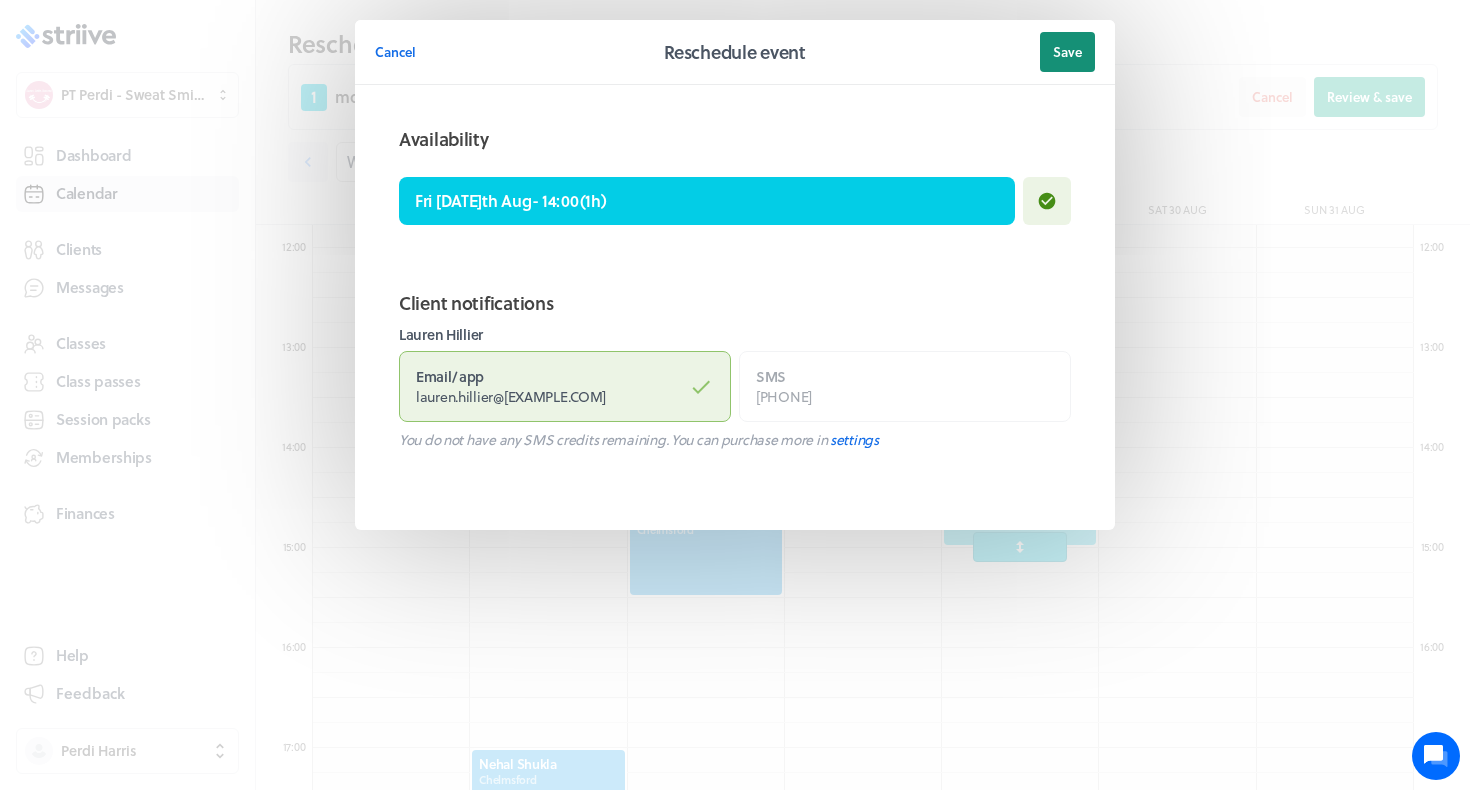click on "Save" at bounding box center (1067, 52) 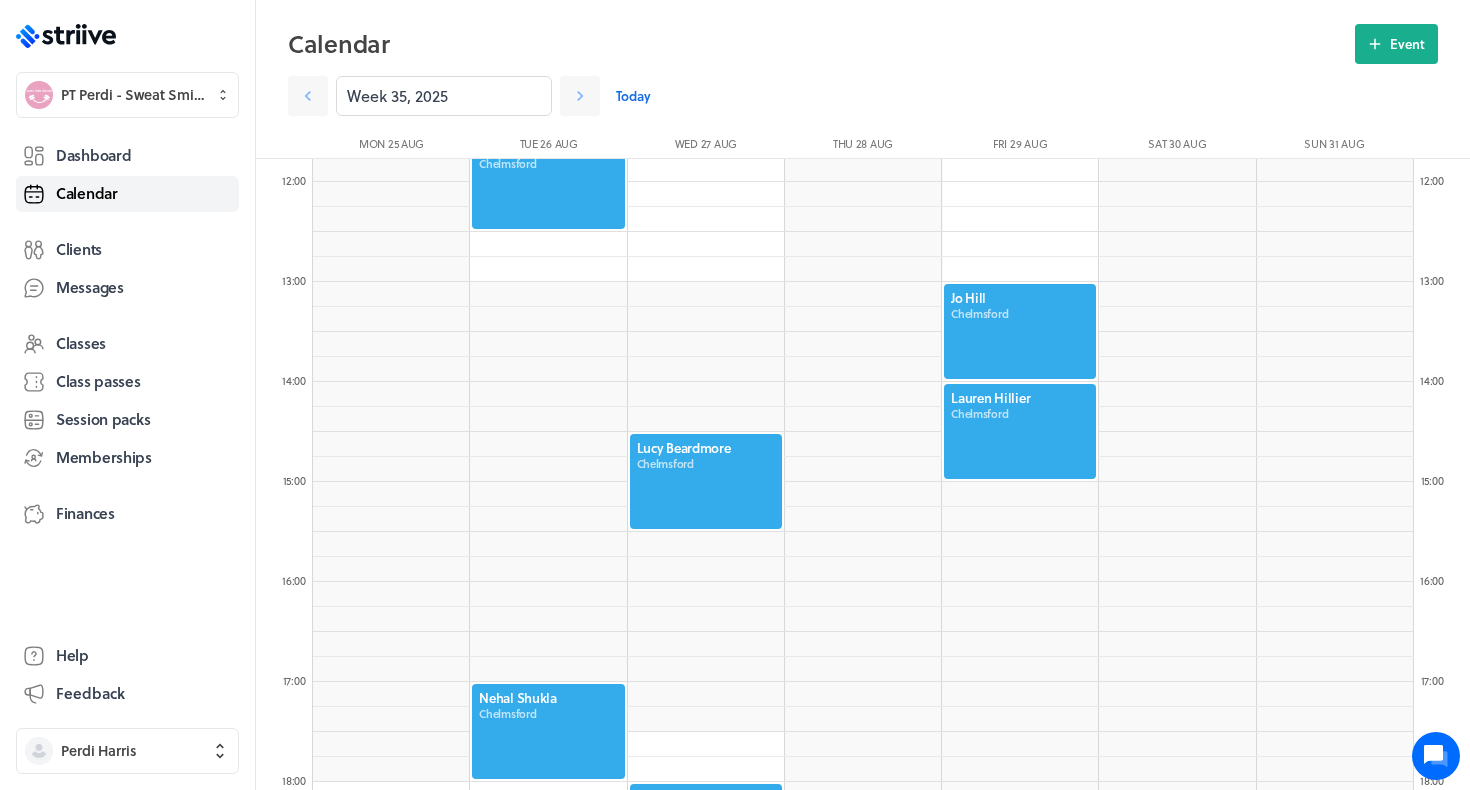 click on "Calendar" at bounding box center (127, 194) 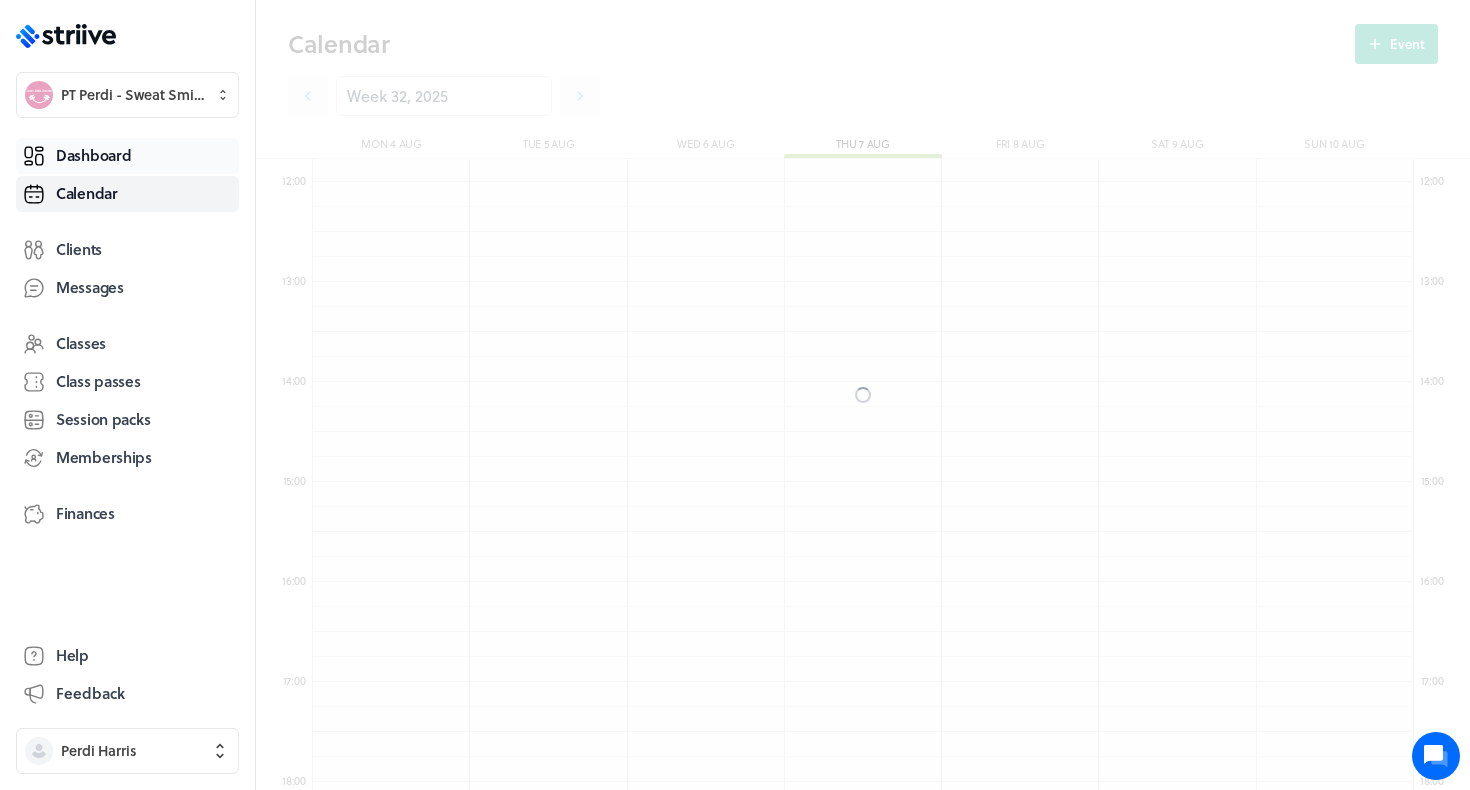 scroll, scrollTop: 550, scrollLeft: 0, axis: vertical 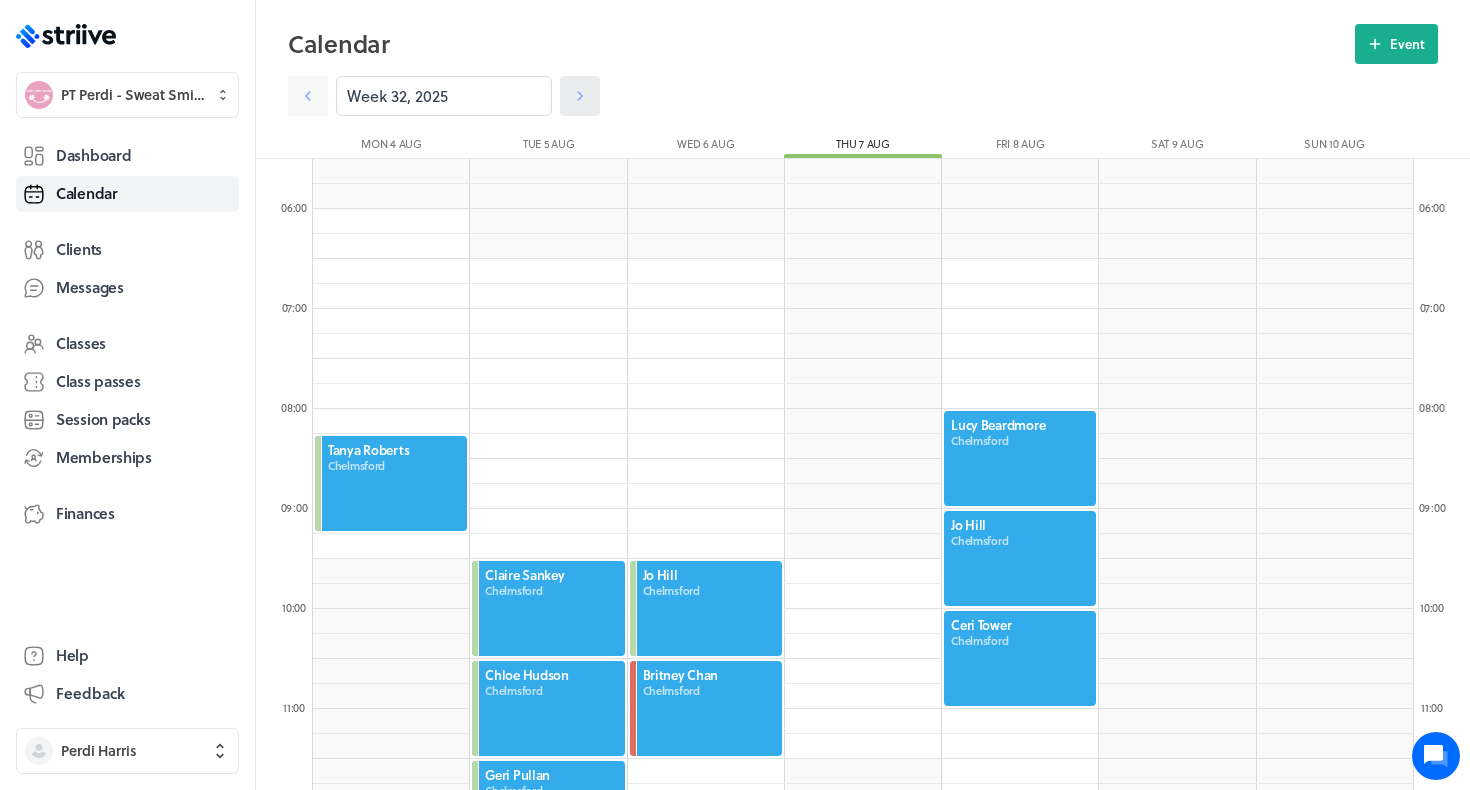 click 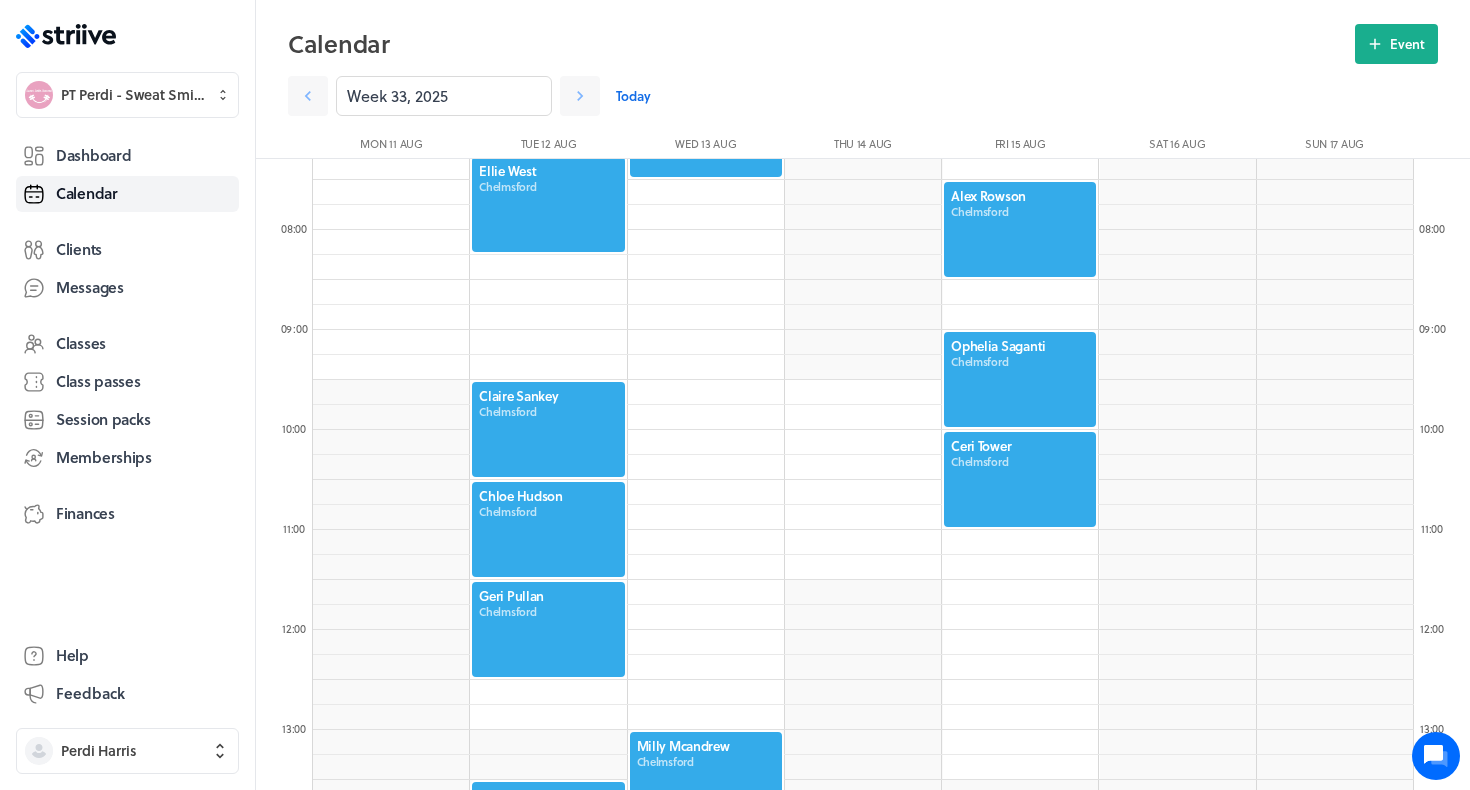 scroll, scrollTop: 548, scrollLeft: 0, axis: vertical 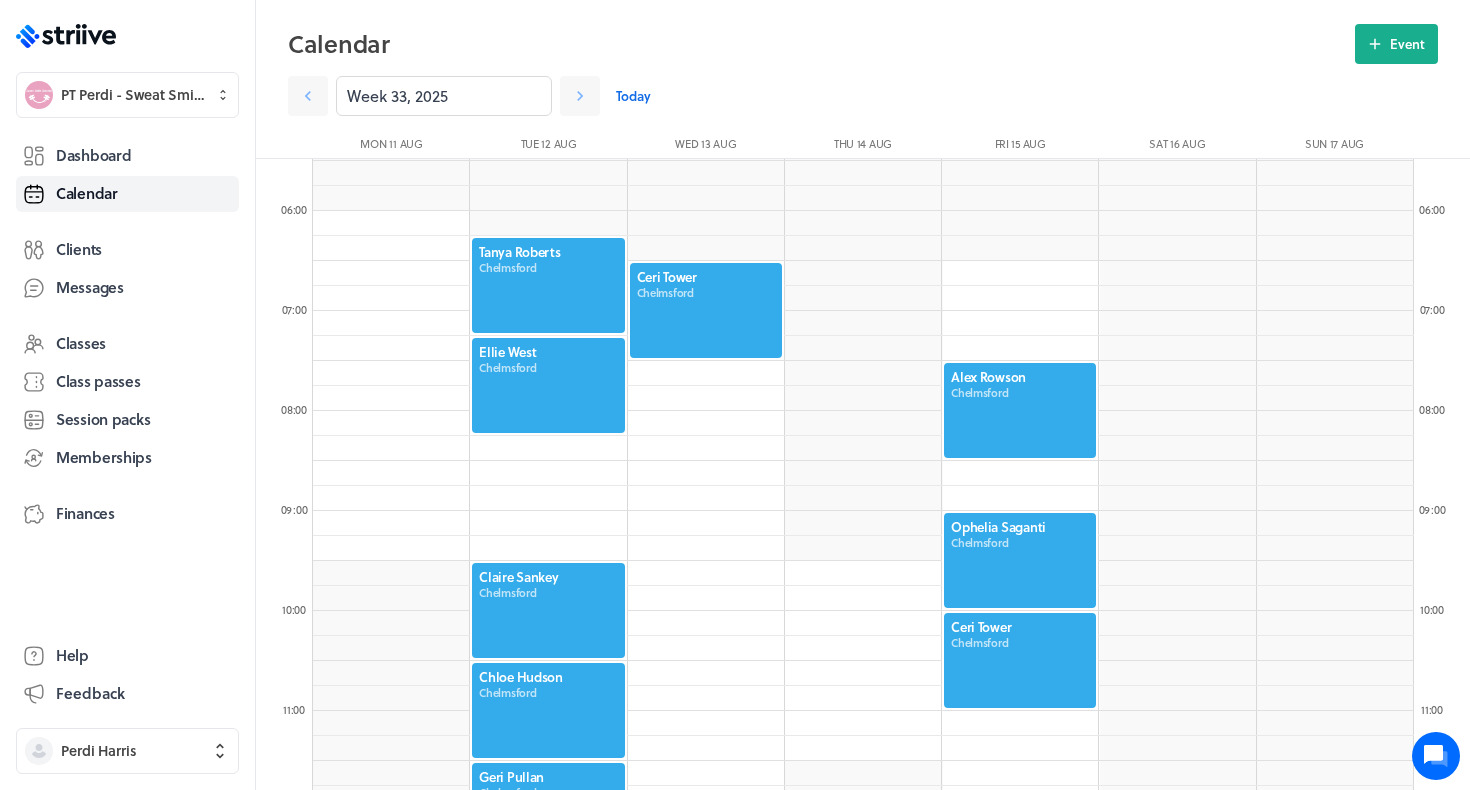click at bounding box center [706, 310] 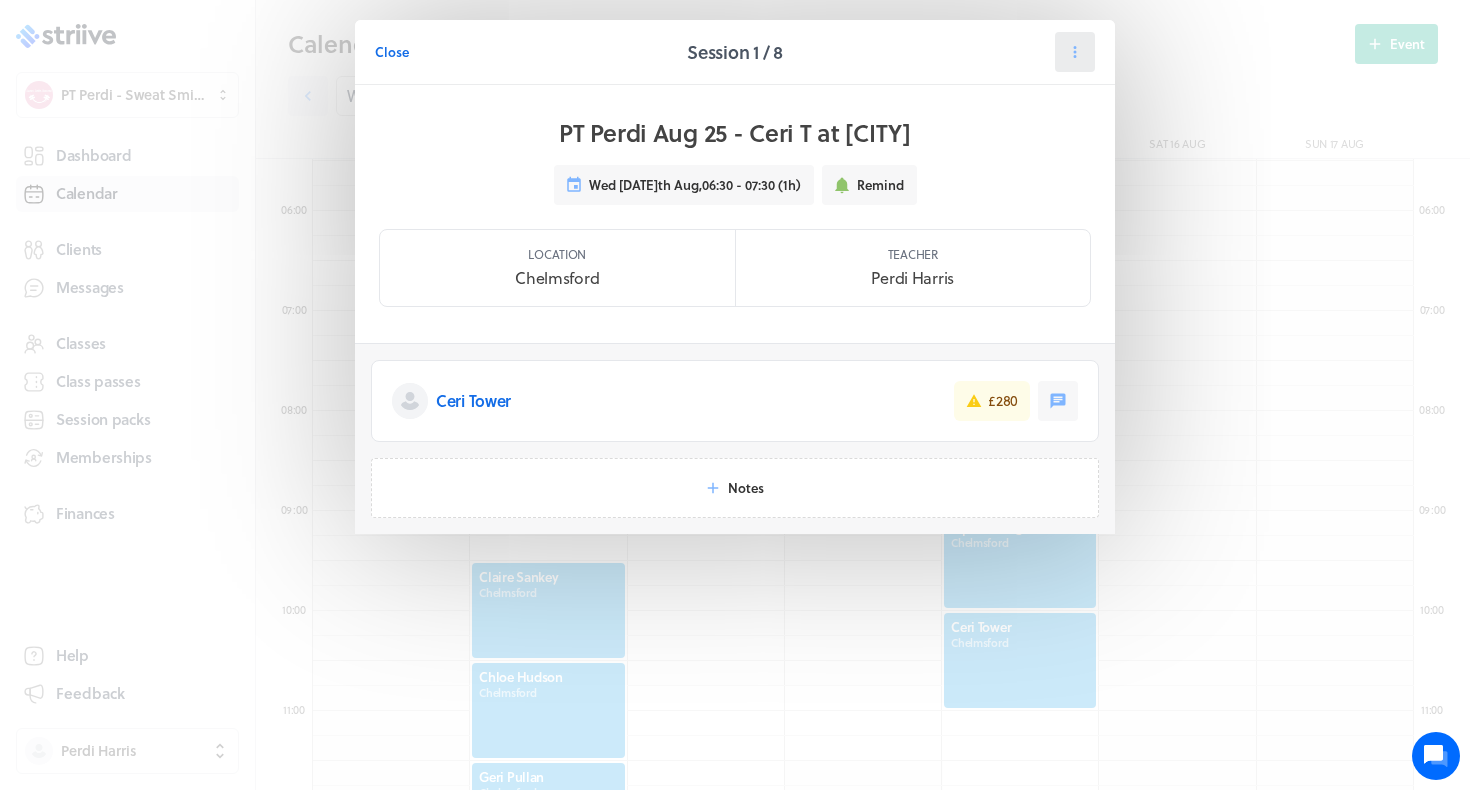 click at bounding box center [1075, 52] 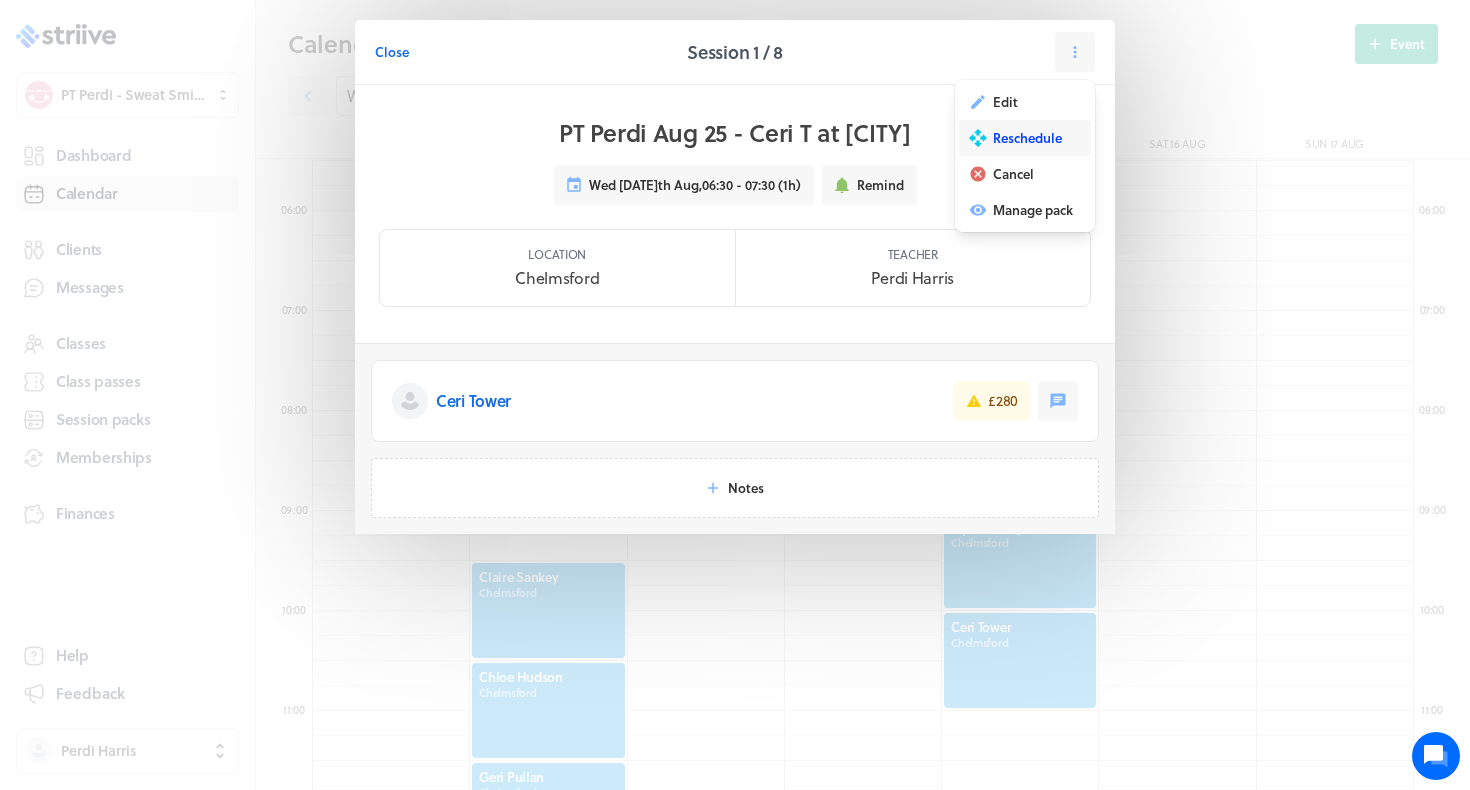click 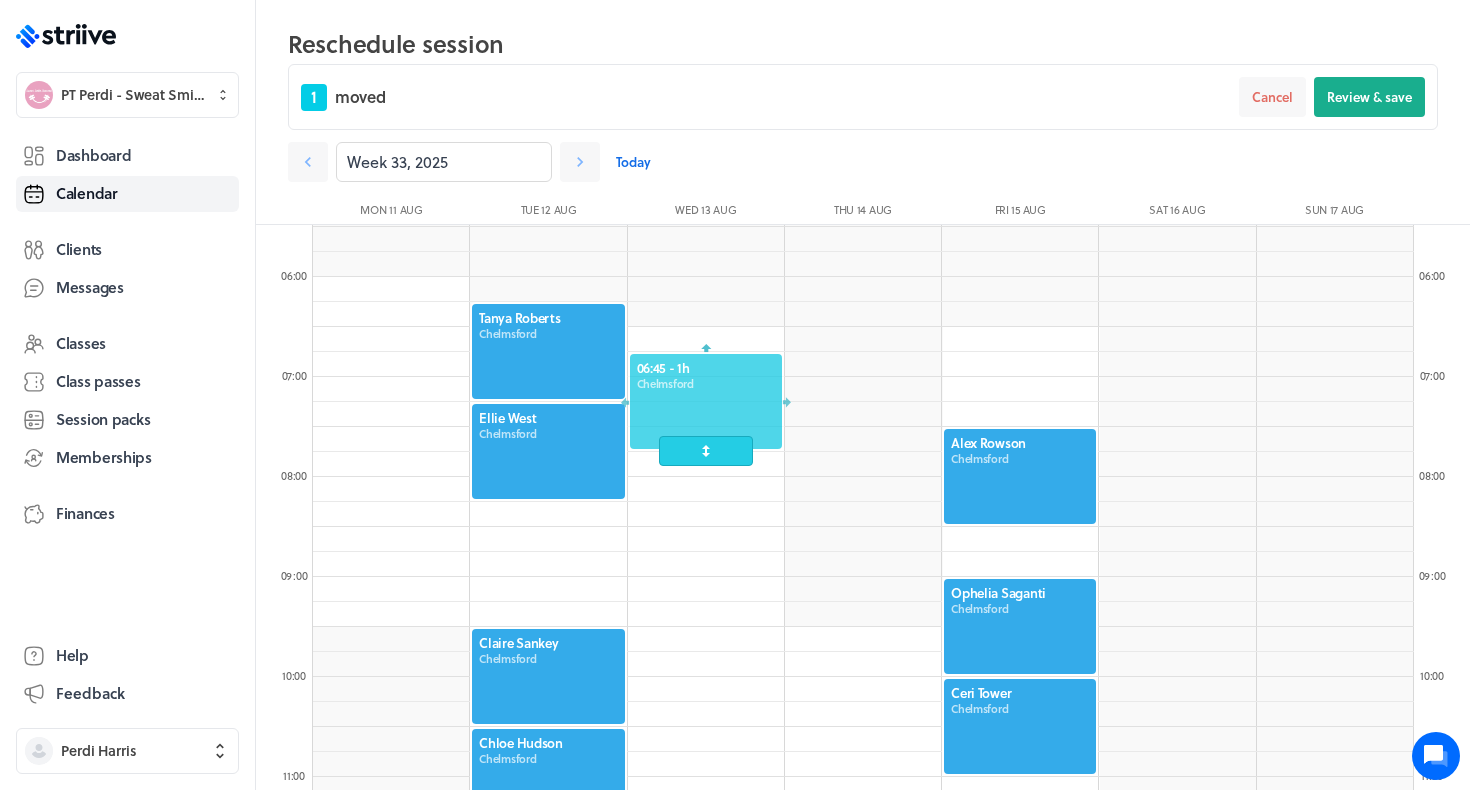 drag, startPoint x: 730, startPoint y: 339, endPoint x: 730, endPoint y: 393, distance: 54 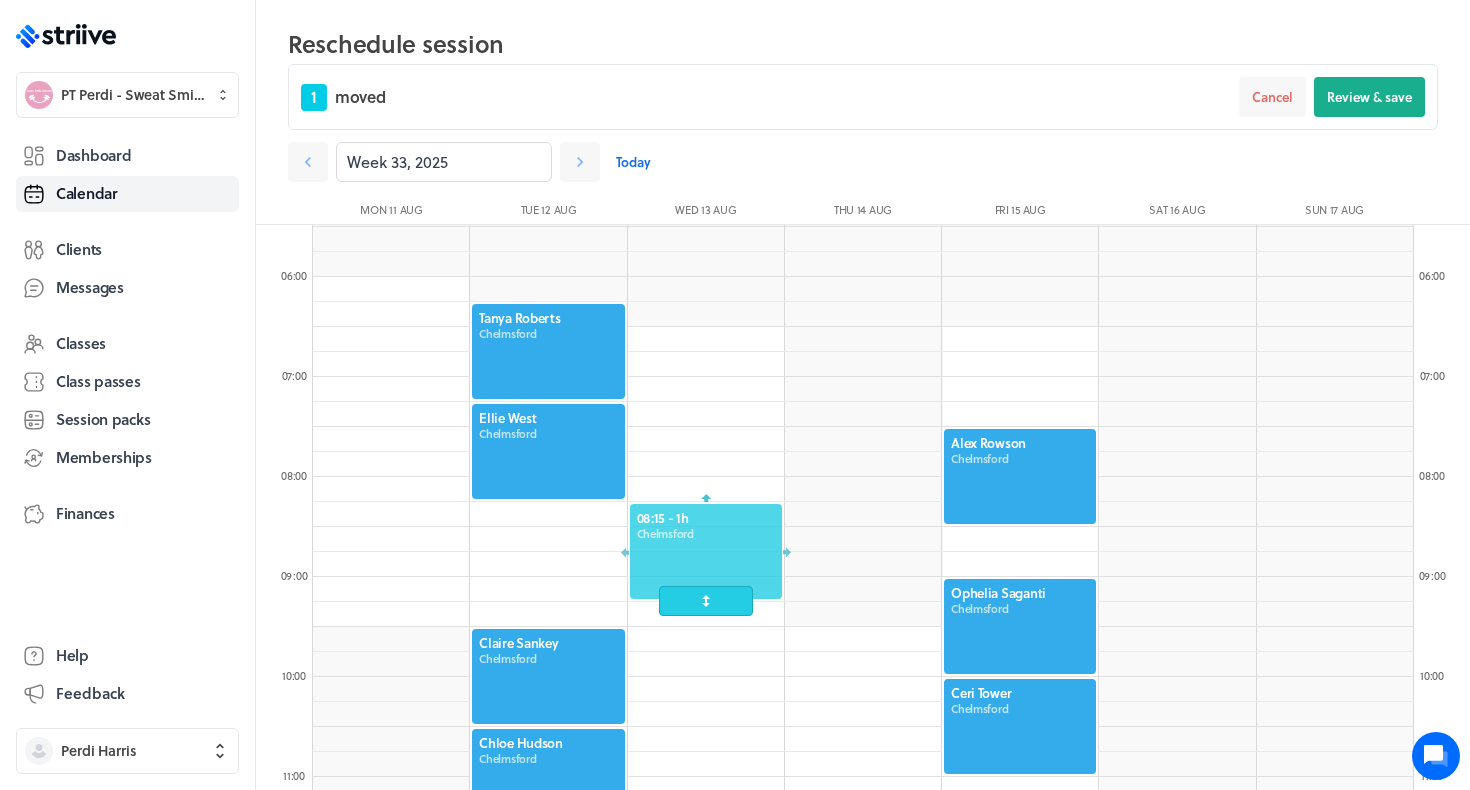 drag, startPoint x: 730, startPoint y: 393, endPoint x: 721, endPoint y: 673, distance: 280.1446 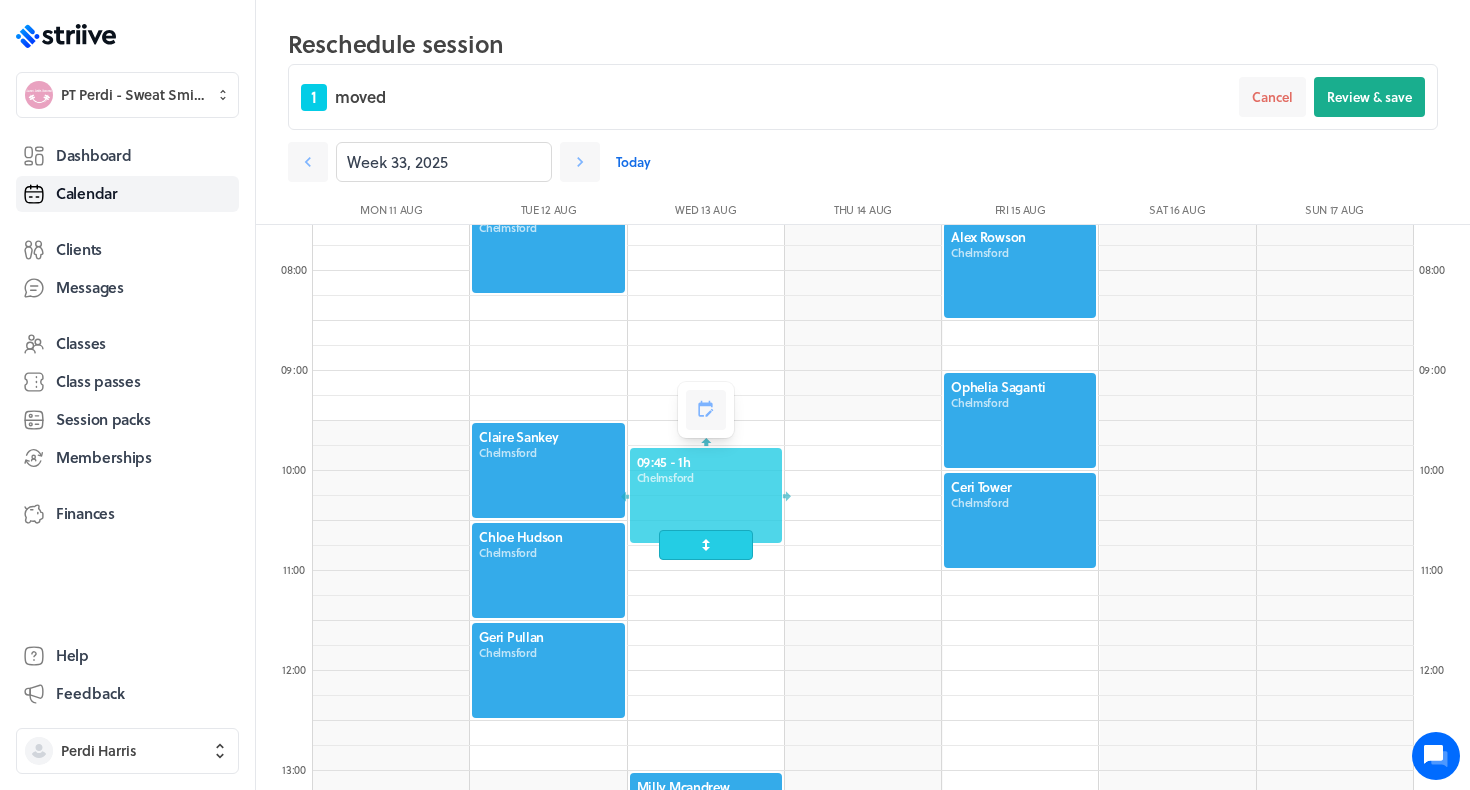 scroll, scrollTop: 795, scrollLeft: 0, axis: vertical 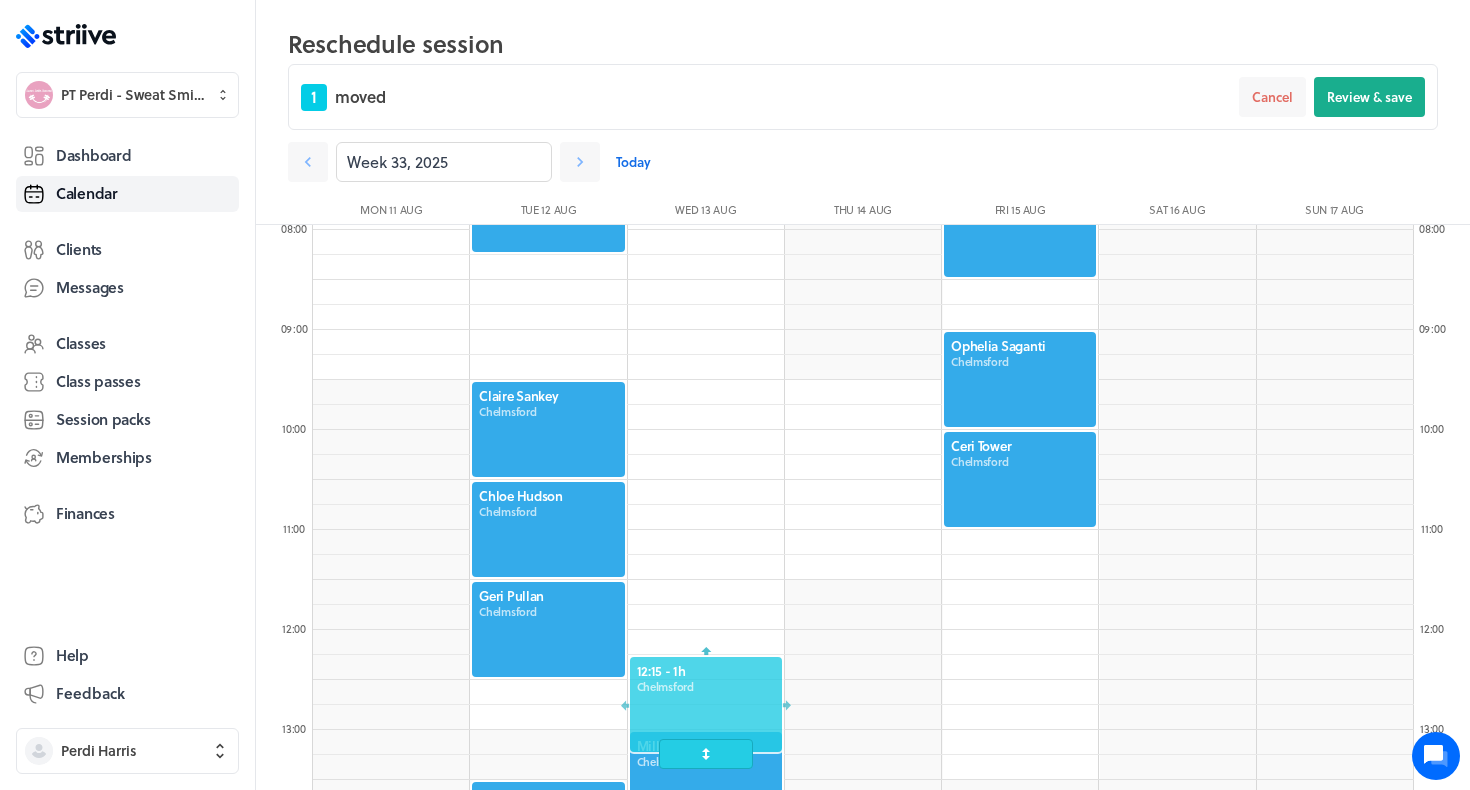 drag, startPoint x: 691, startPoint y: 435, endPoint x: 691, endPoint y: 728, distance: 293 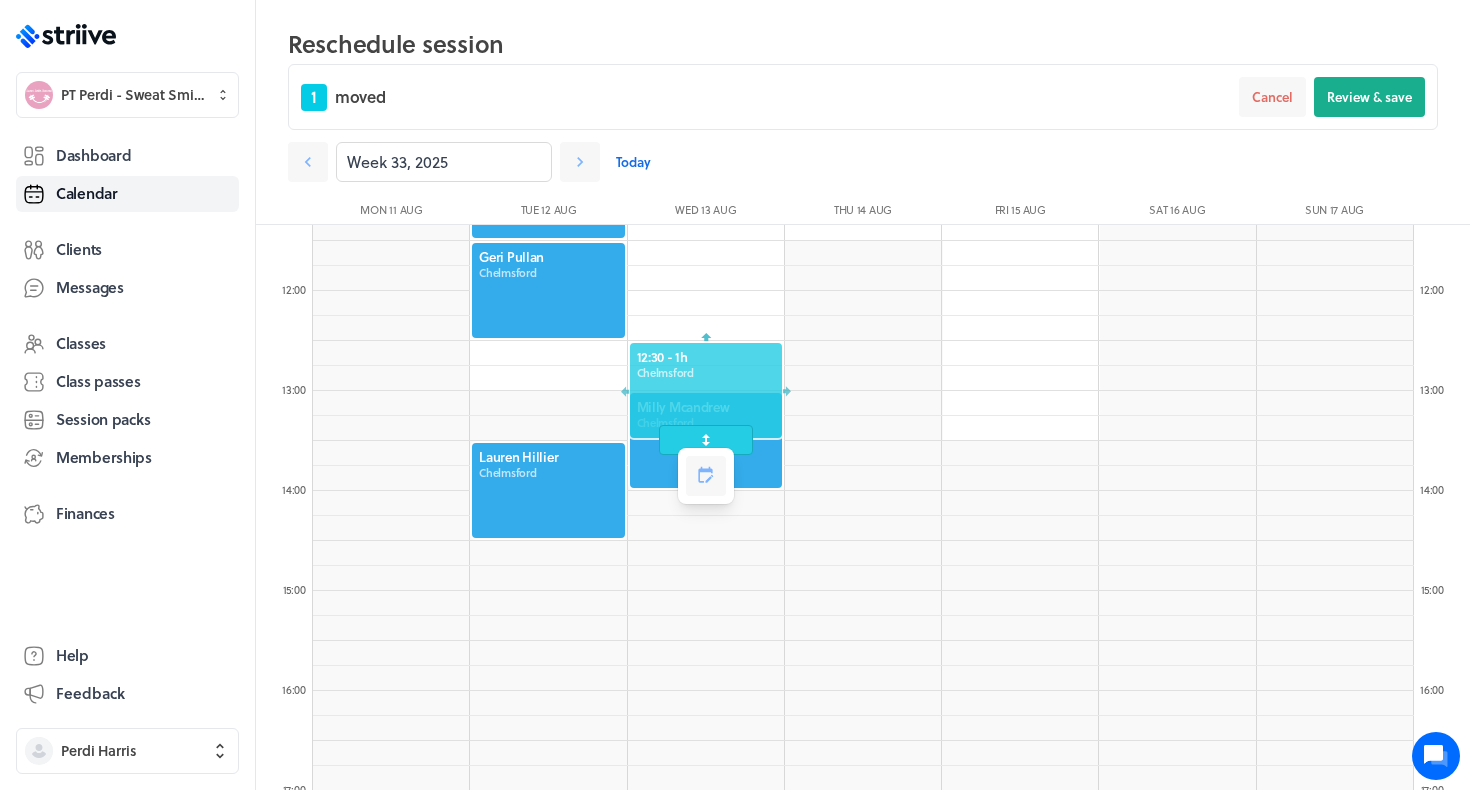 scroll, scrollTop: 1199, scrollLeft: 0, axis: vertical 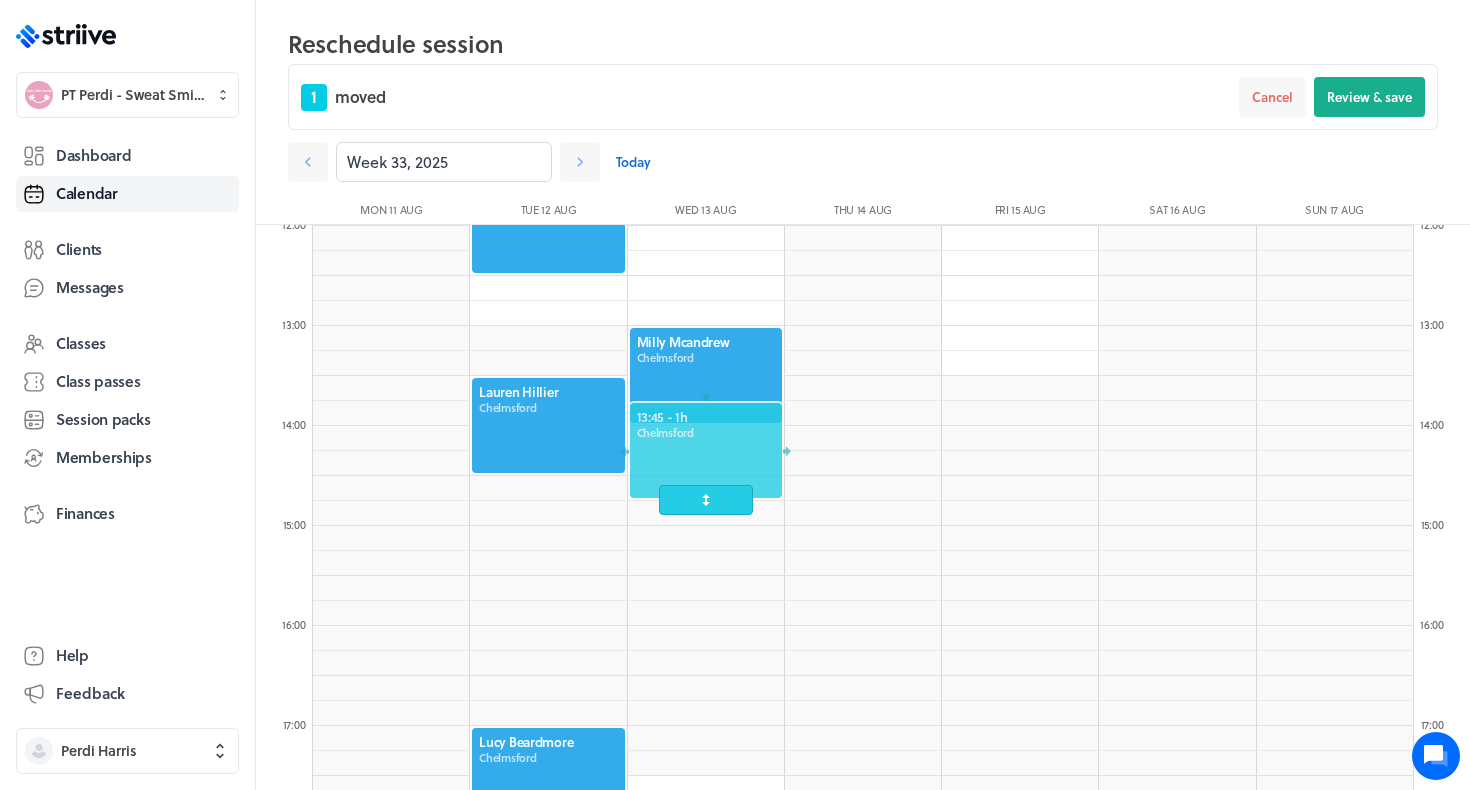 drag, startPoint x: 688, startPoint y: 312, endPoint x: 695, endPoint y: 625, distance: 313.07828 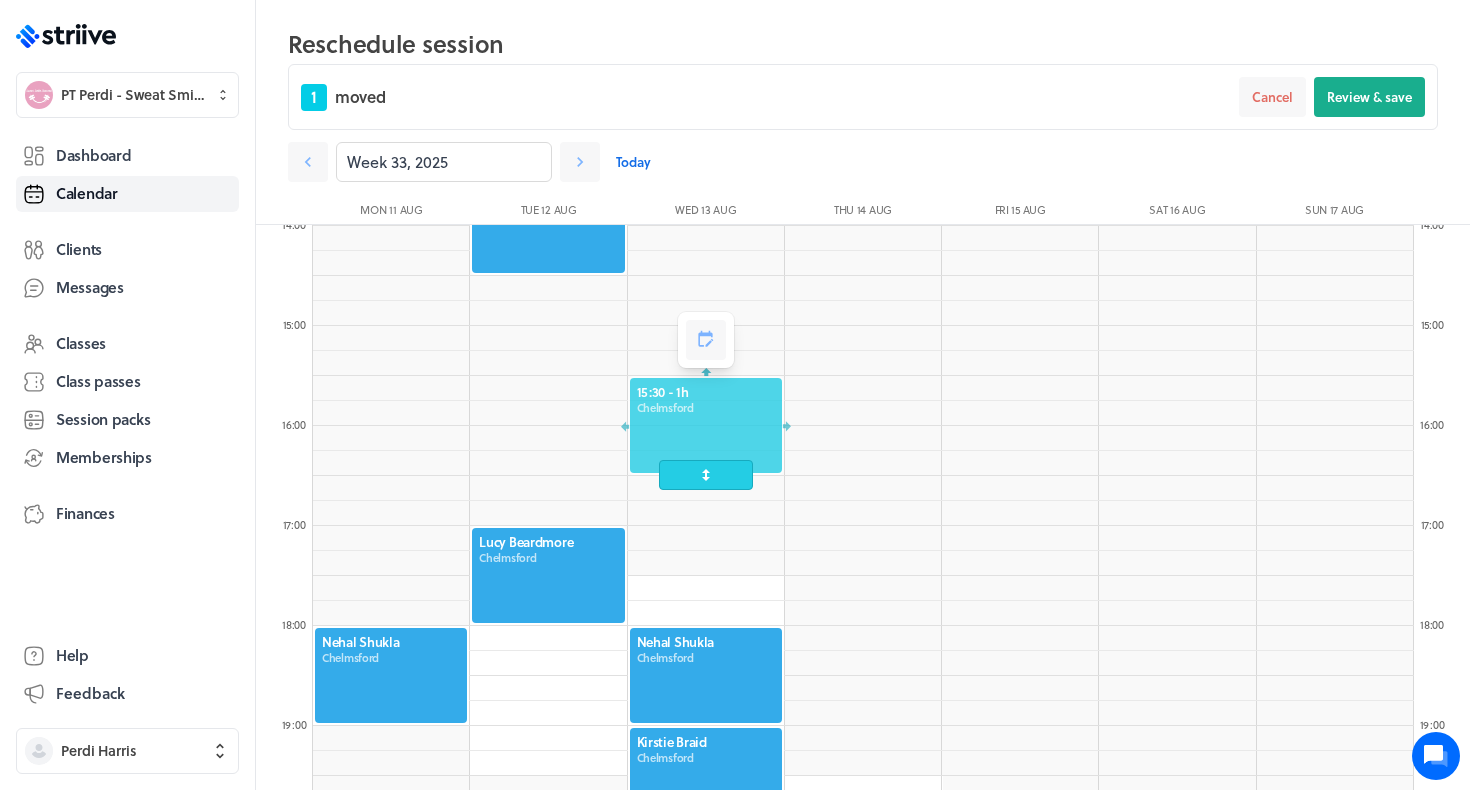 scroll, scrollTop: 1469, scrollLeft: 0, axis: vertical 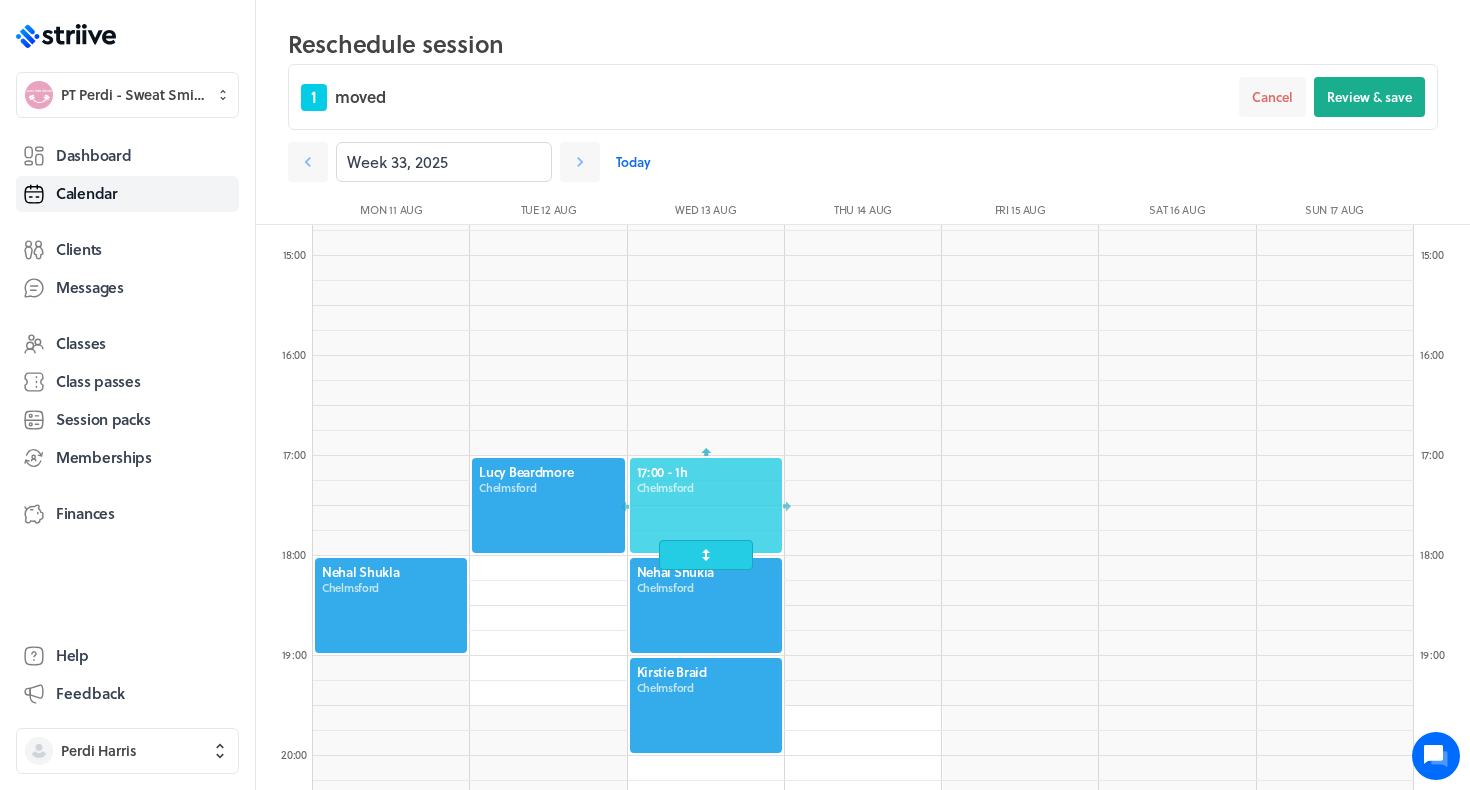 drag, startPoint x: 665, startPoint y: 333, endPoint x: 665, endPoint y: 496, distance: 163 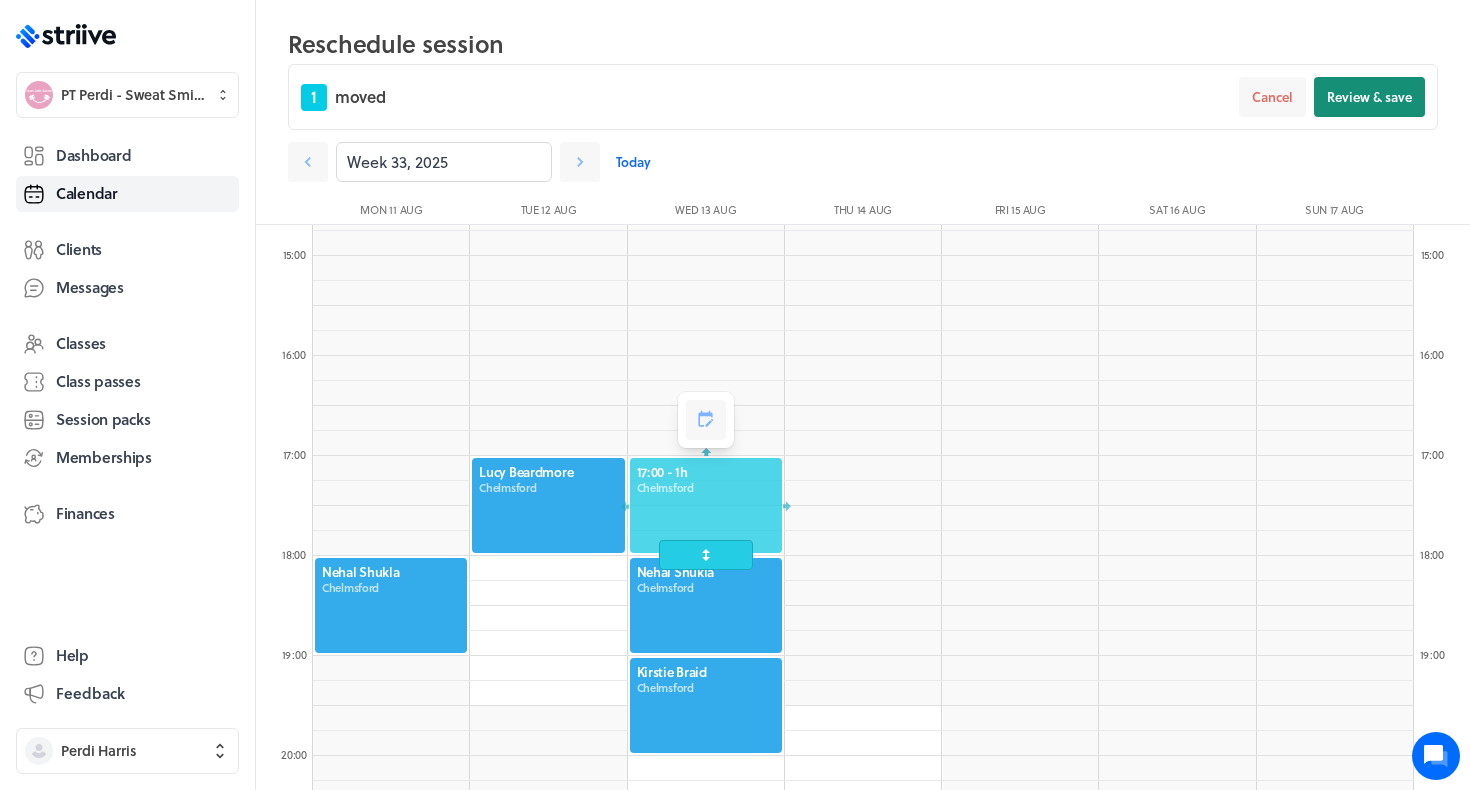 click on "Review & save" at bounding box center (1369, 97) 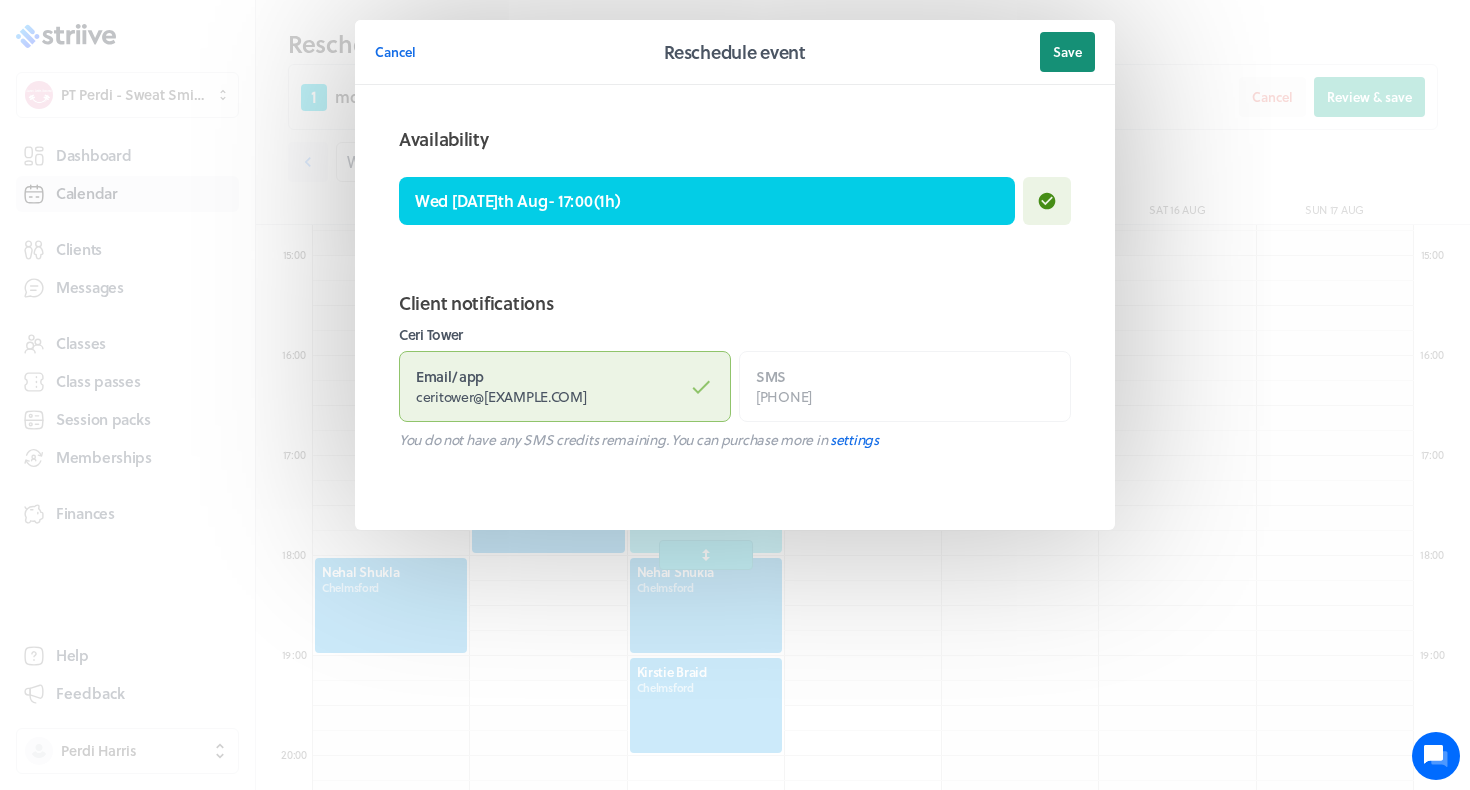 click on "Save" at bounding box center (1067, 52) 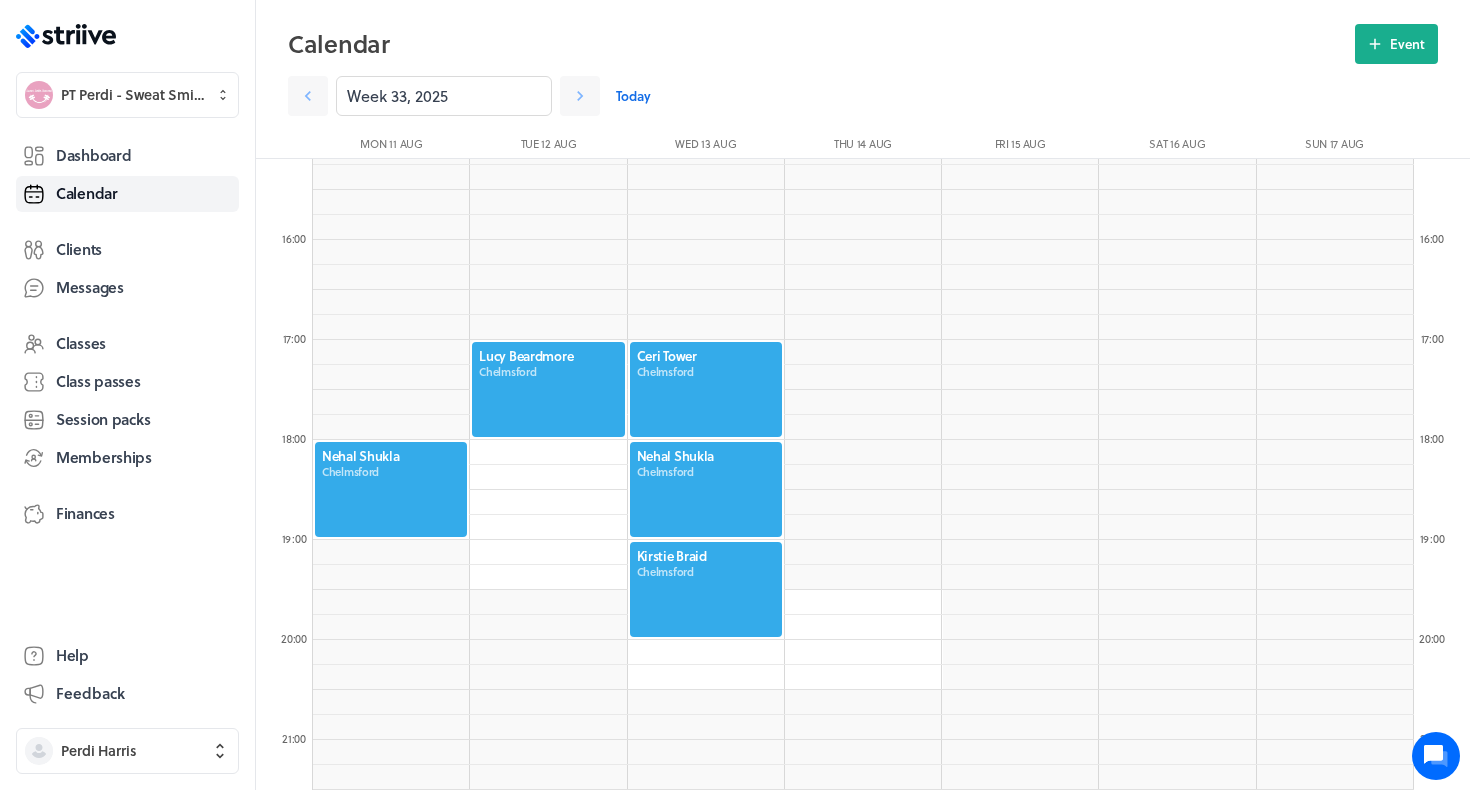 scroll, scrollTop: 1520, scrollLeft: 0, axis: vertical 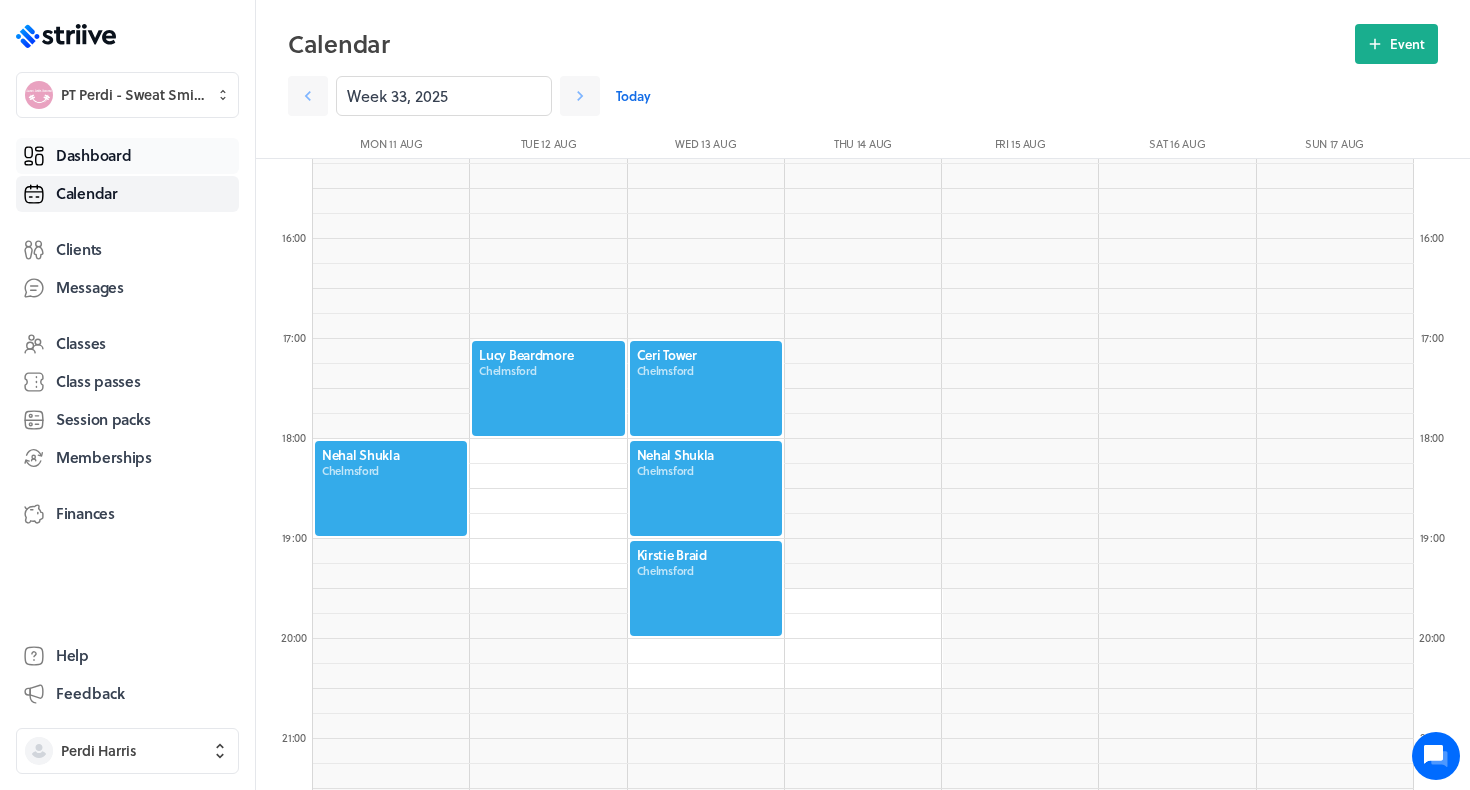 click on "Dashboard" at bounding box center [93, 155] 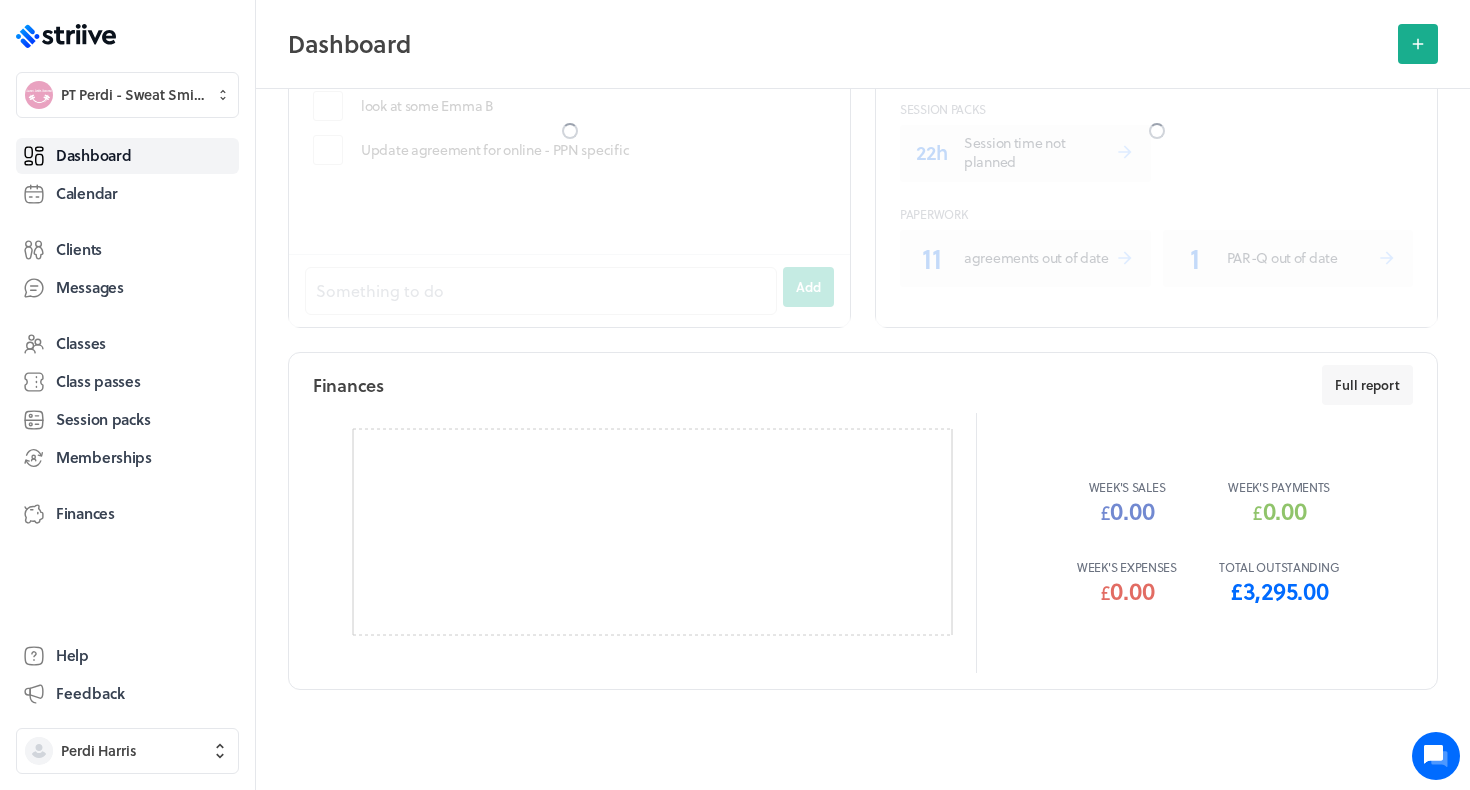 scroll, scrollTop: 0, scrollLeft: 0, axis: both 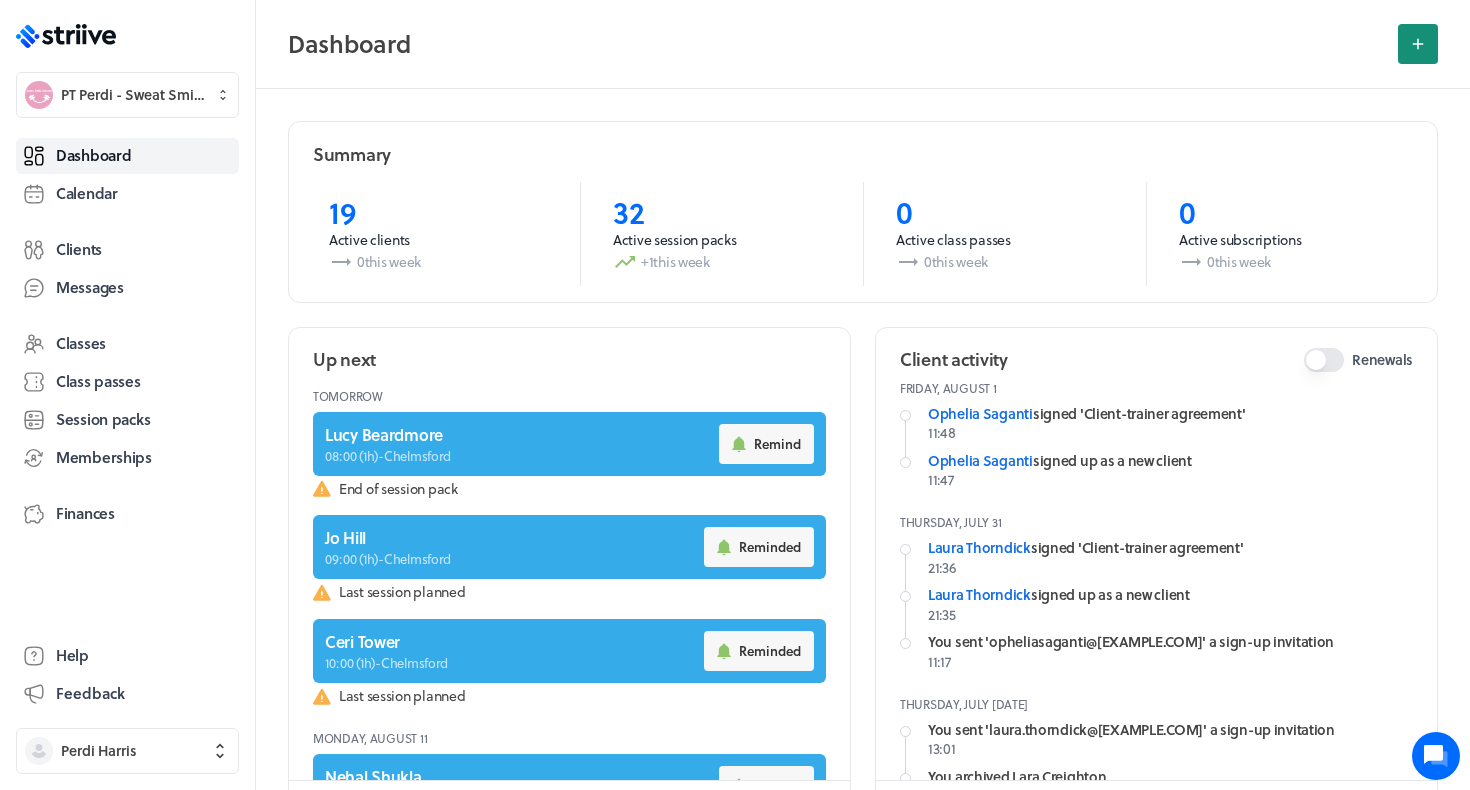 click 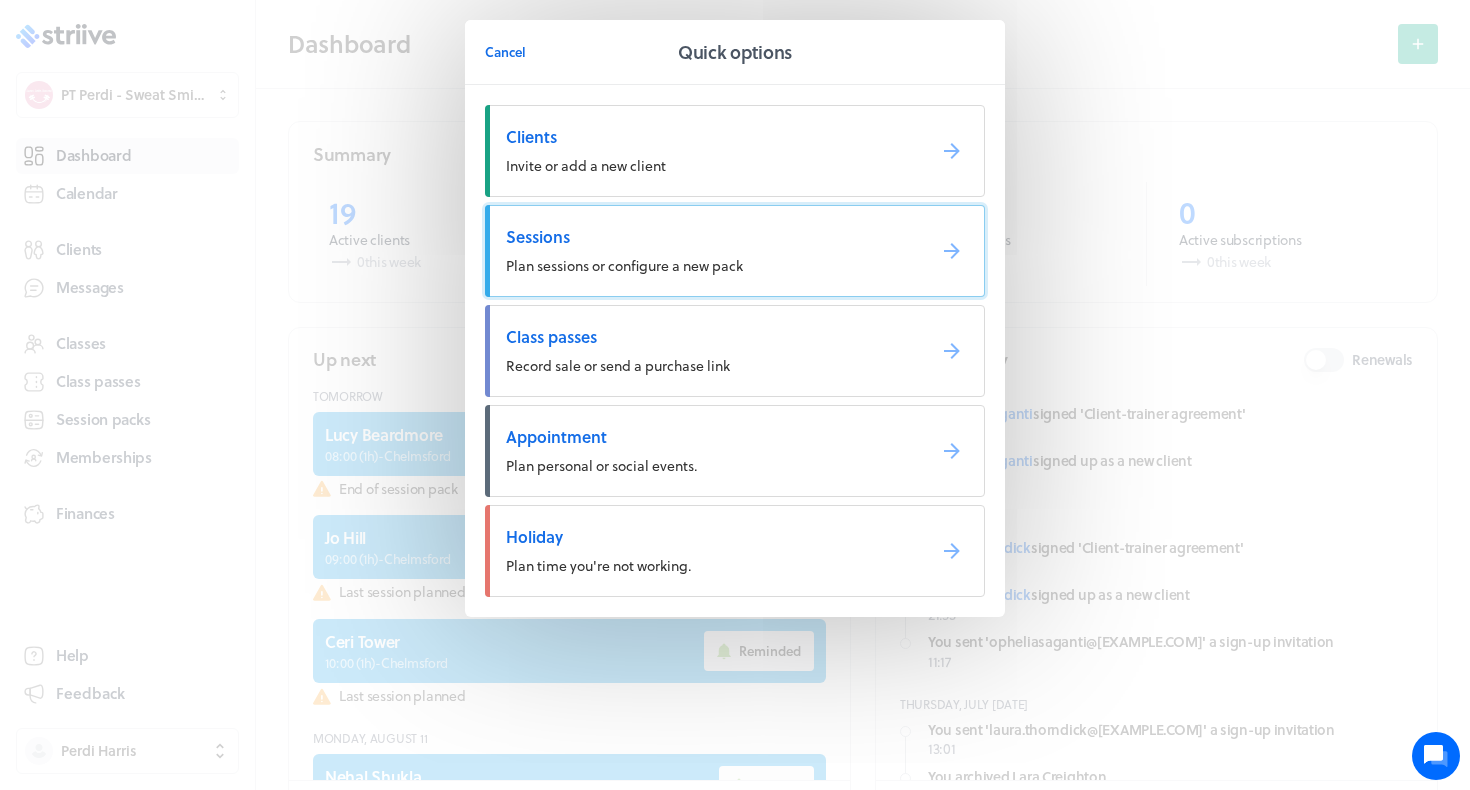 click on "Sessions" at bounding box center (707, 237) 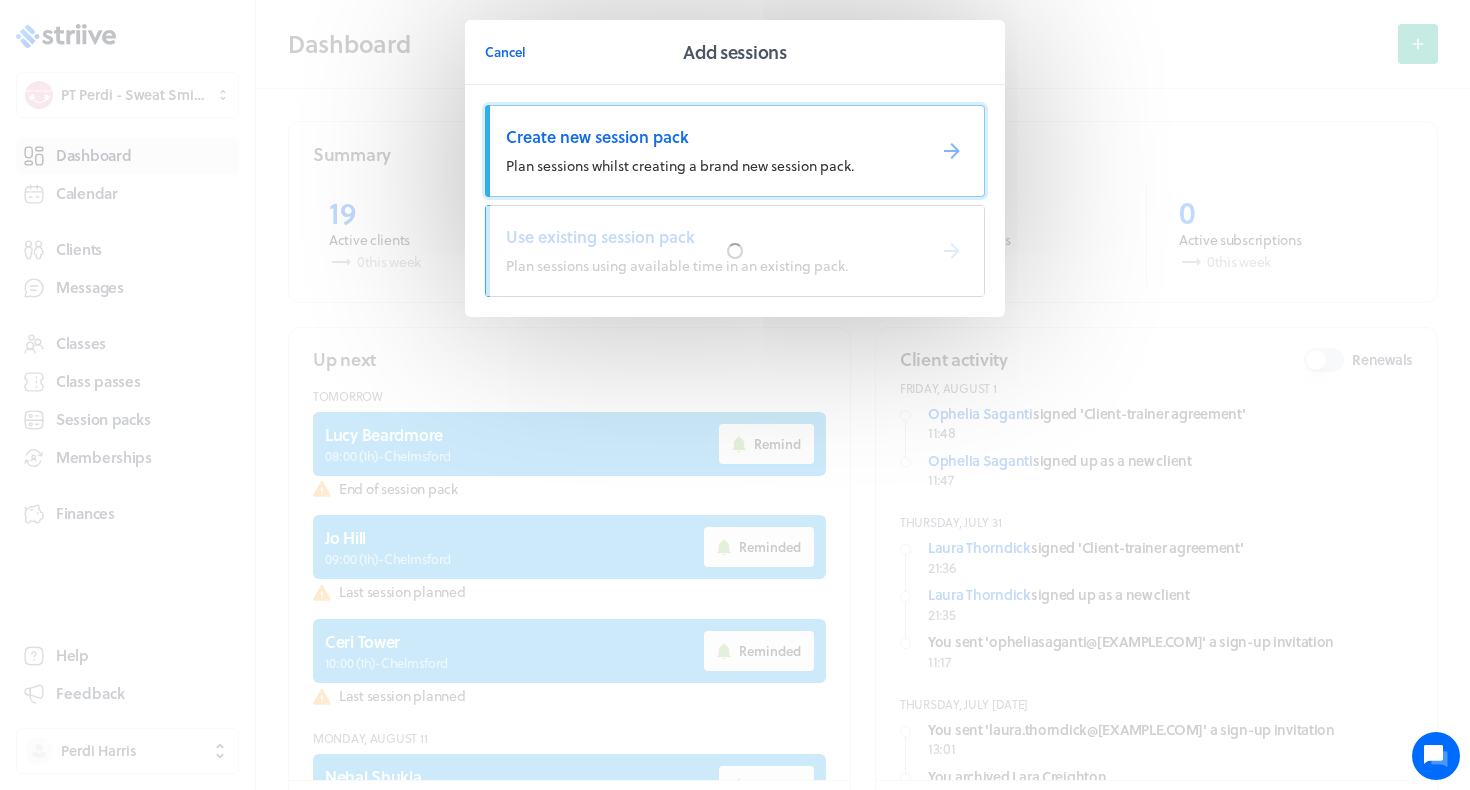 click on "Plan sessions whilst creating a brand new session pack." at bounding box center [680, 165] 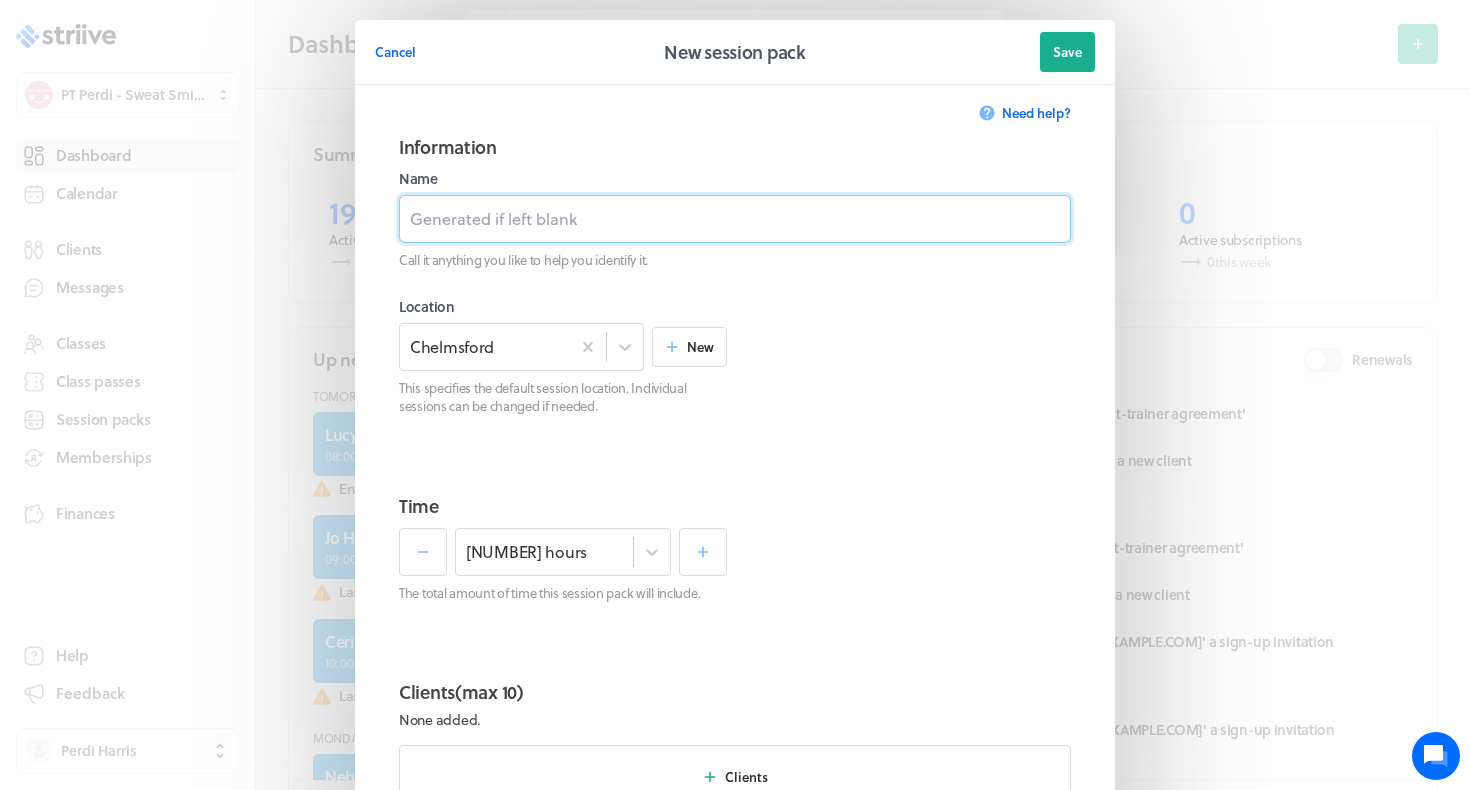 click at bounding box center [735, 219] 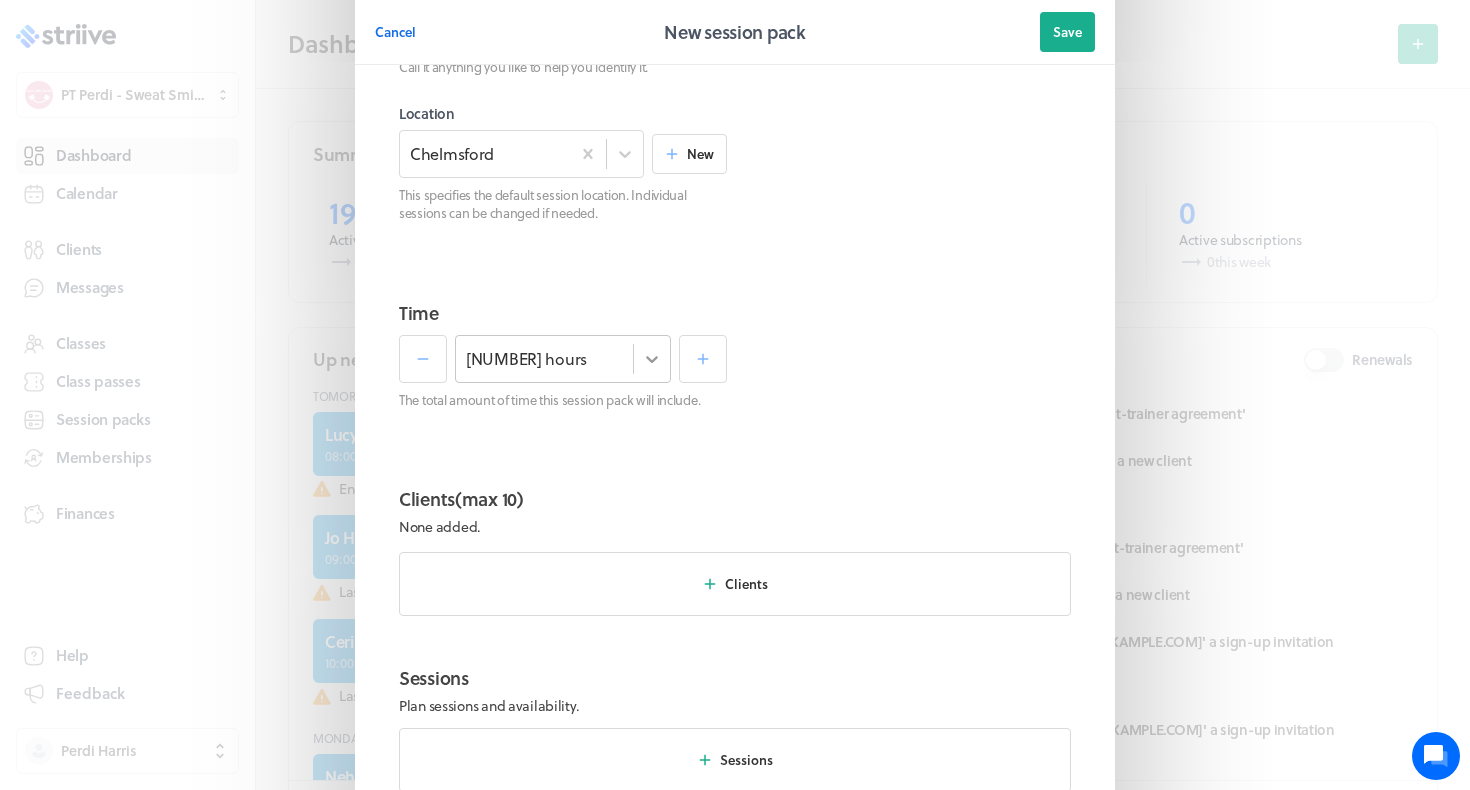 scroll, scrollTop: 278, scrollLeft: 0, axis: vertical 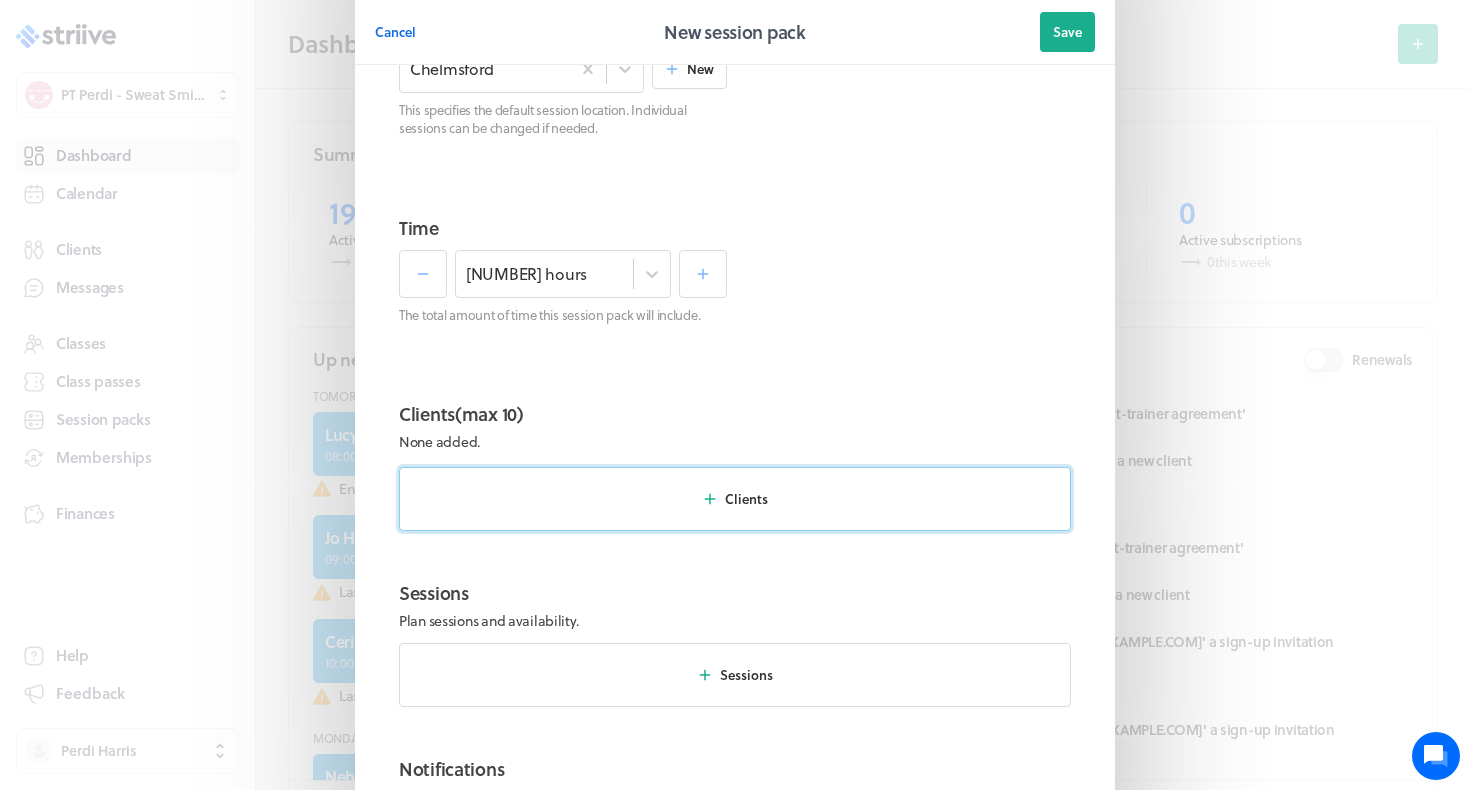 type on "PT Perdi August 25 - Laura T" 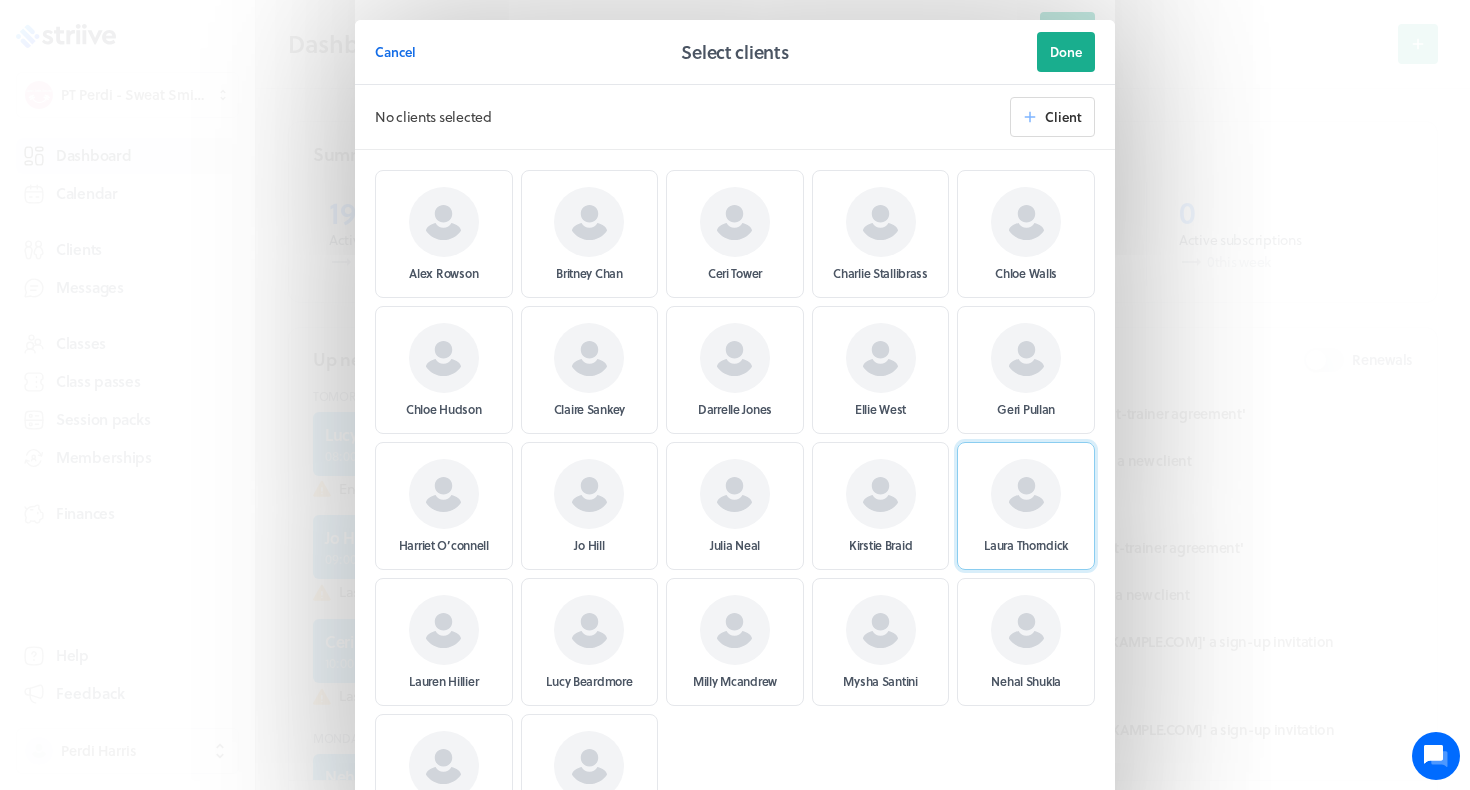 click at bounding box center (1026, 494) 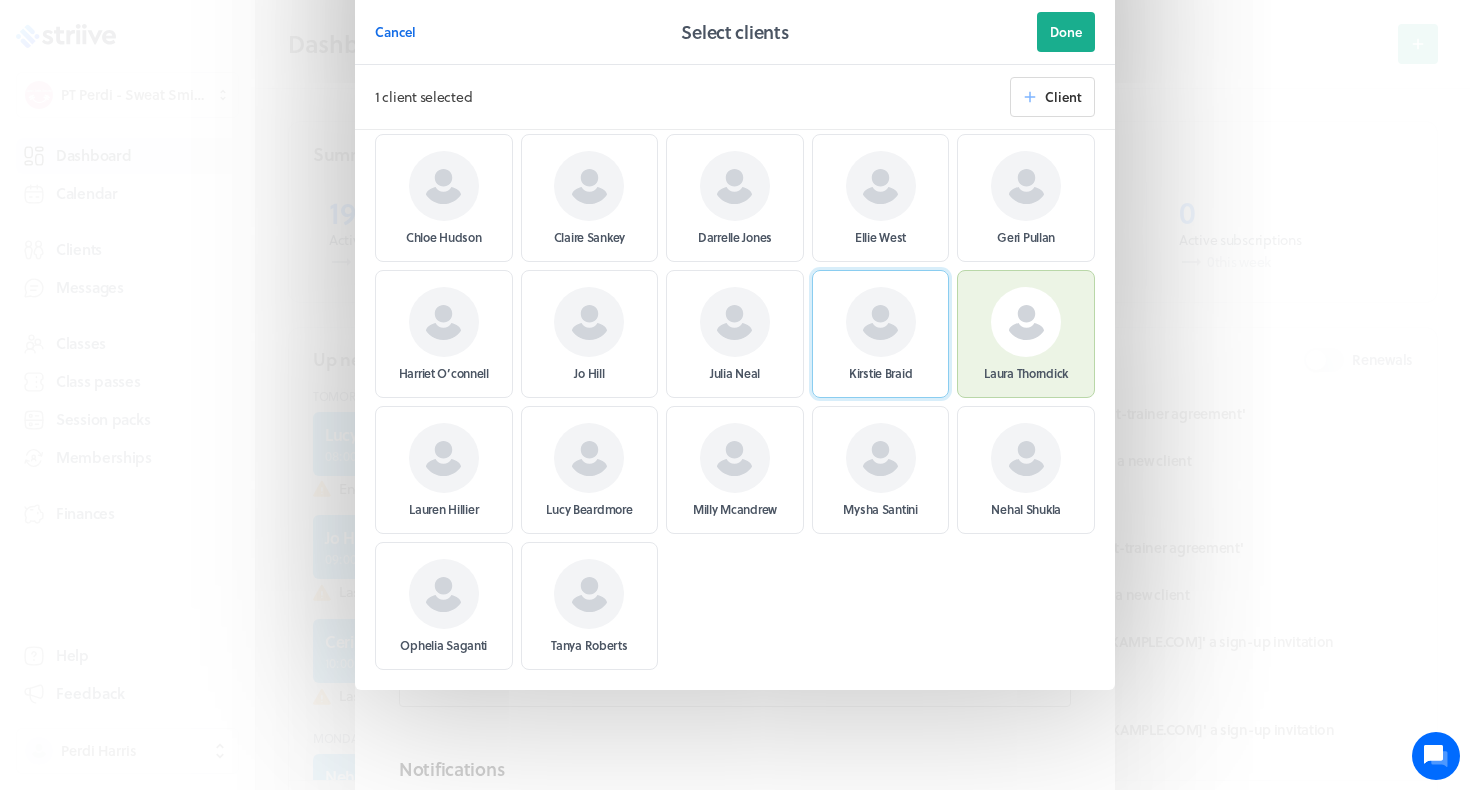 scroll, scrollTop: 172, scrollLeft: 0, axis: vertical 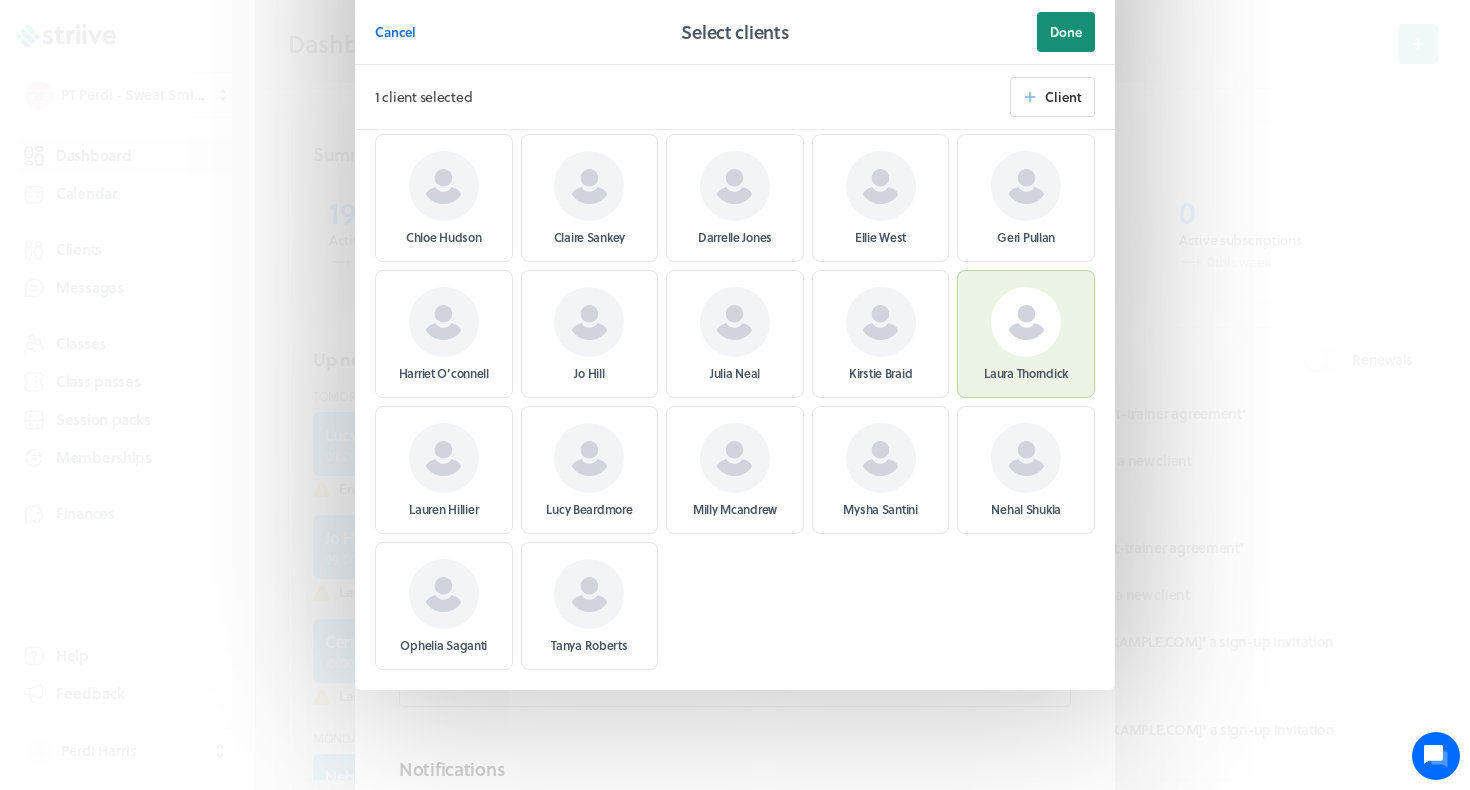 click on "Done" at bounding box center [1066, 32] 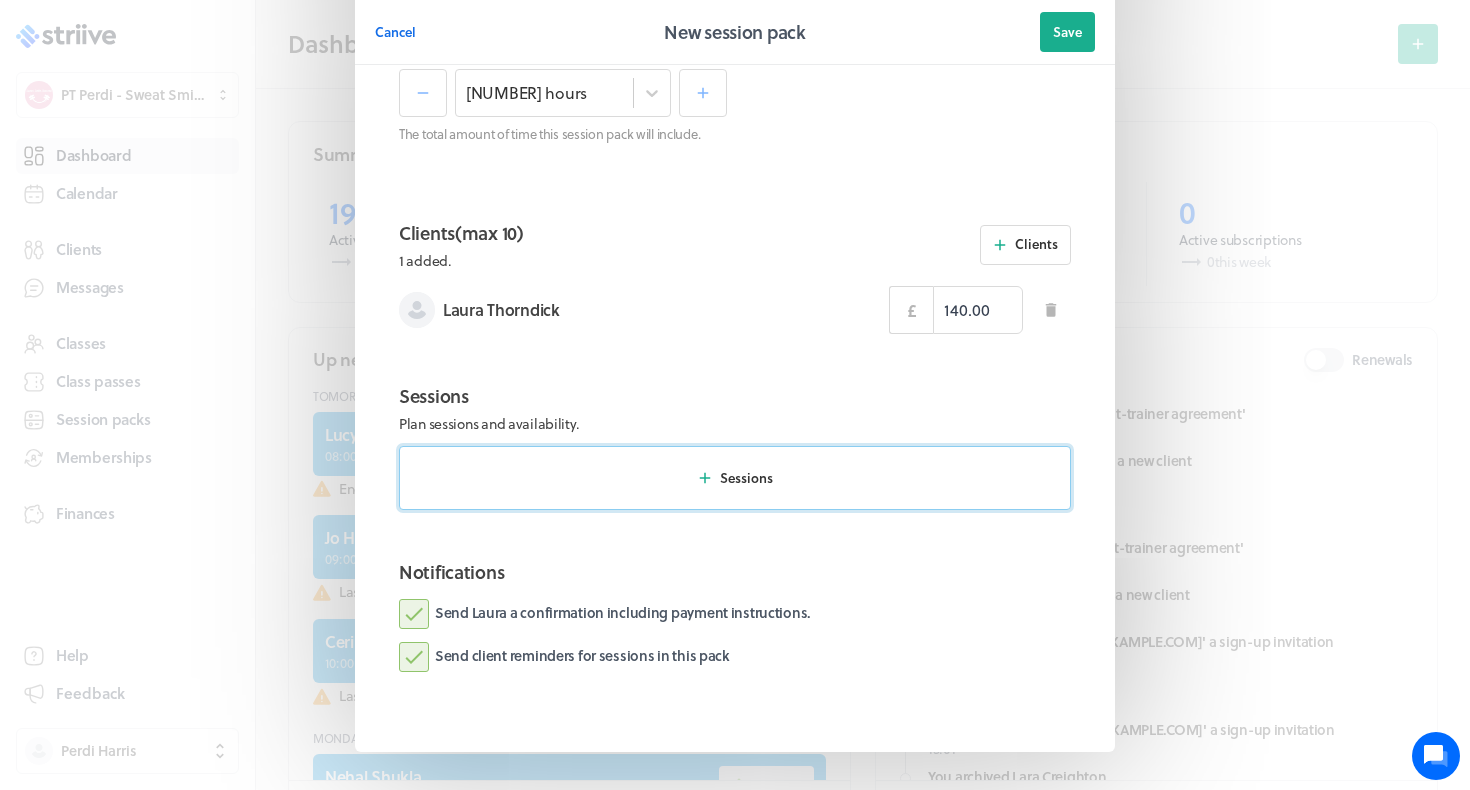 scroll, scrollTop: 513, scrollLeft: 0, axis: vertical 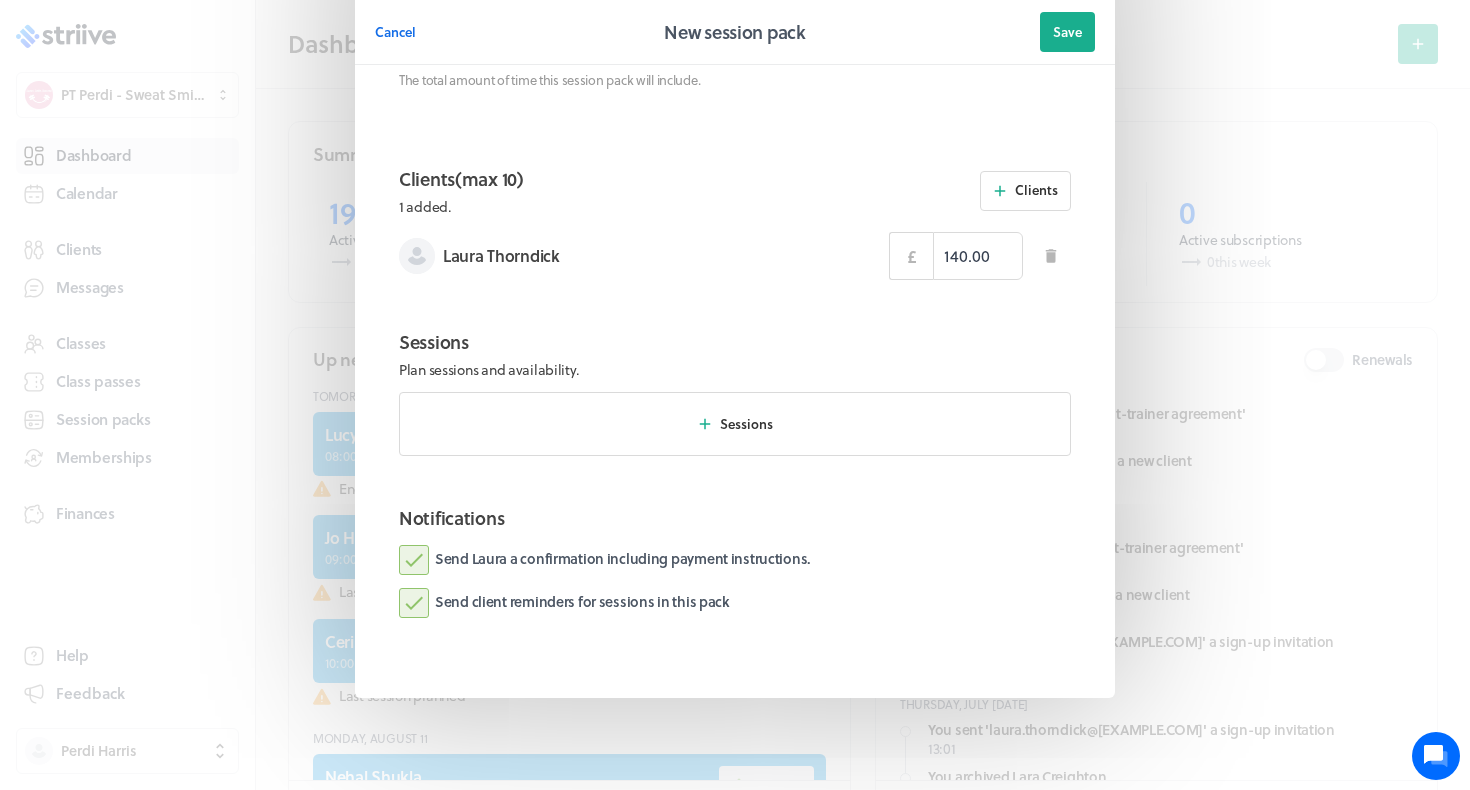 click on "Send Laura a confirmation including payment instructions." at bounding box center [604, 560] 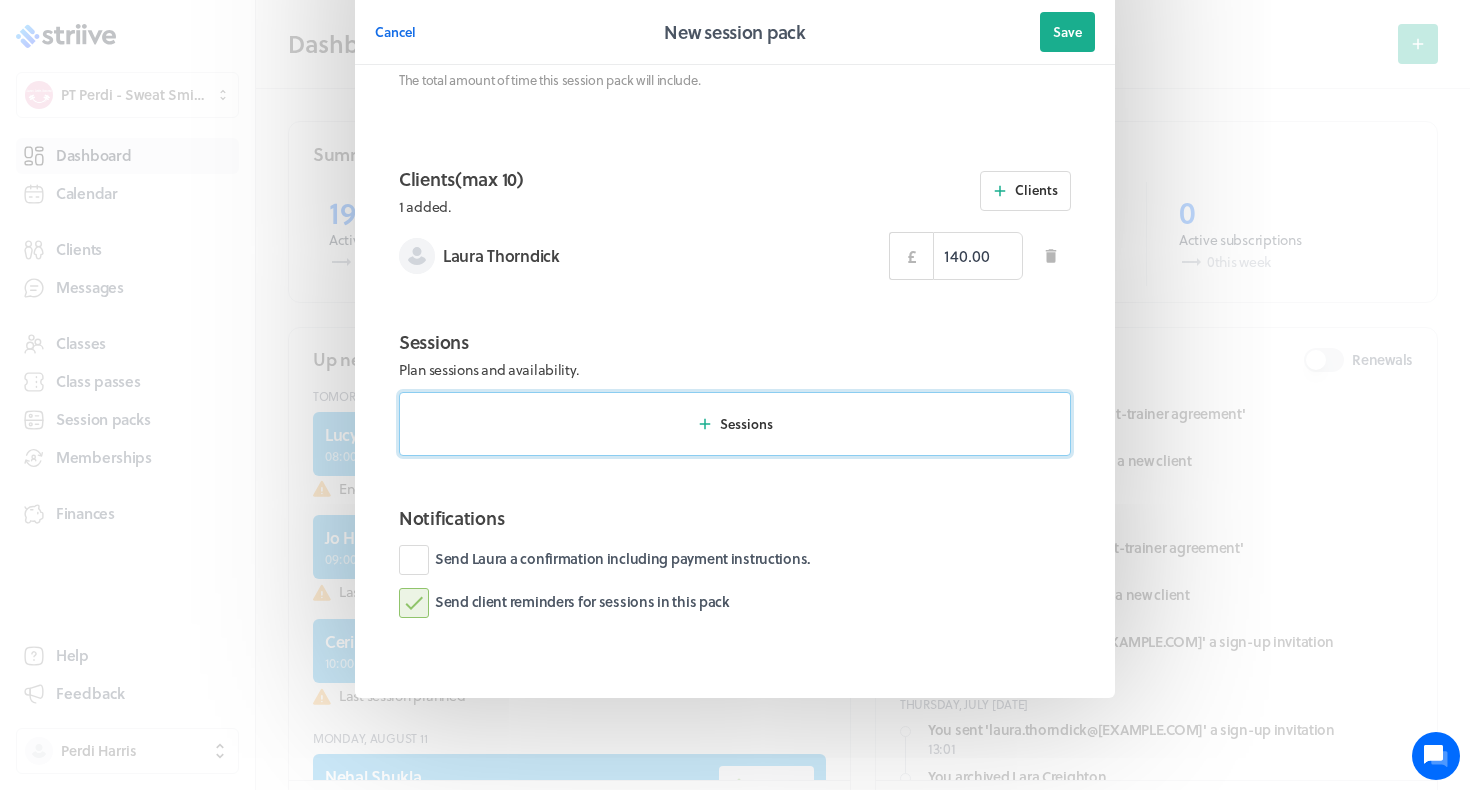 click on "Sessions" at bounding box center (735, 424) 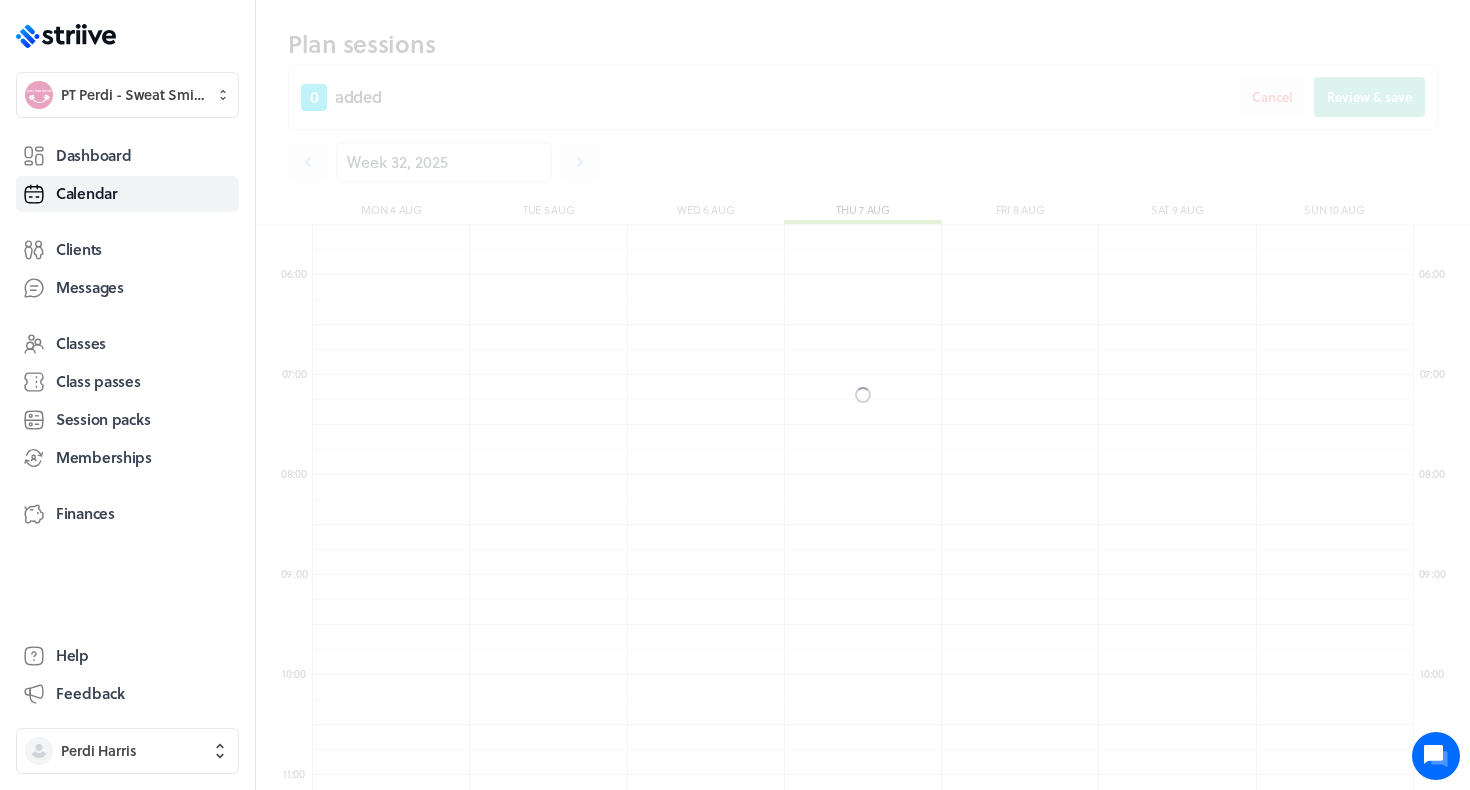 scroll, scrollTop: 10, scrollLeft: 11, axis: both 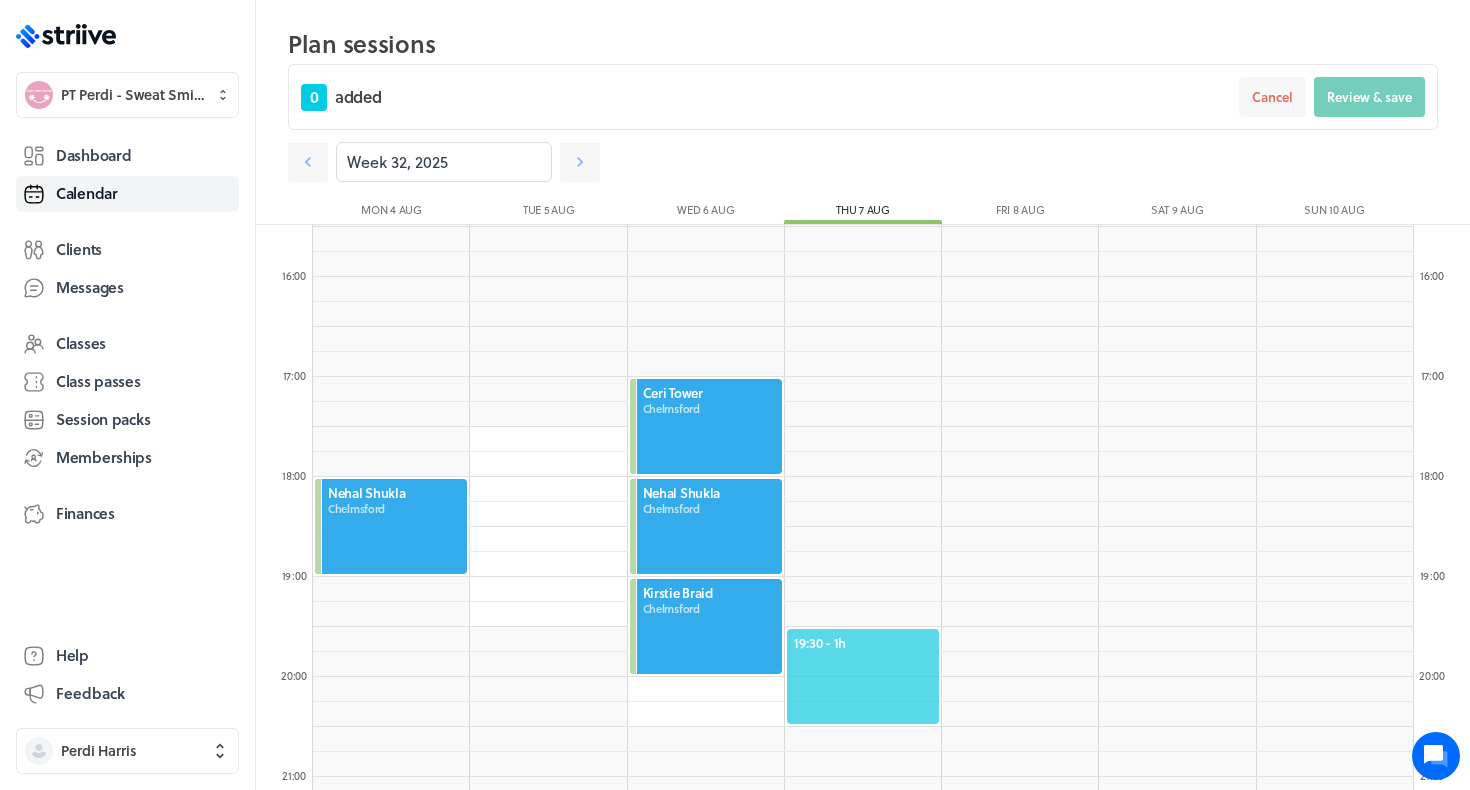 click on "19:30  - 1h" 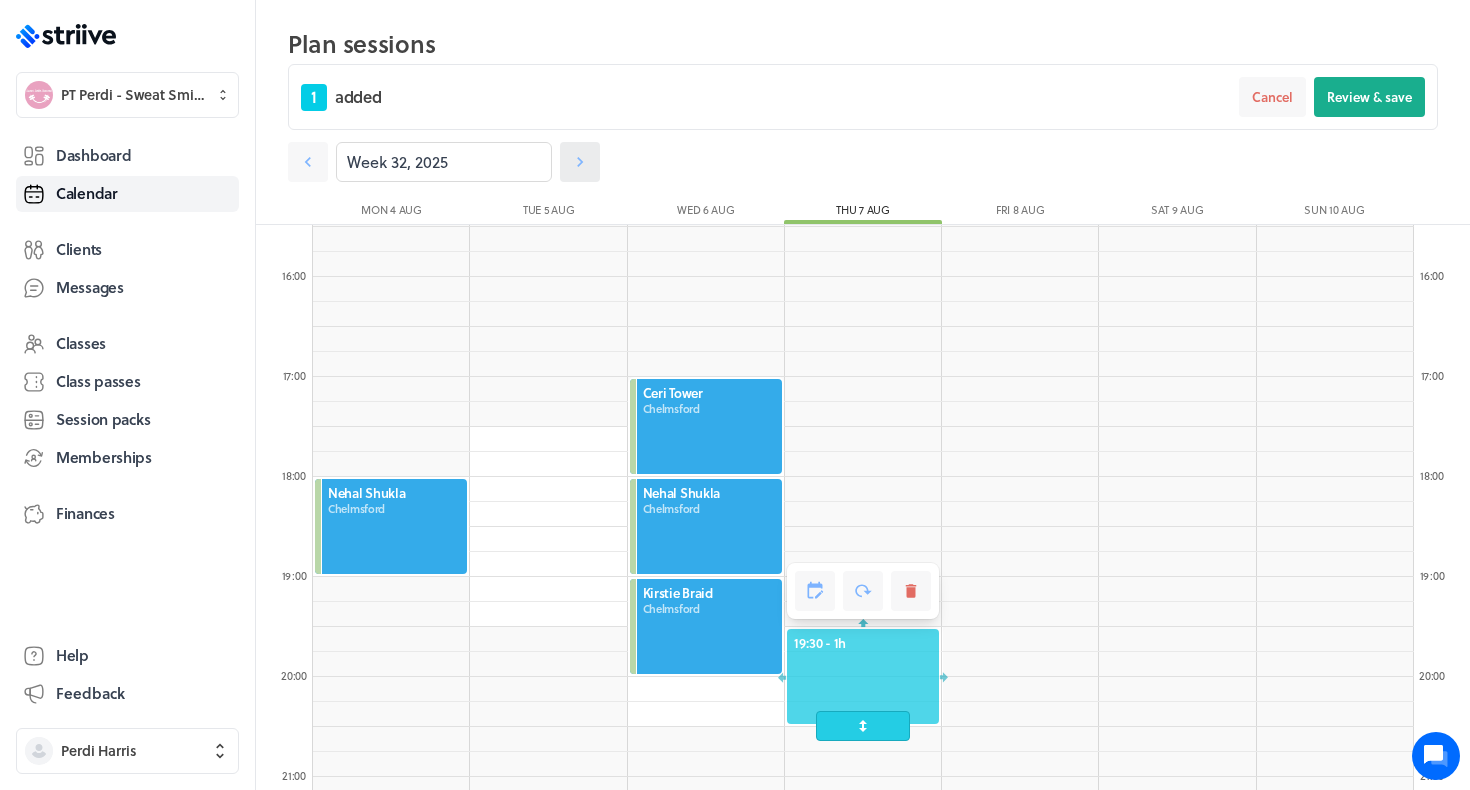 click 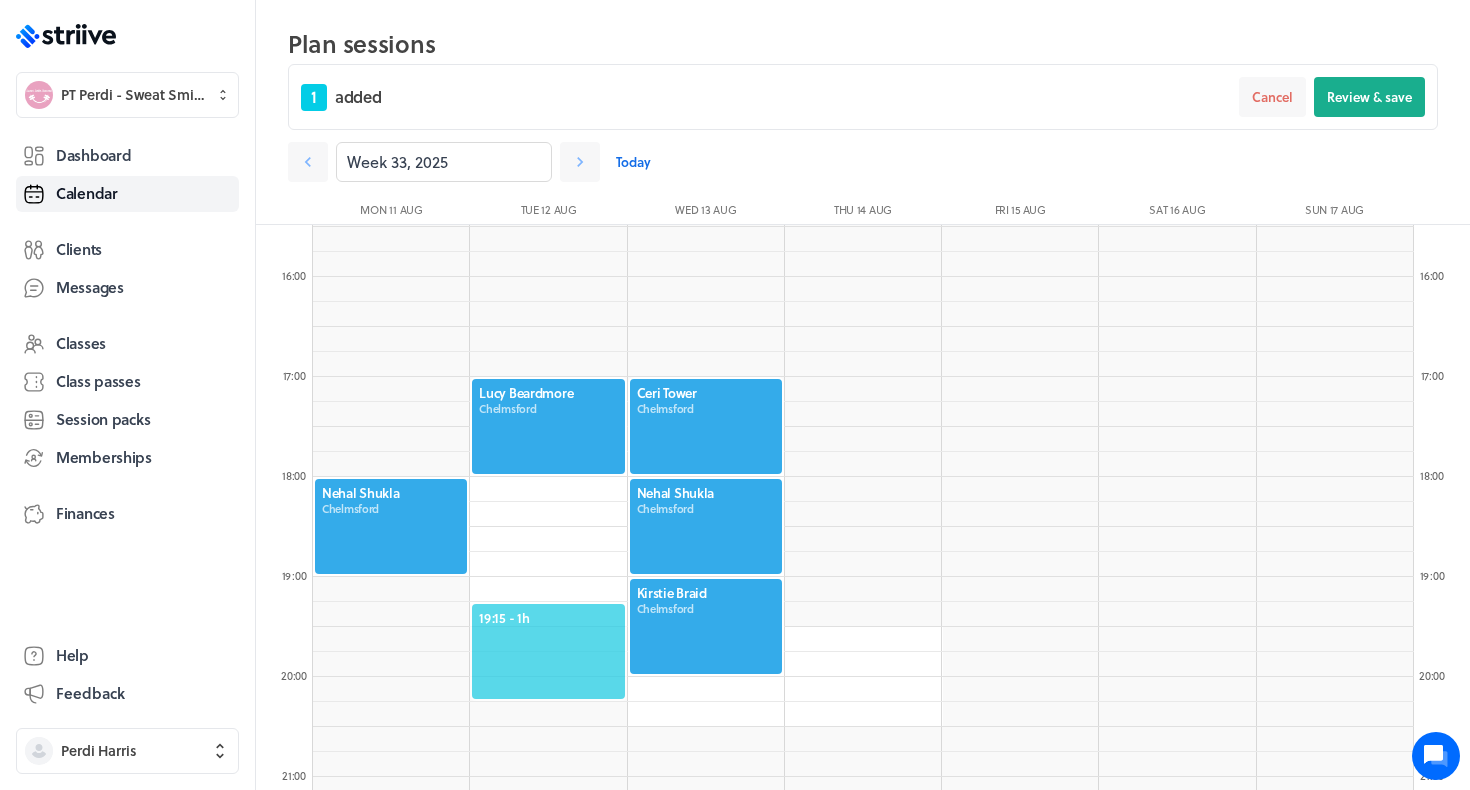 scroll, scrollTop: 1544, scrollLeft: 0, axis: vertical 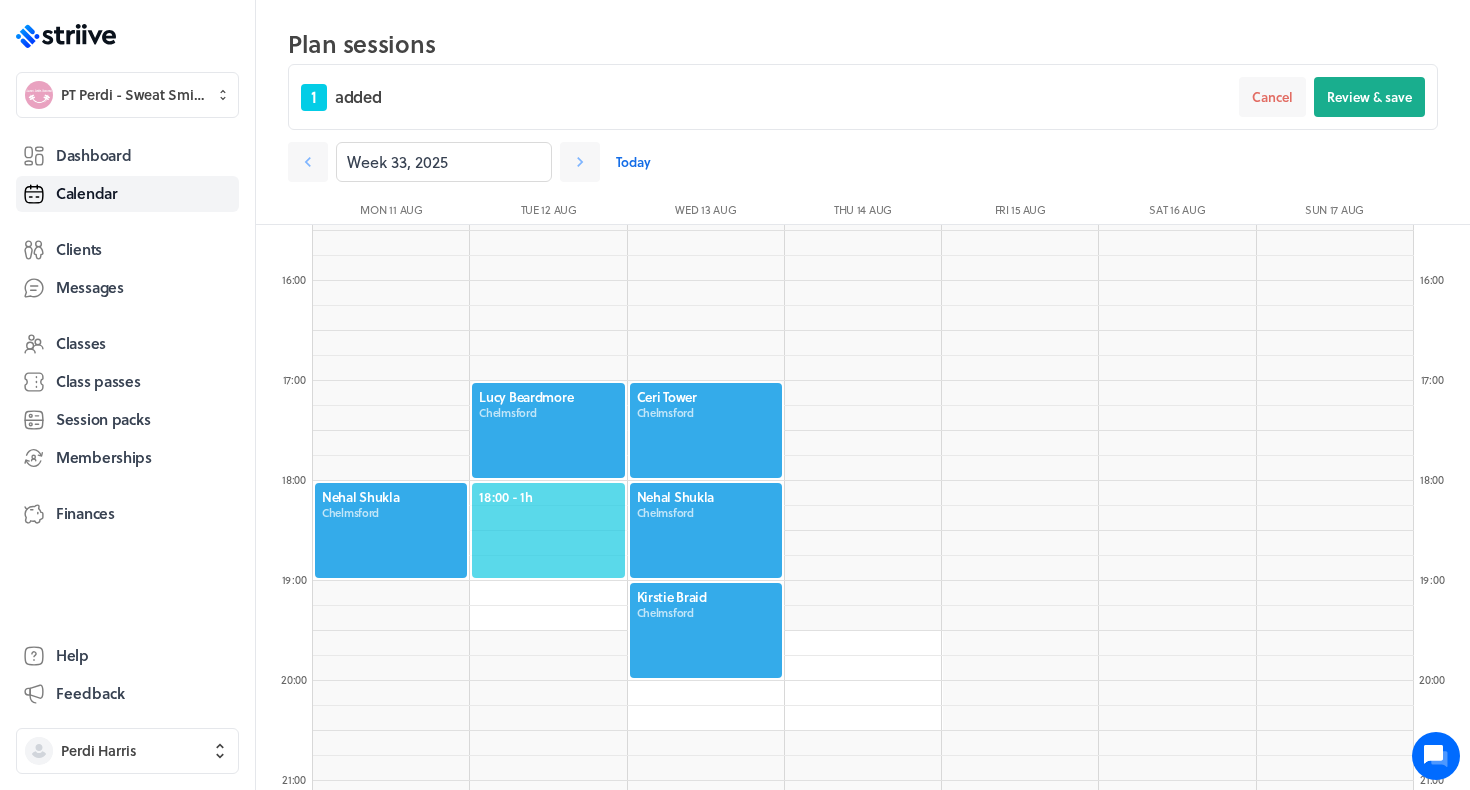 click on "18:00  - 1h" 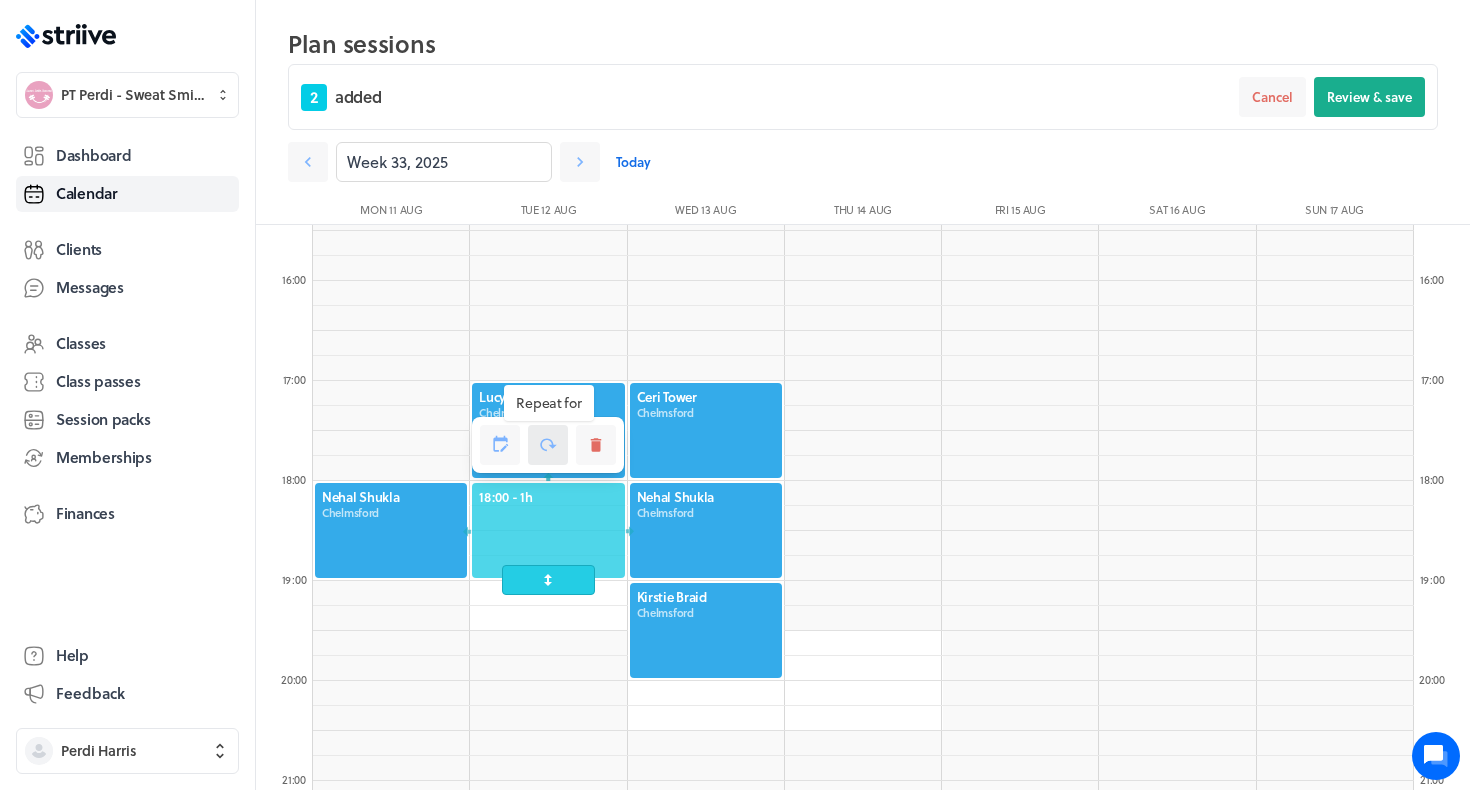 click 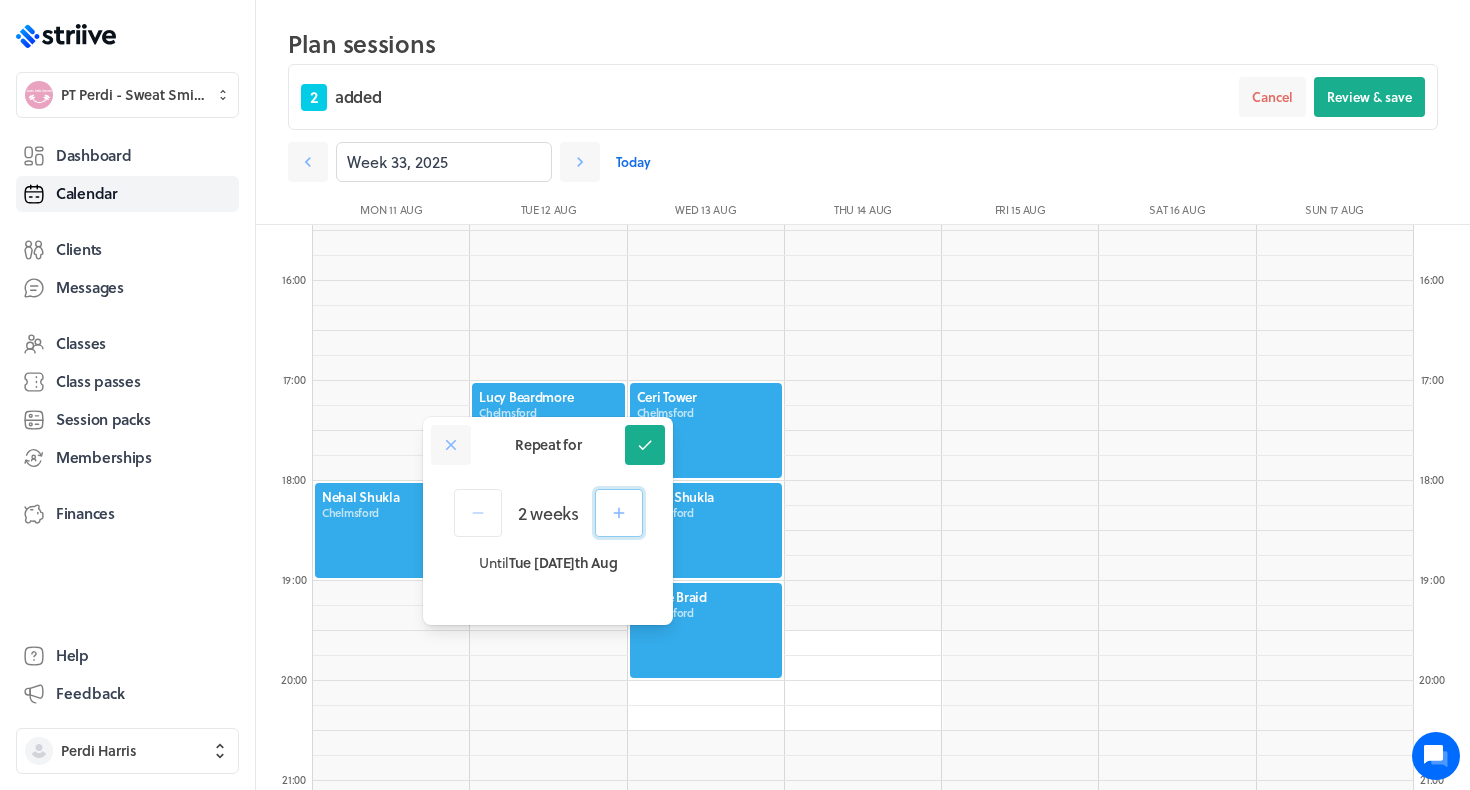 click 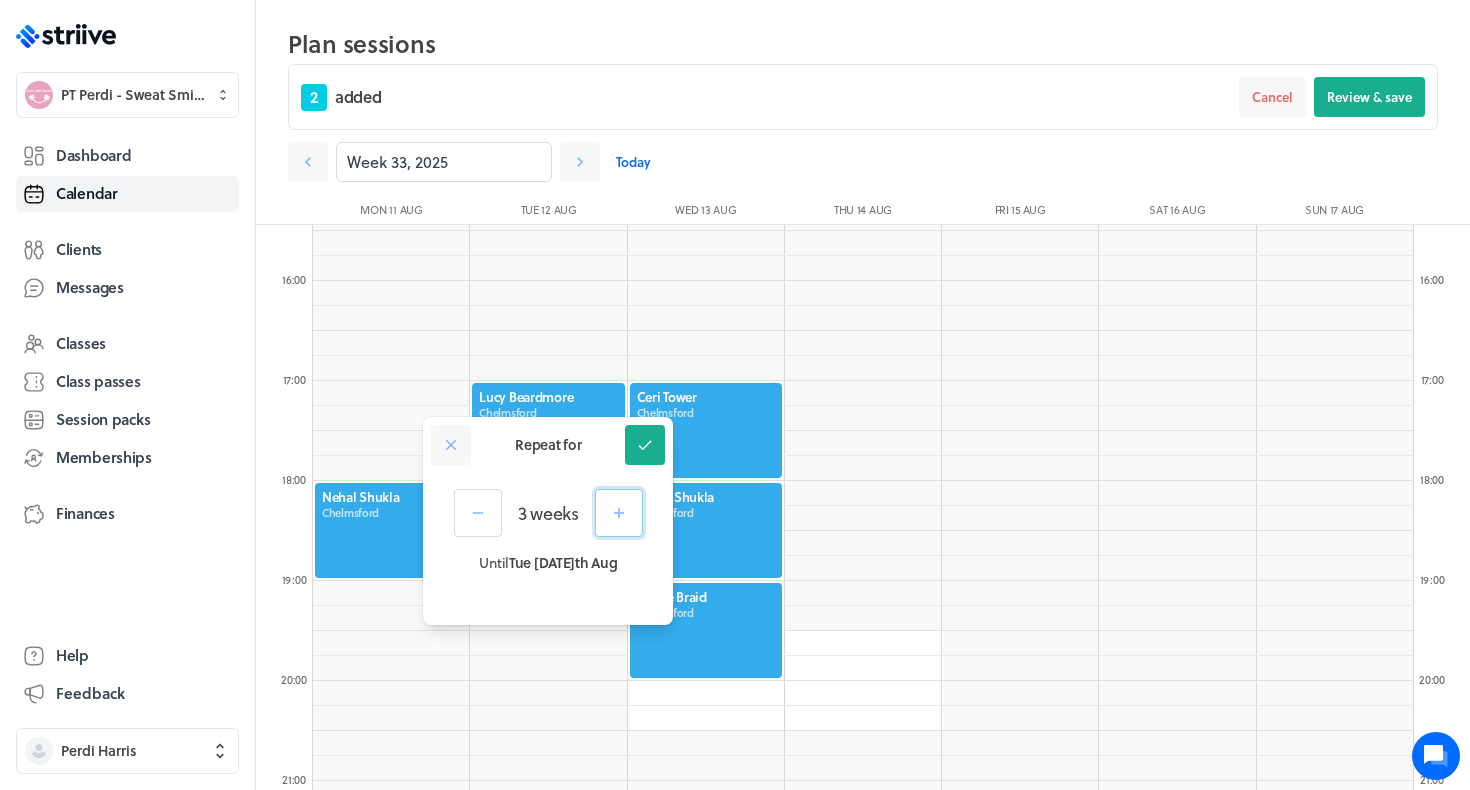 click 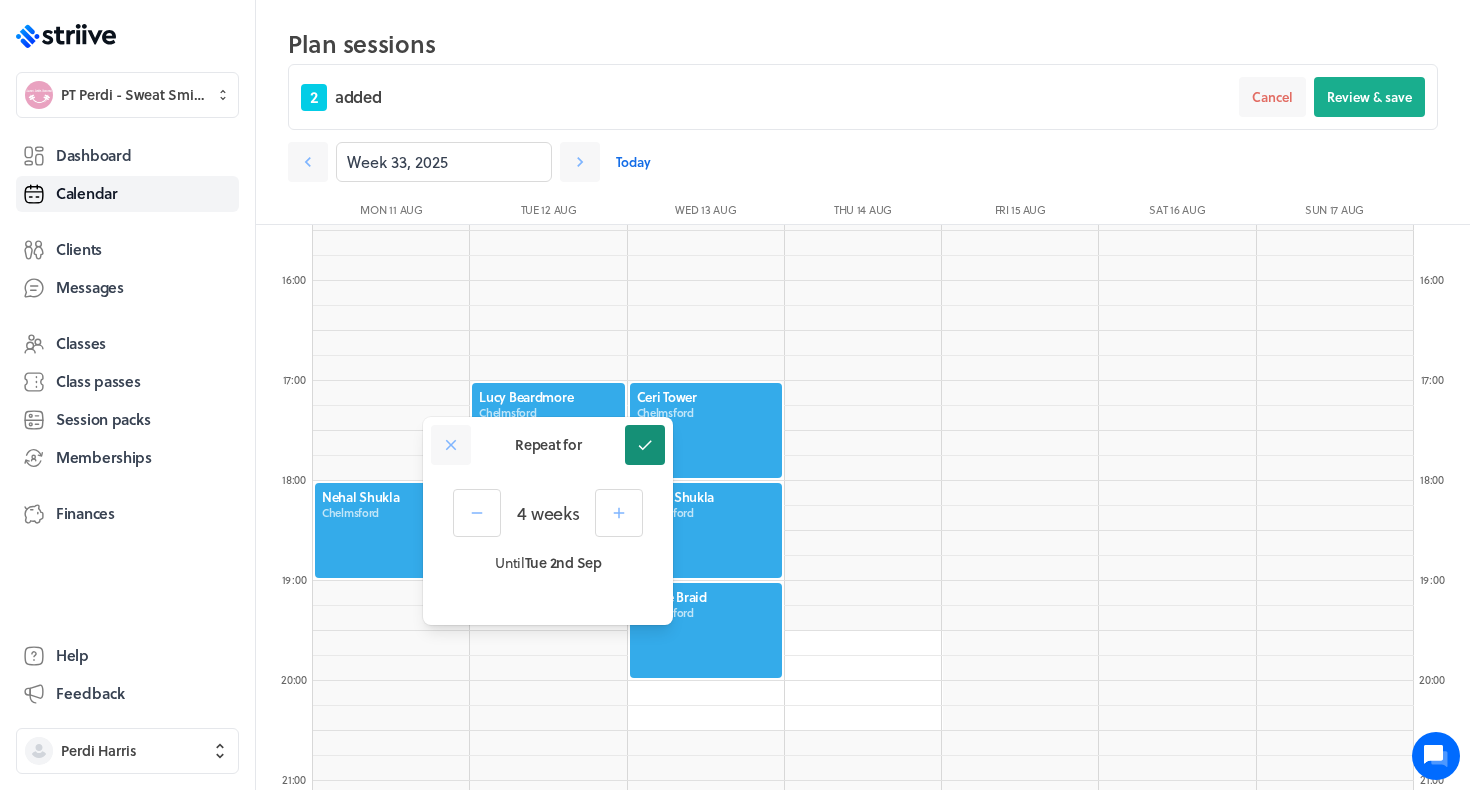 click 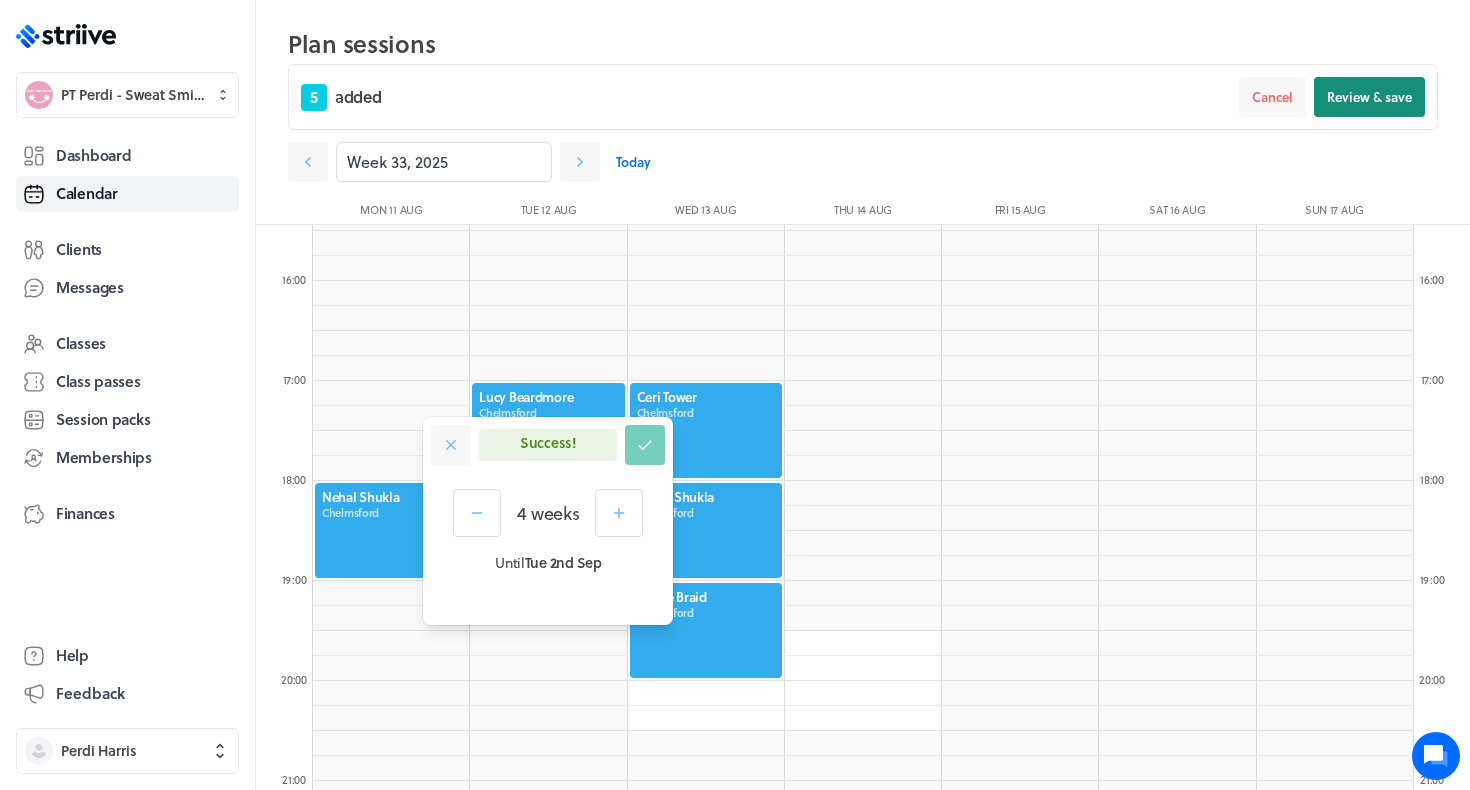 click on "Review & save" at bounding box center [1369, 97] 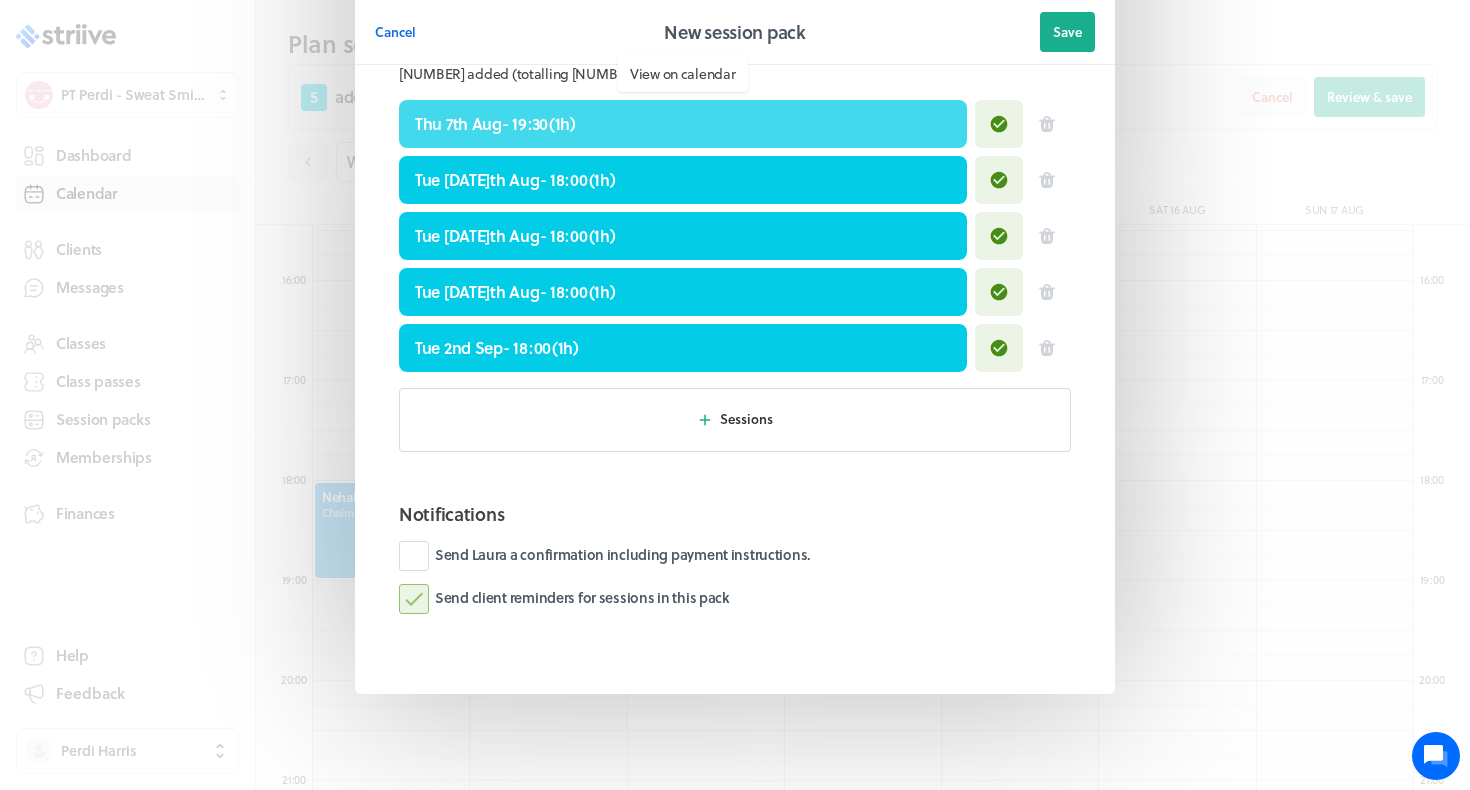 scroll, scrollTop: 838, scrollLeft: 0, axis: vertical 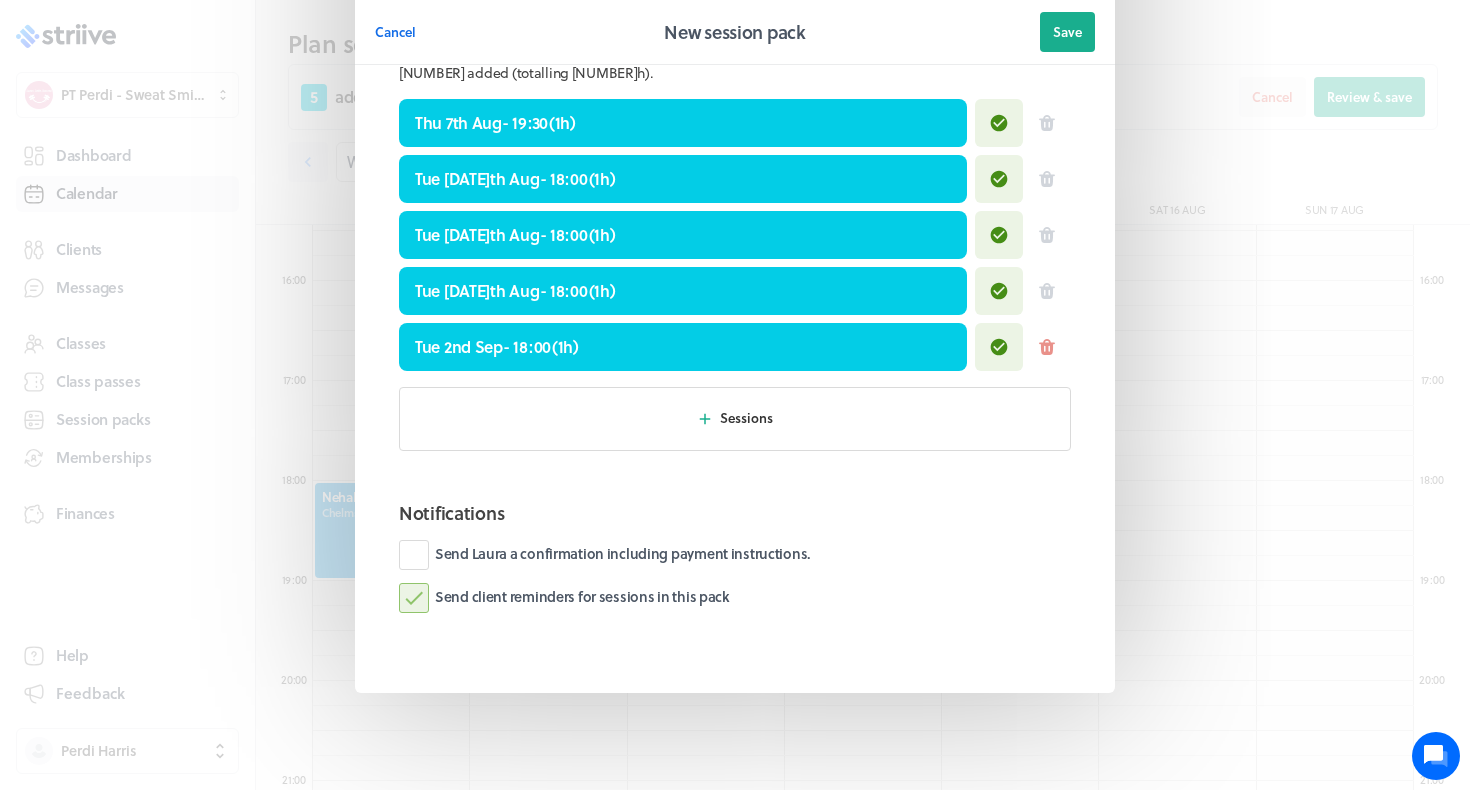 click 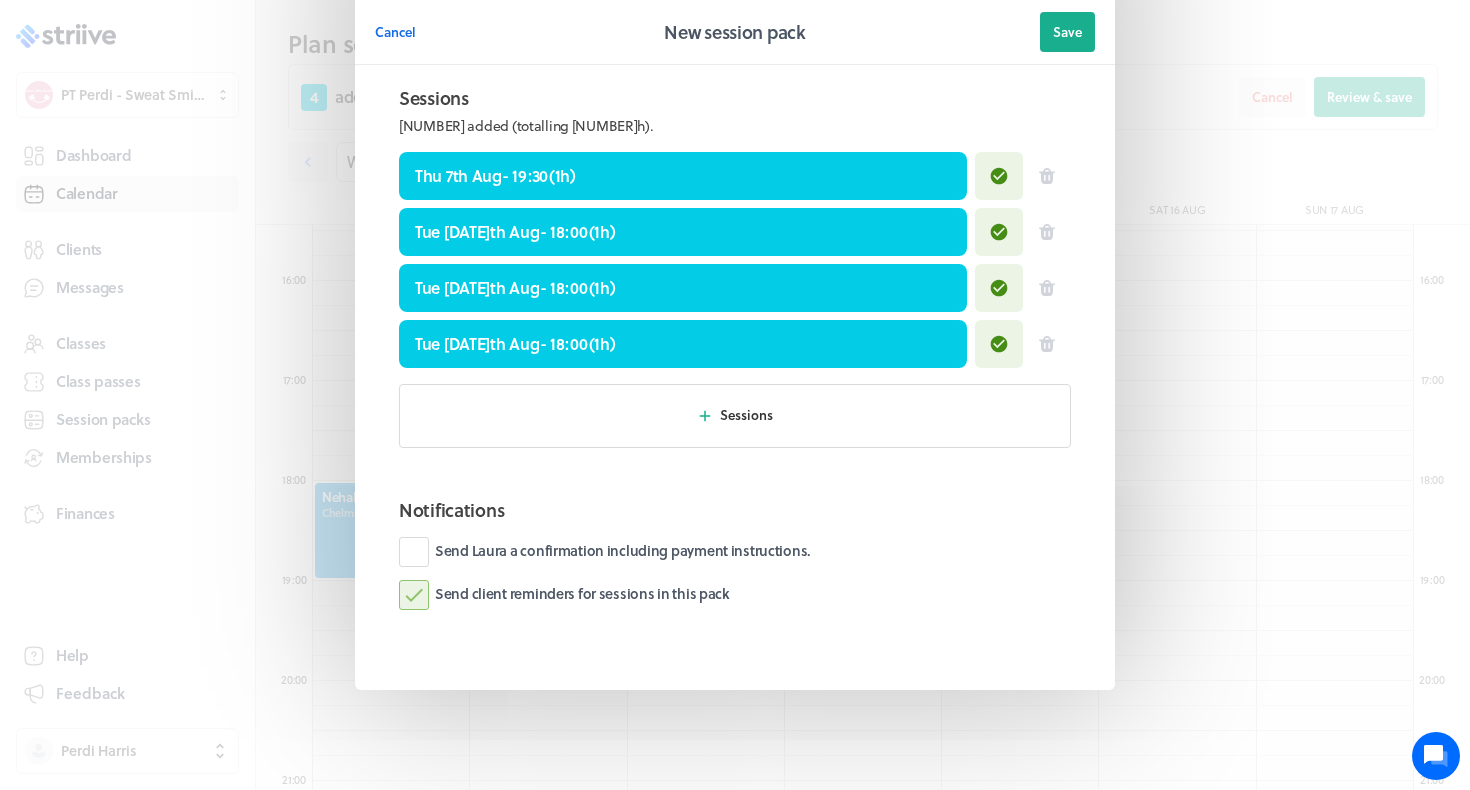 scroll, scrollTop: 782, scrollLeft: 0, axis: vertical 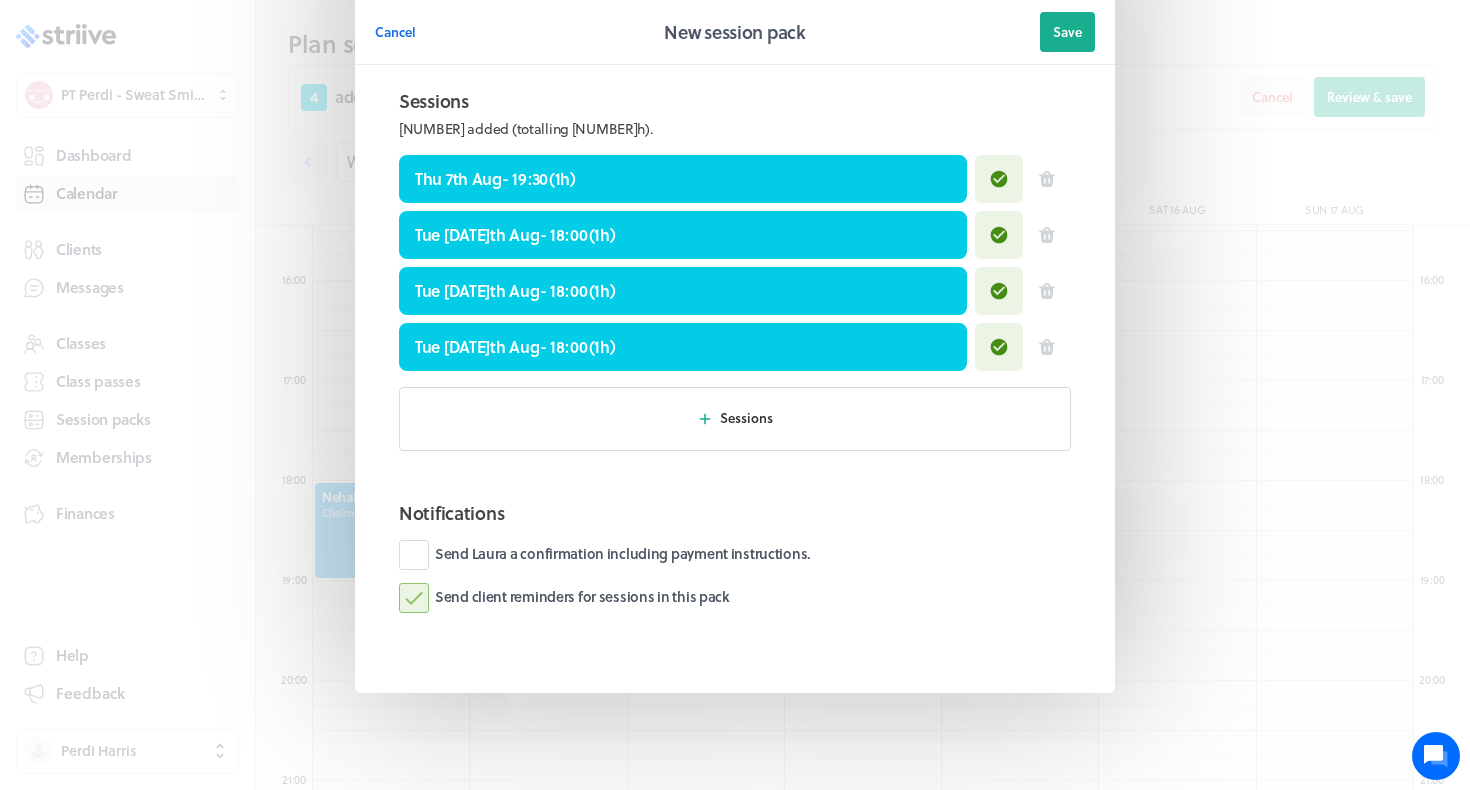 click on "Cancel New session pack Save" at bounding box center [735, 32] 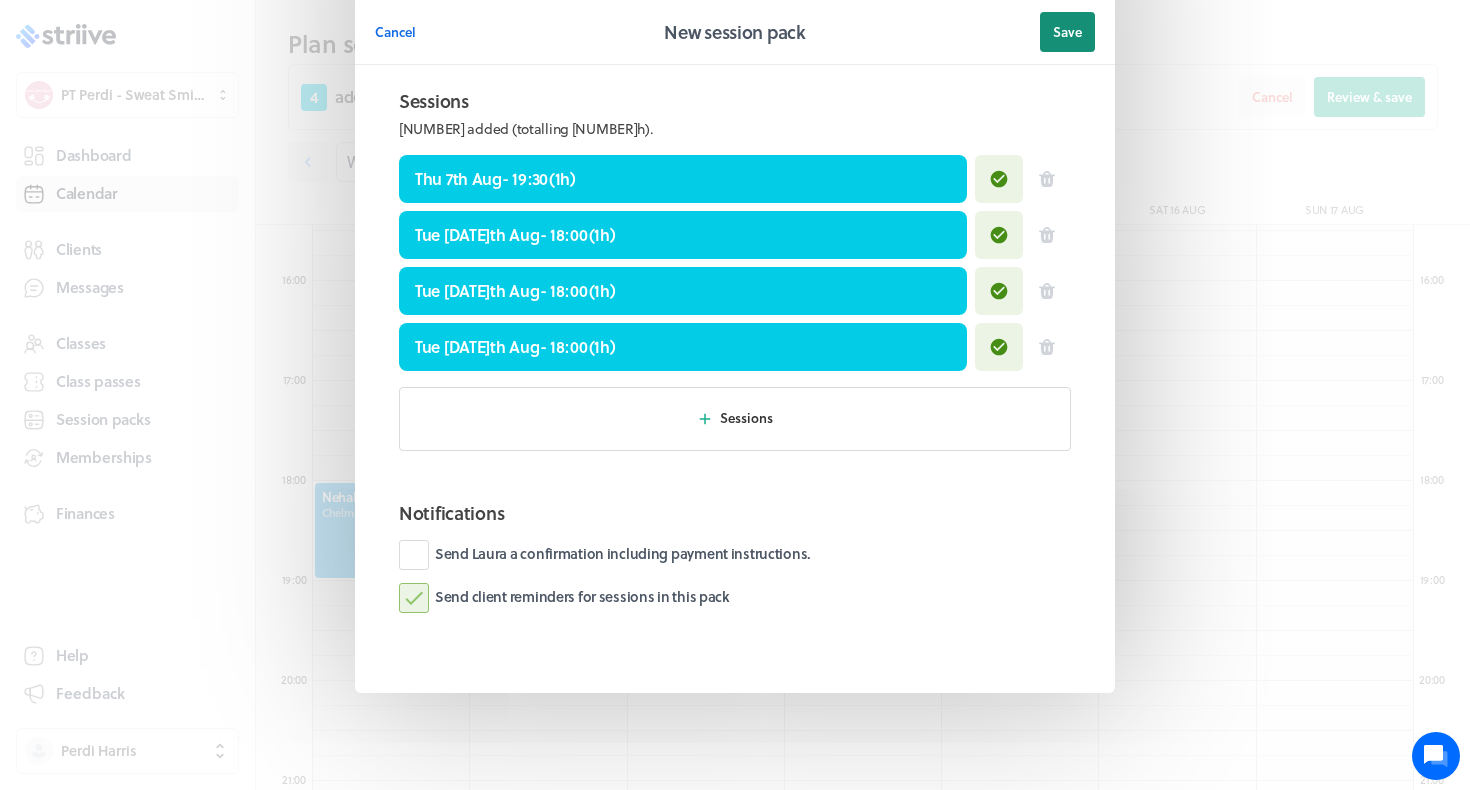 click on "Save" at bounding box center [1067, 32] 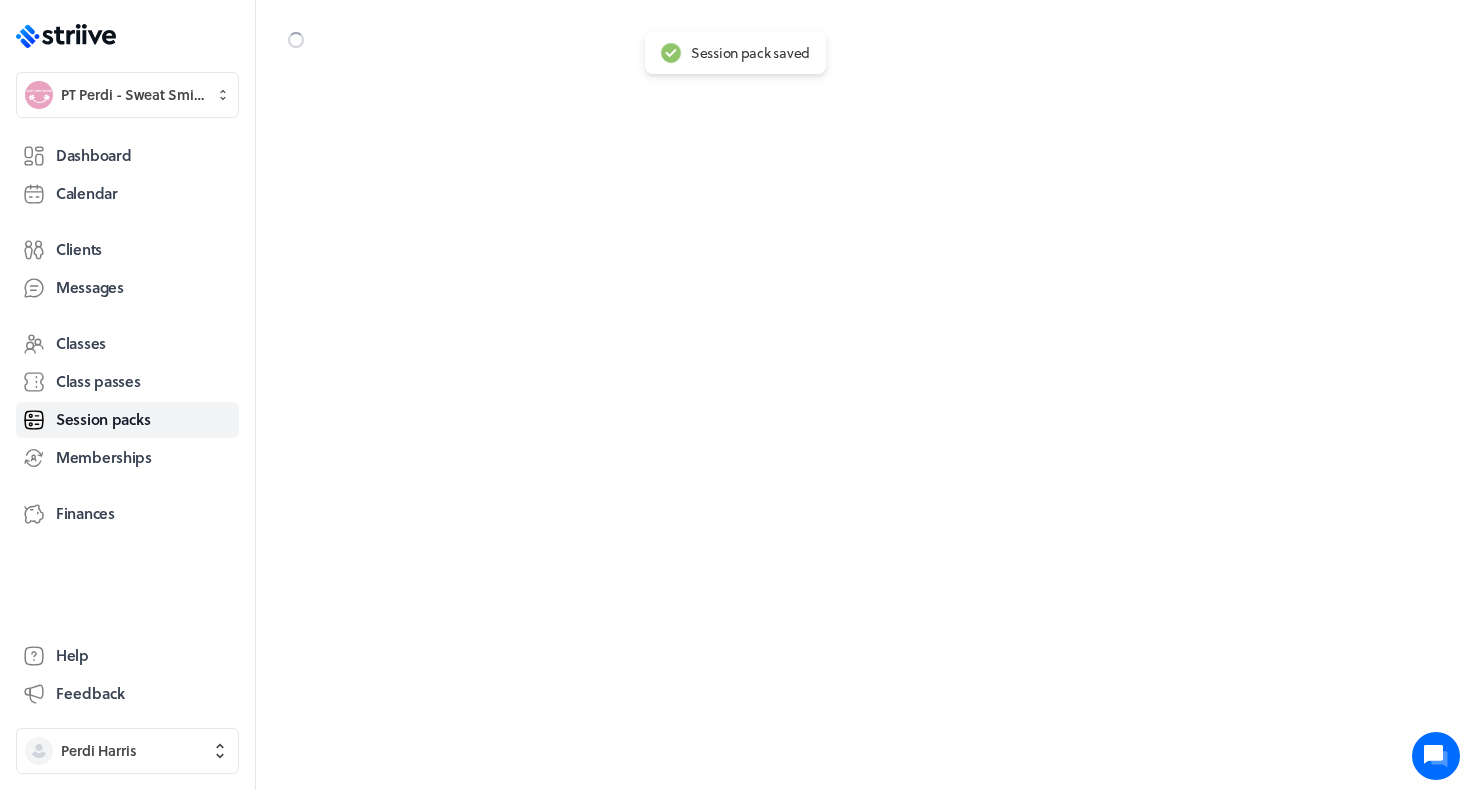 scroll, scrollTop: 0, scrollLeft: 0, axis: both 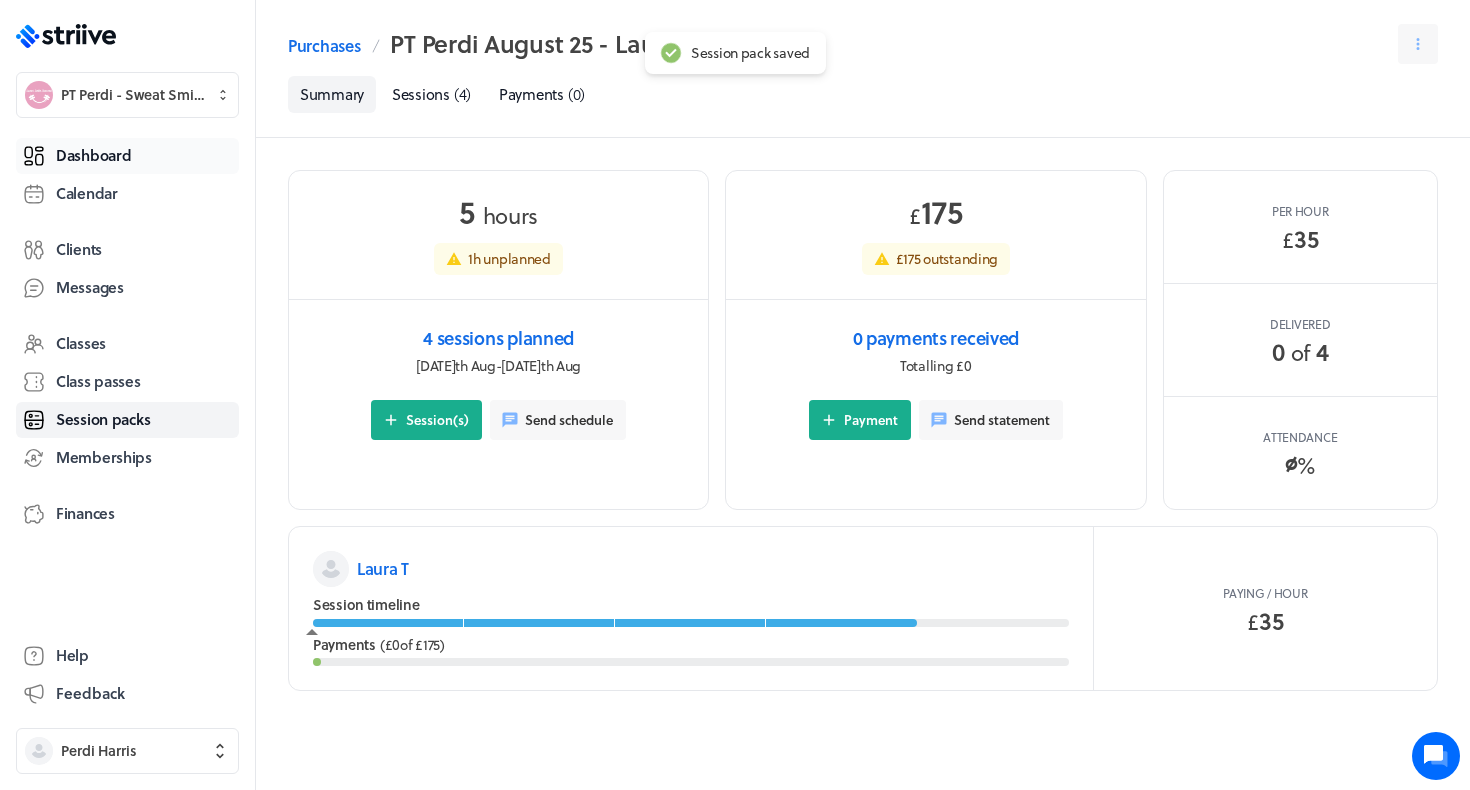 click on "Dashboard" at bounding box center (93, 155) 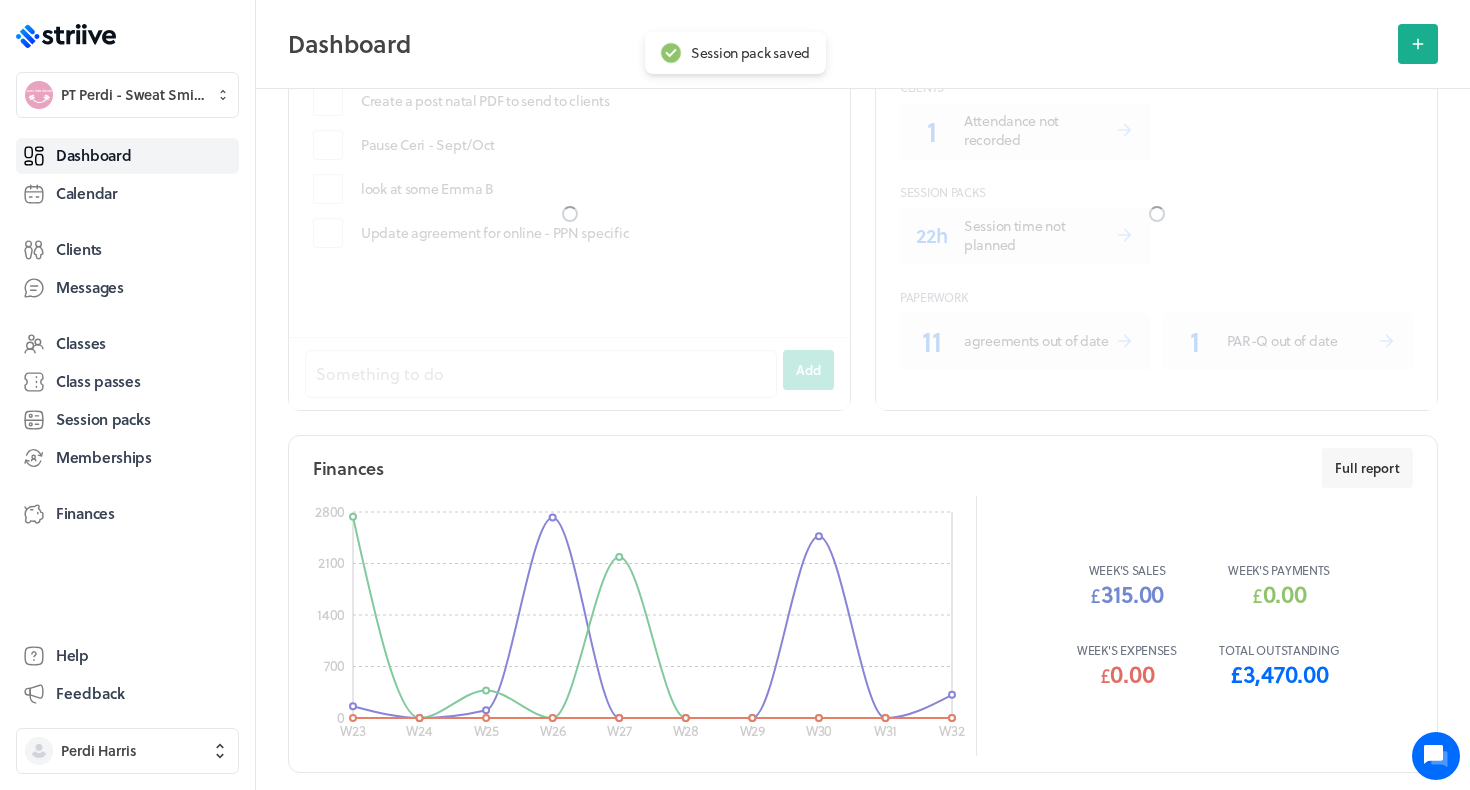 scroll, scrollTop: 715, scrollLeft: 0, axis: vertical 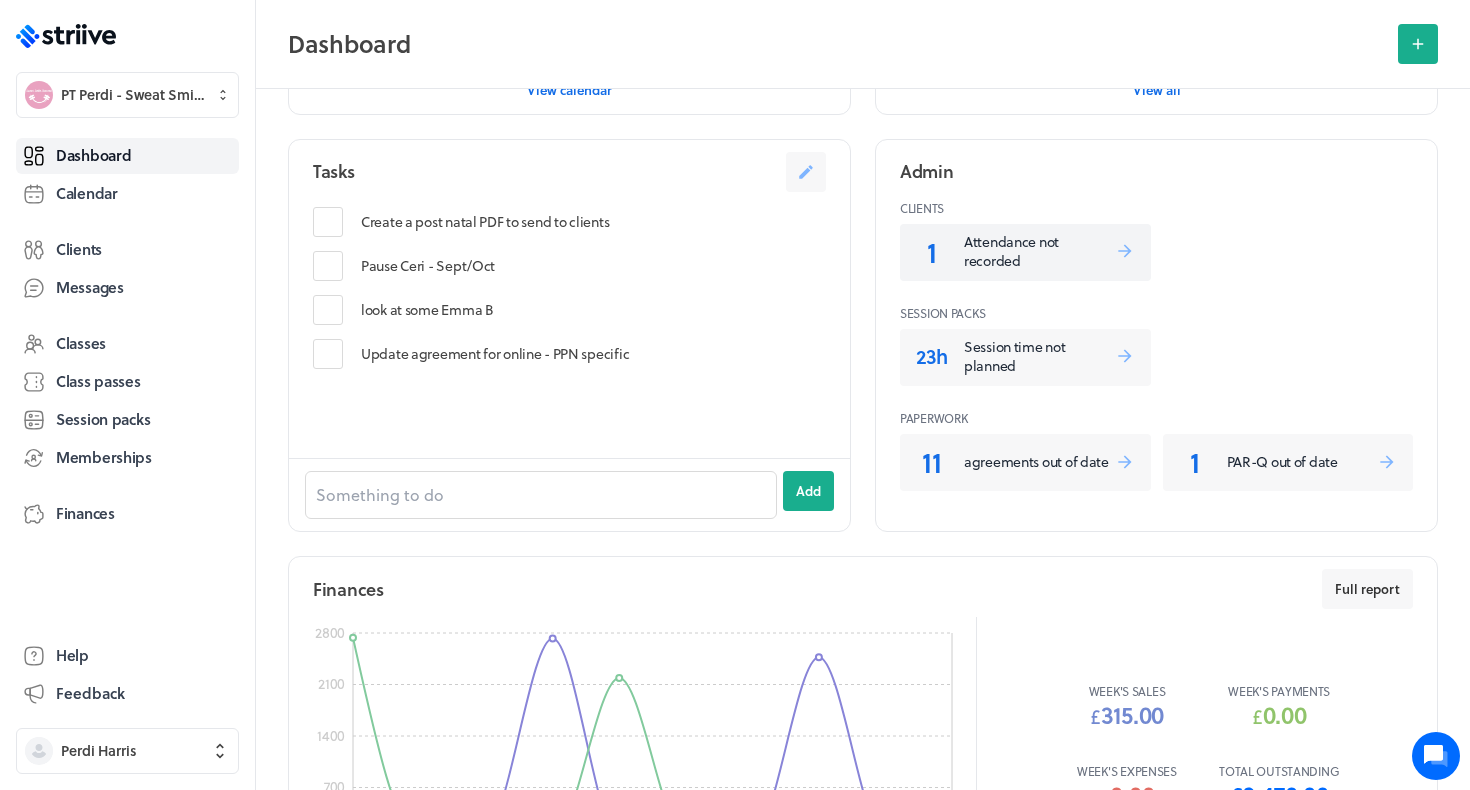 click on "Attendance not recorded" at bounding box center (1039, 251) 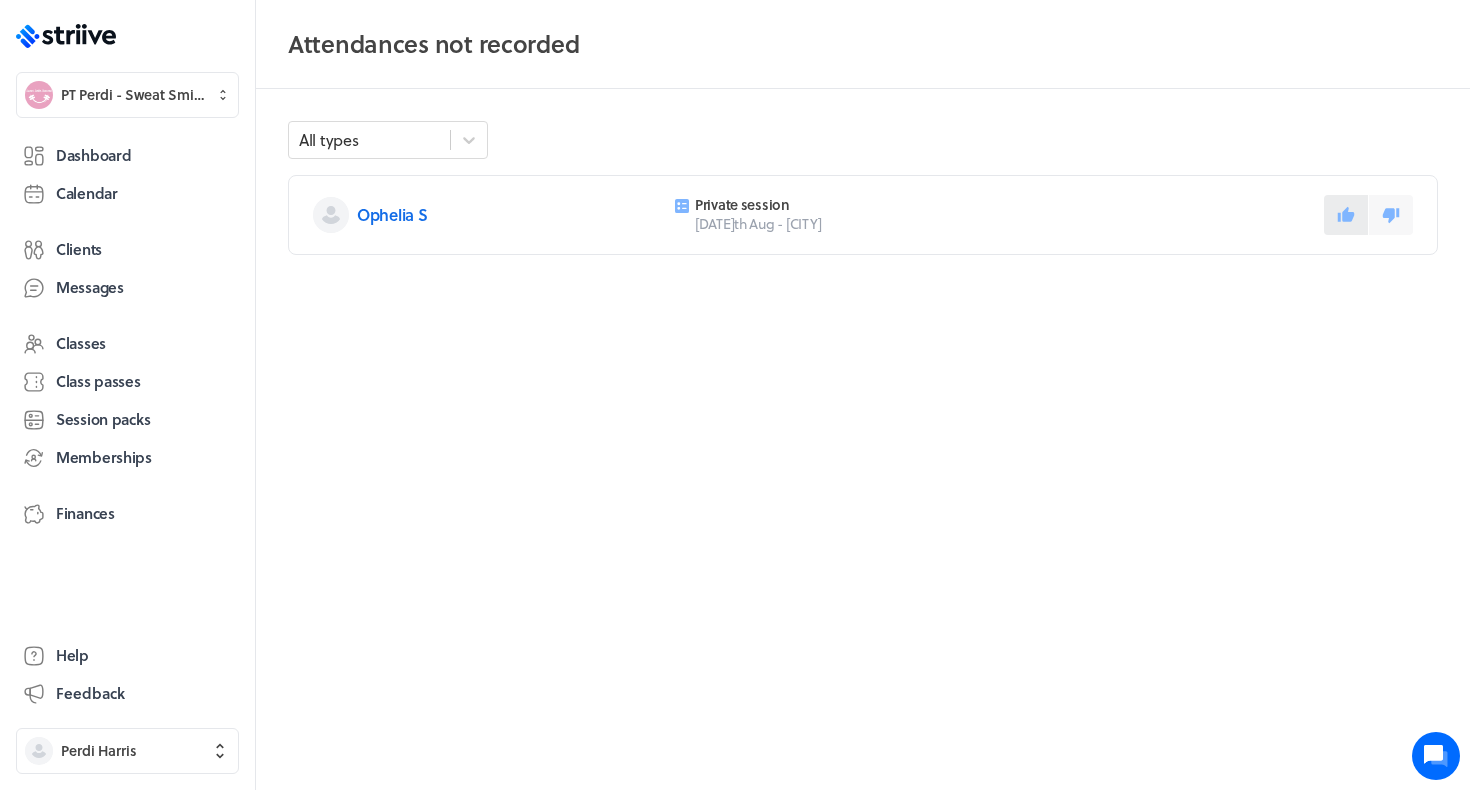 click 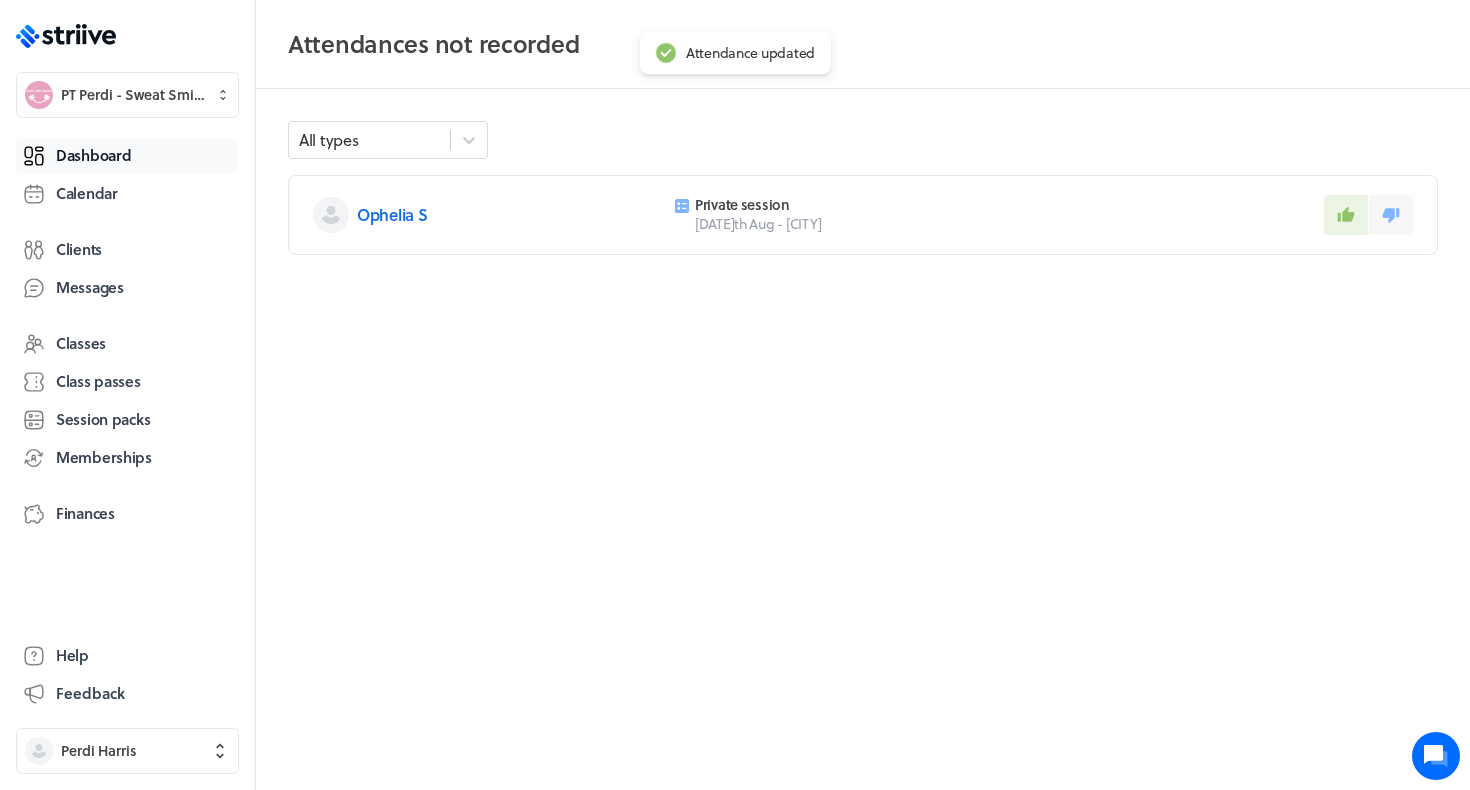 click on "Dashboard" at bounding box center [127, 156] 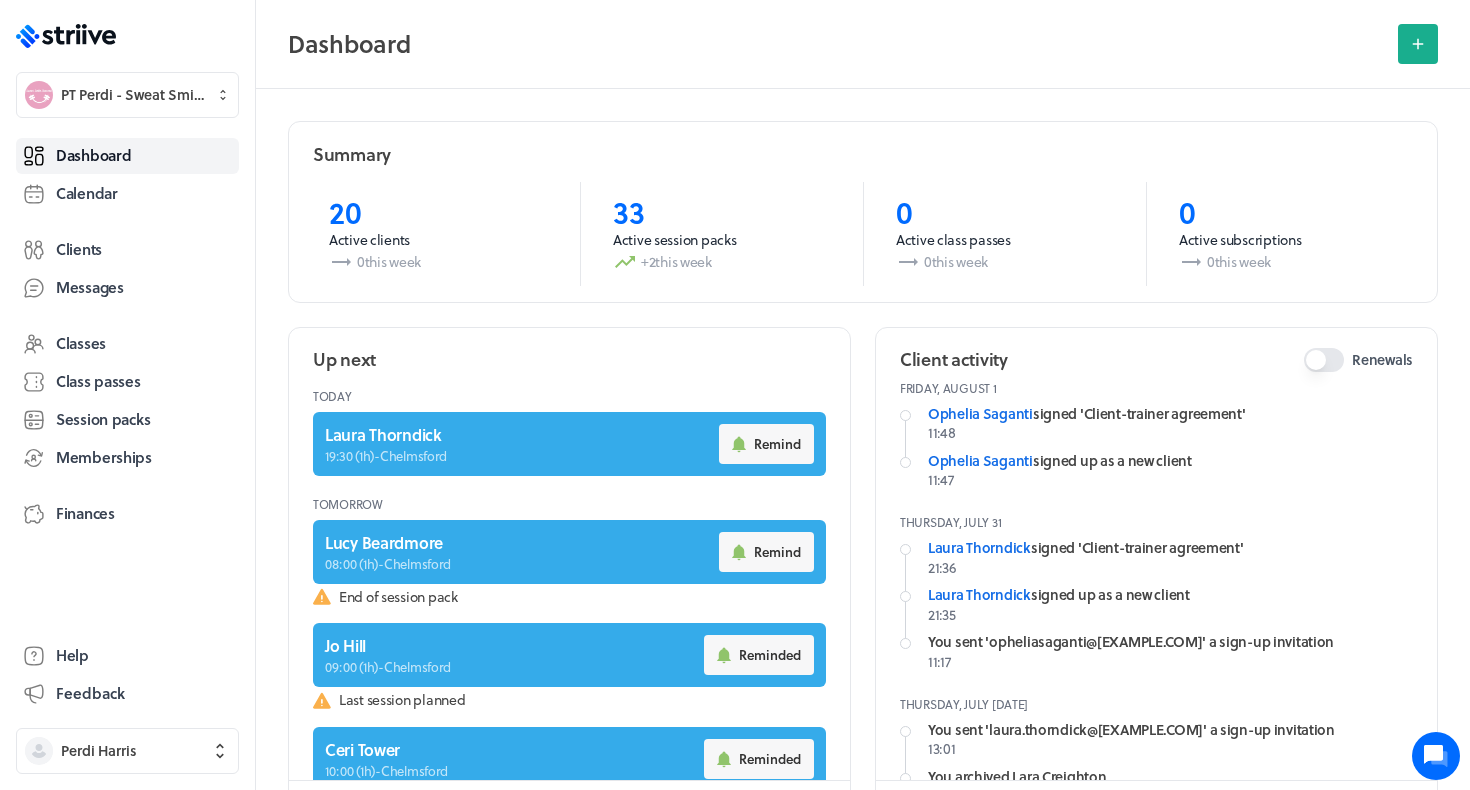 scroll, scrollTop: 0, scrollLeft: 0, axis: both 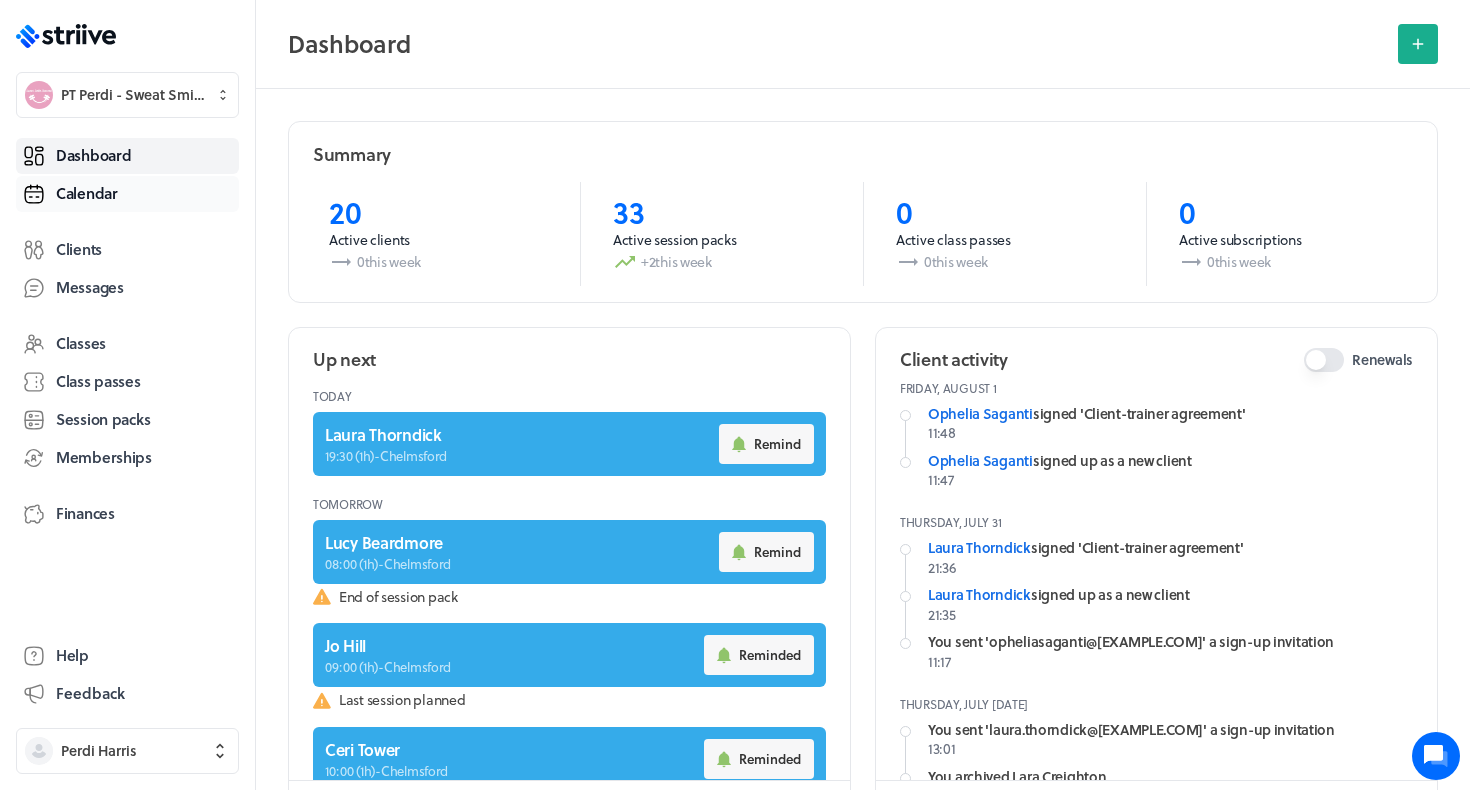 click on "Calendar" at bounding box center (127, 194) 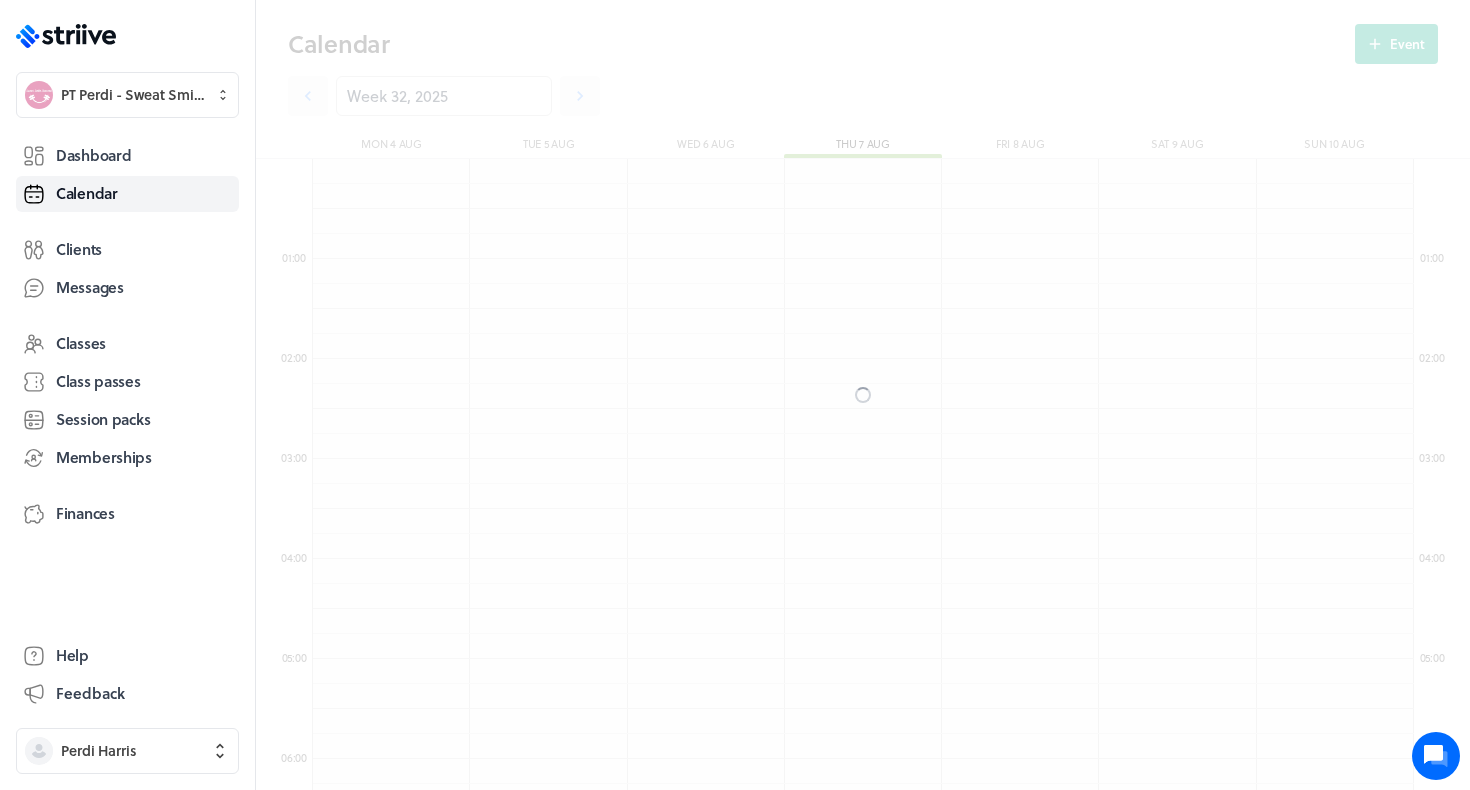 scroll, scrollTop: 550, scrollLeft: 0, axis: vertical 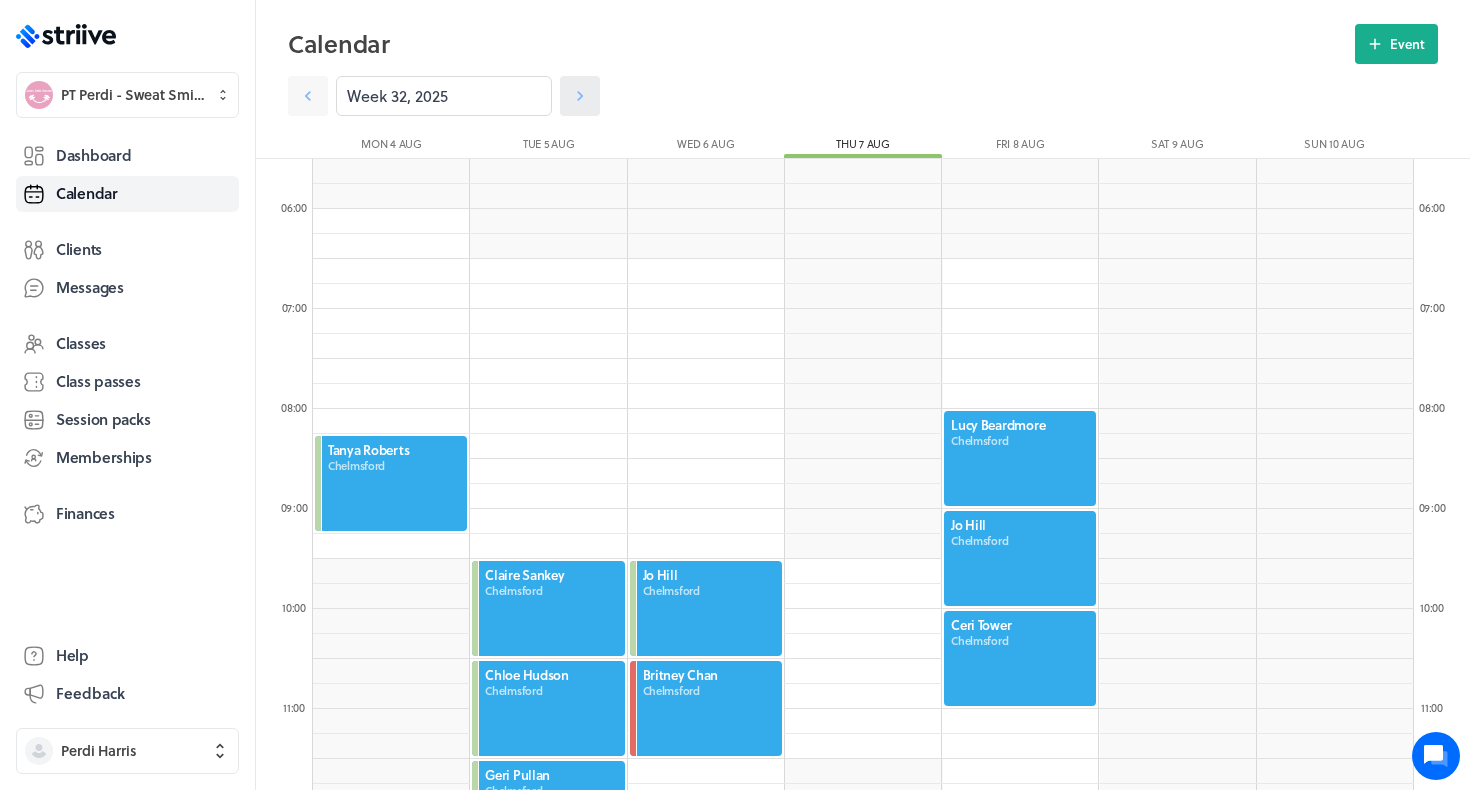click 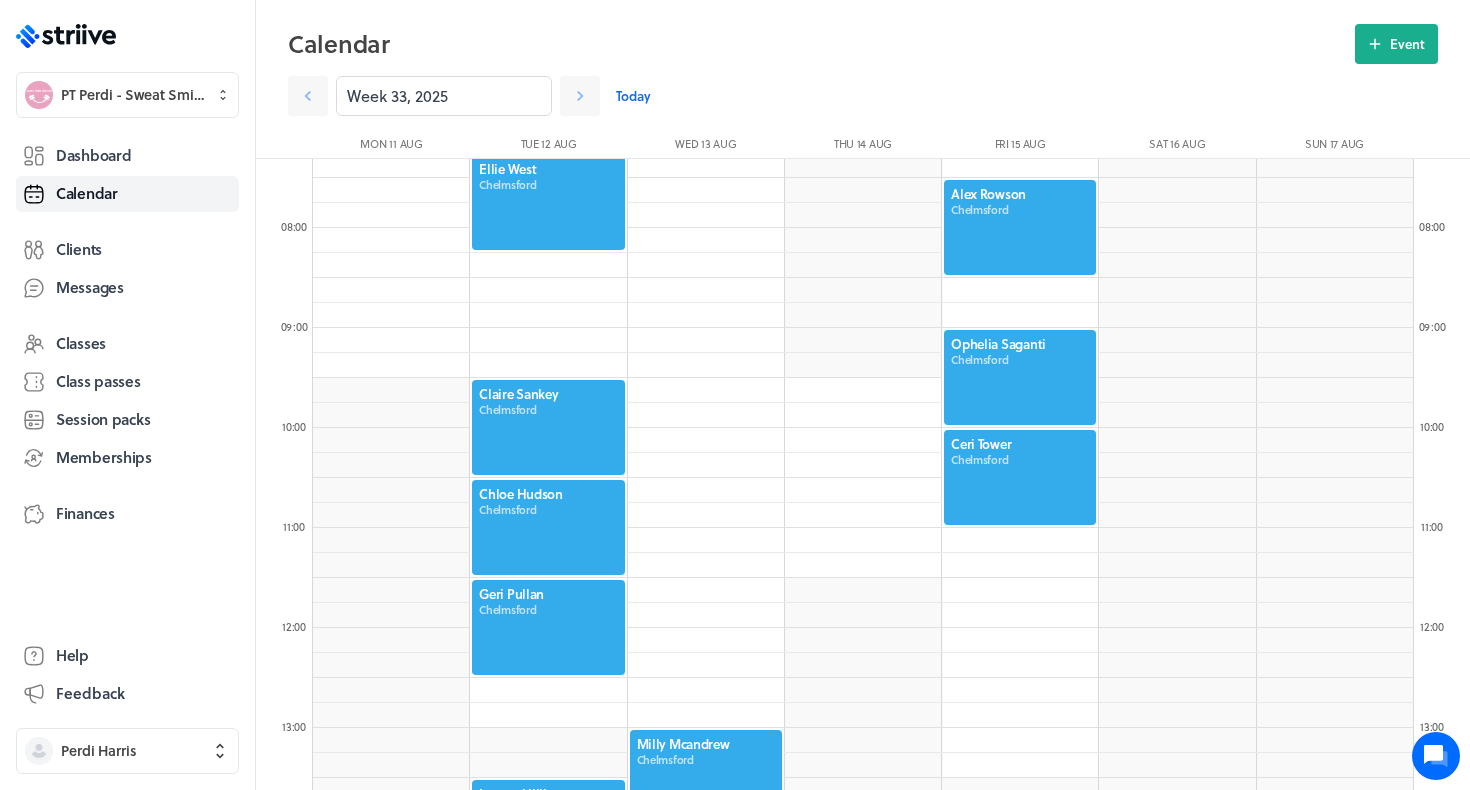 scroll, scrollTop: 735, scrollLeft: 0, axis: vertical 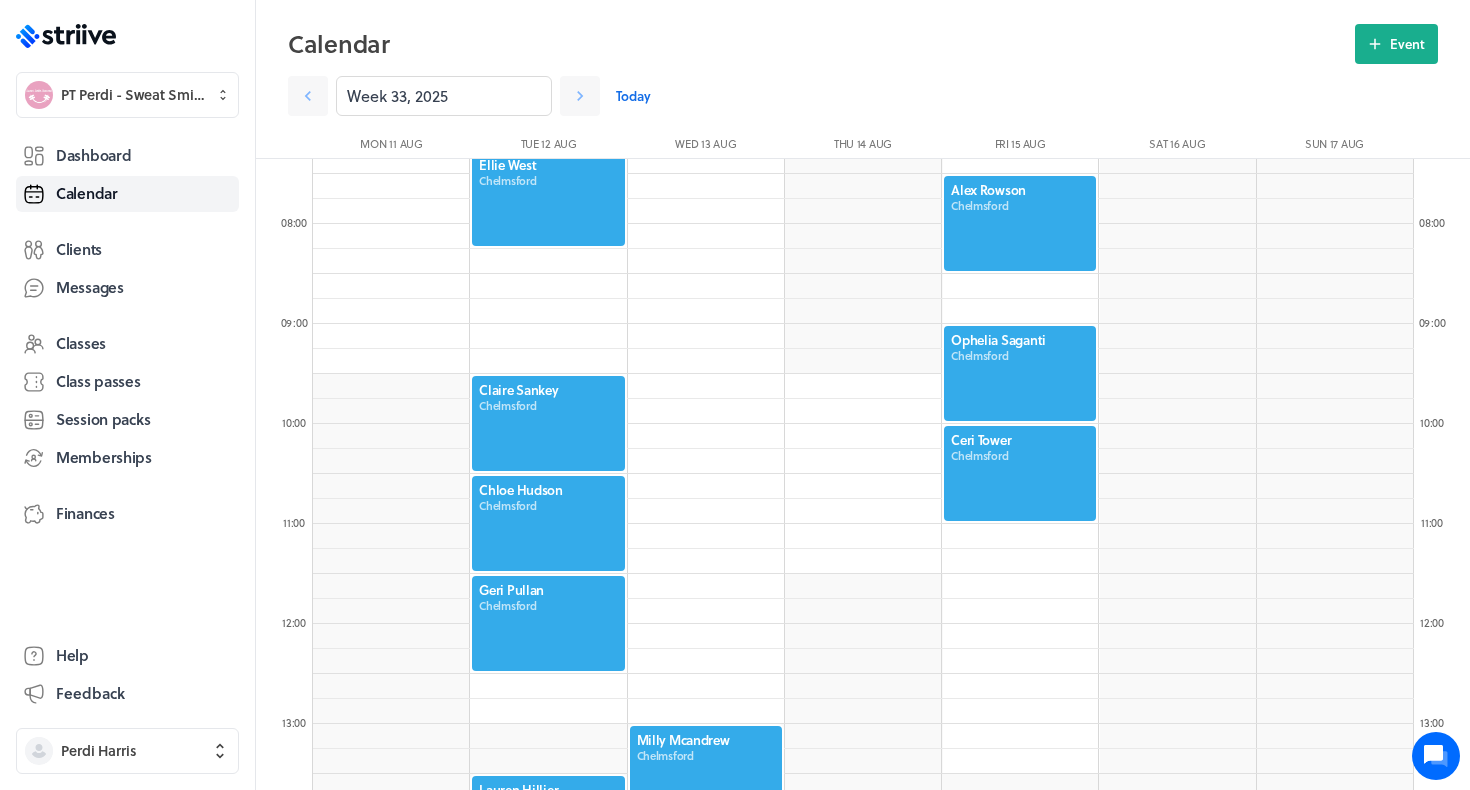 click at bounding box center (548, 623) 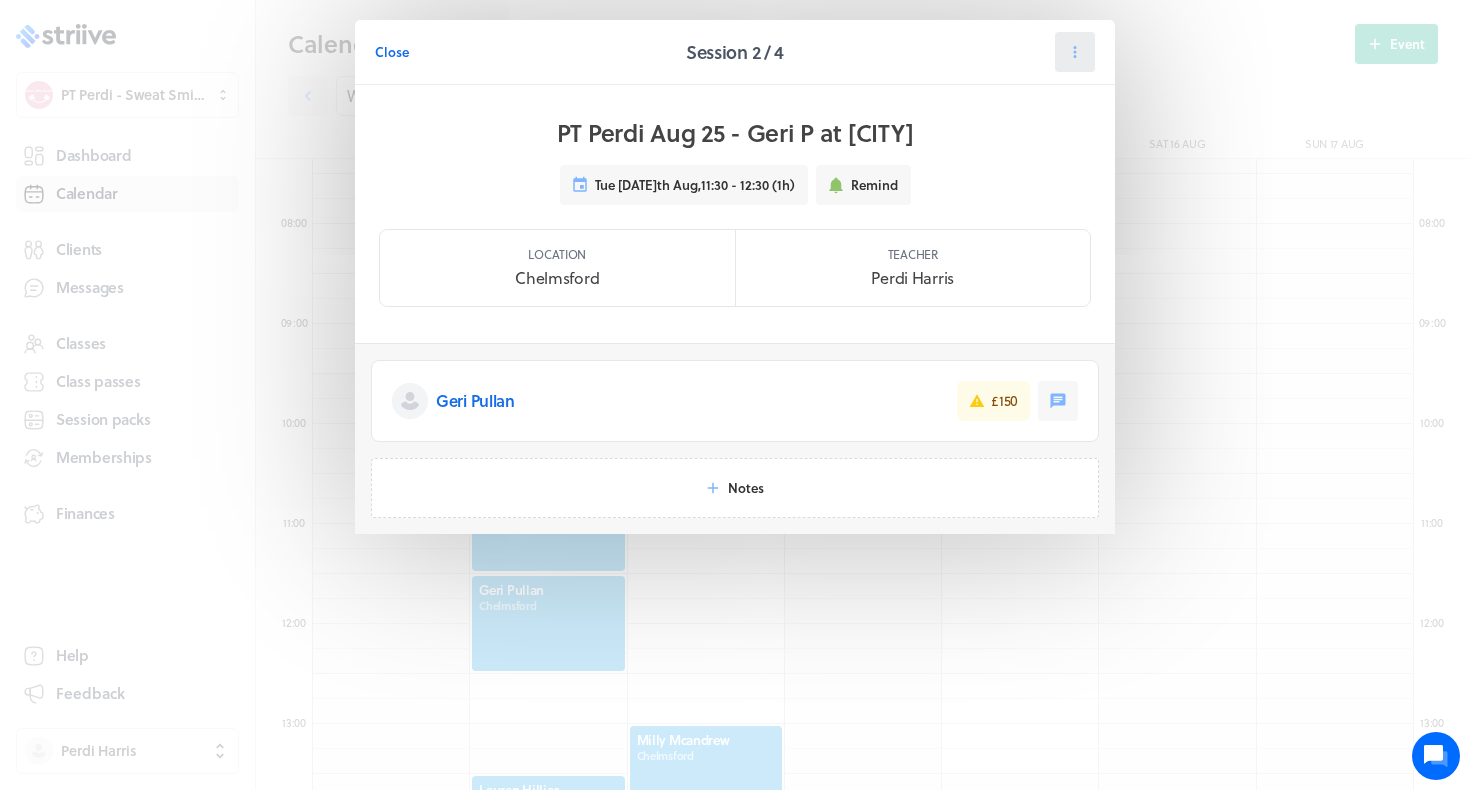 click at bounding box center (1075, 52) 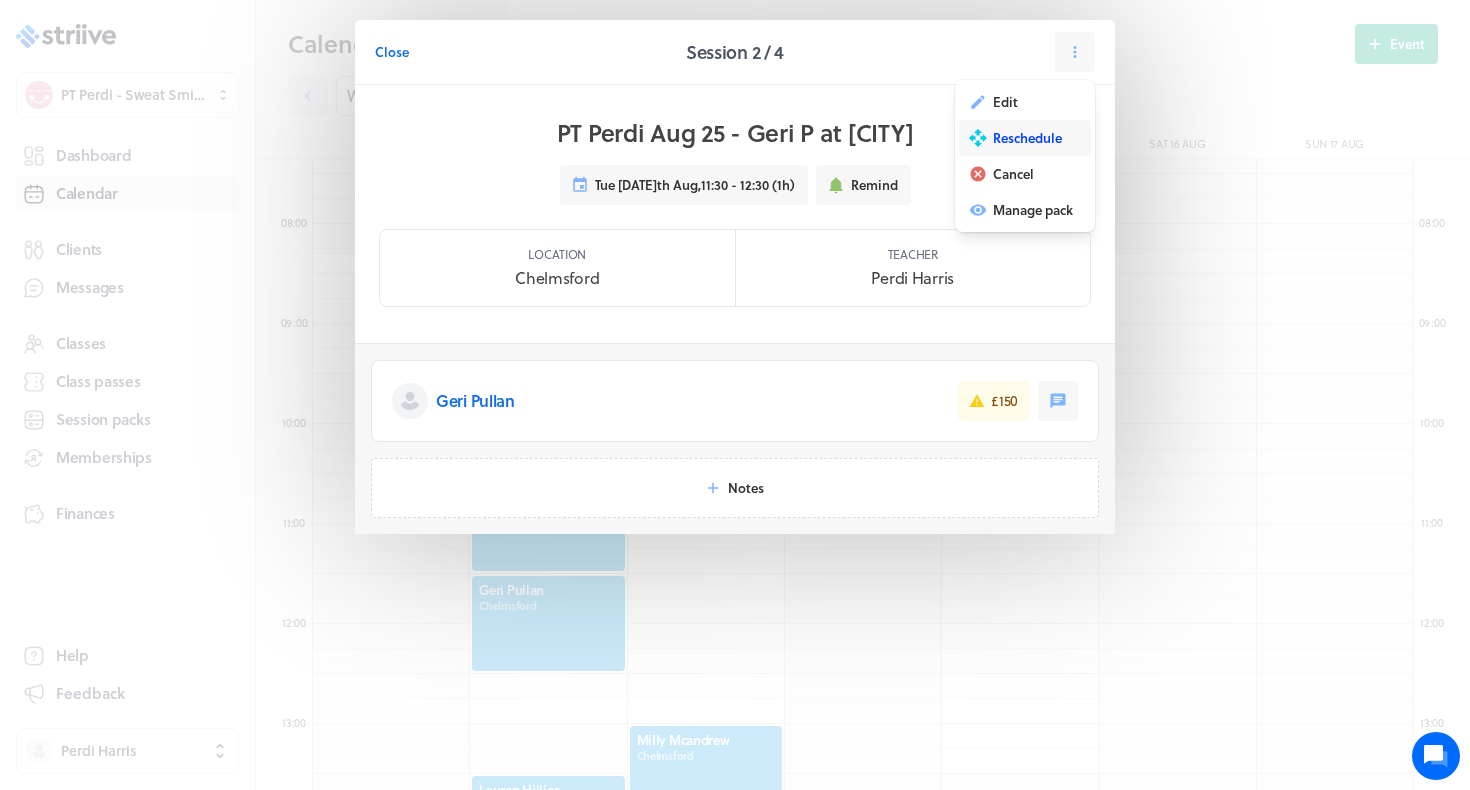 click on "Reschedule" at bounding box center [1027, 138] 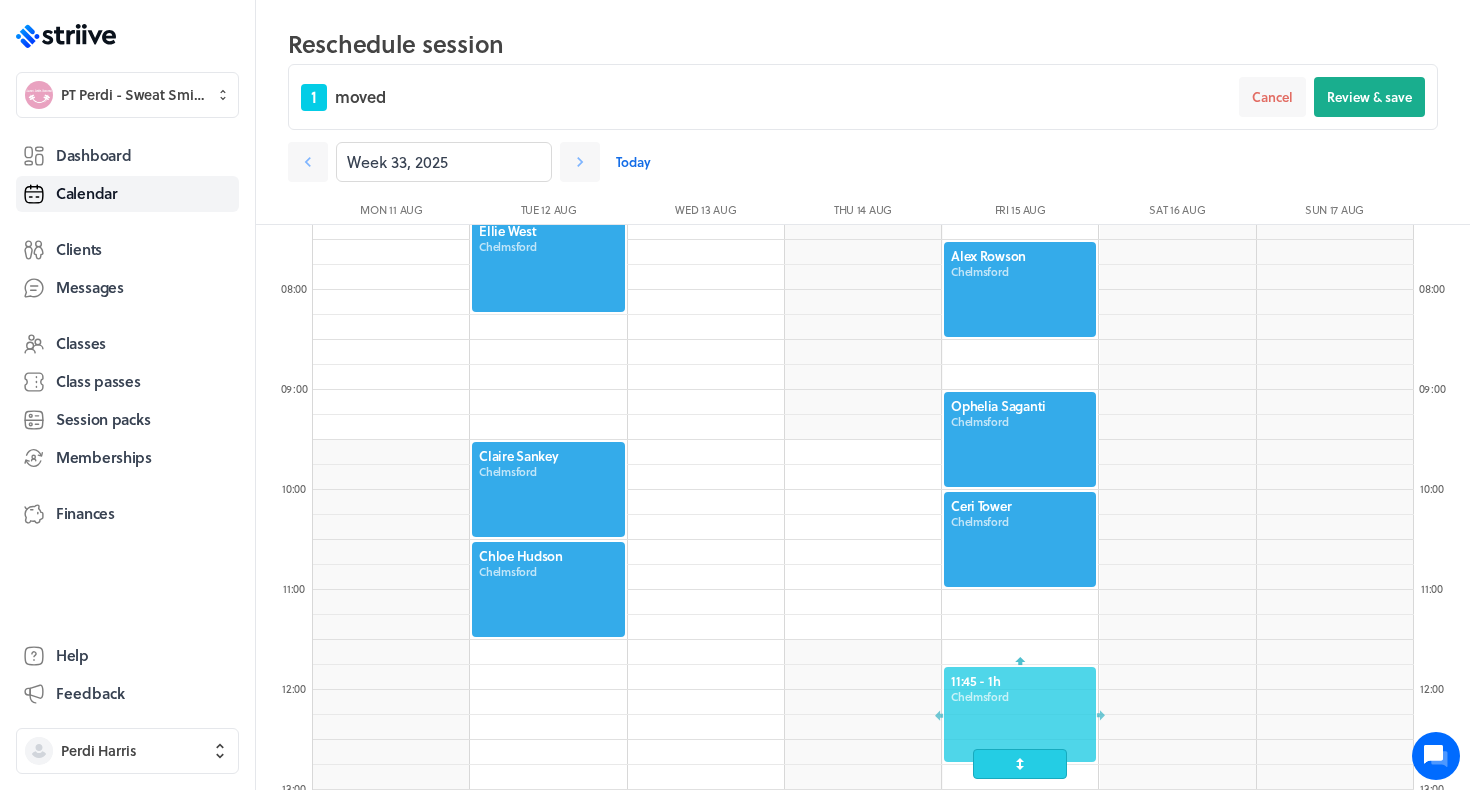 drag, startPoint x: 517, startPoint y: 679, endPoint x: 1004, endPoint y: 712, distance: 488.1168 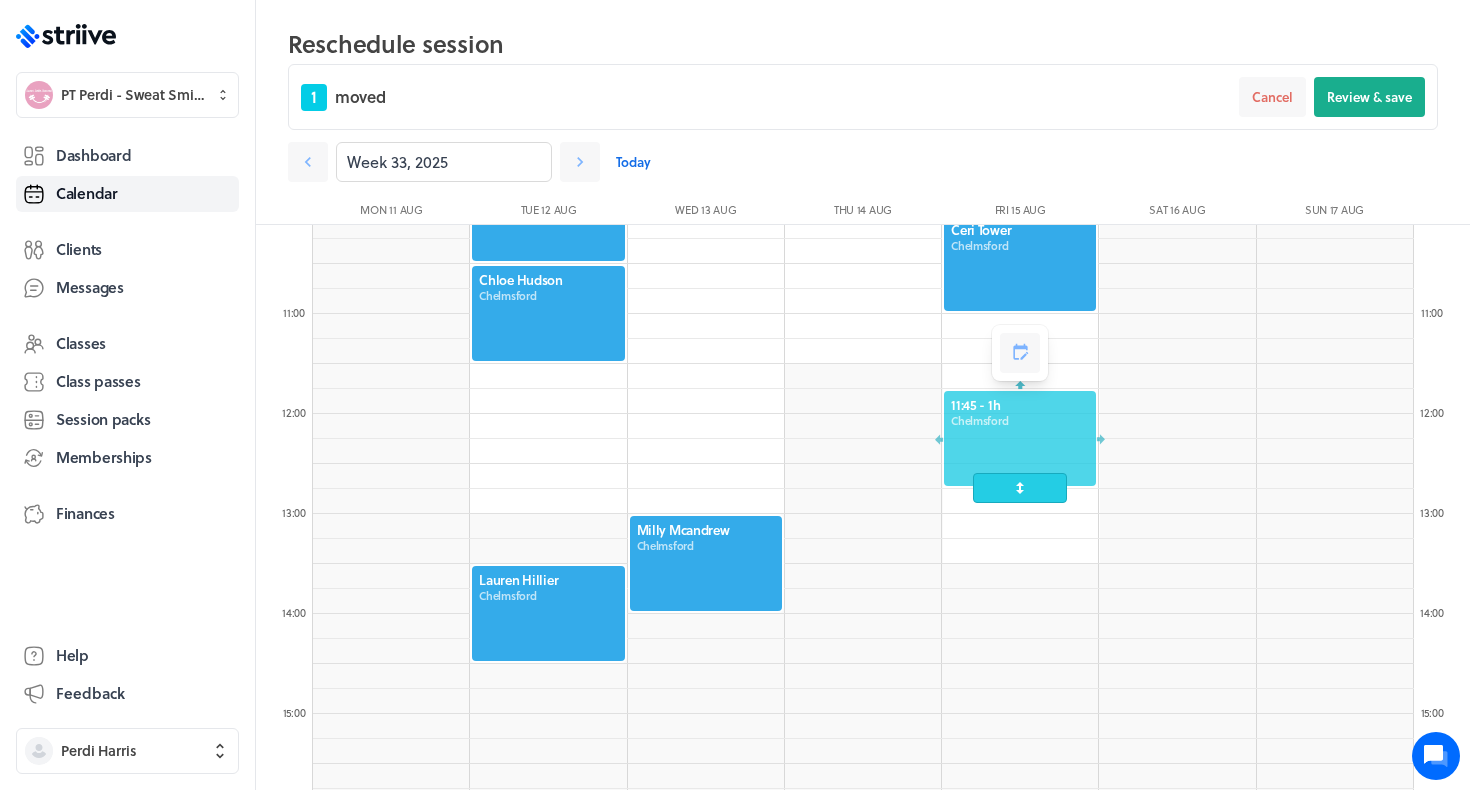 scroll, scrollTop: 1014, scrollLeft: 0, axis: vertical 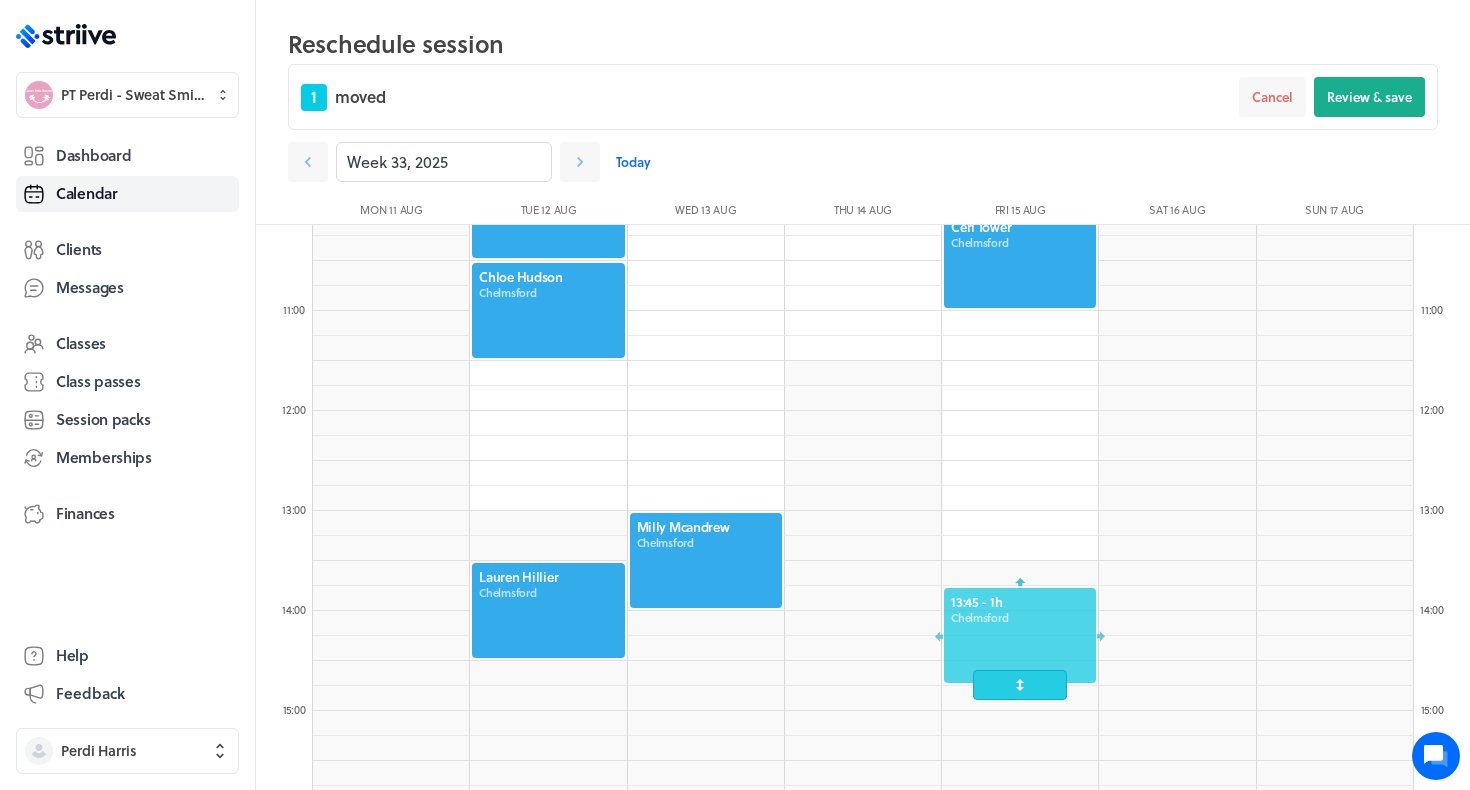 drag, startPoint x: 974, startPoint y: 443, endPoint x: 973, endPoint y: 674, distance: 231.00217 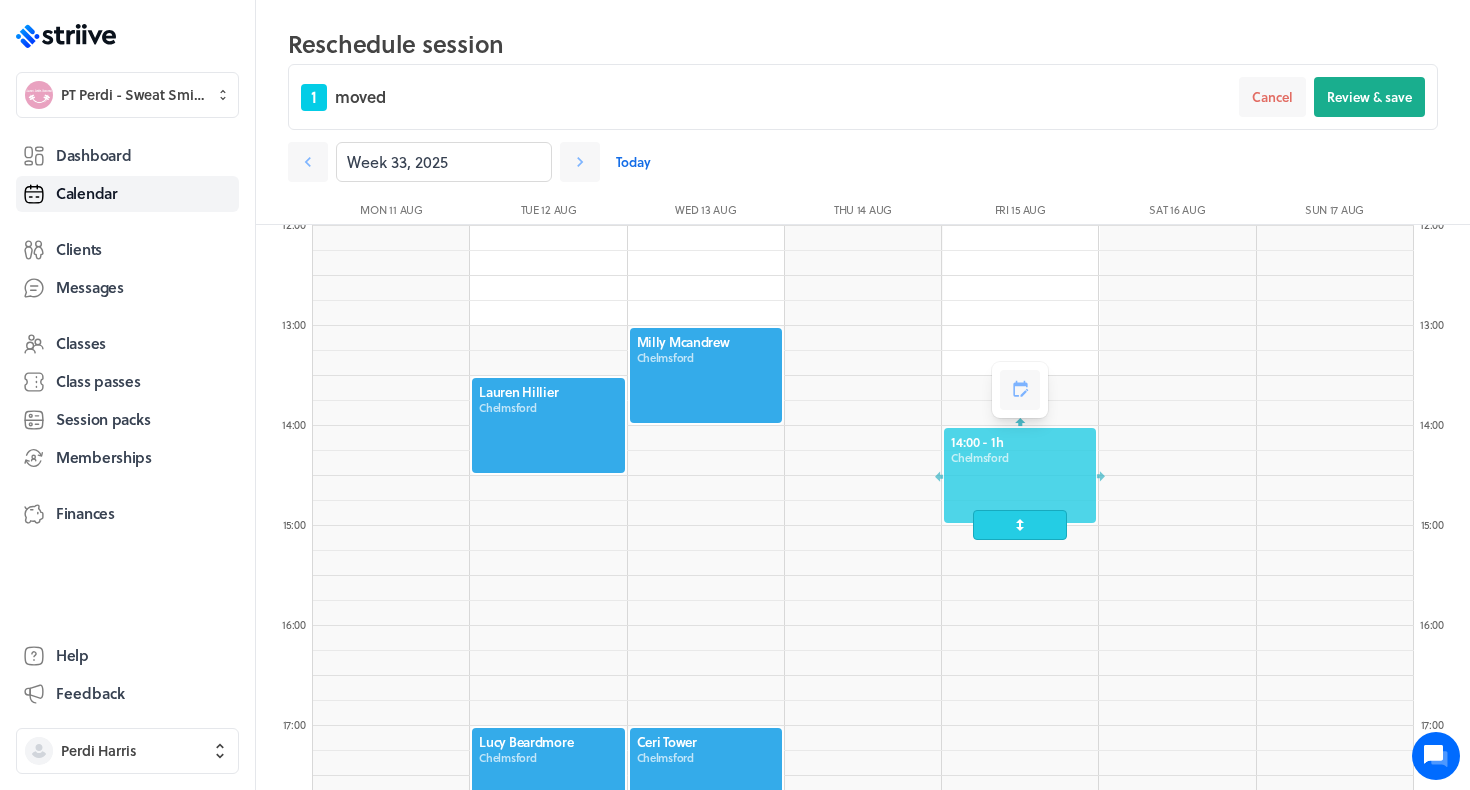 scroll, scrollTop: 1218, scrollLeft: 0, axis: vertical 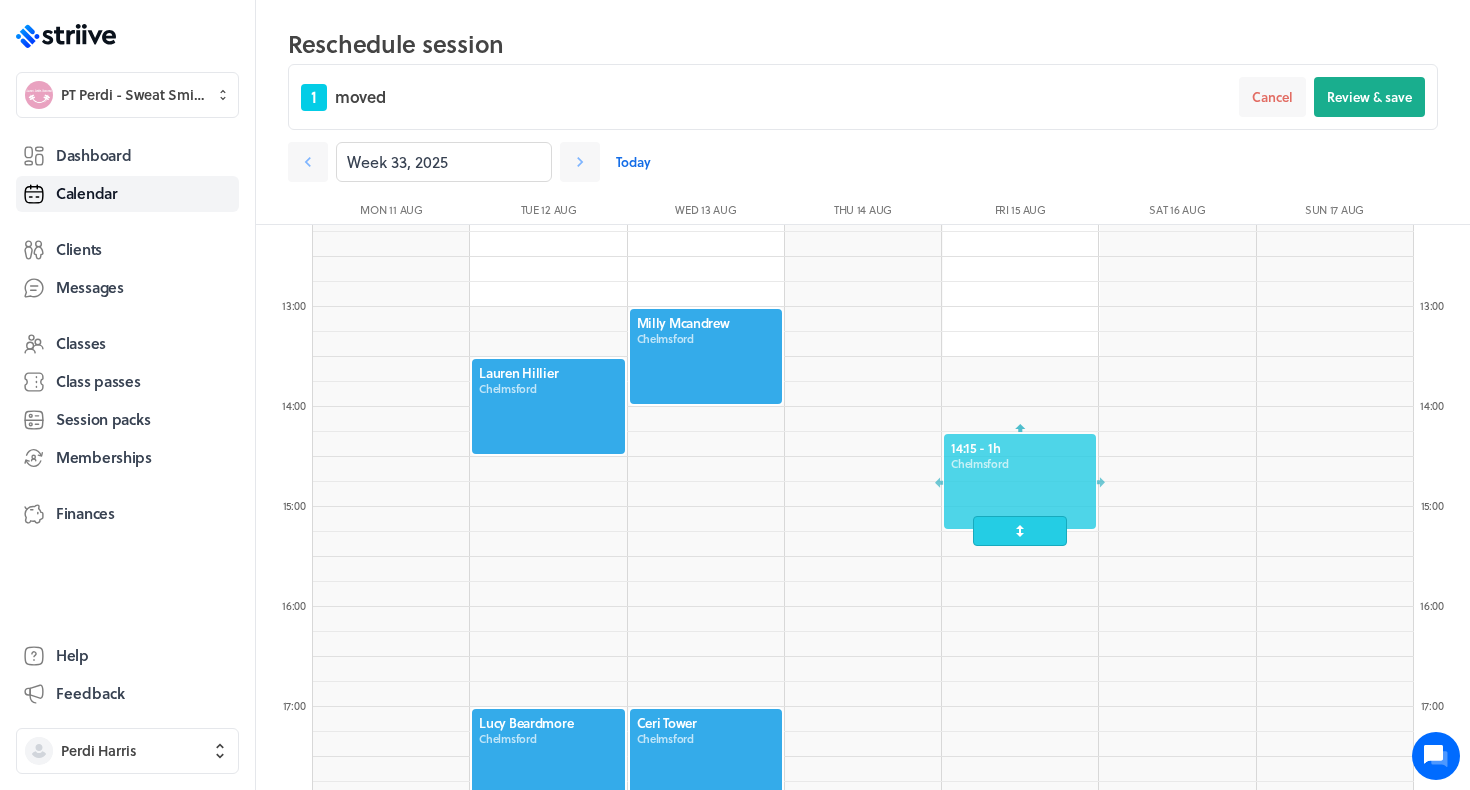 drag, startPoint x: 978, startPoint y: 445, endPoint x: 975, endPoint y: 489, distance: 44.102154 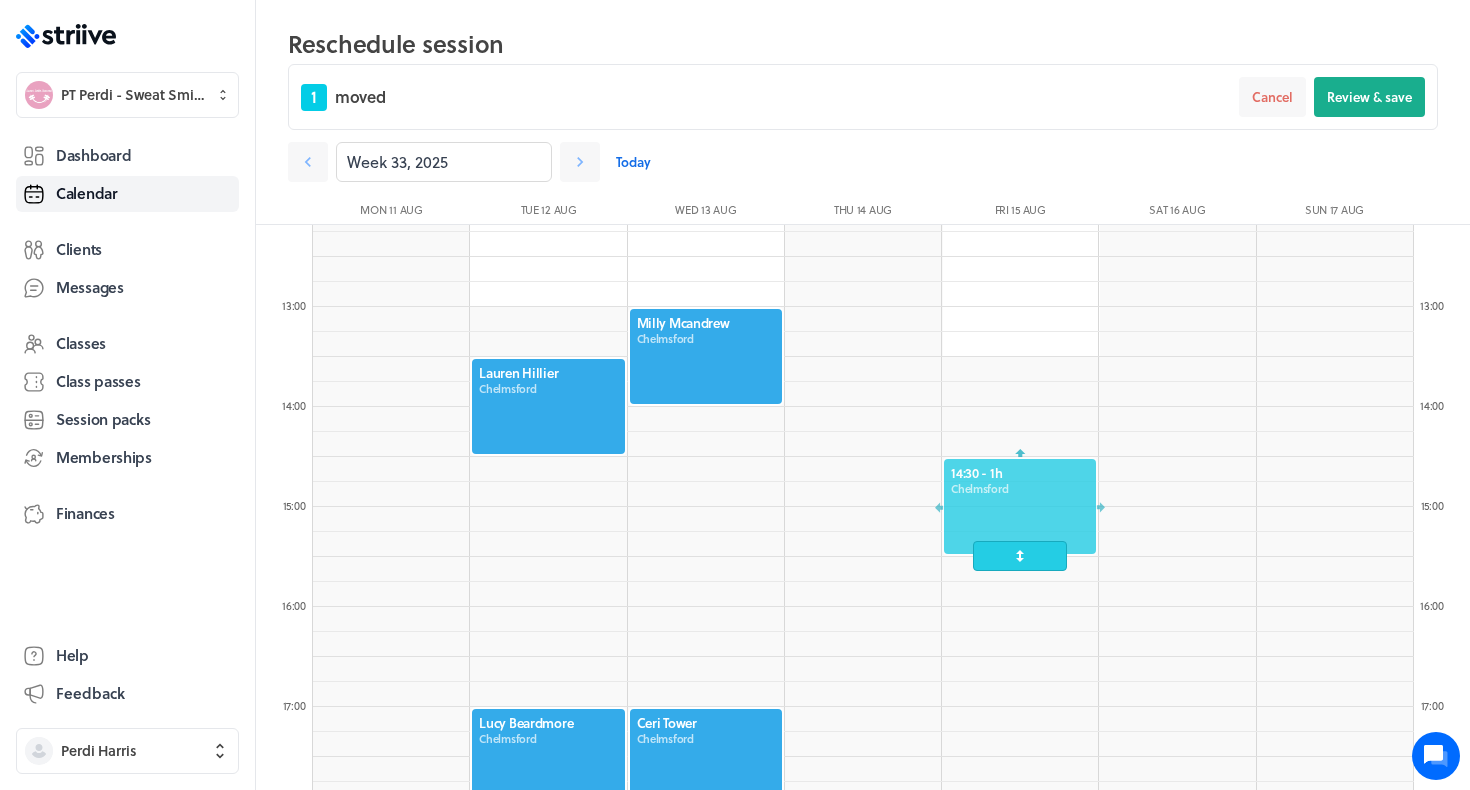 click at bounding box center (1020, 506) 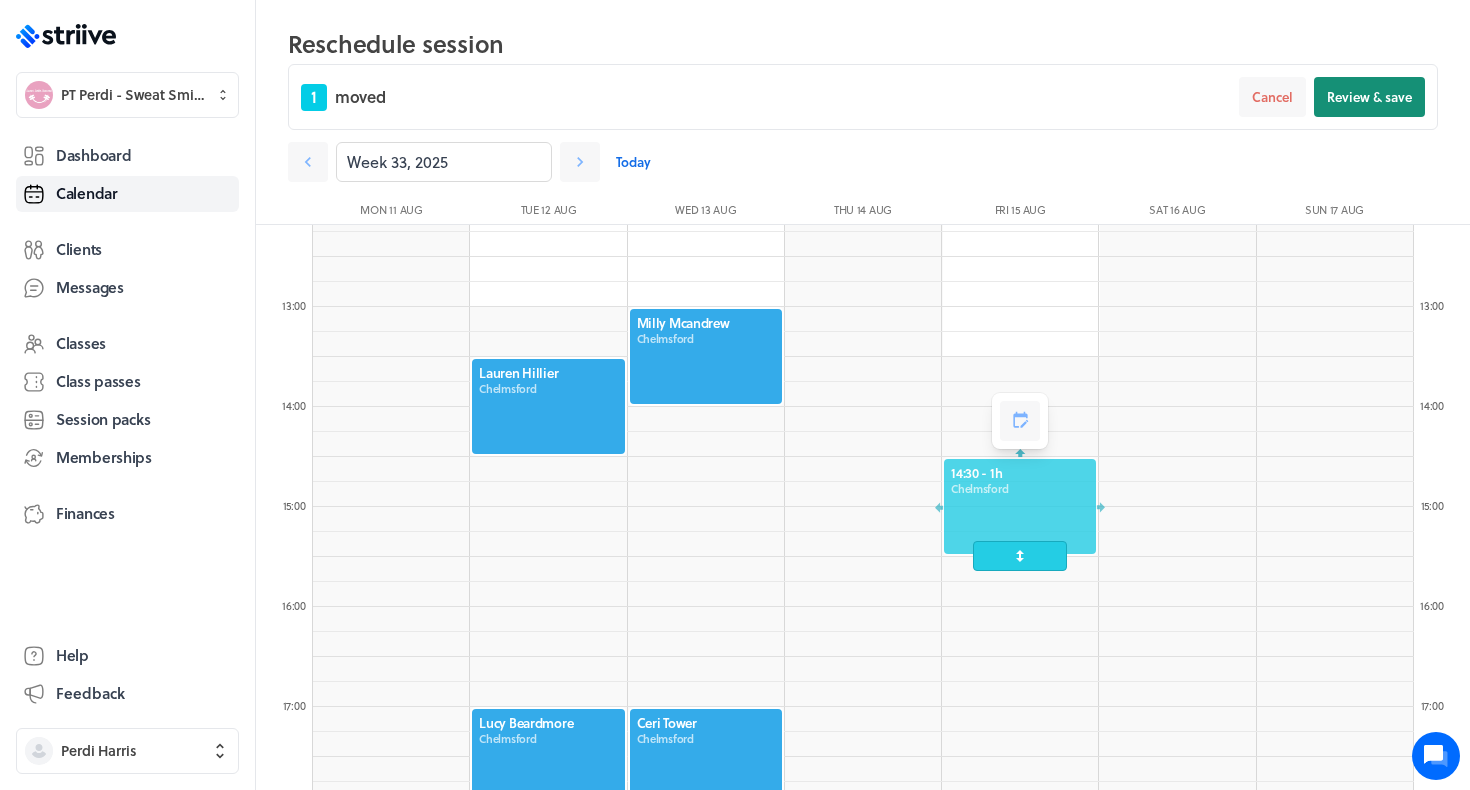 click on "Review & save" at bounding box center (1369, 97) 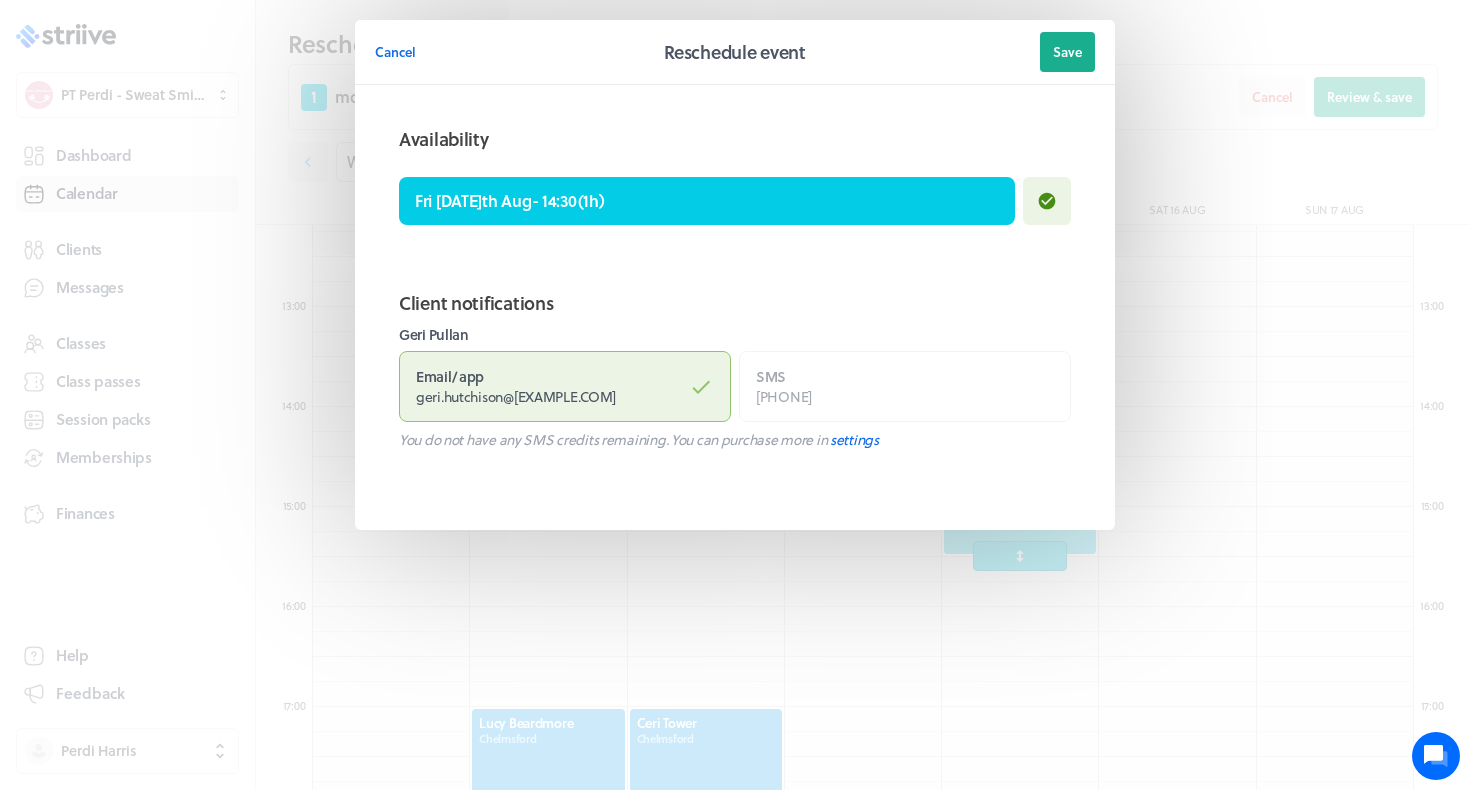 click on "Cancel Reschedule event Save" at bounding box center (735, 52) 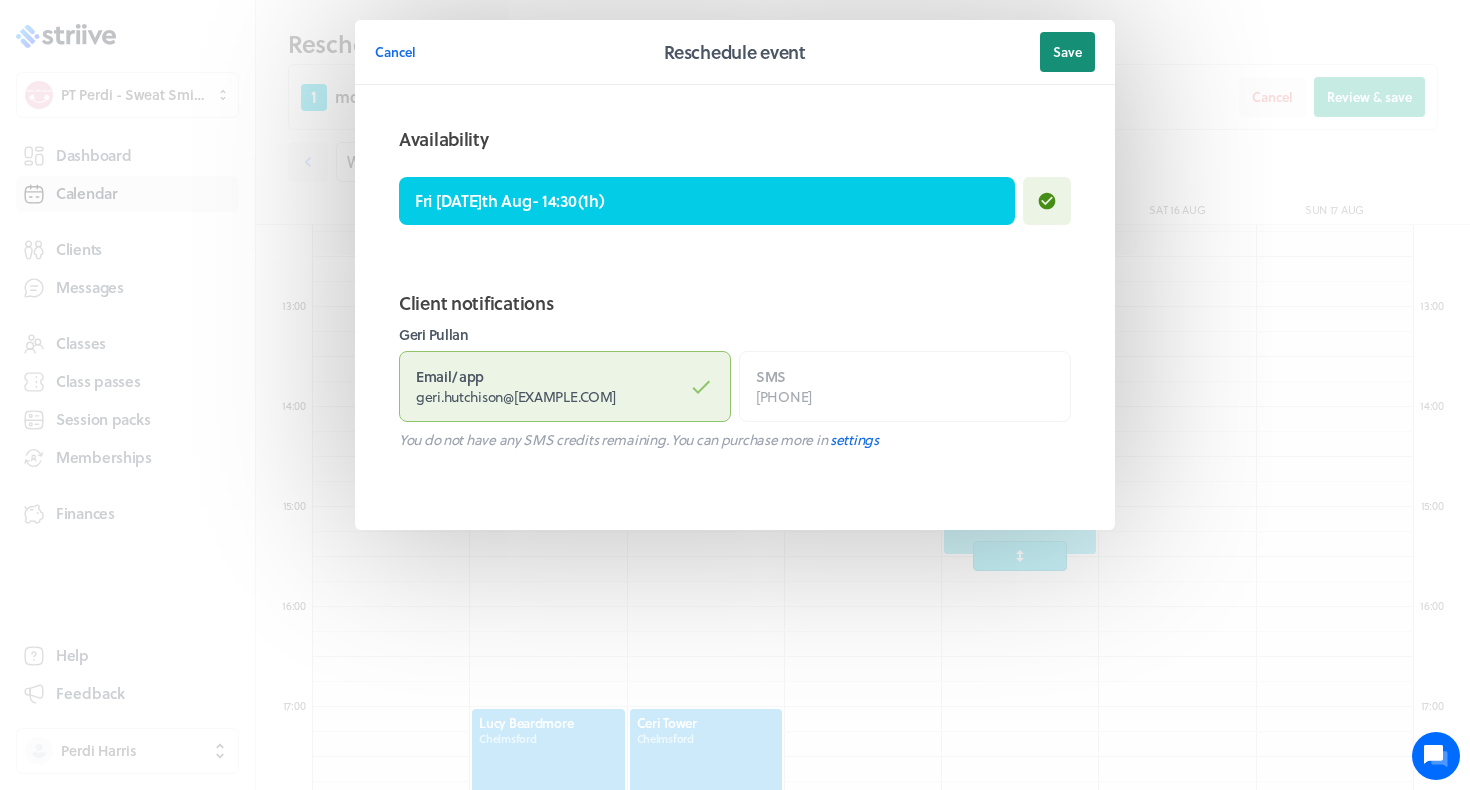 click on "Save" at bounding box center (1067, 52) 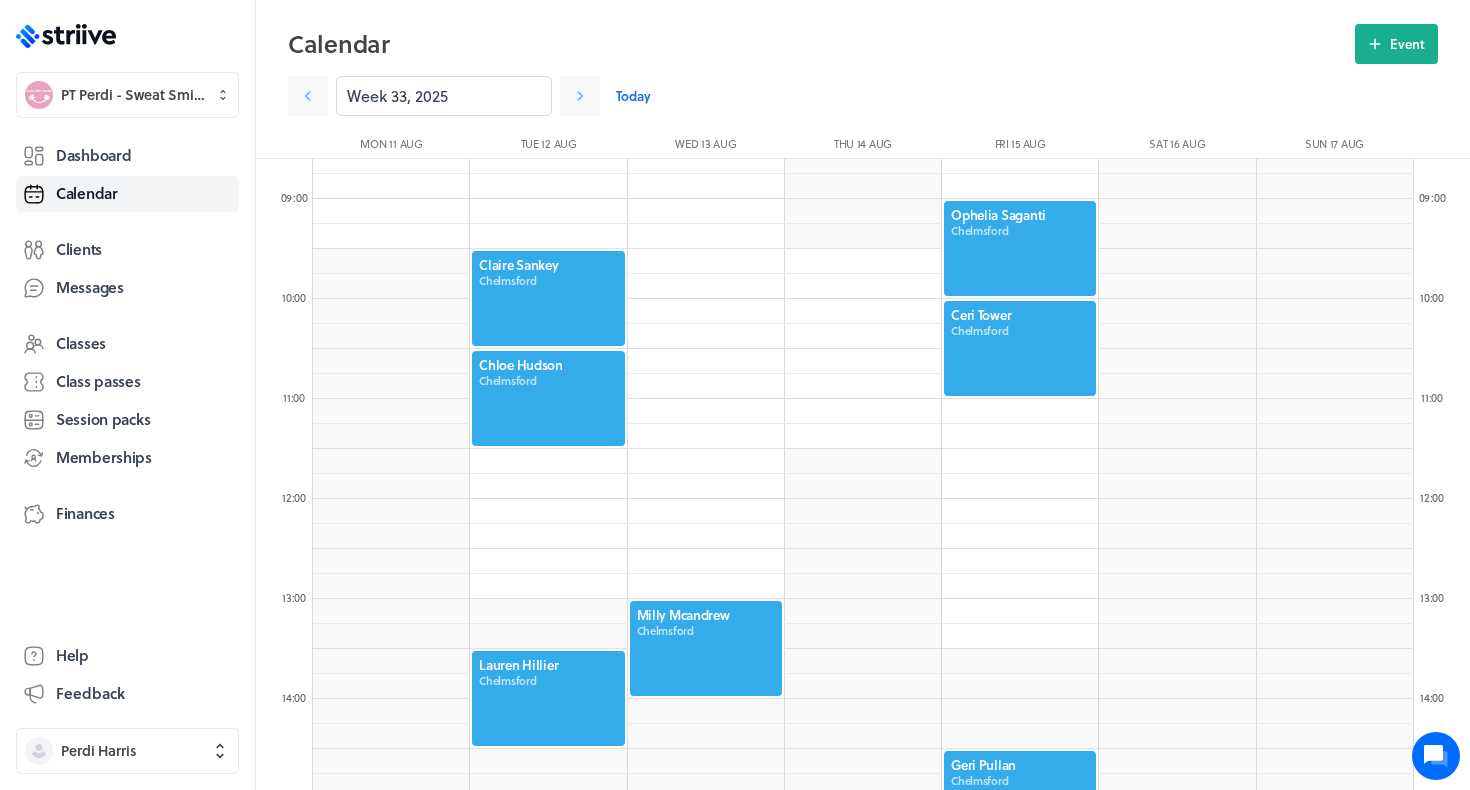scroll, scrollTop: 856, scrollLeft: 0, axis: vertical 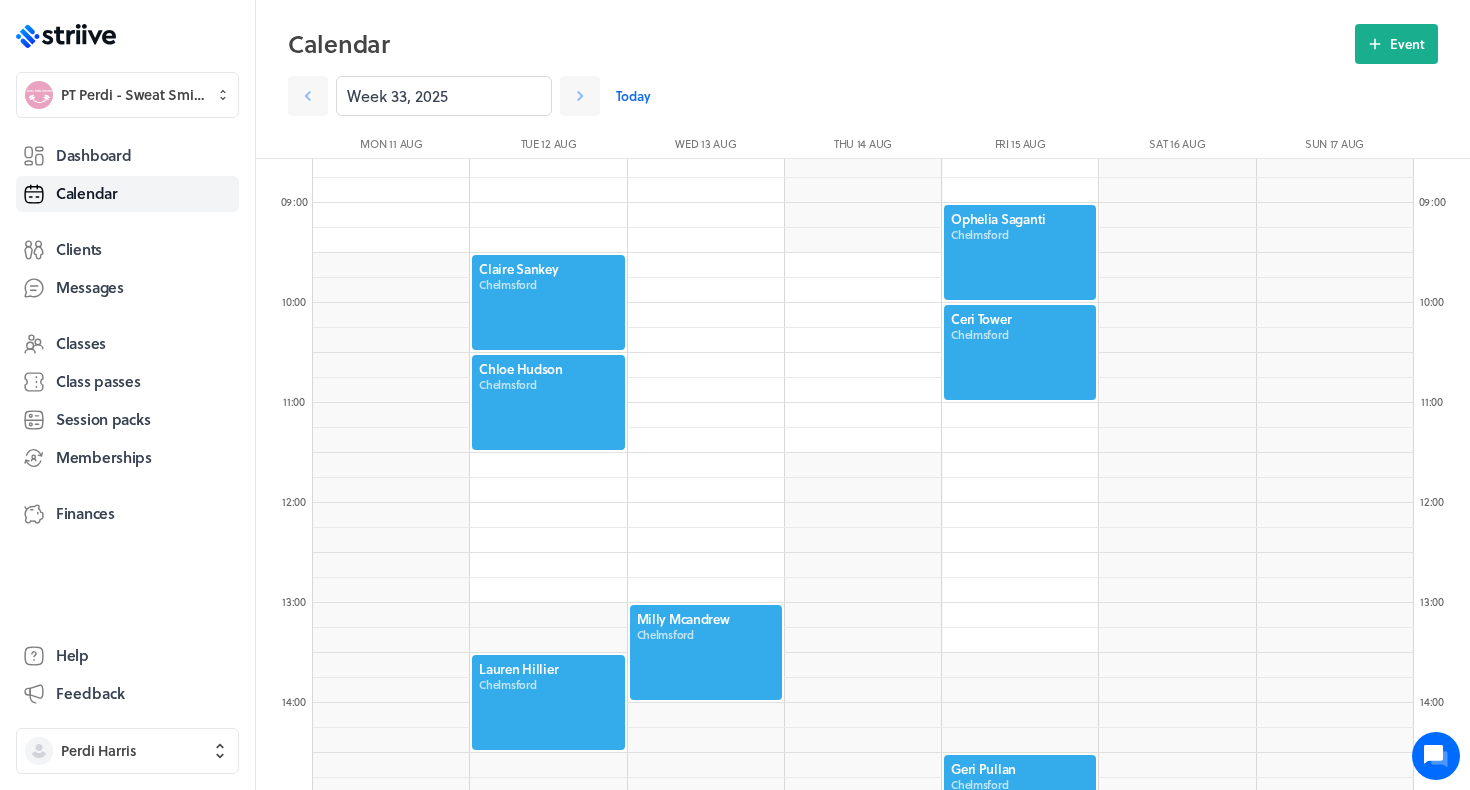 click at bounding box center [548, 402] 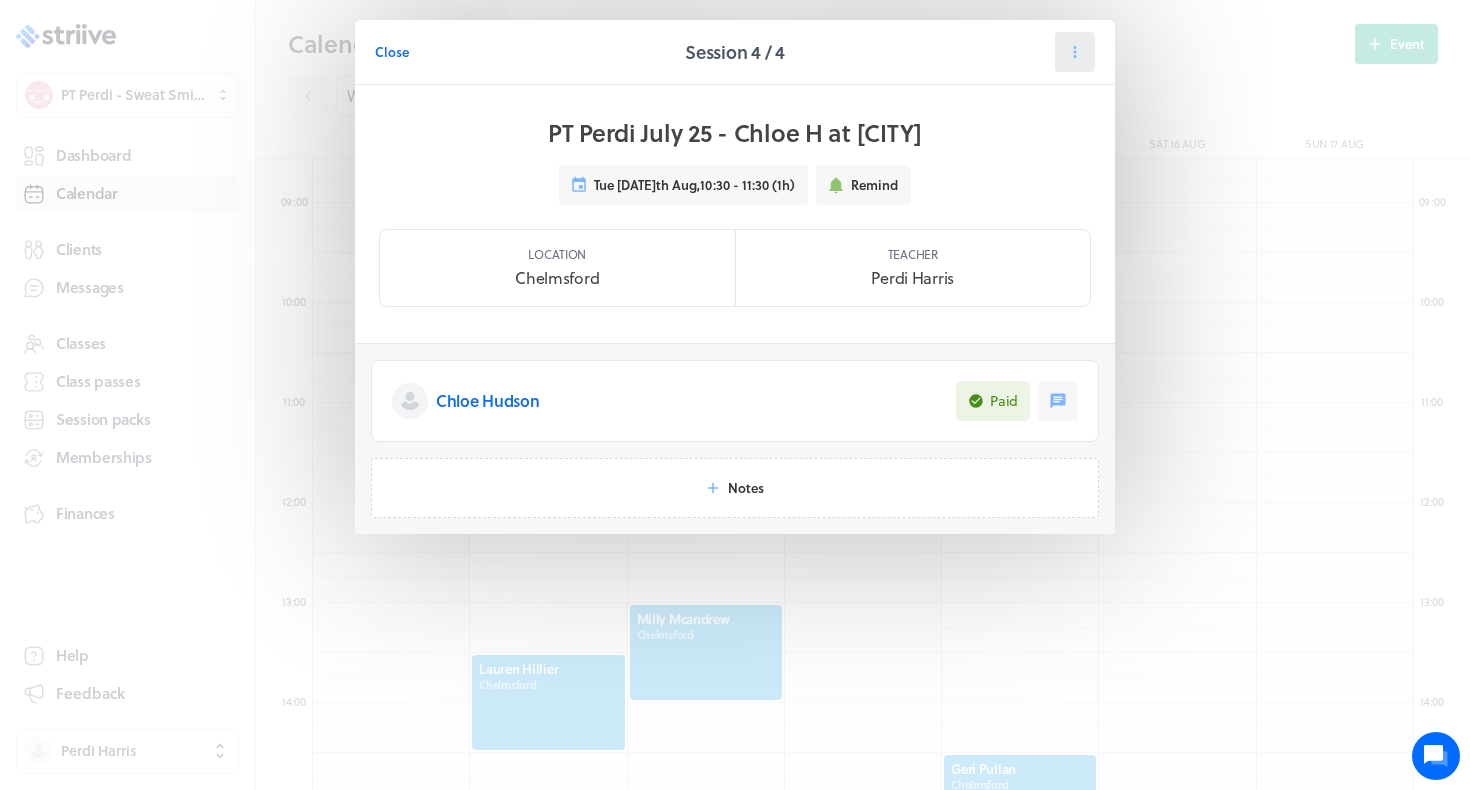 click 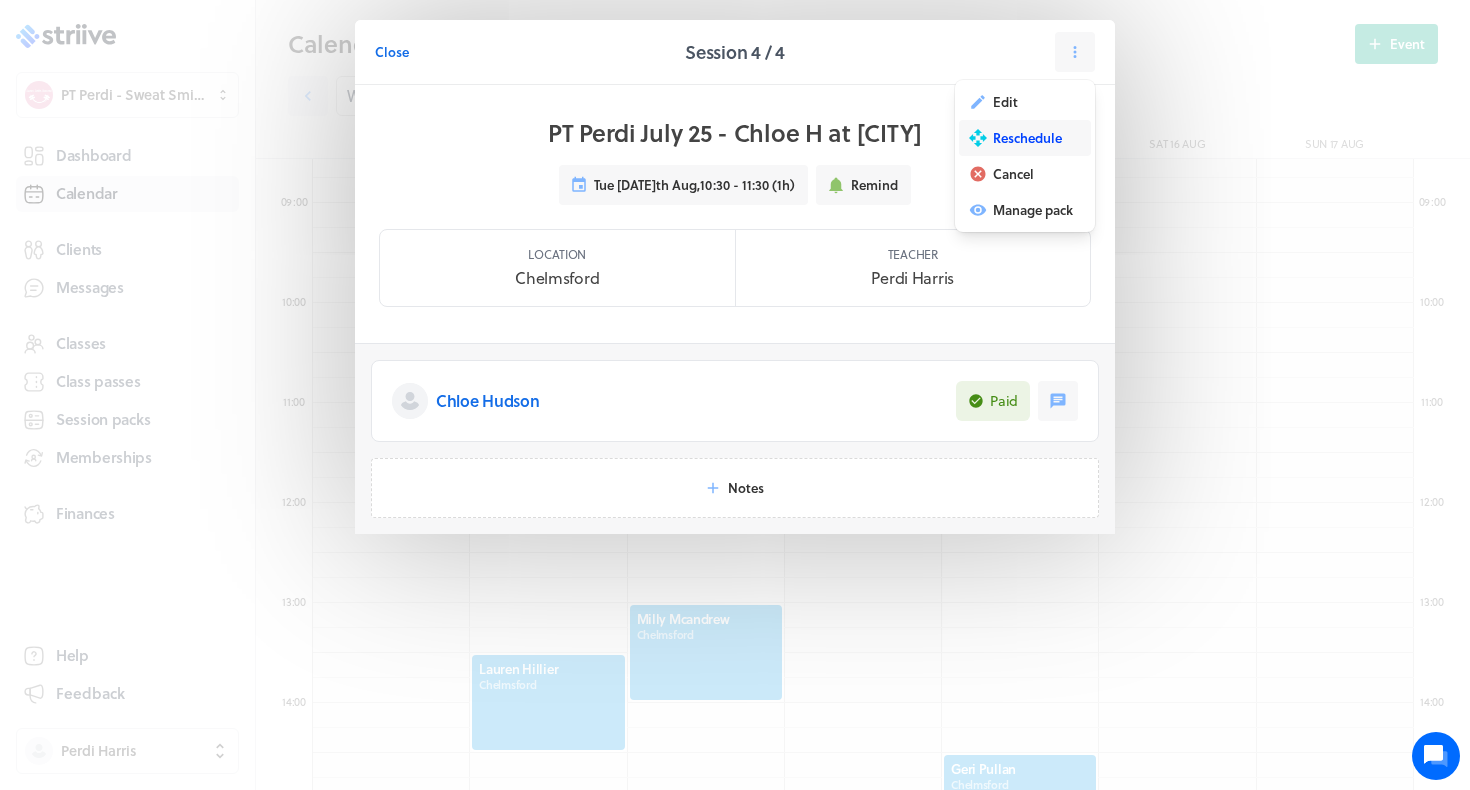 click on "Reschedule" at bounding box center (1027, 138) 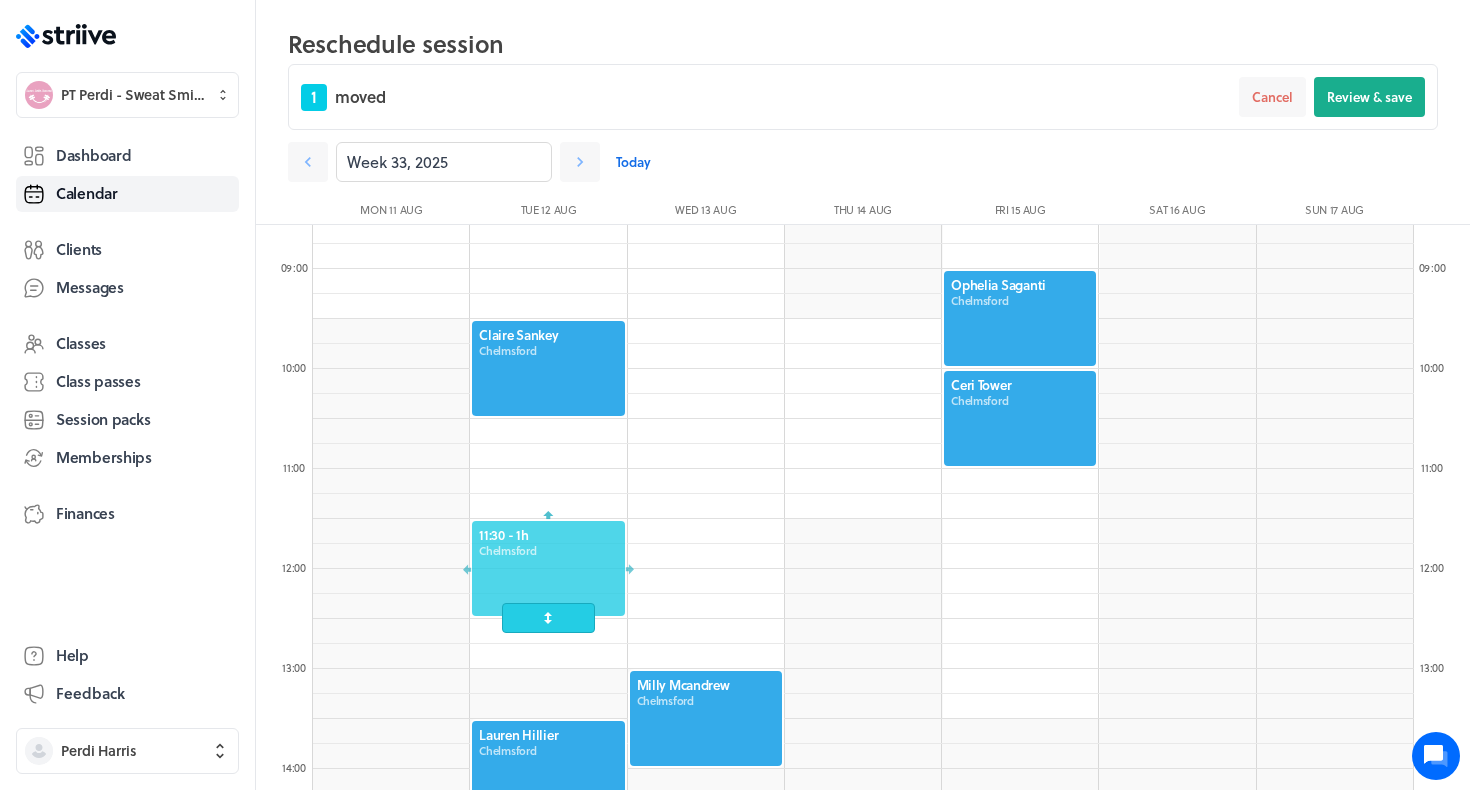 drag, startPoint x: 537, startPoint y: 466, endPoint x: 539, endPoint y: 576, distance: 110.01818 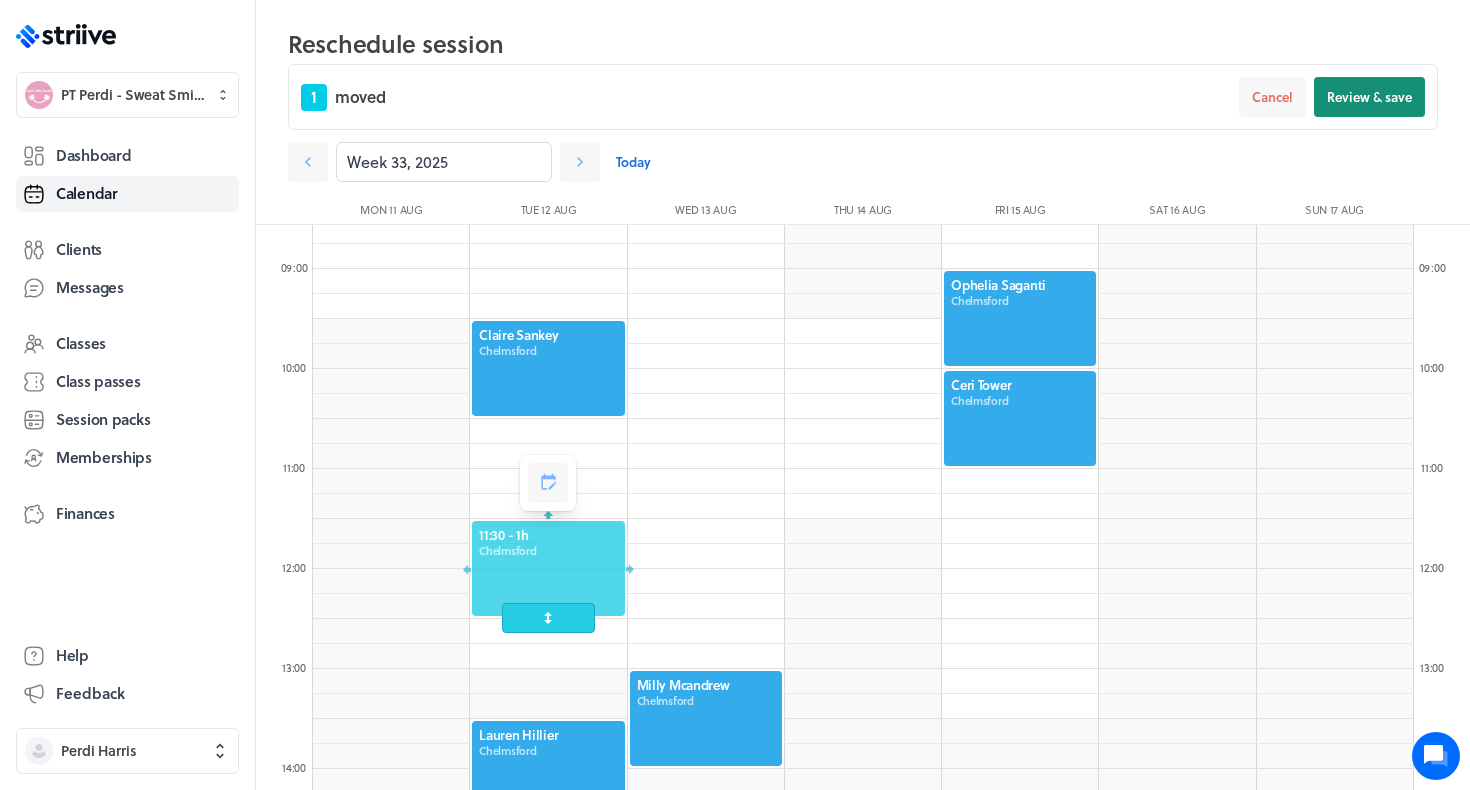click on "Review & save" at bounding box center (1369, 97) 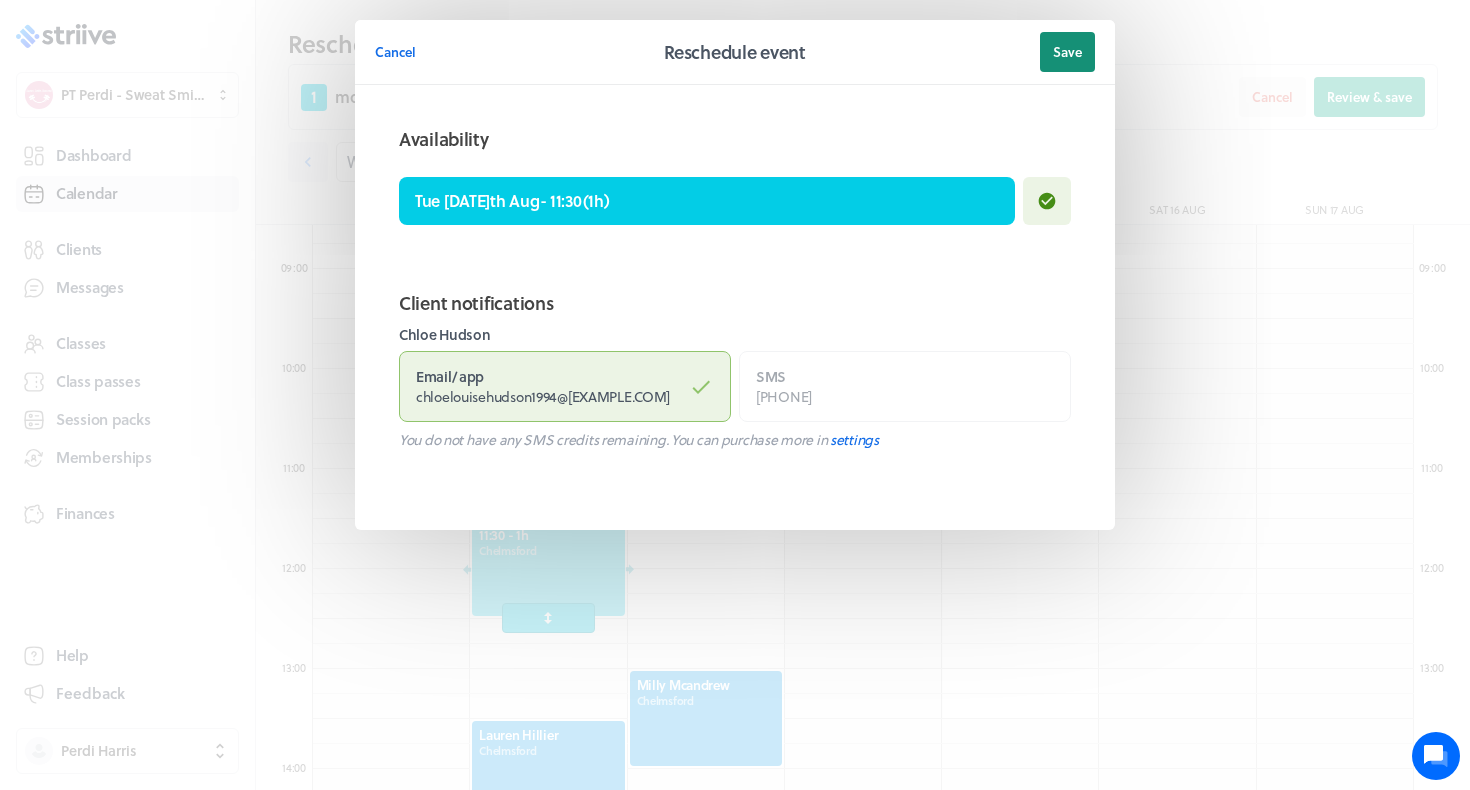 click on "Save" at bounding box center (1067, 52) 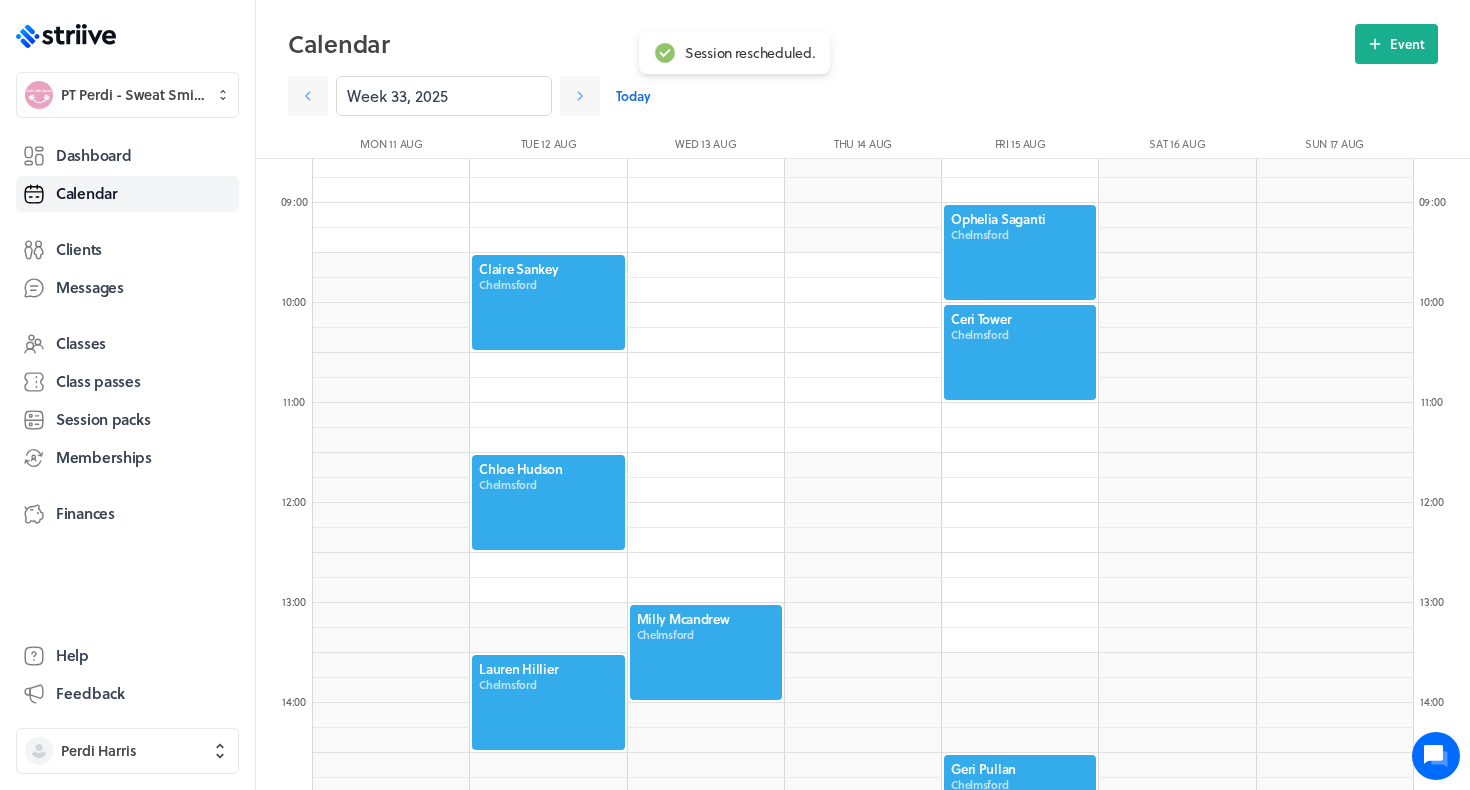 click at bounding box center [548, 702] 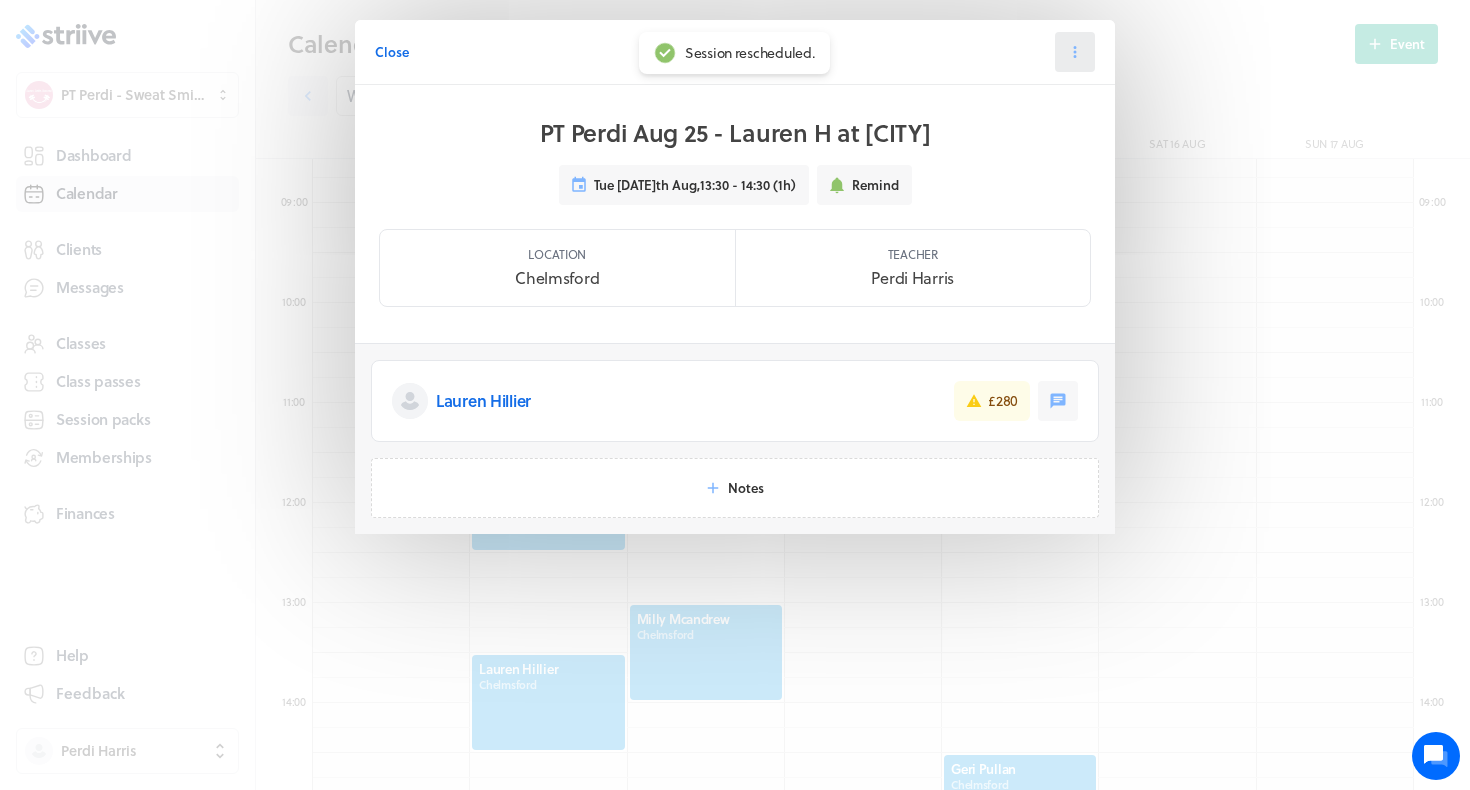 click at bounding box center (1075, 52) 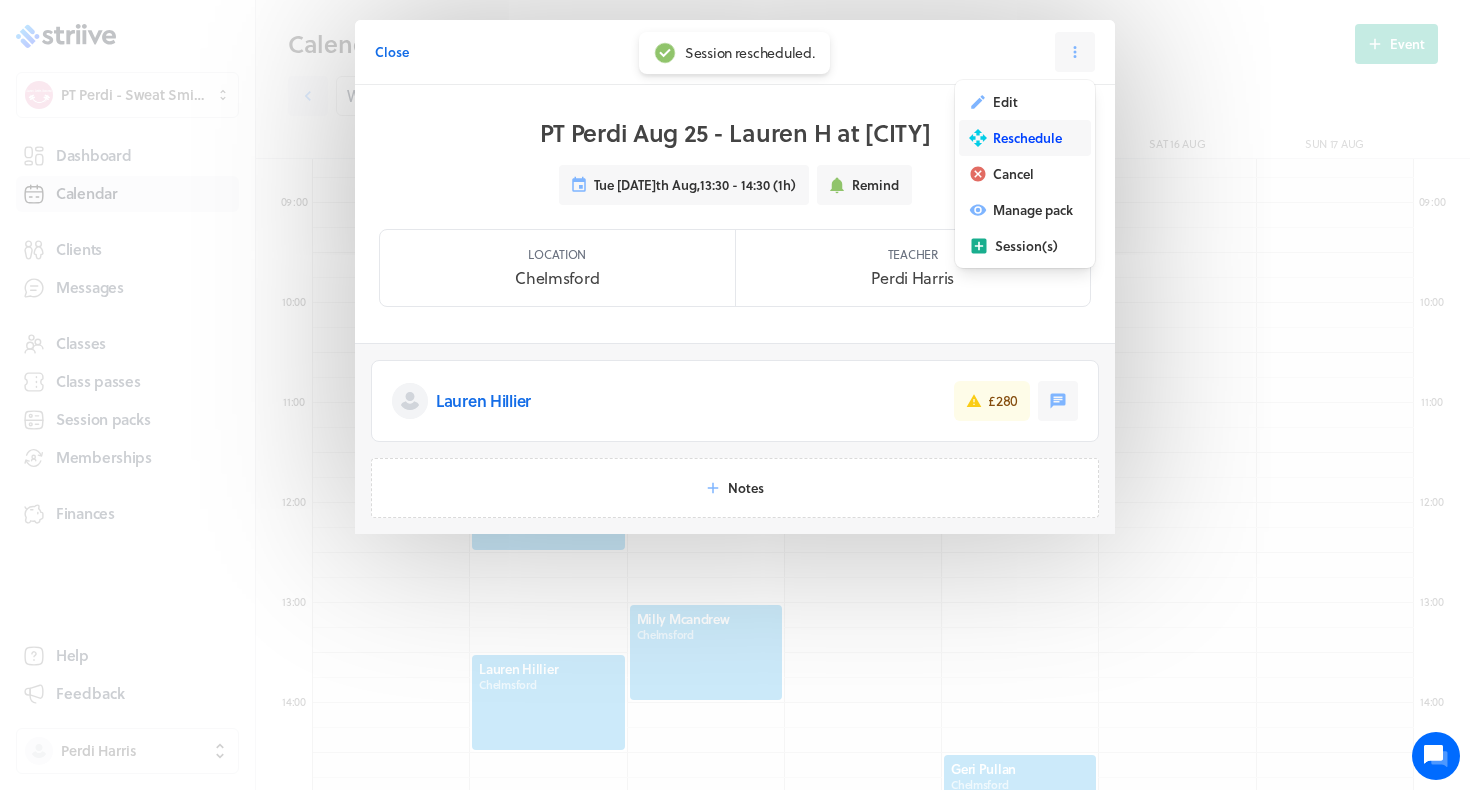 click on "Reschedule" at bounding box center (1027, 138) 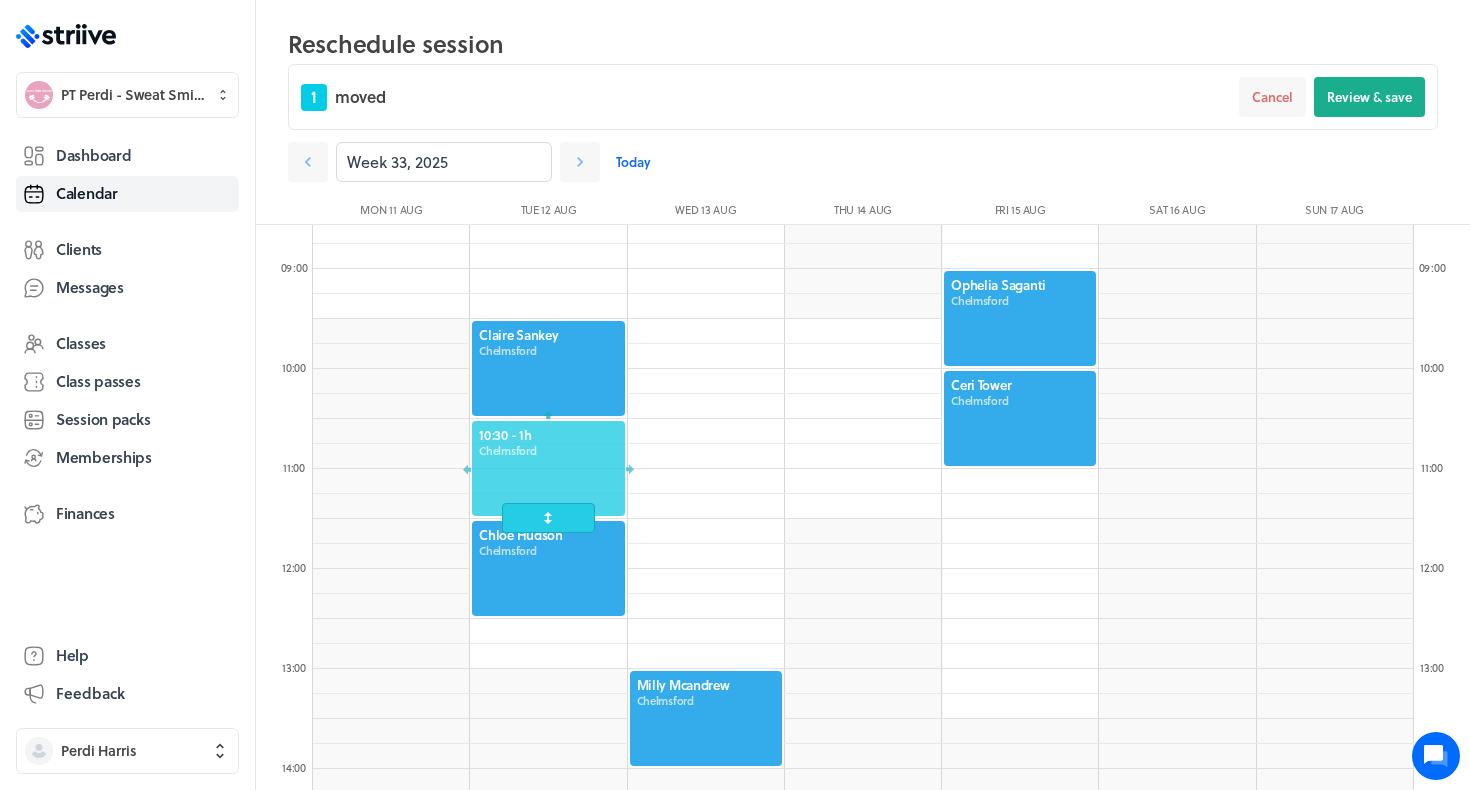 drag, startPoint x: 534, startPoint y: 768, endPoint x: 551, endPoint y: 479, distance: 289.49957 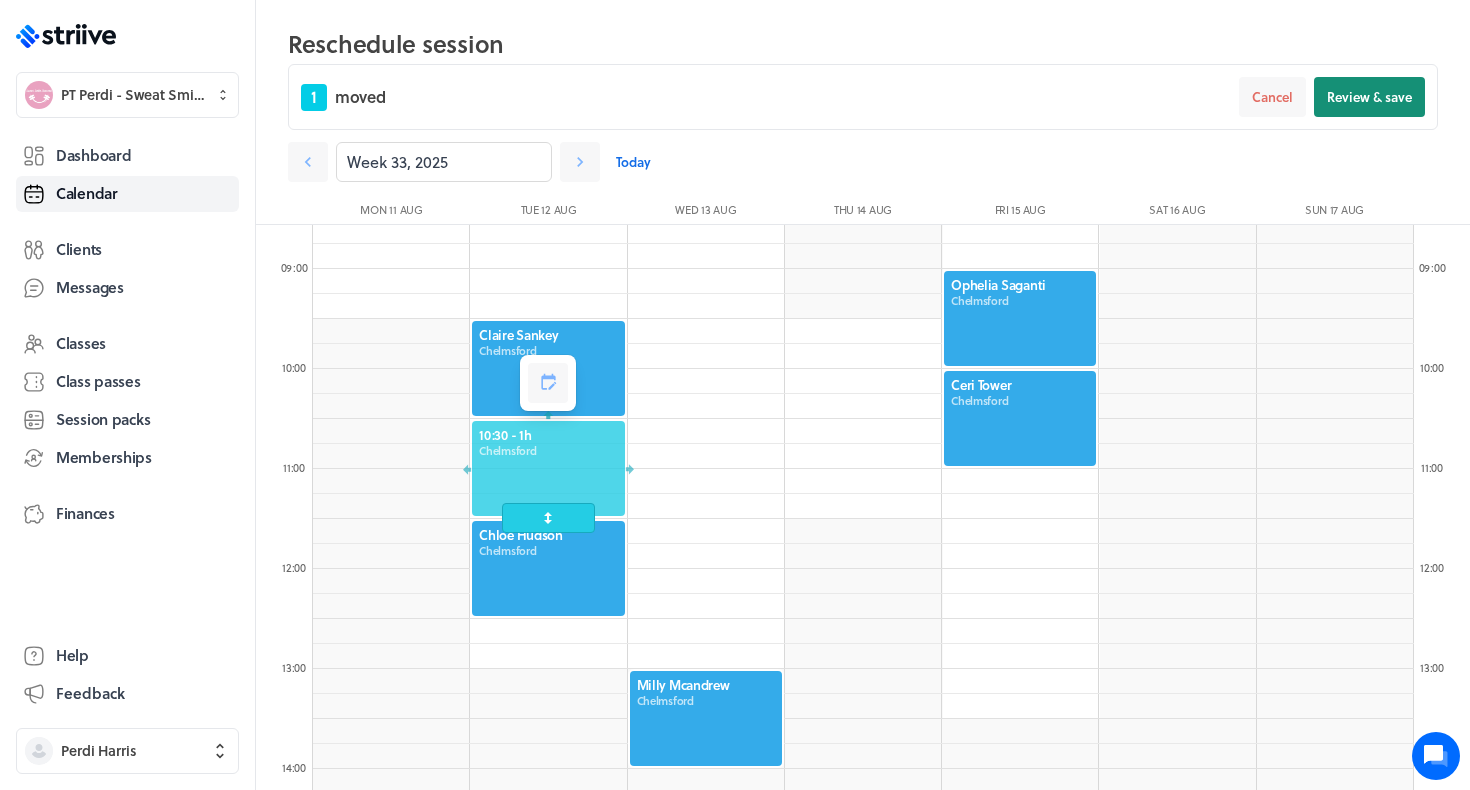 click on "Review & save" at bounding box center [1369, 97] 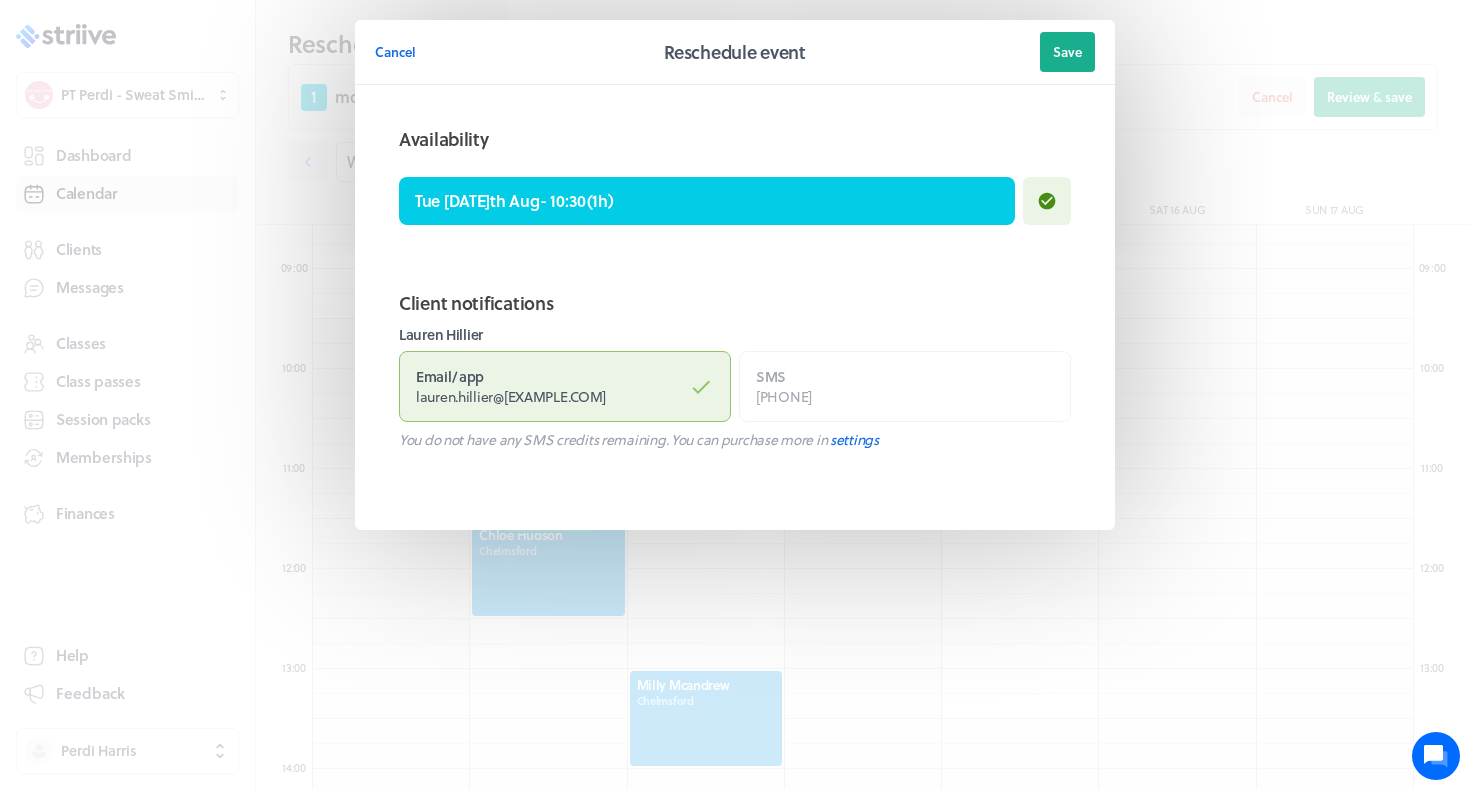 click on "Cancel Reschedule event Save Availability Tue [DATE]th Aug  -   10:30  ( 1h ) Client notifications Lauren Hillier Email  / app lauren.hillier@[EXAMPLE.COM] SMS [PHONE] You do not have any SMS credits remaining. You can purchase more in   settings" at bounding box center (735, 315) 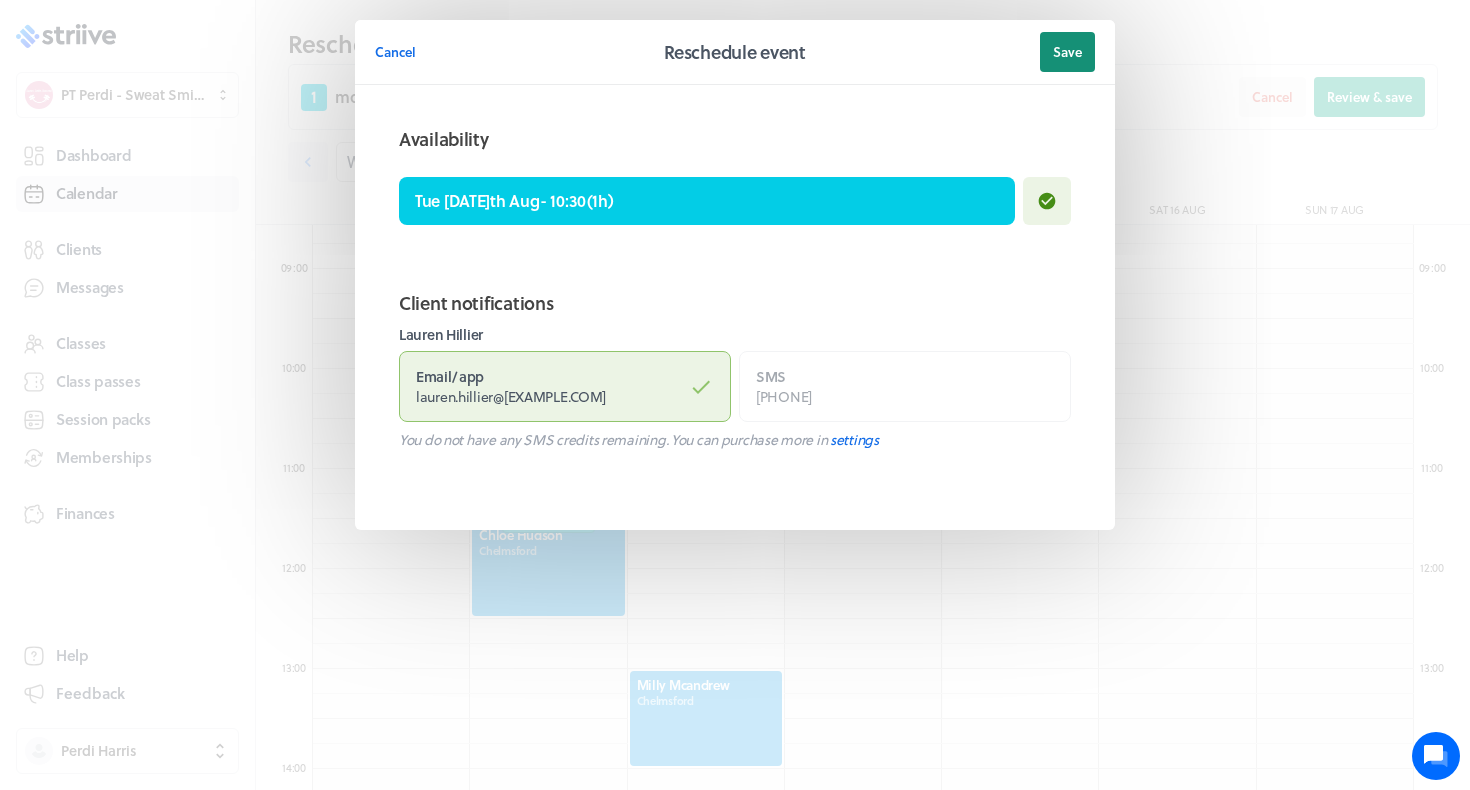 click on "Save" at bounding box center [1067, 52] 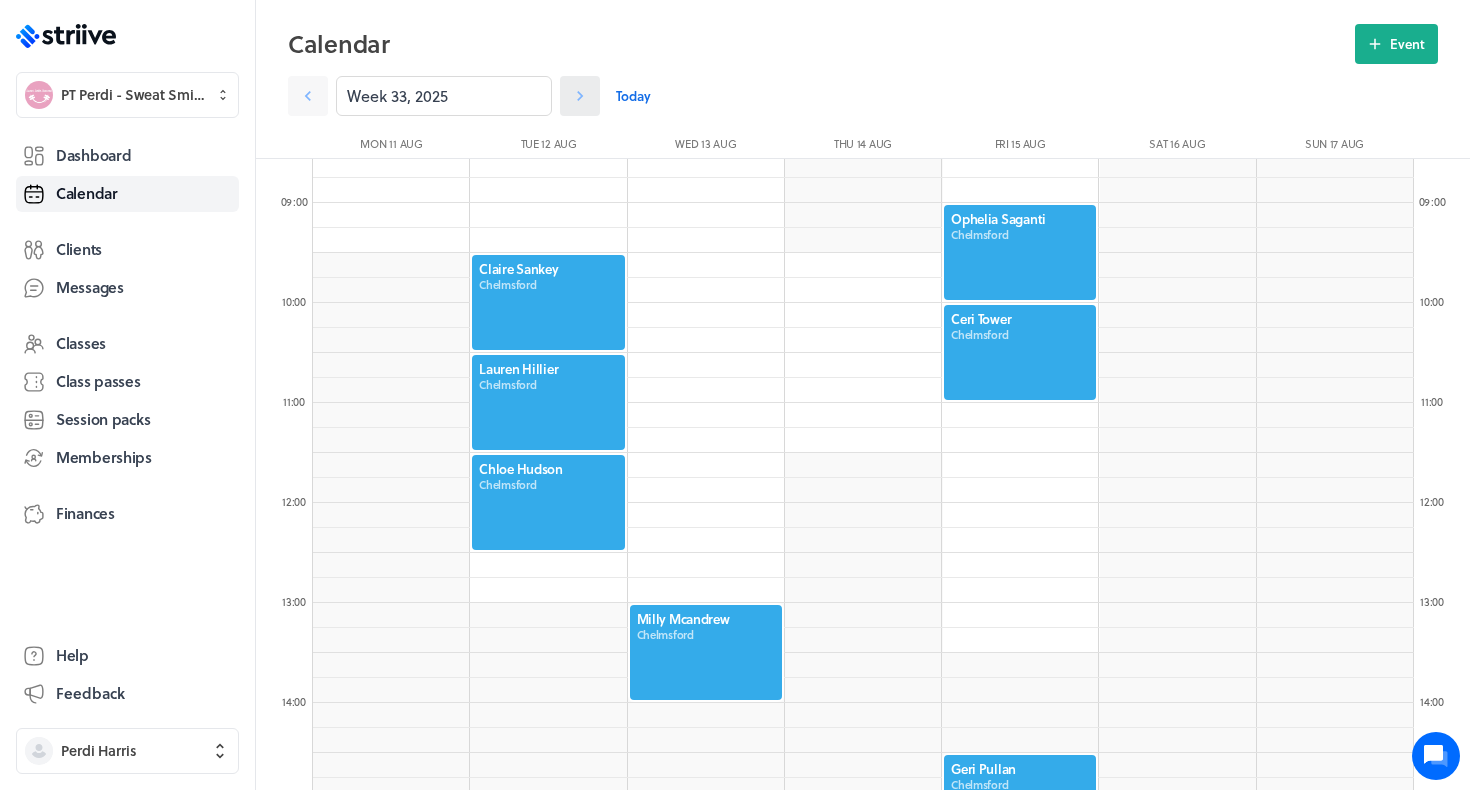 click 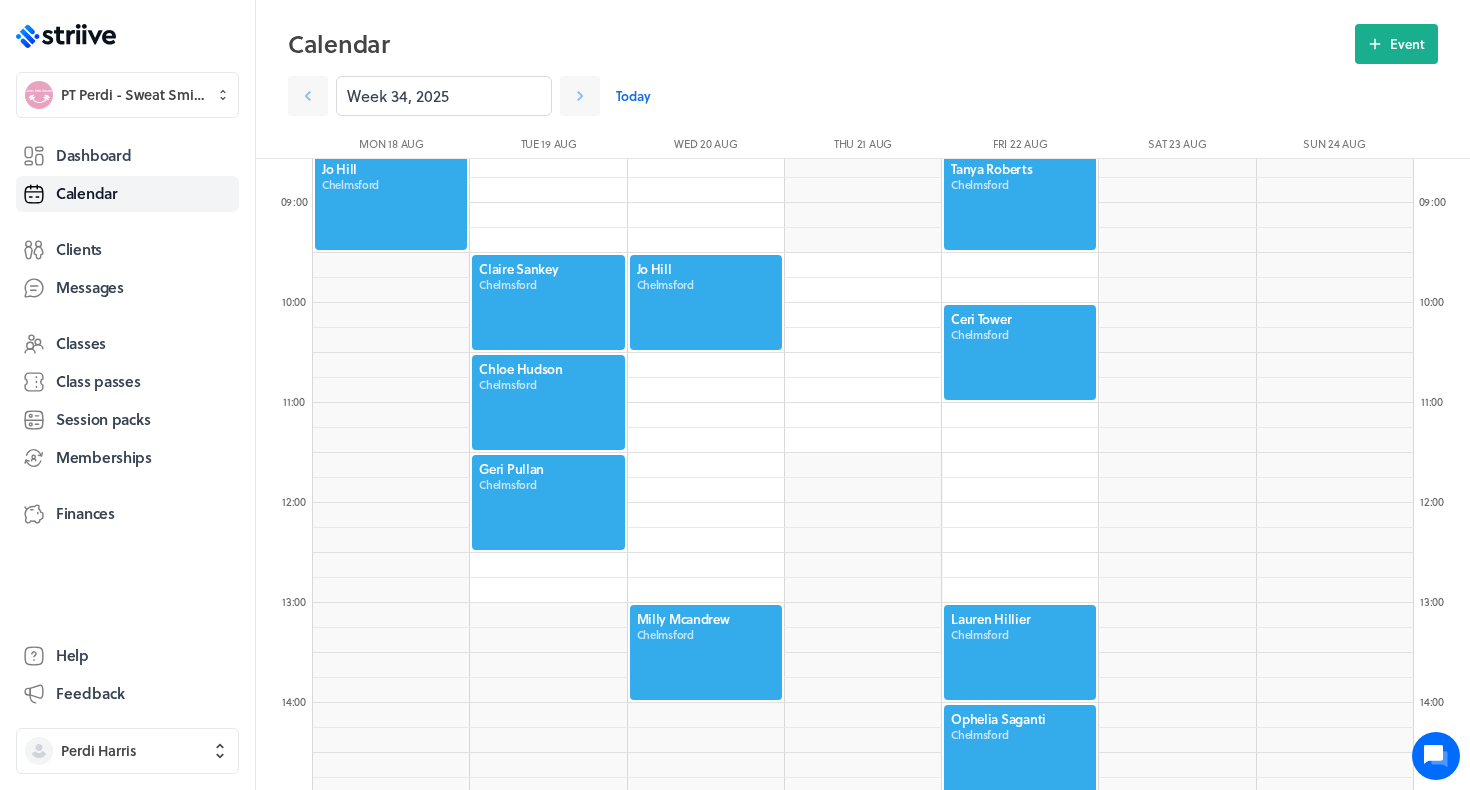 click at bounding box center (706, 302) 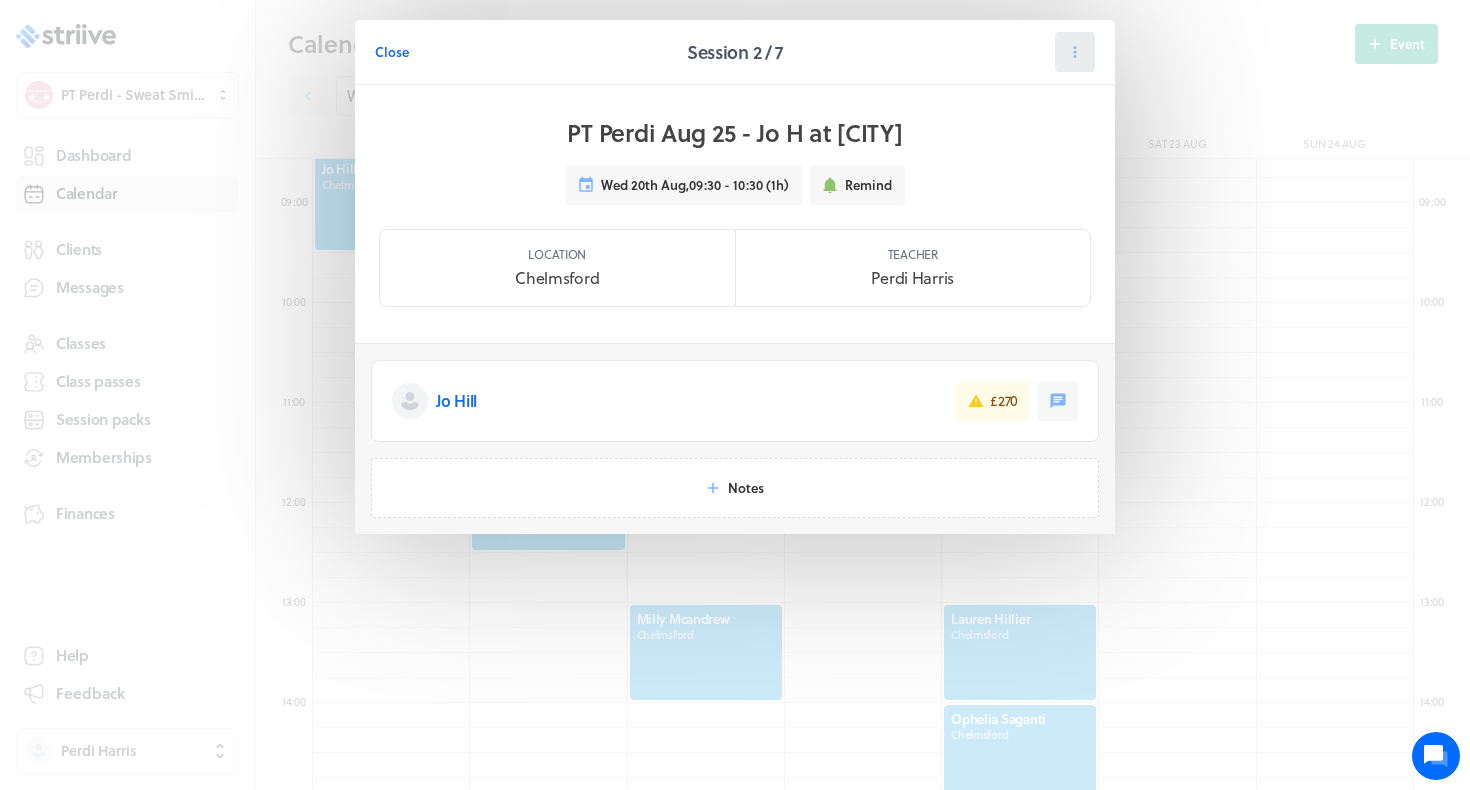 click 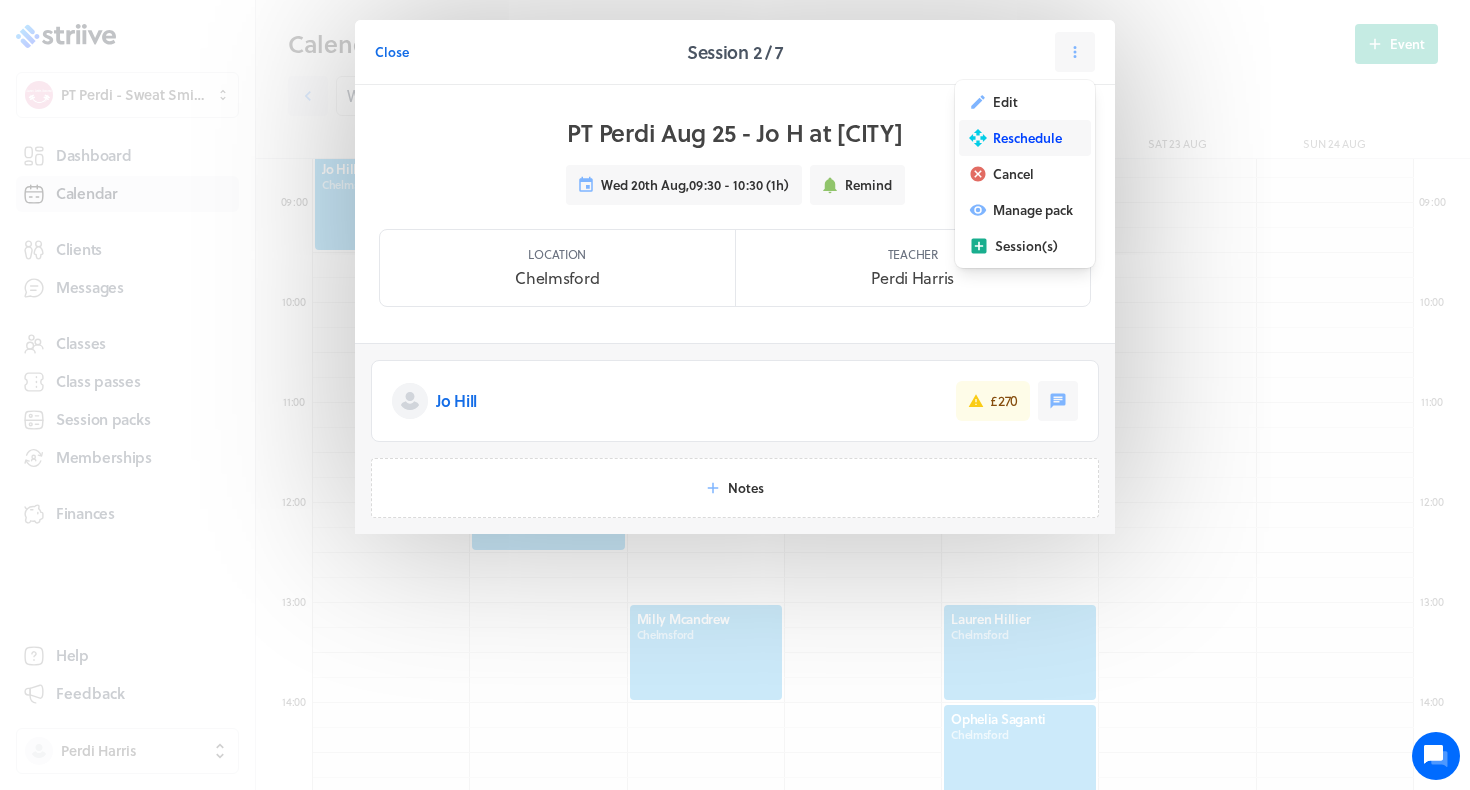 click on "Reschedule" at bounding box center [1027, 138] 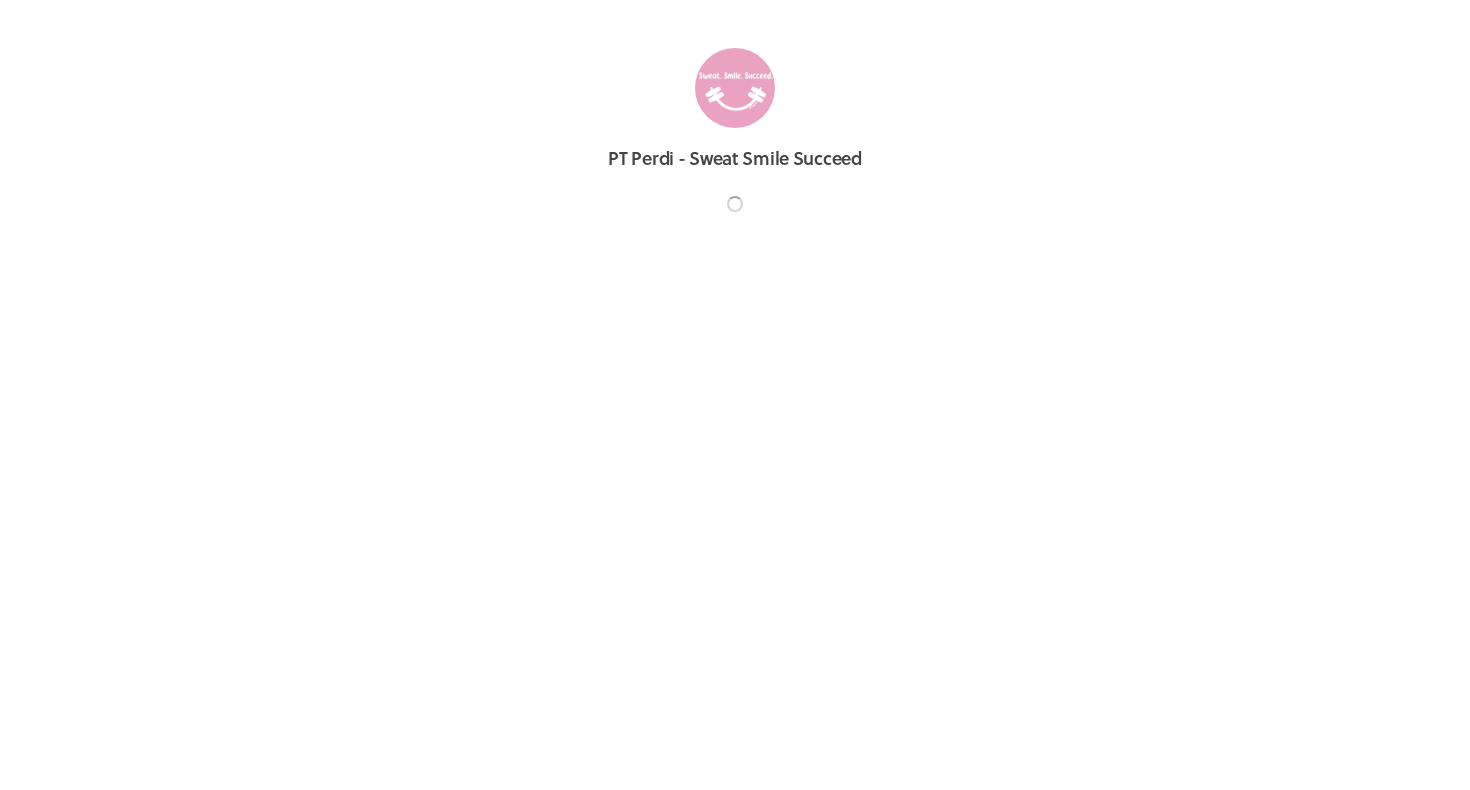 scroll, scrollTop: 0, scrollLeft: 0, axis: both 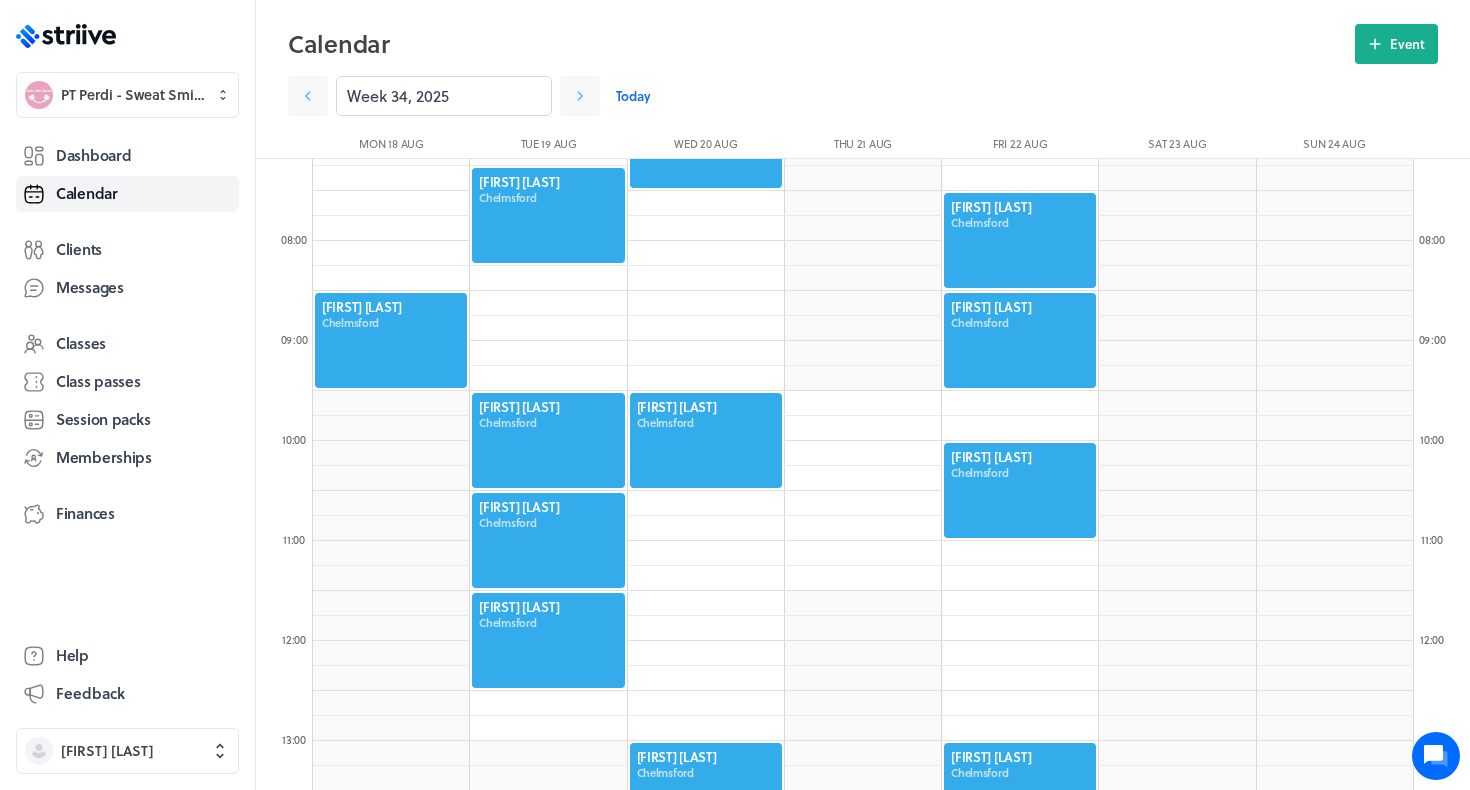 click at bounding box center (706, 440) 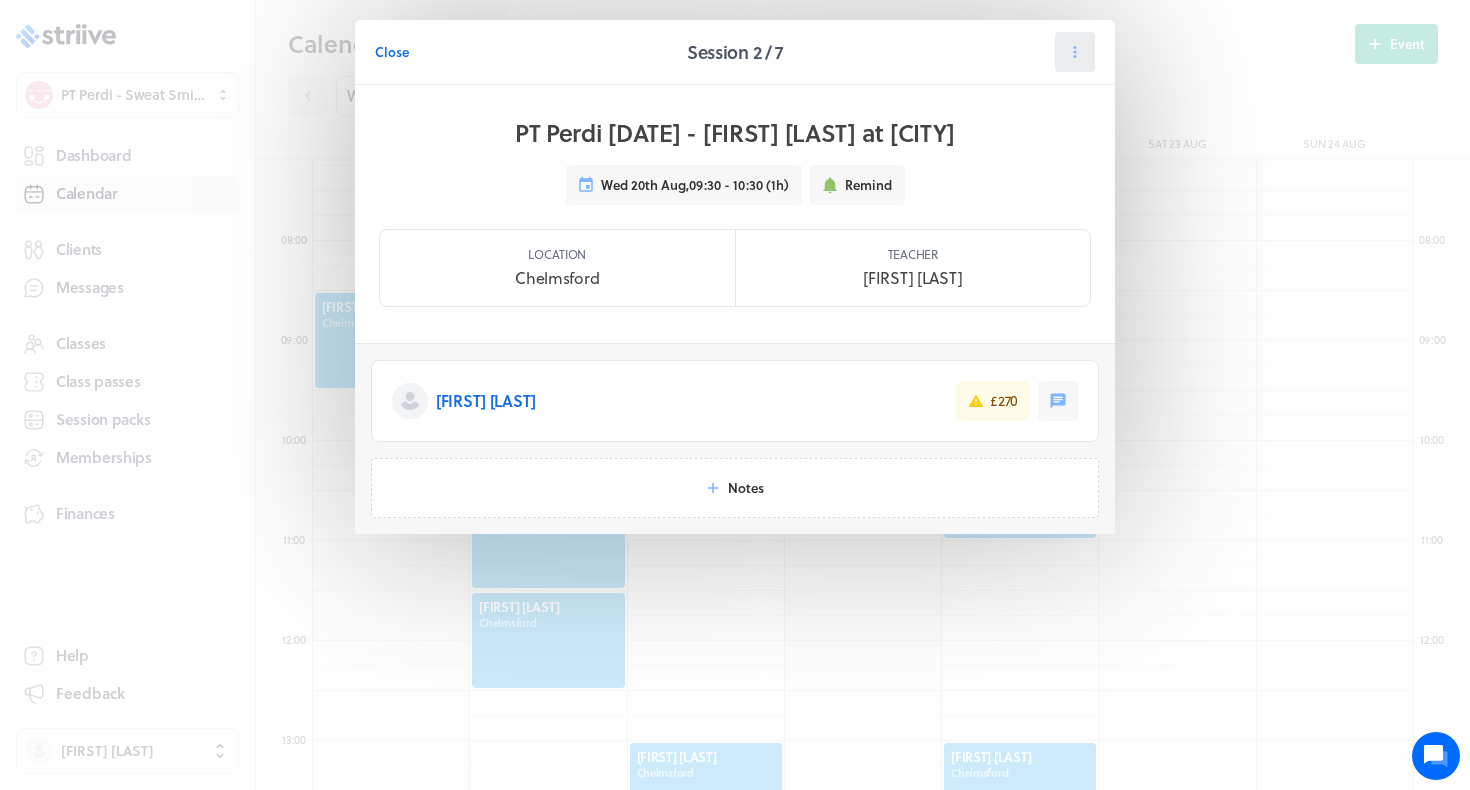 click at bounding box center [1075, 52] 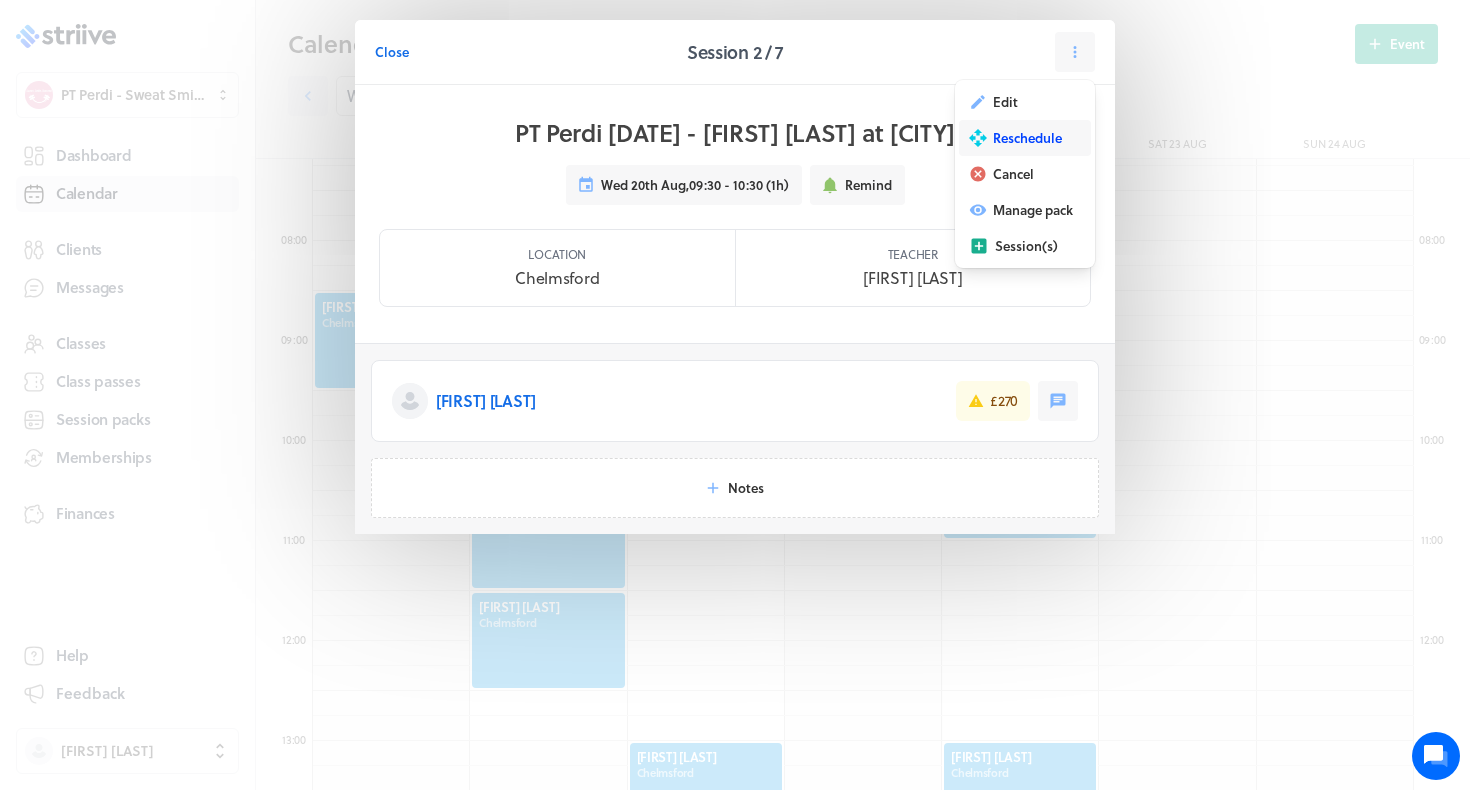 click on "Reschedule" at bounding box center [1025, 138] 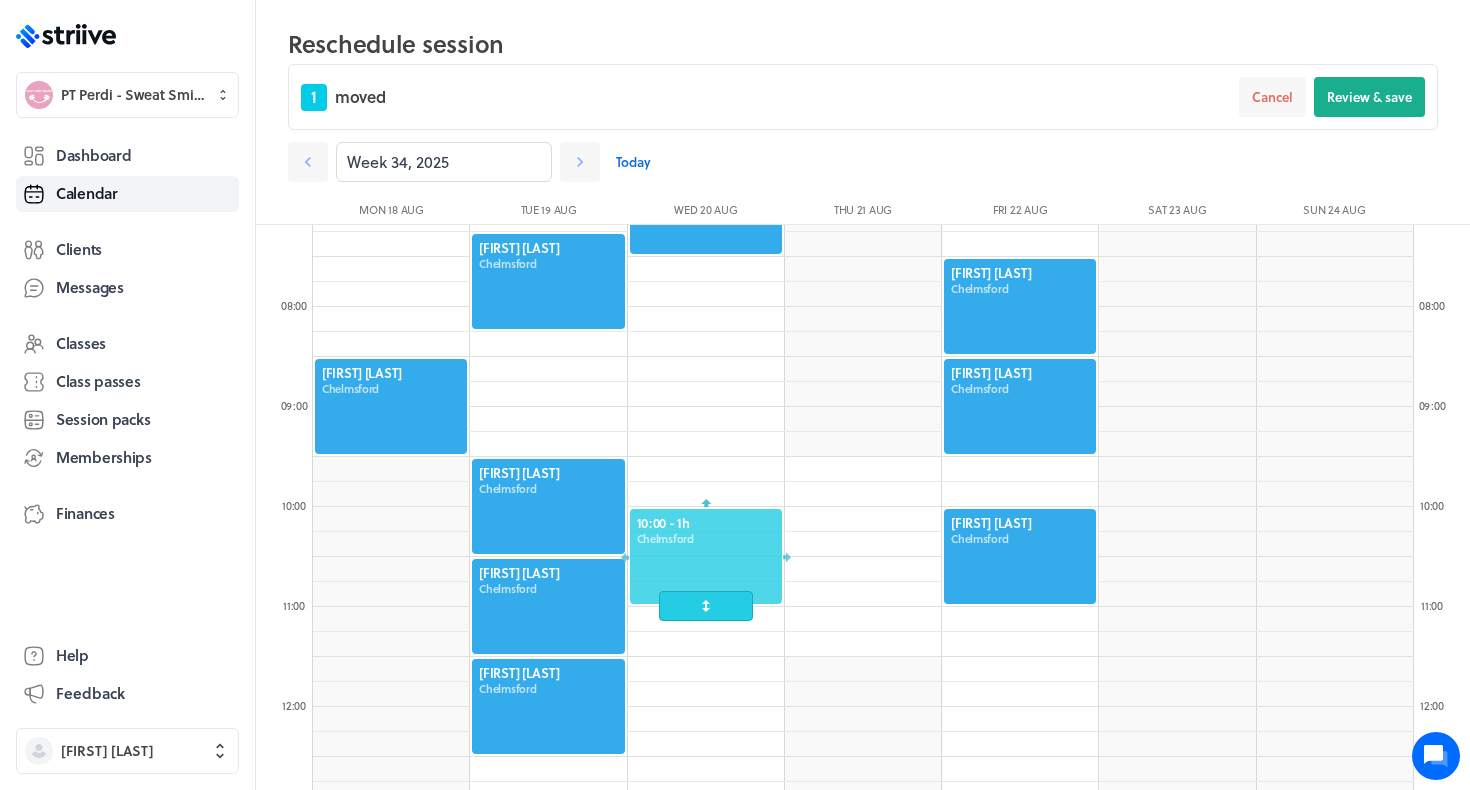 drag, startPoint x: 718, startPoint y: 502, endPoint x: 715, endPoint y: 672, distance: 170.02647 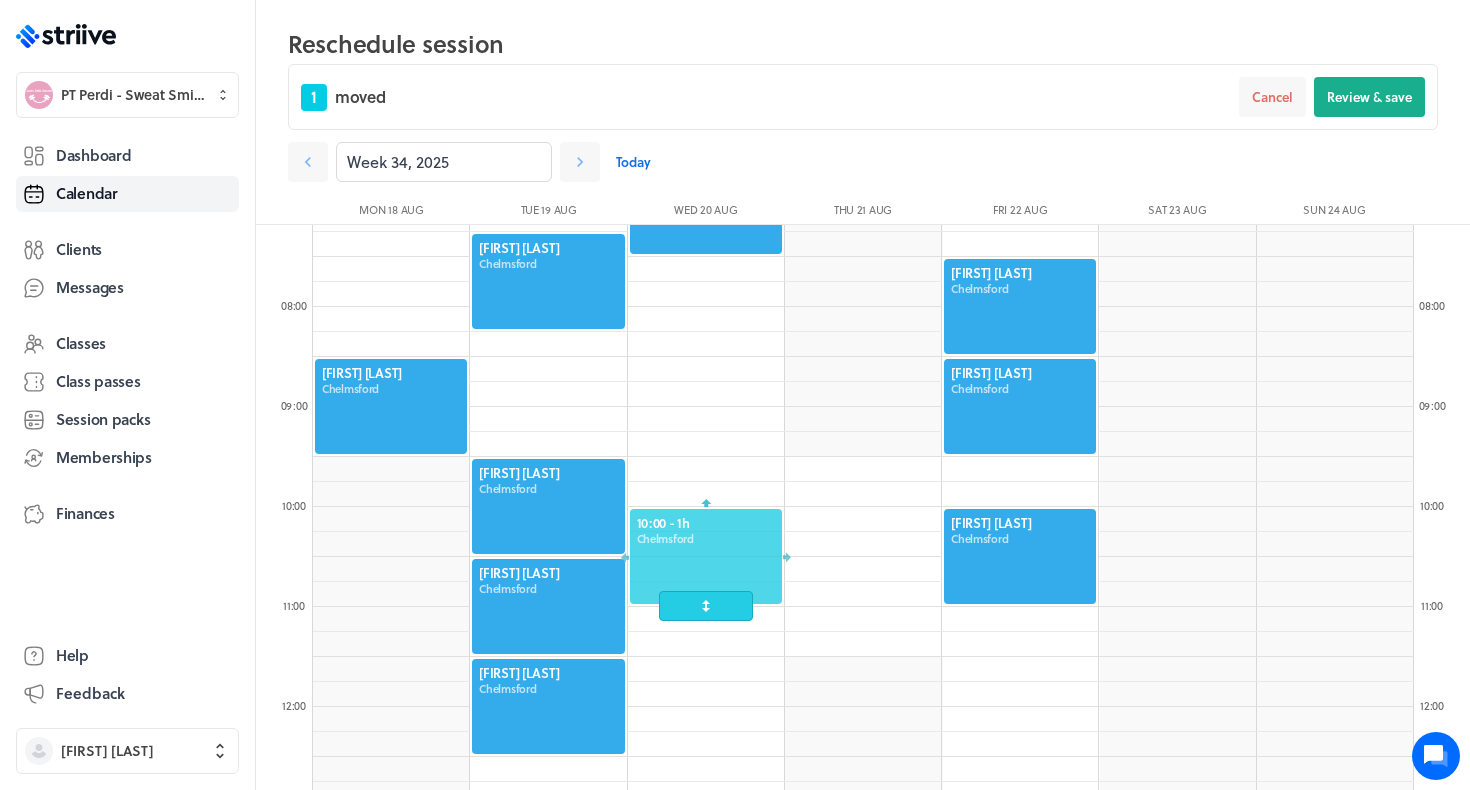 click at bounding box center [706, 556] 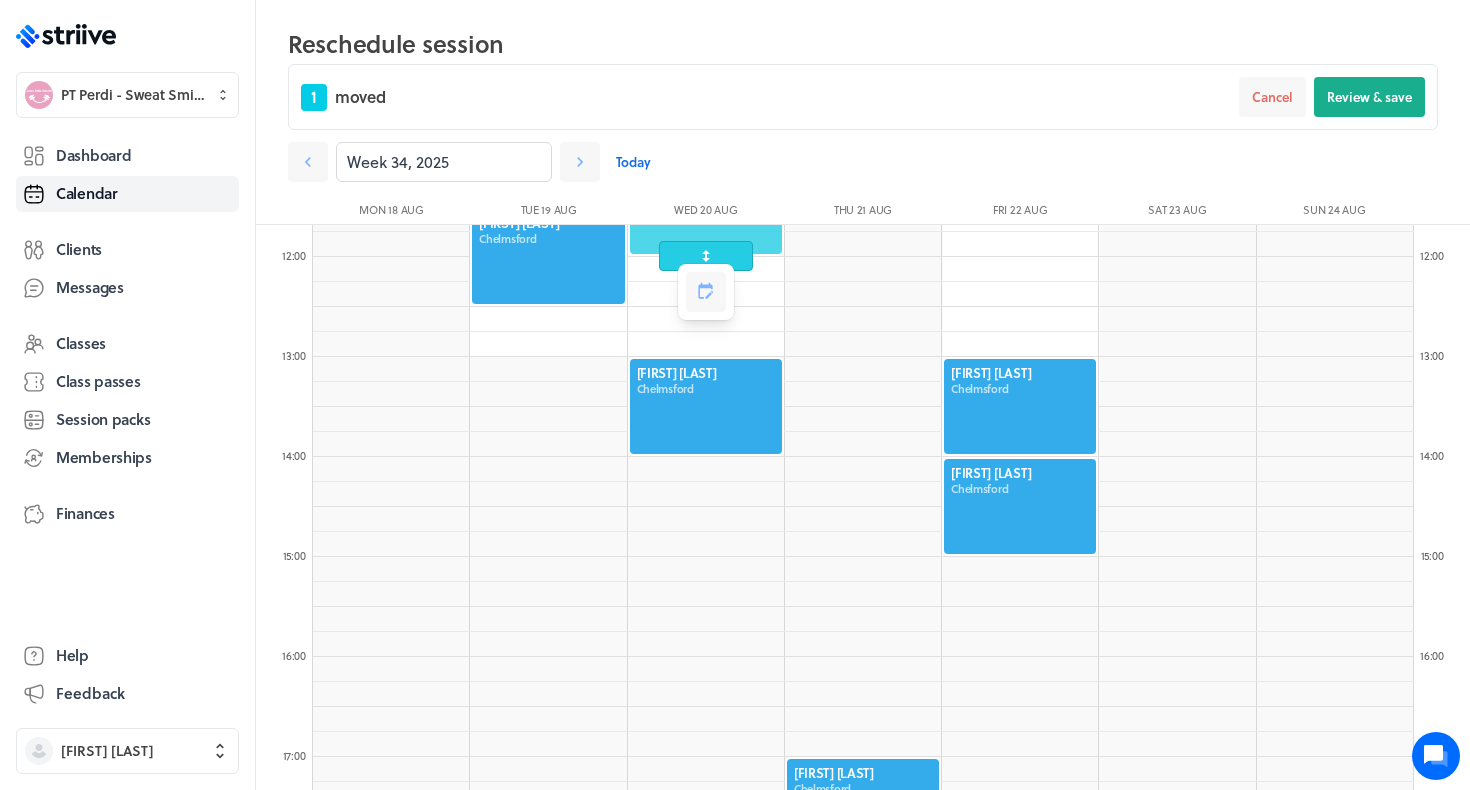 scroll, scrollTop: 1166, scrollLeft: 0, axis: vertical 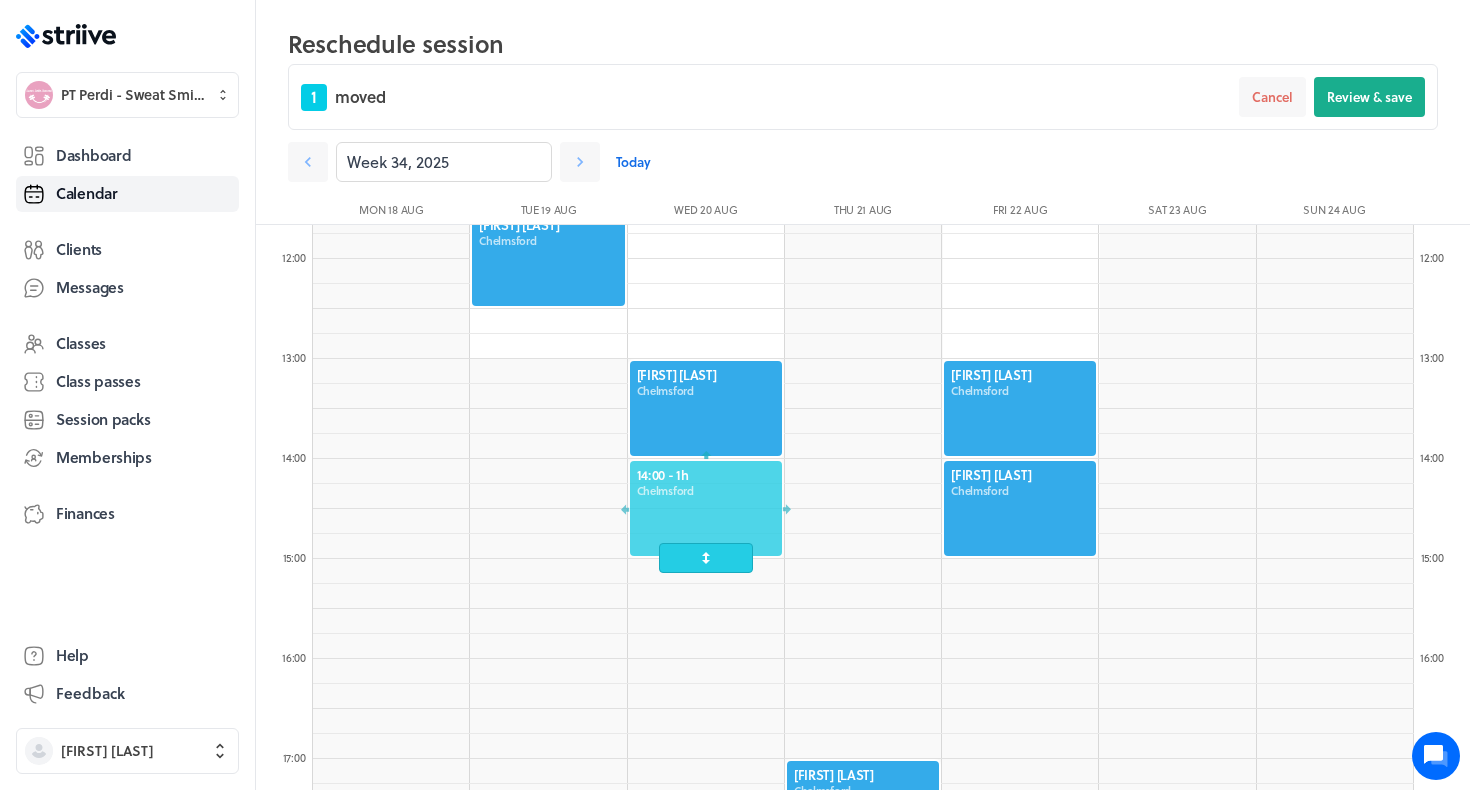 drag, startPoint x: 647, startPoint y: 248, endPoint x: 682, endPoint y: 549, distance: 303.02805 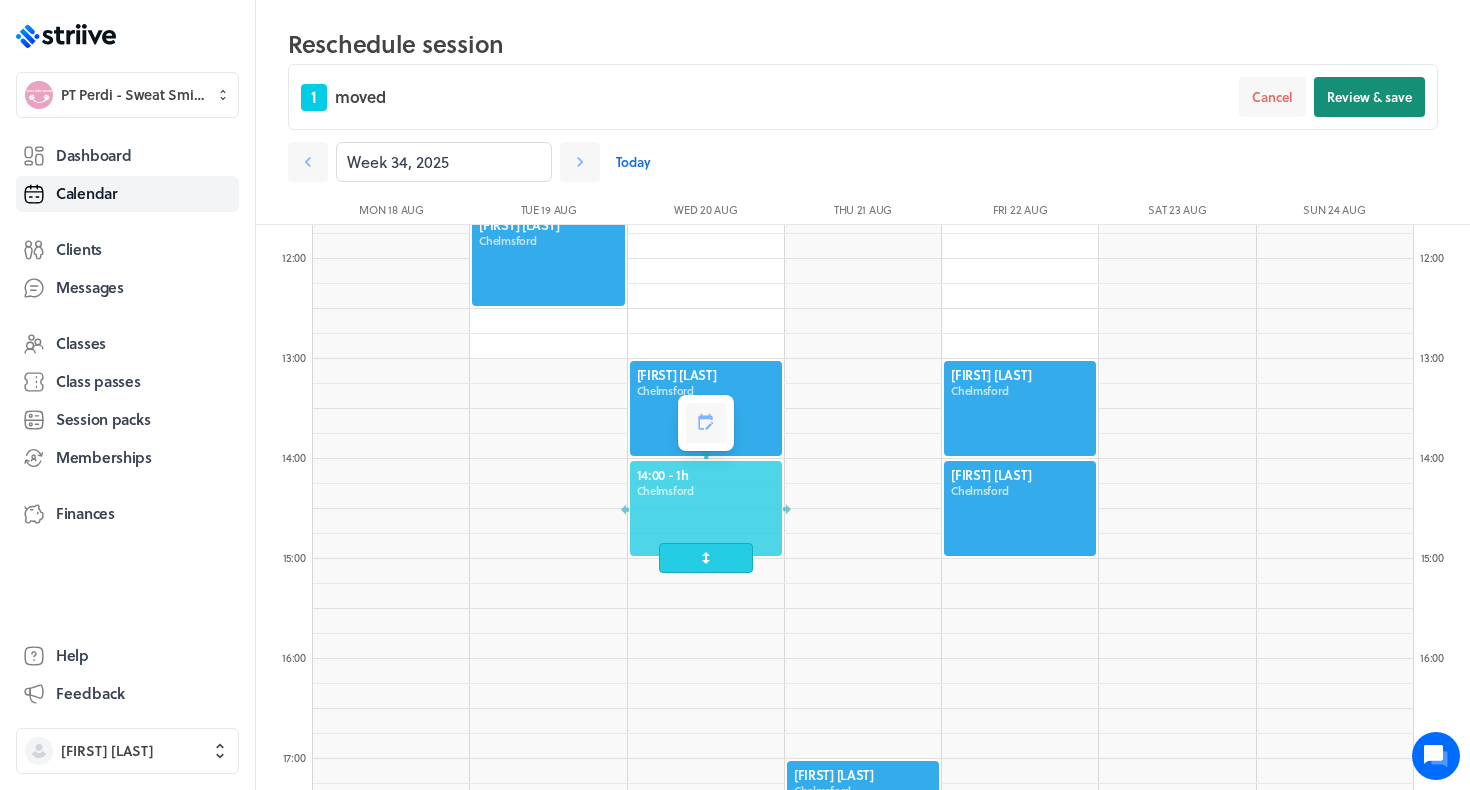 click on "Review & save" at bounding box center (1369, 97) 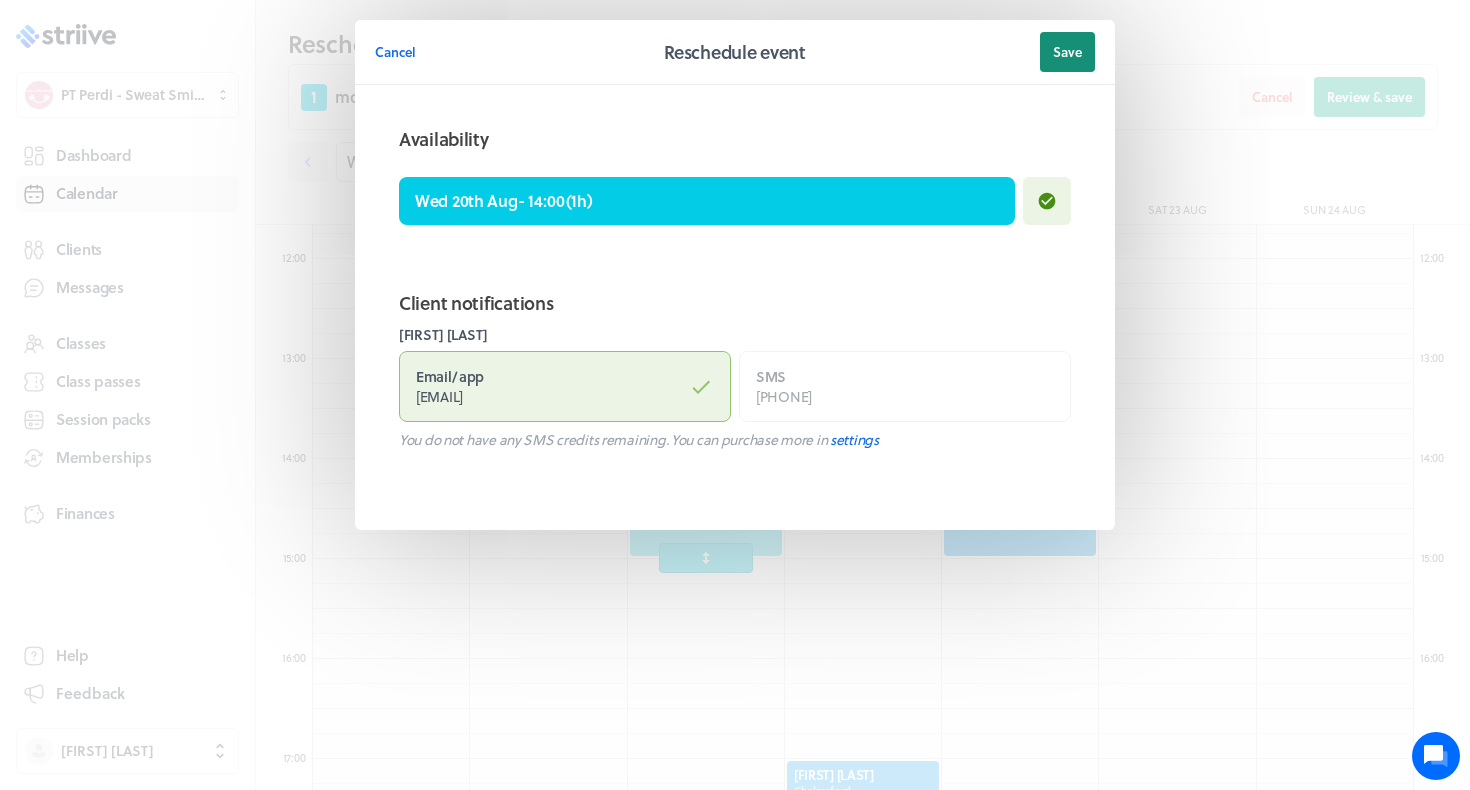 click on "Save" at bounding box center (1067, 52) 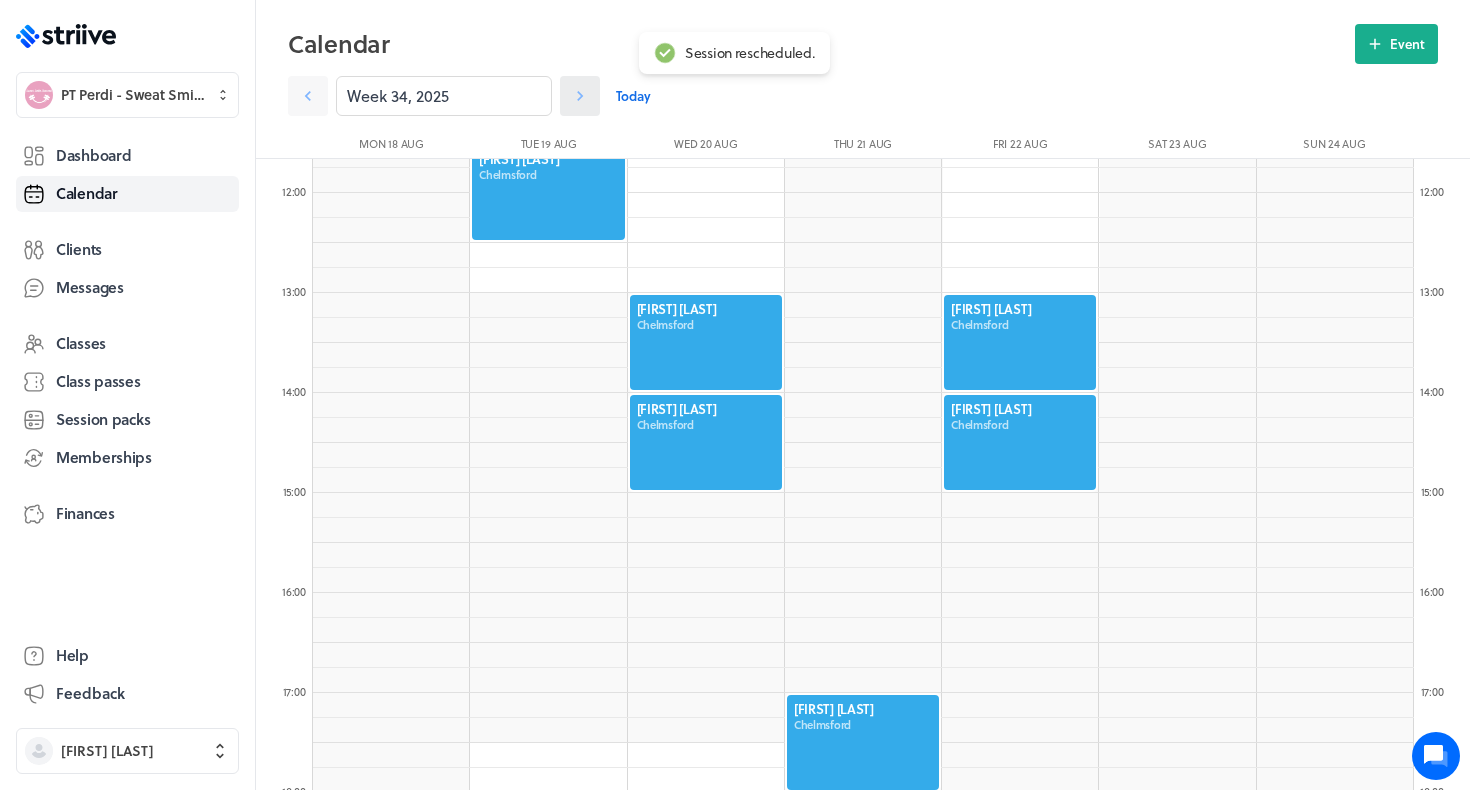 click 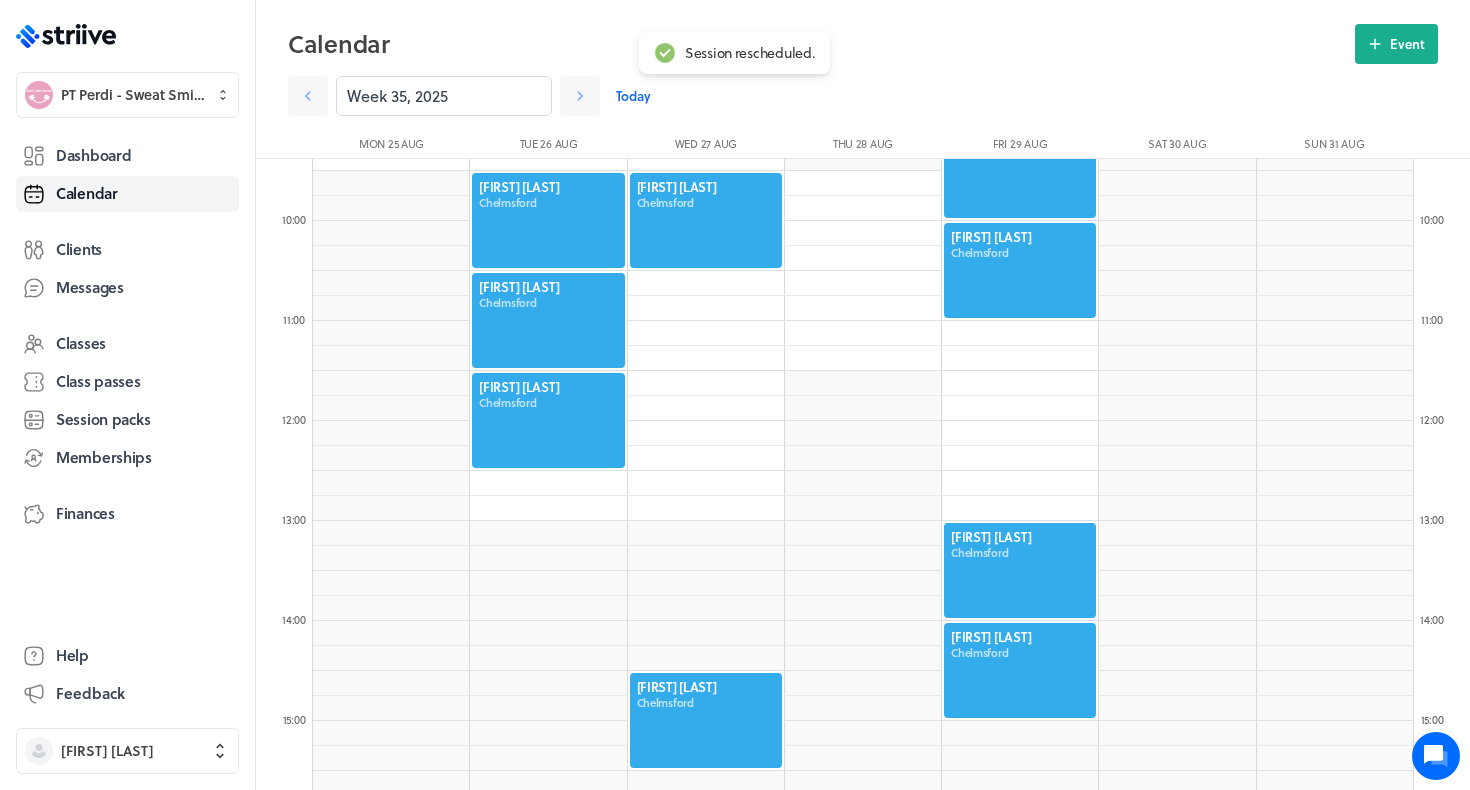 scroll, scrollTop: 908, scrollLeft: 0, axis: vertical 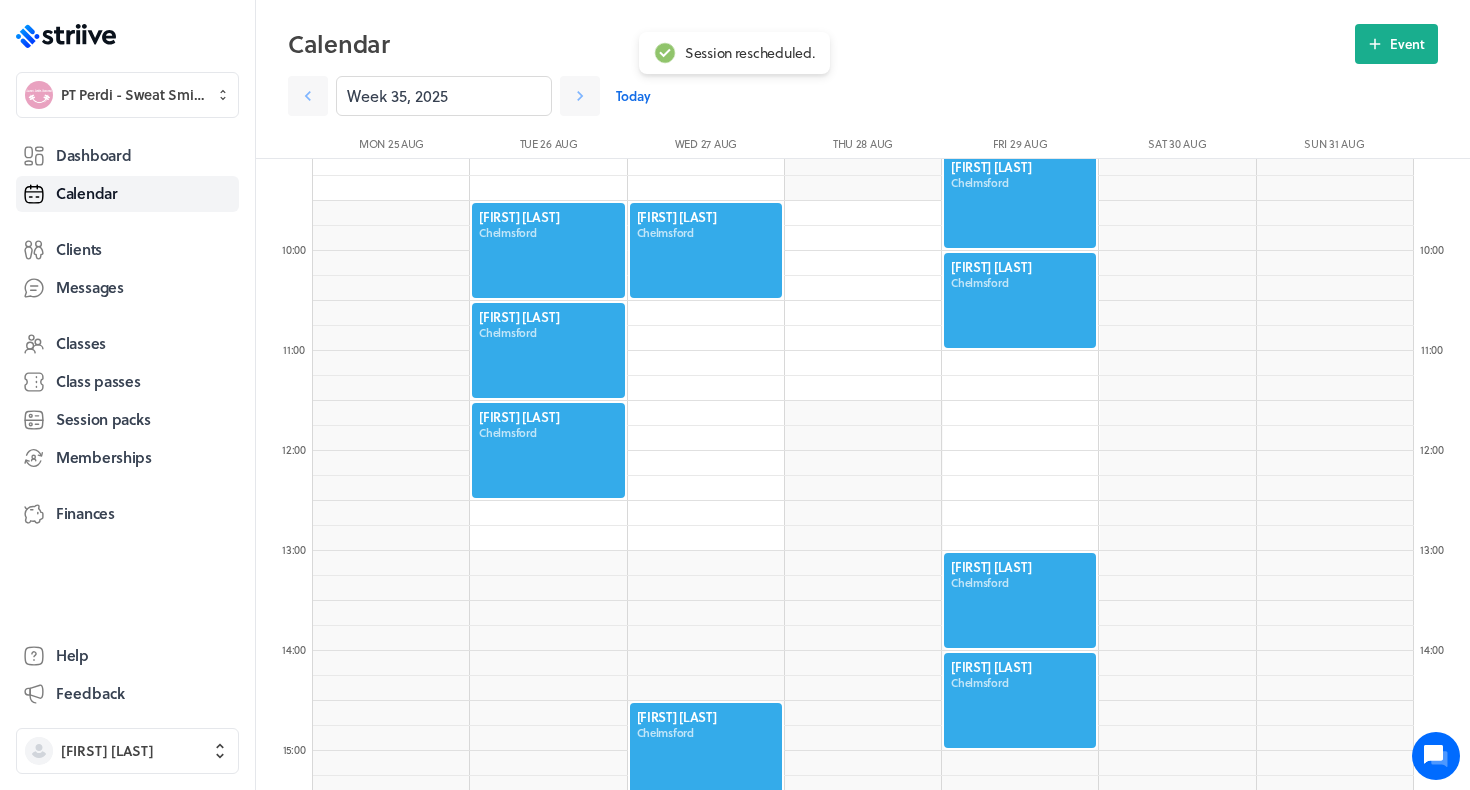 click at bounding box center (706, 250) 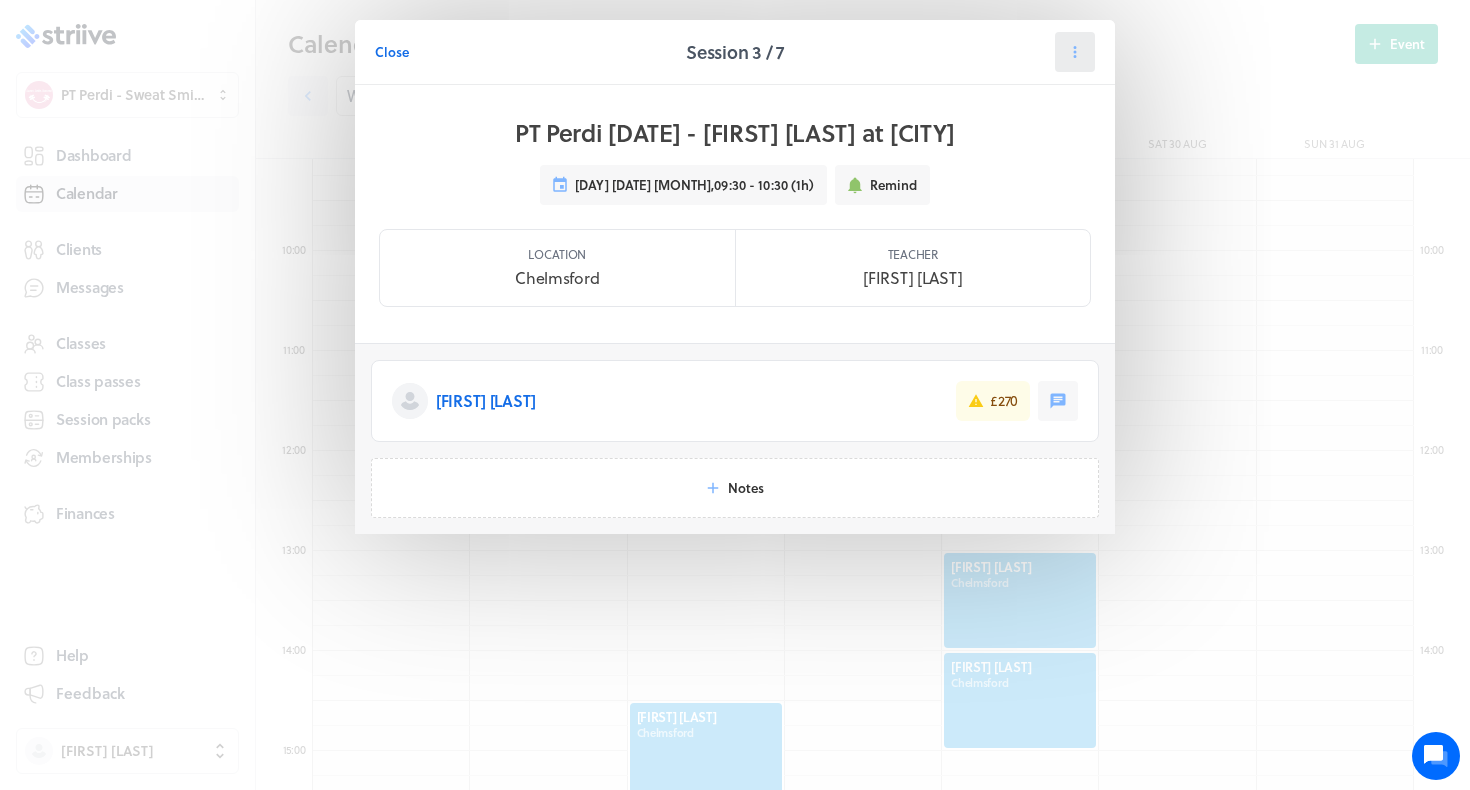 click 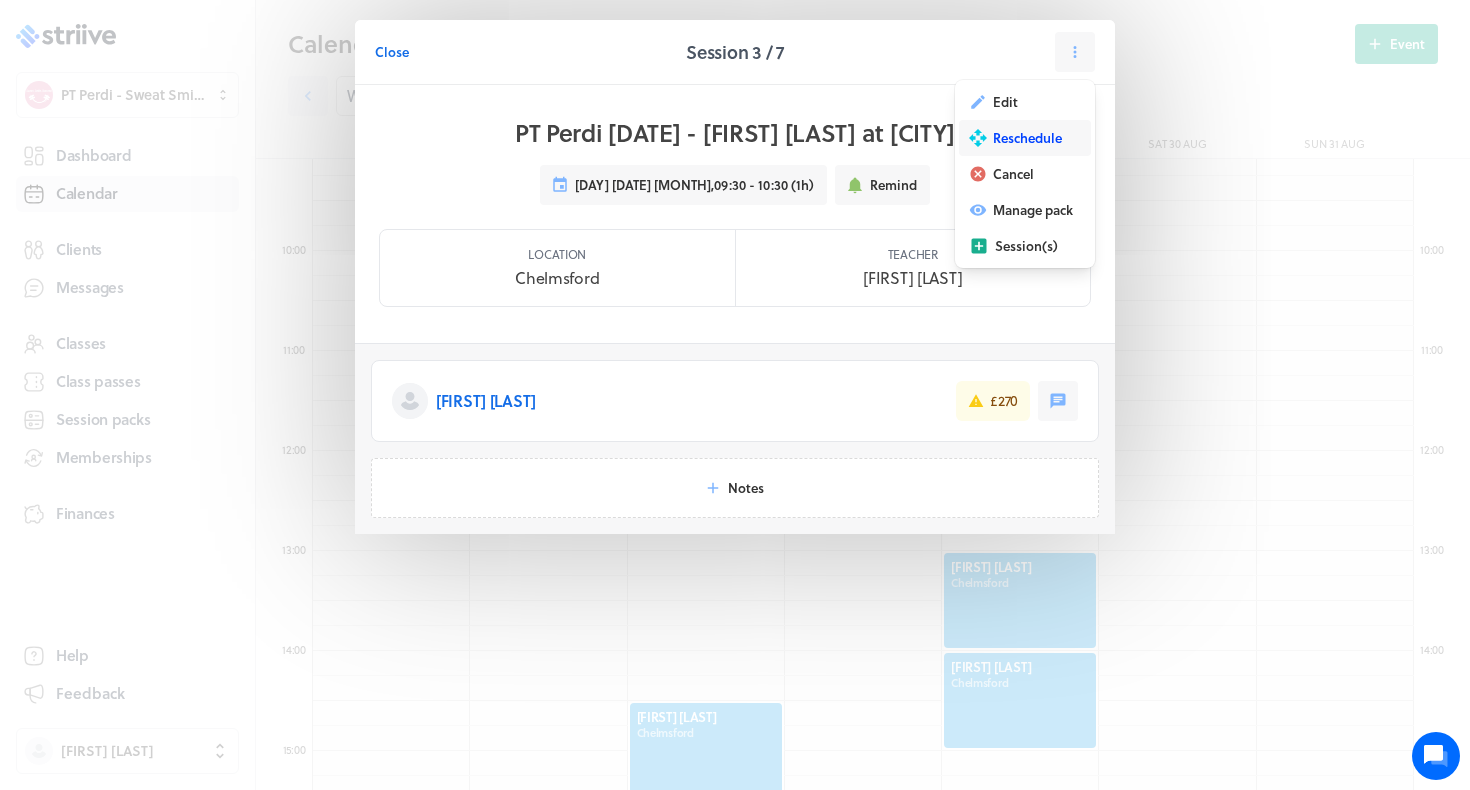 click on "Reschedule" at bounding box center [1027, 138] 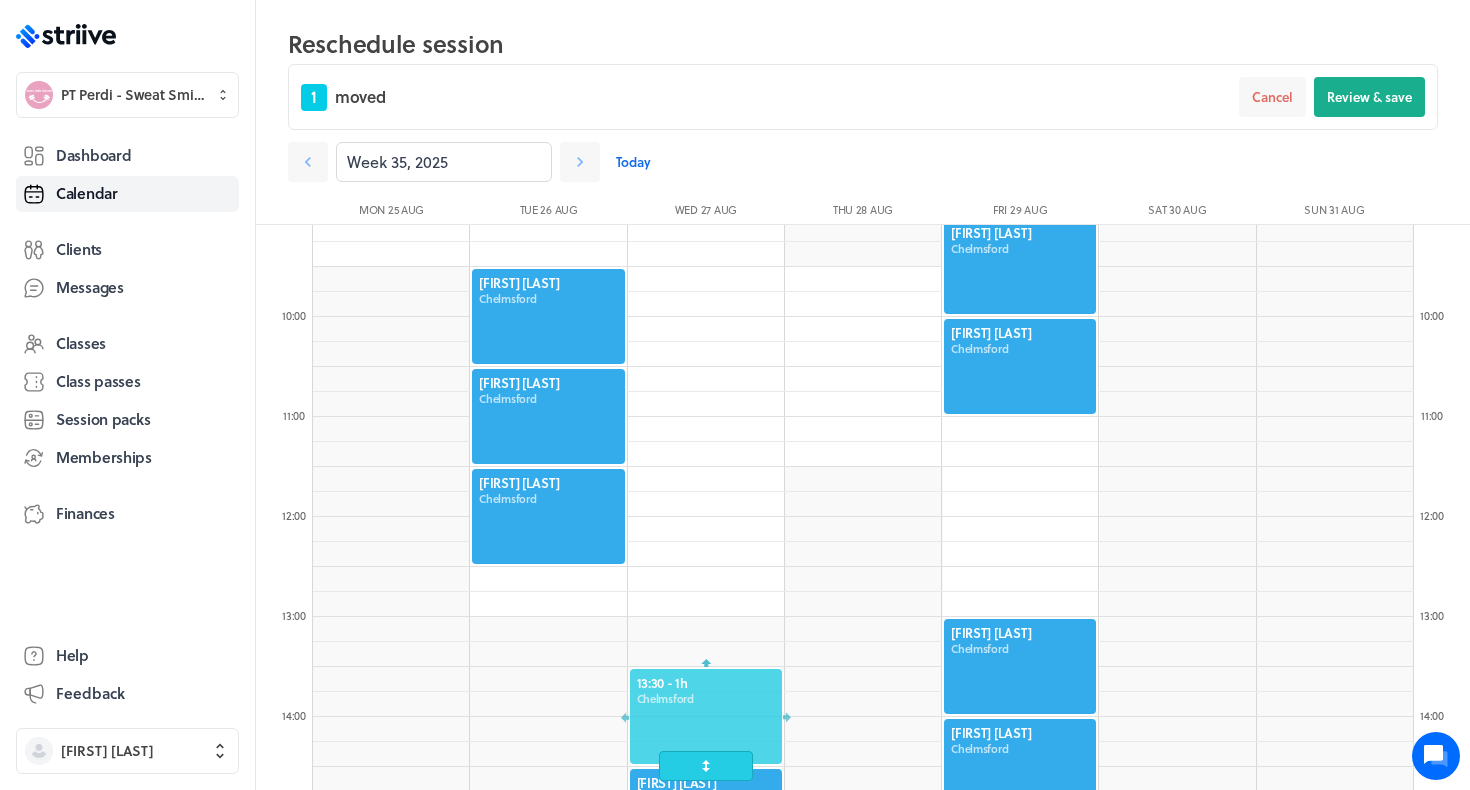 drag, startPoint x: 742, startPoint y: 297, endPoint x: 719, endPoint y: 702, distance: 405.65256 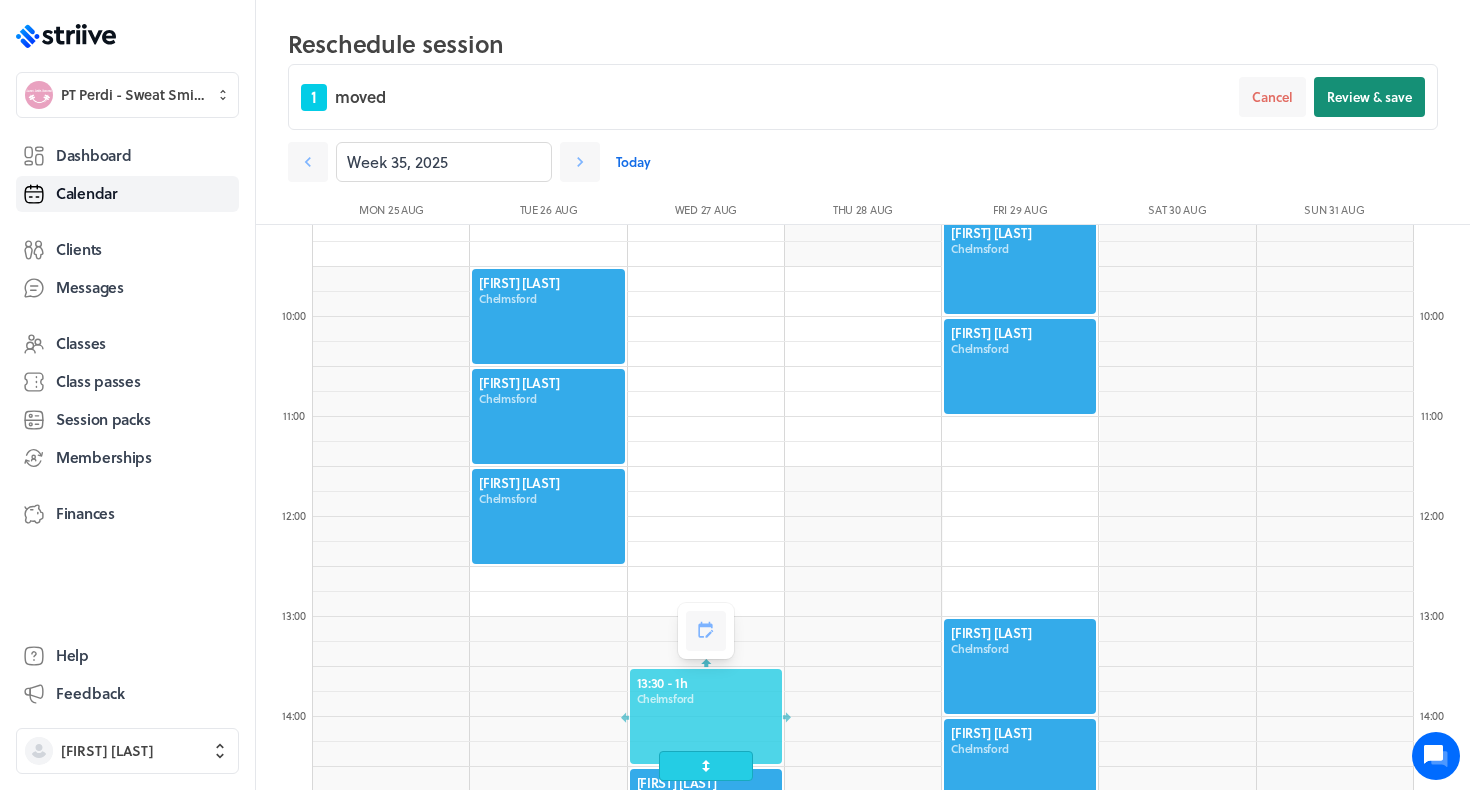 click on "Review & save" at bounding box center [1369, 97] 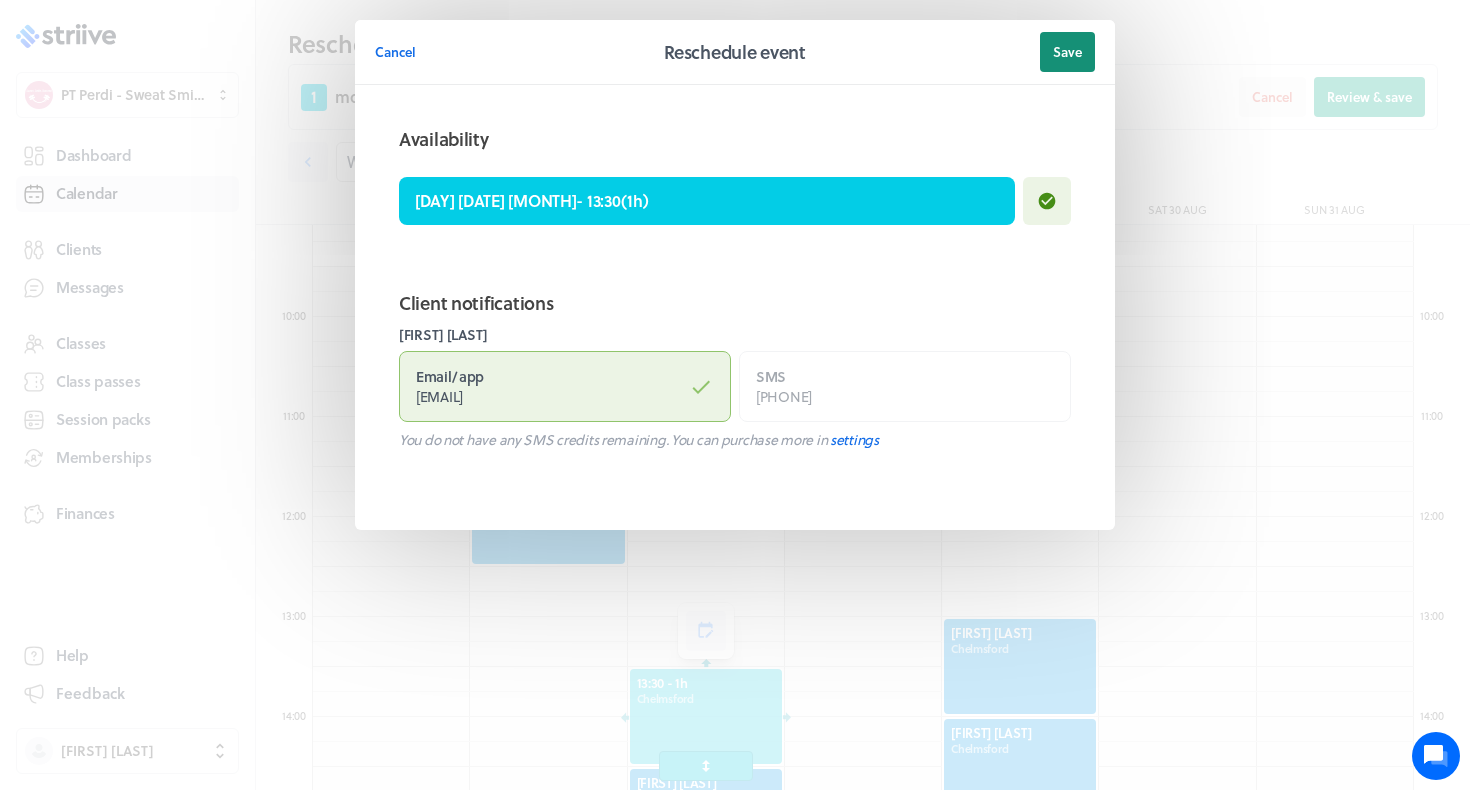click on "Save" at bounding box center [1067, 52] 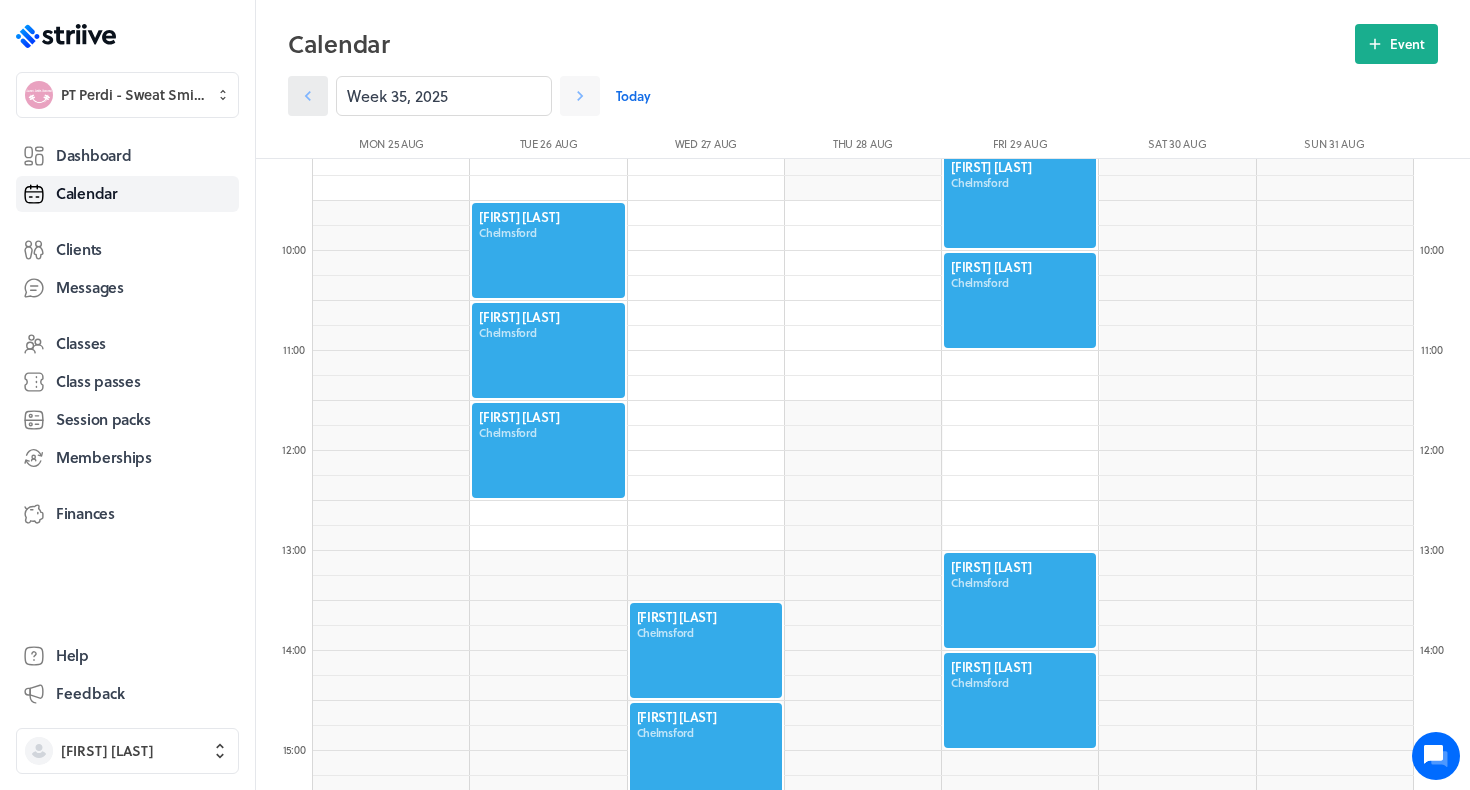 click at bounding box center [308, 96] 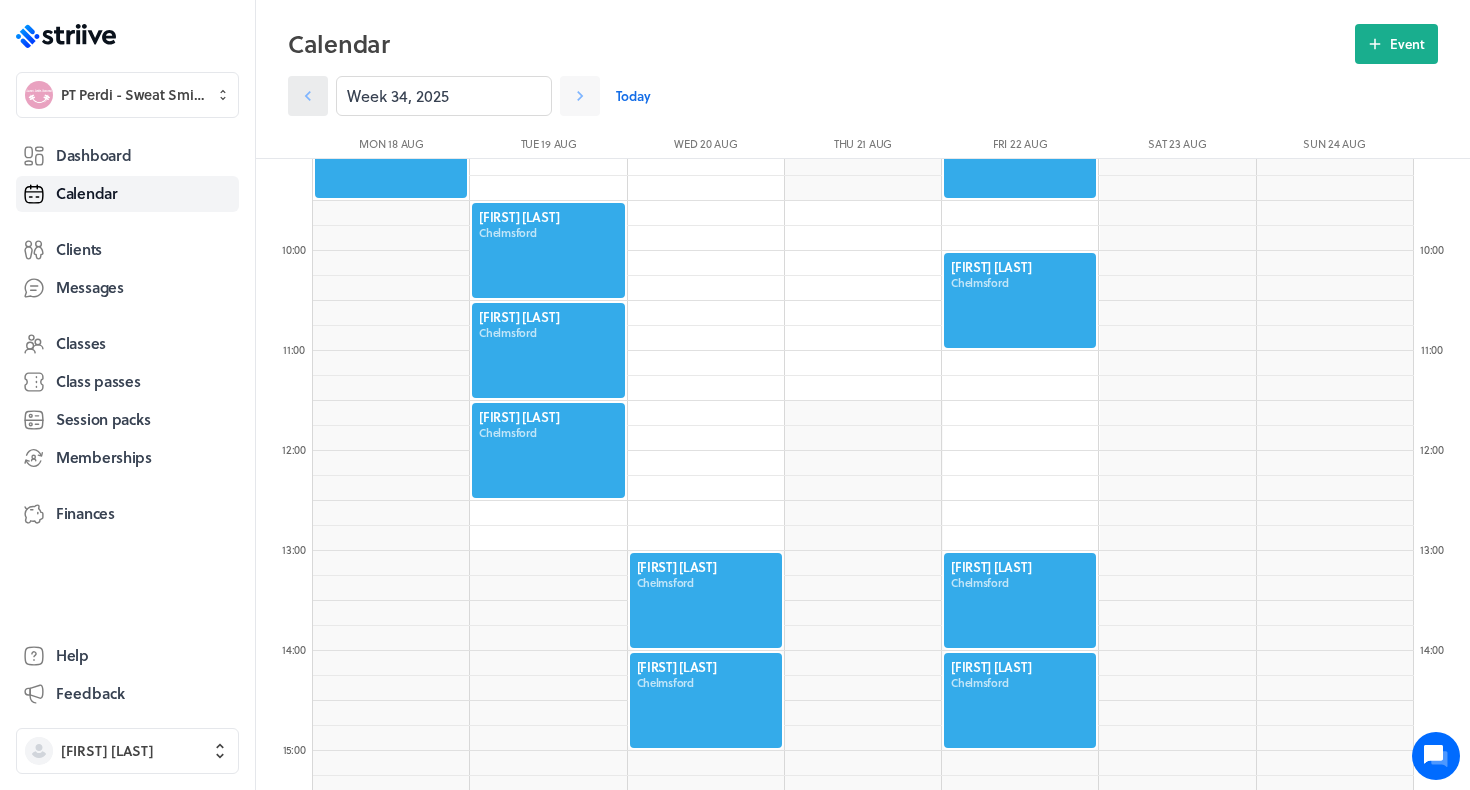 click 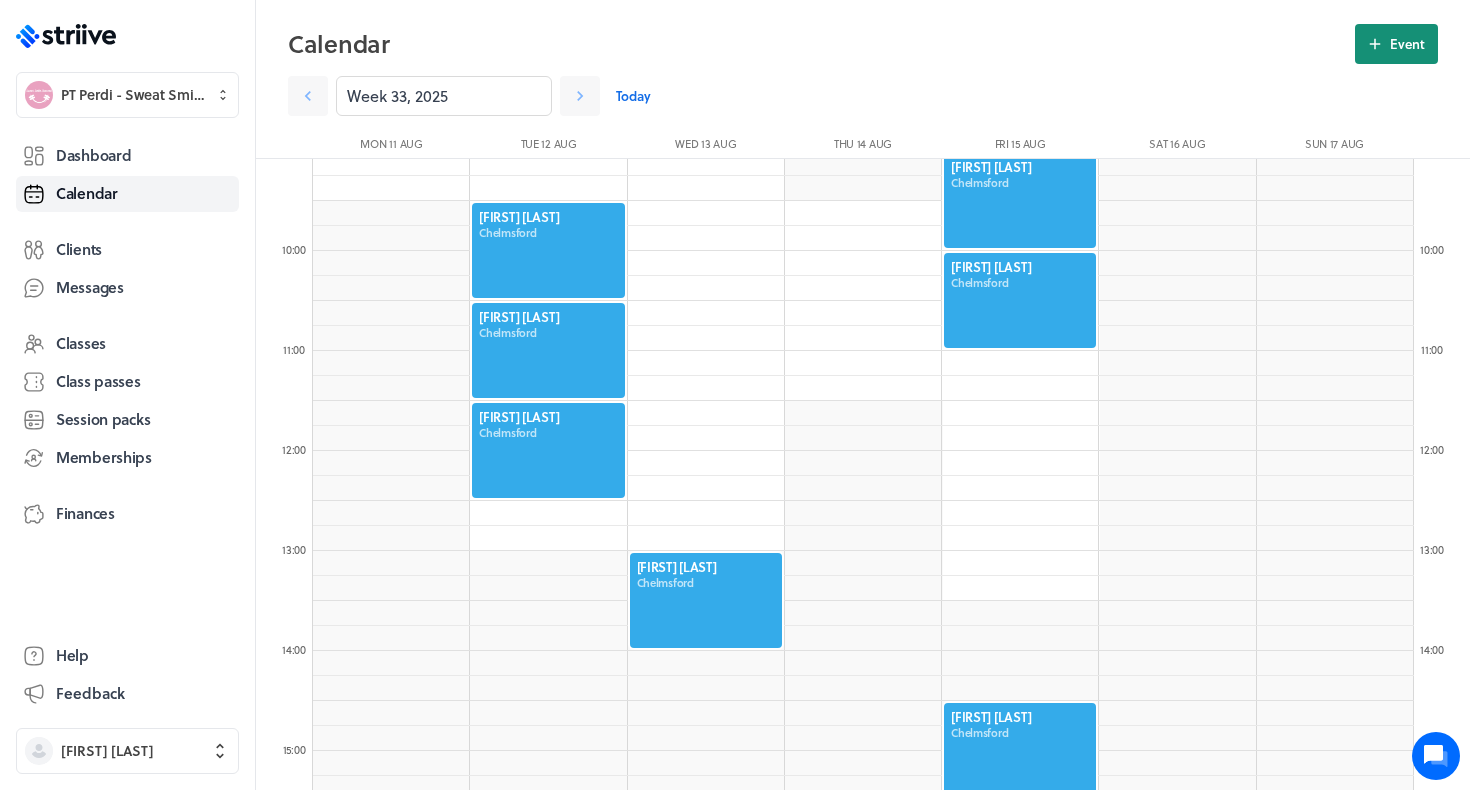 click on "Event" at bounding box center [1396, 44] 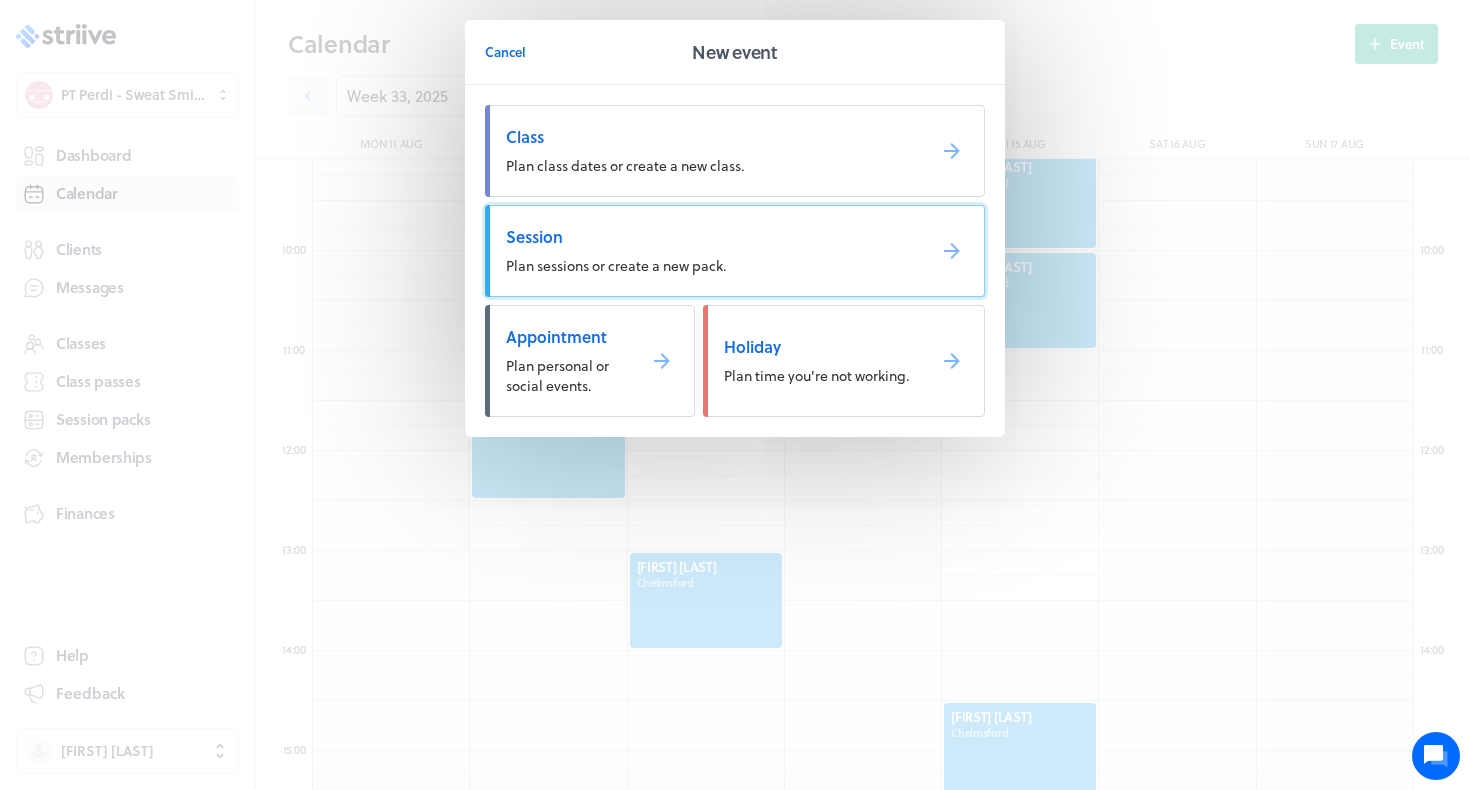 click on "Plan sessions or create a new pack." at bounding box center (616, 265) 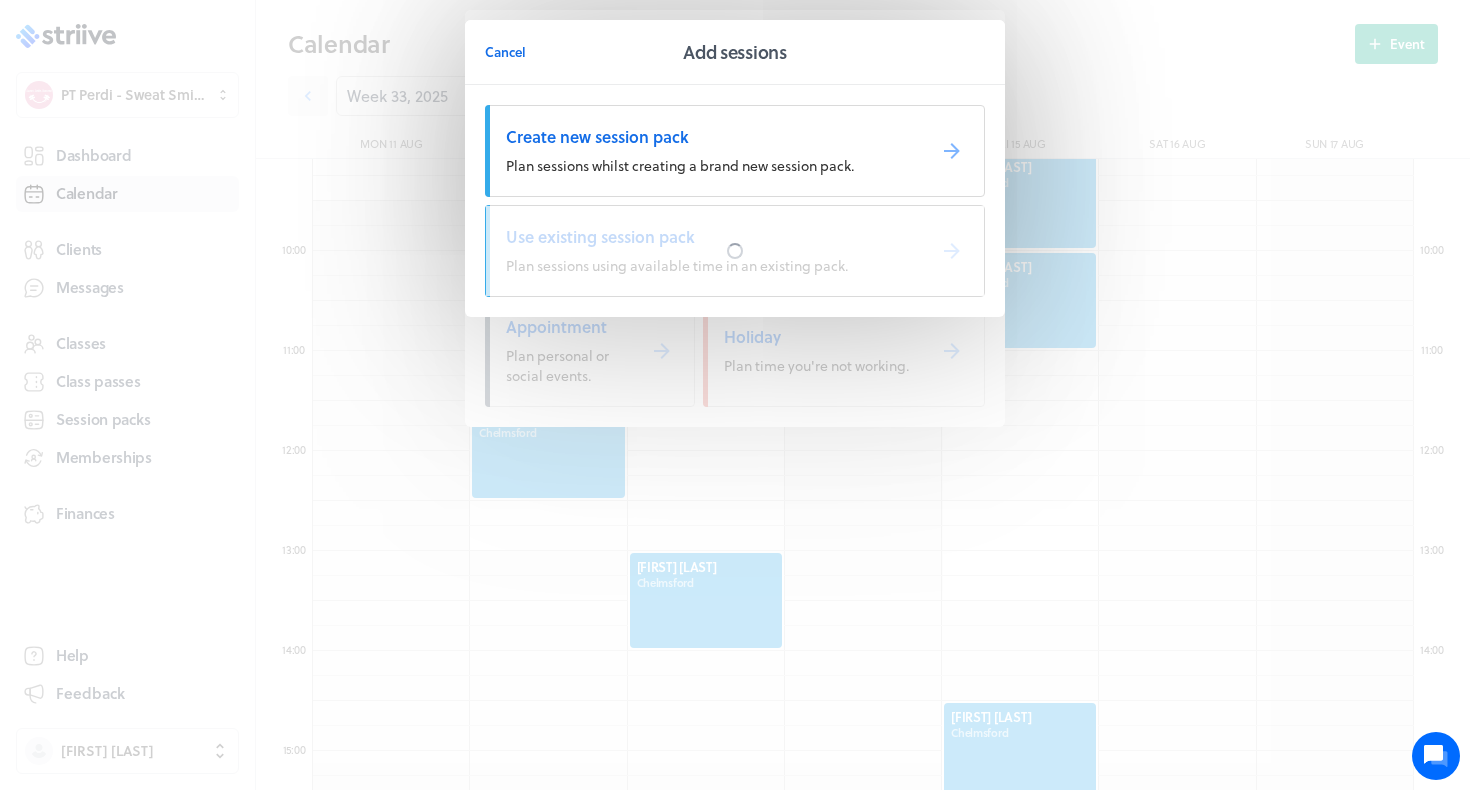 click at bounding box center (735, 251) 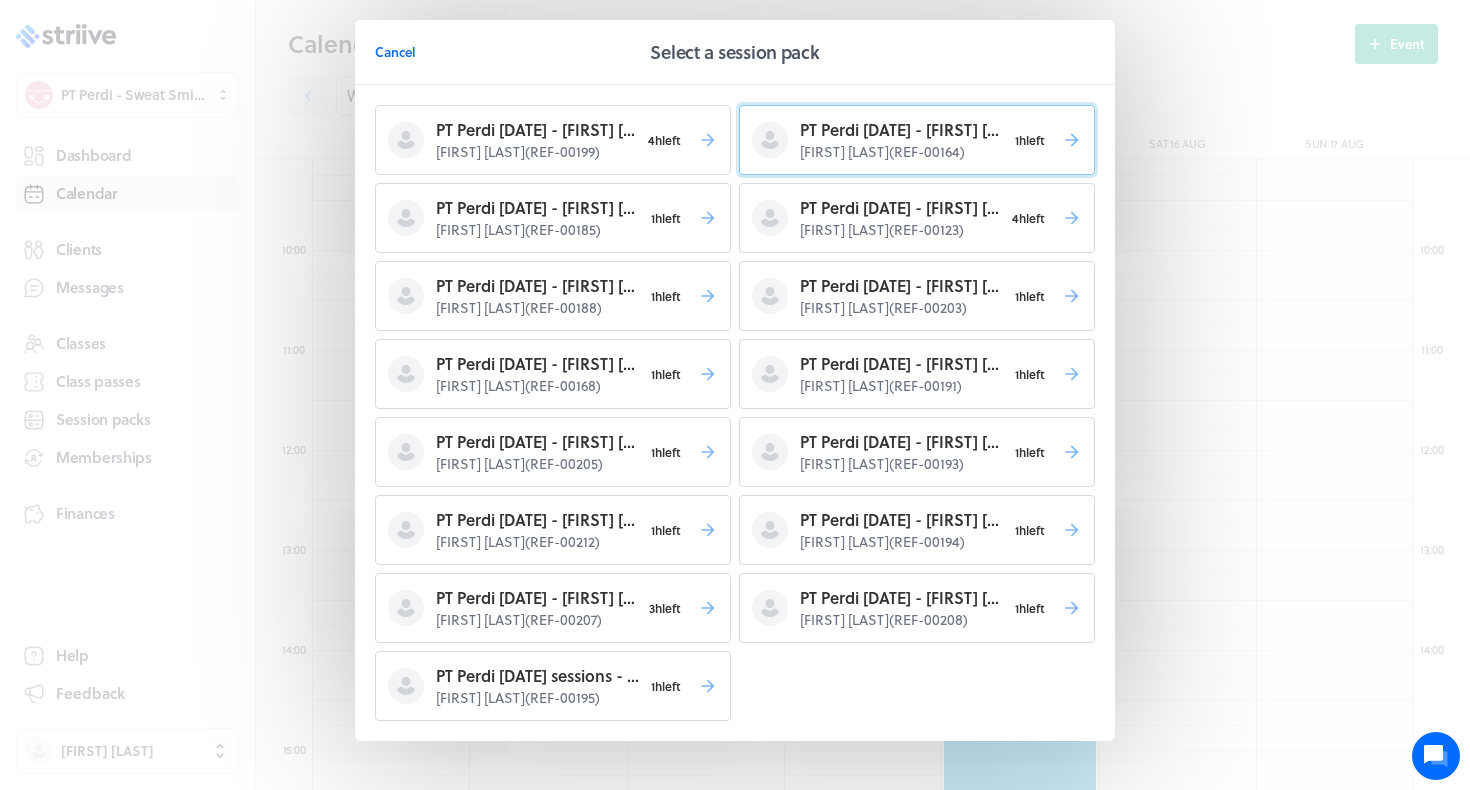 click on "PT Perdi June 25 - Ceri T" at bounding box center (903, 130) 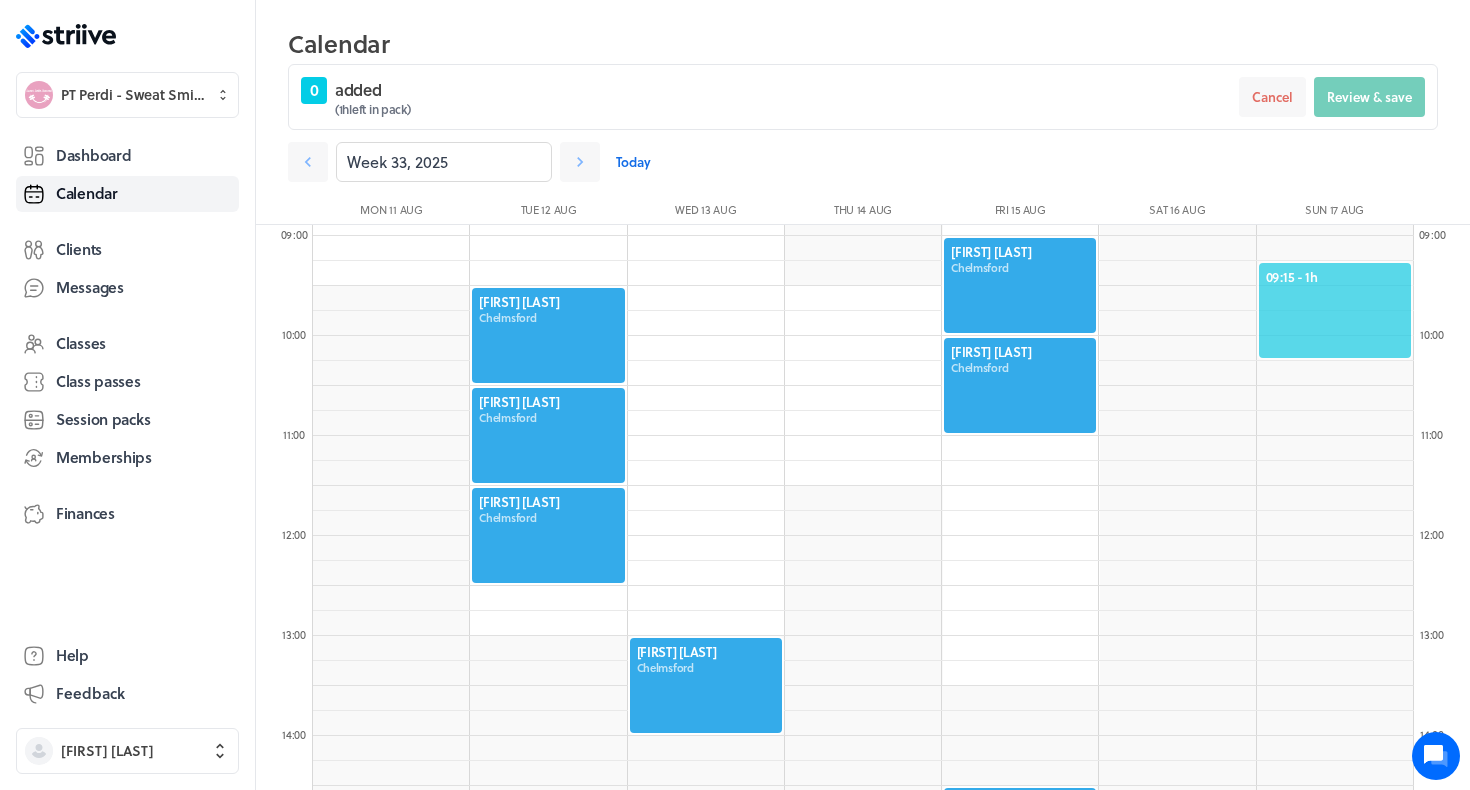 scroll, scrollTop: 879, scrollLeft: 0, axis: vertical 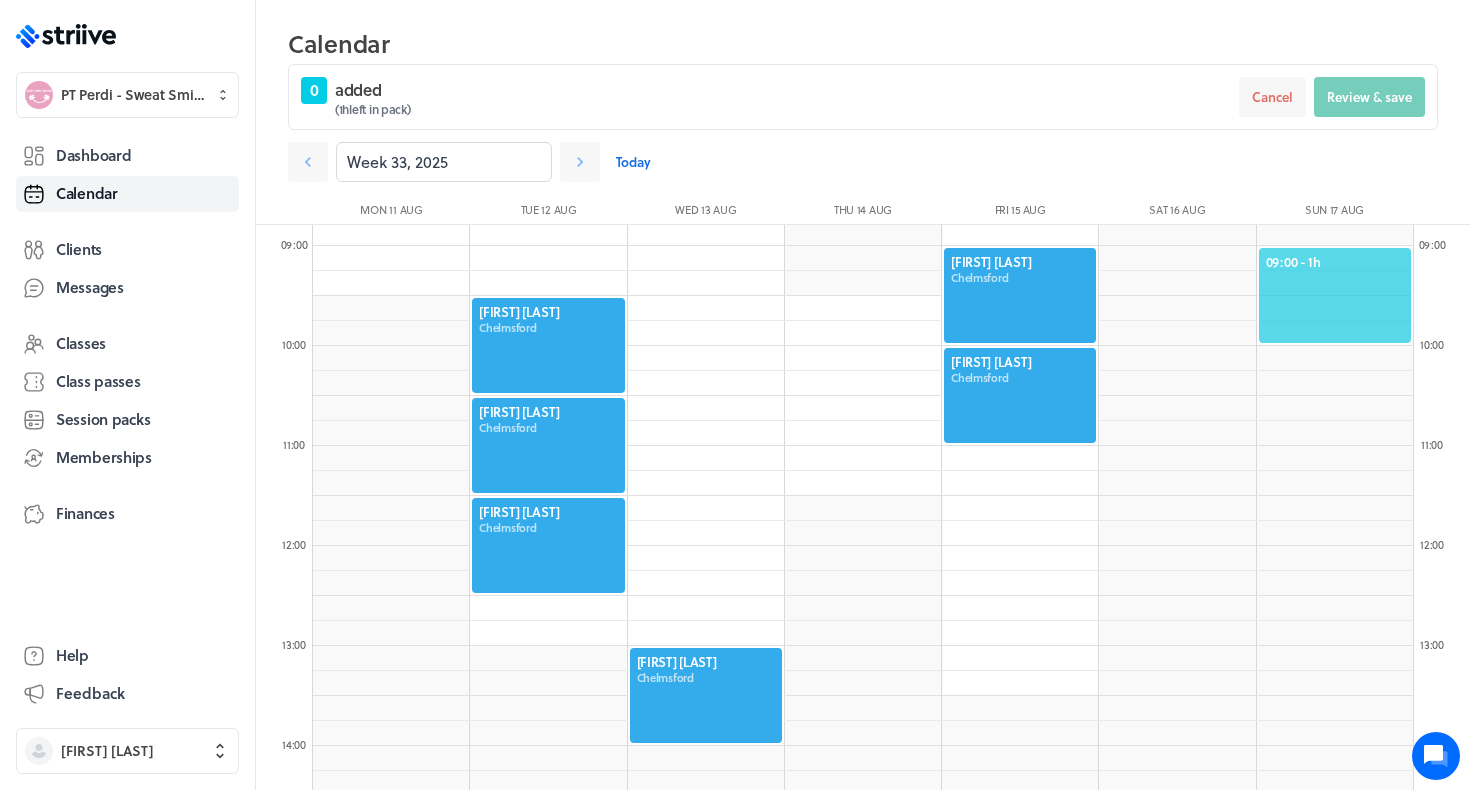 click on "09:00  - 1h" 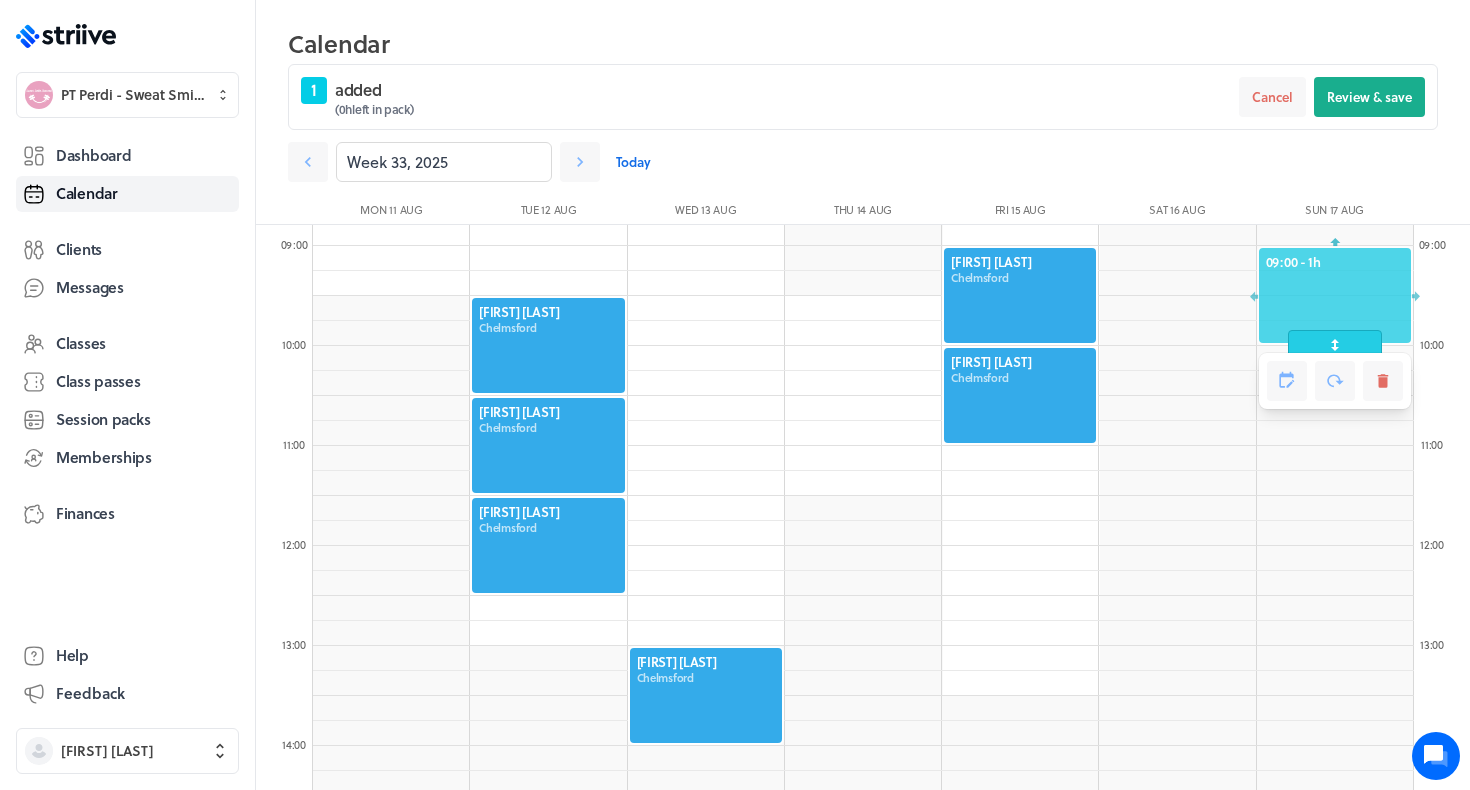 click on "1 added ( 0h  left in pack) Cancel Review & save" at bounding box center (863, 97) 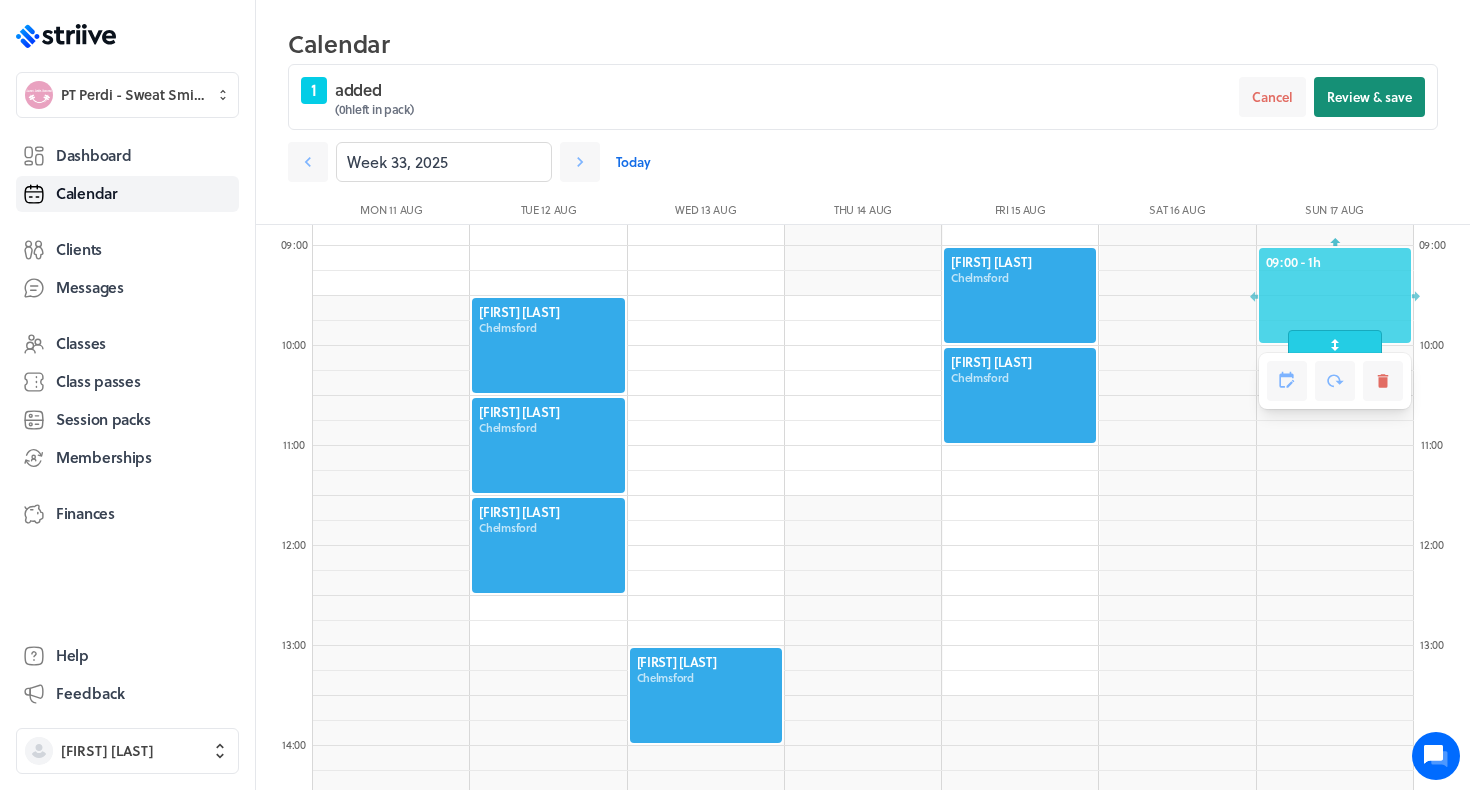 click on "Review & save" at bounding box center (1369, 97) 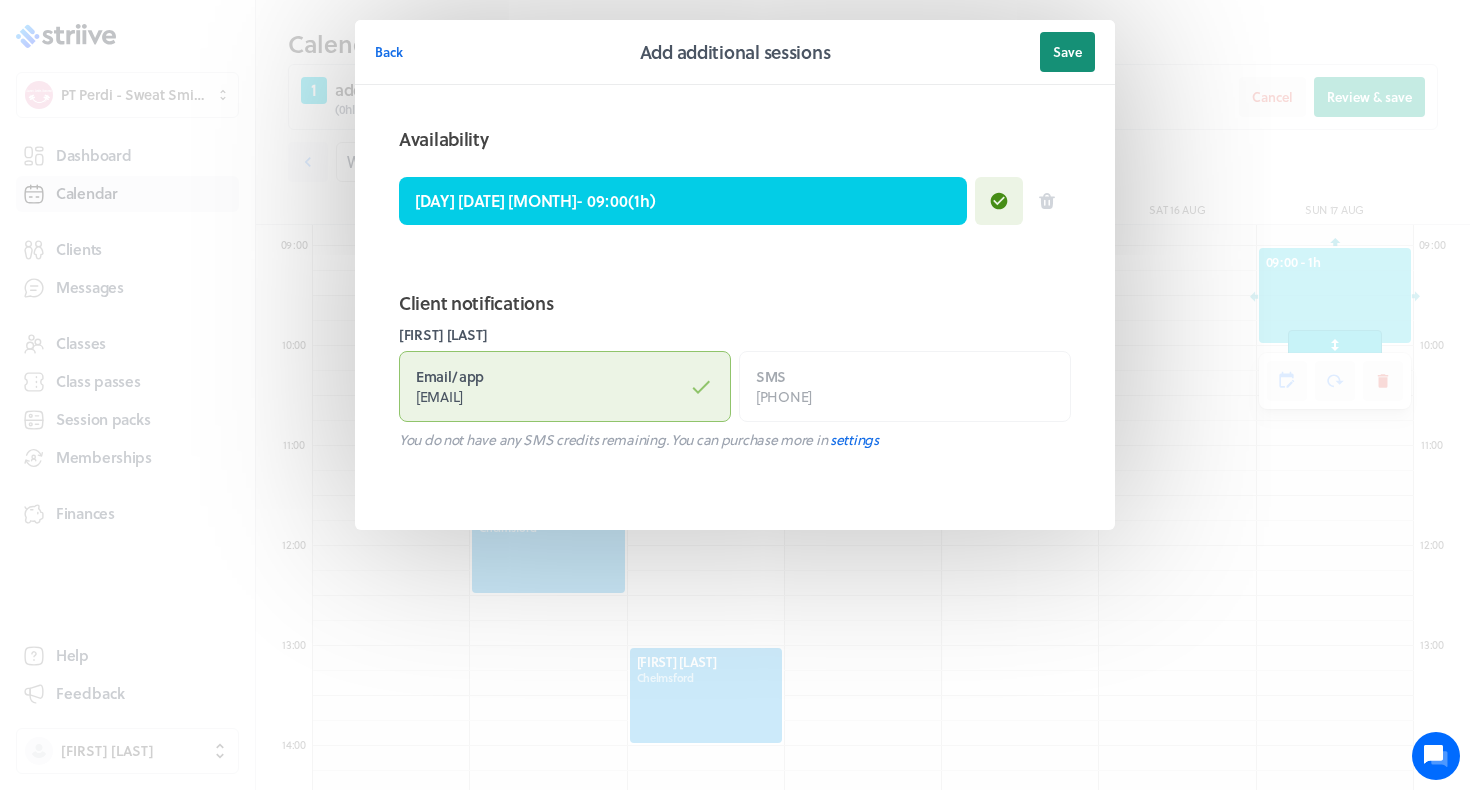 click on "Save" at bounding box center [1067, 52] 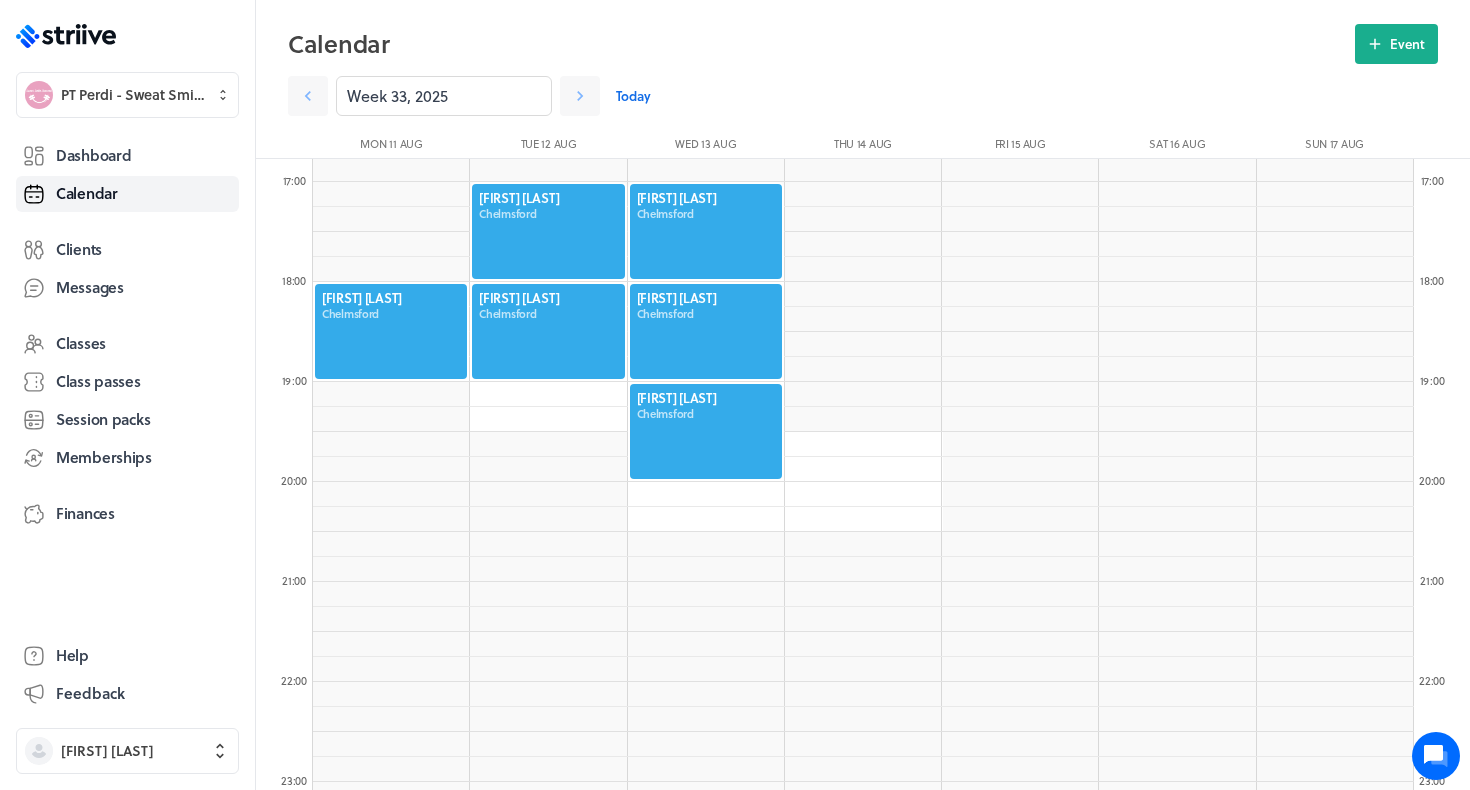 scroll, scrollTop: 1458, scrollLeft: 0, axis: vertical 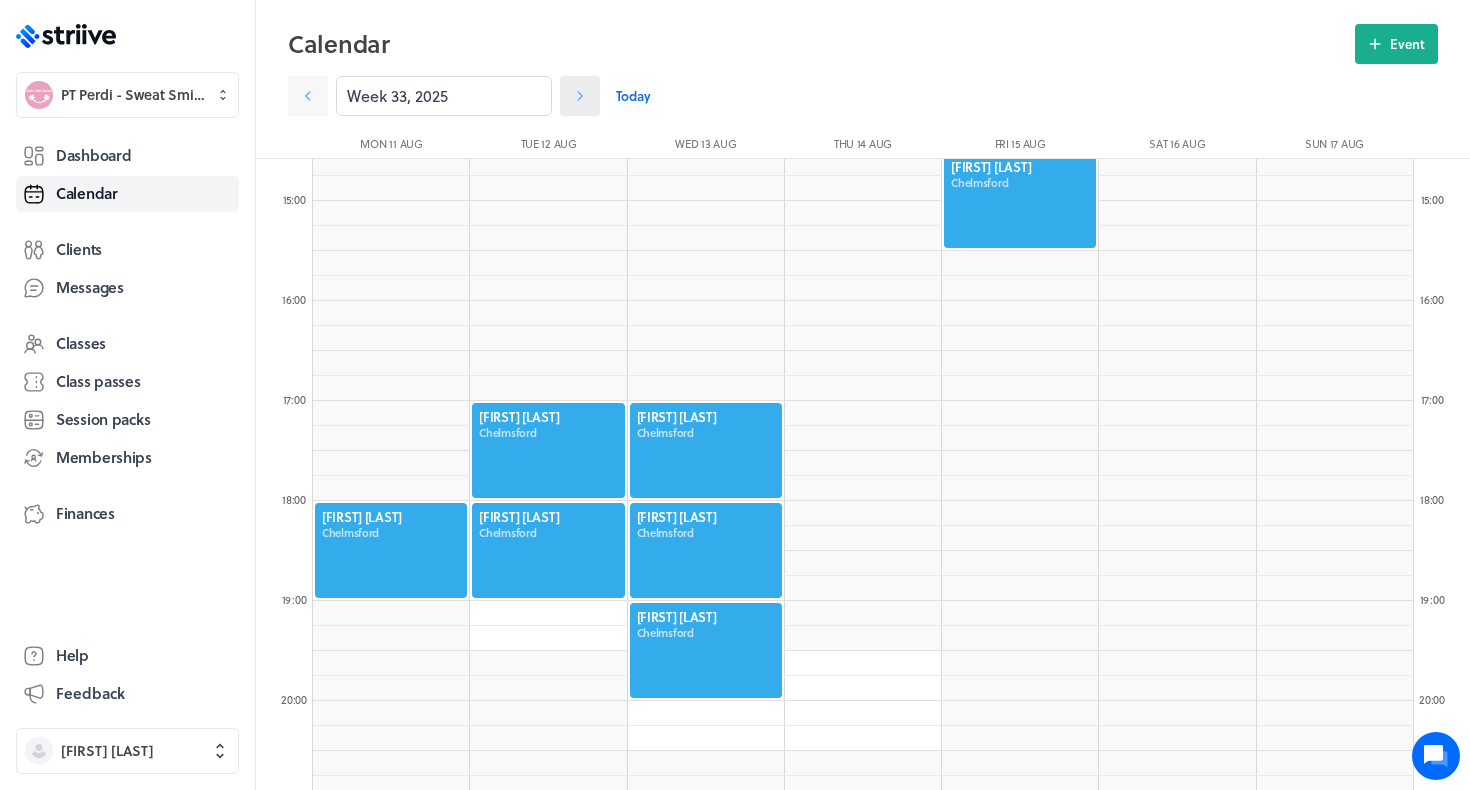 click 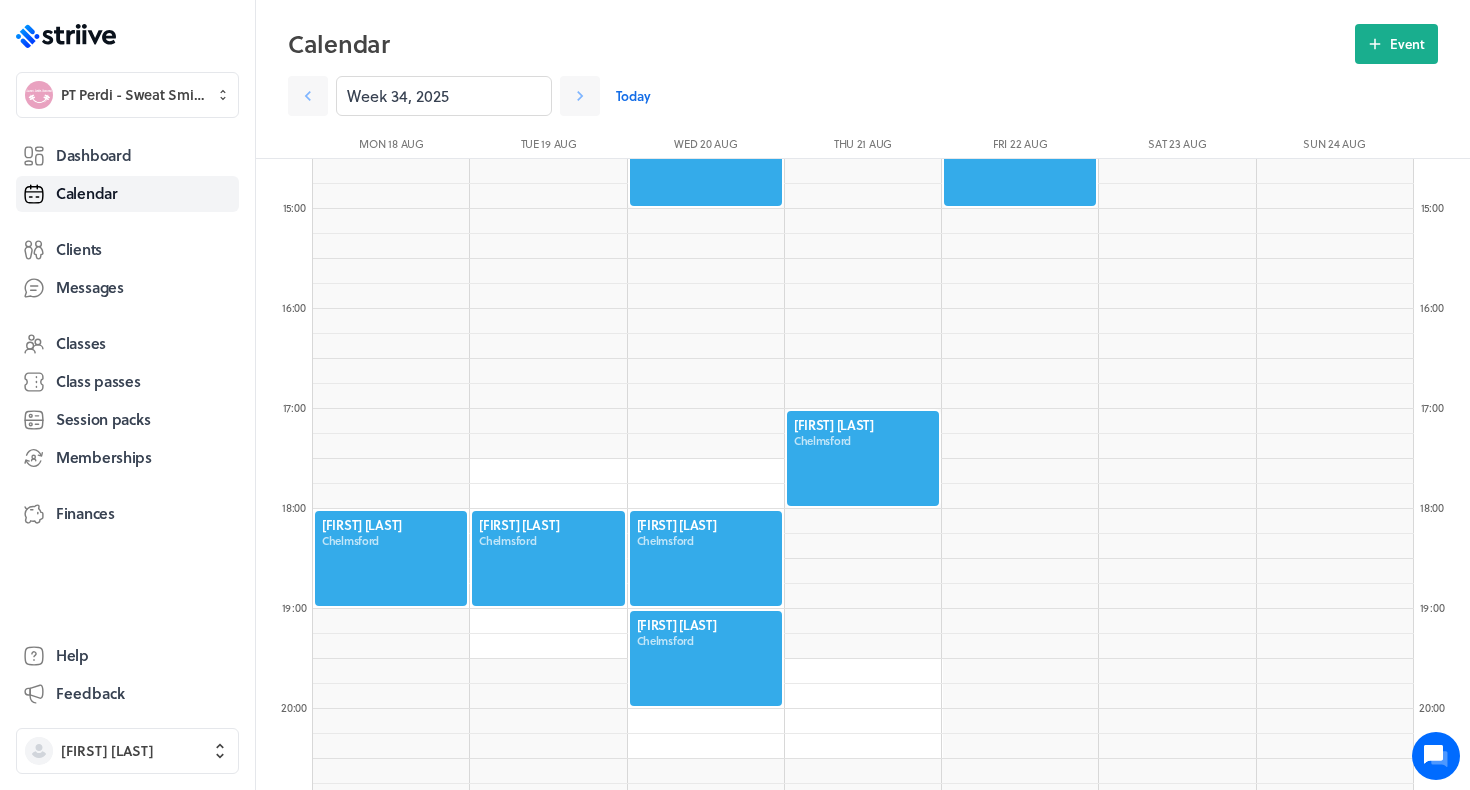 scroll, scrollTop: 1448, scrollLeft: 0, axis: vertical 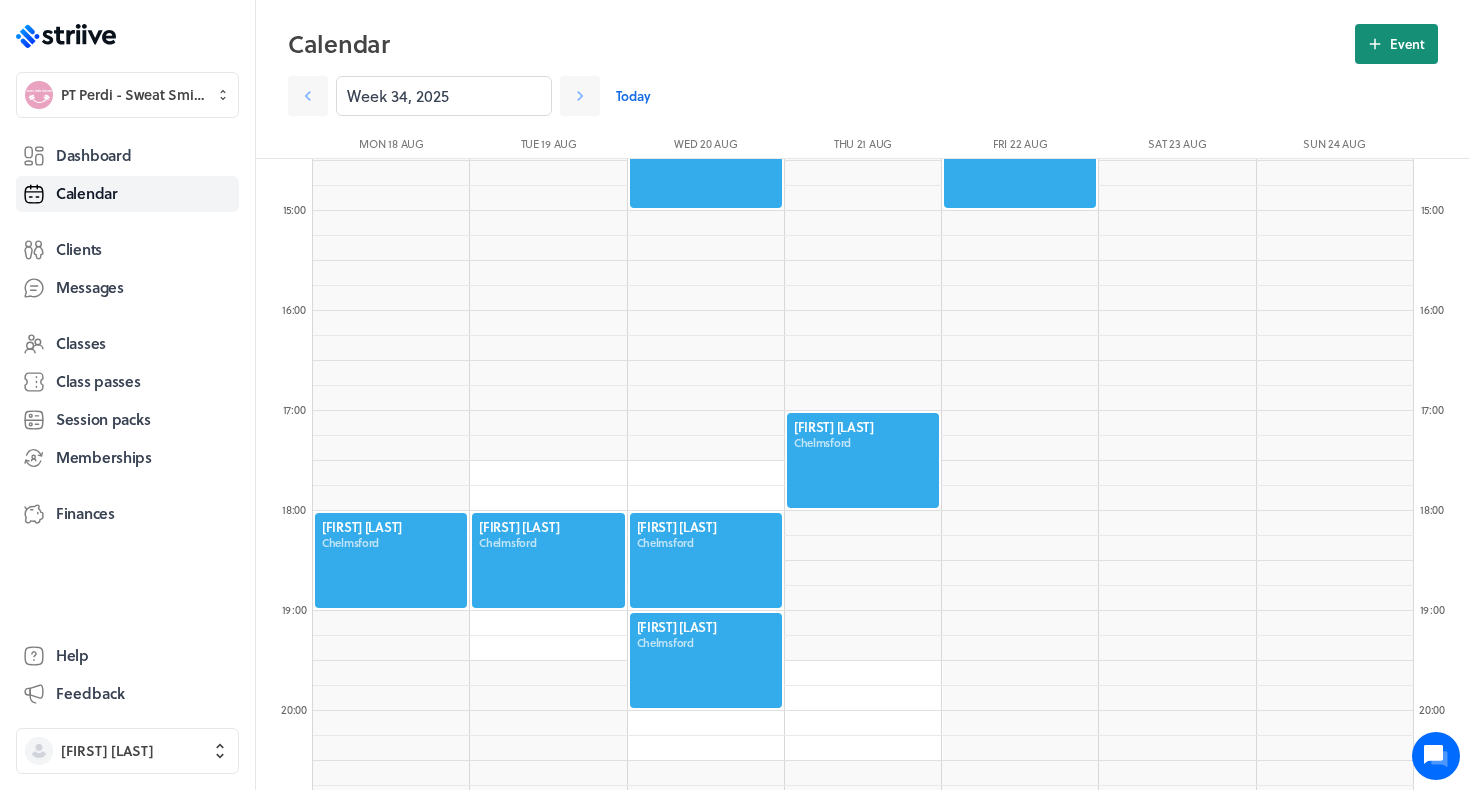 click on "Event" at bounding box center [1407, 44] 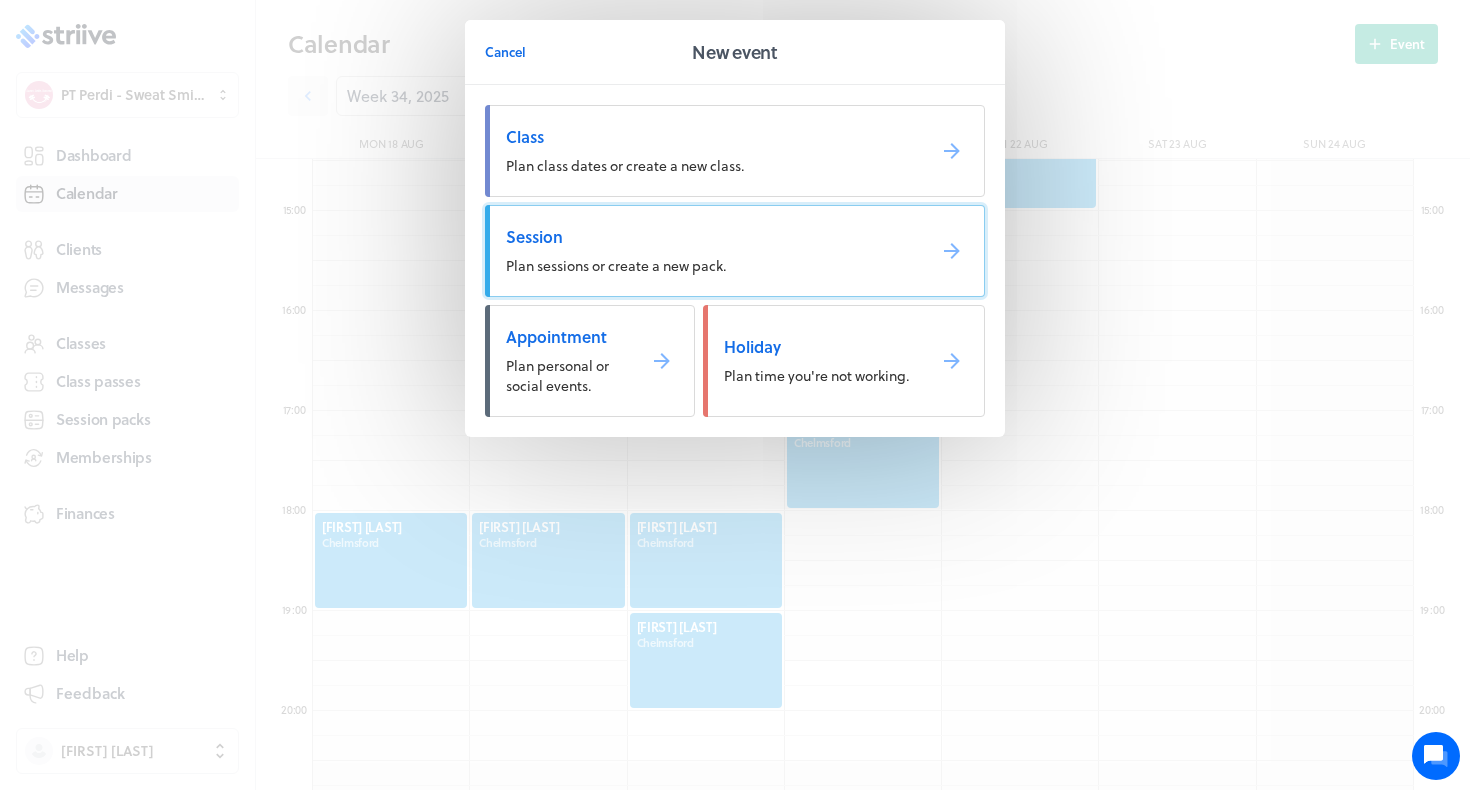 click on "Session" at bounding box center (707, 237) 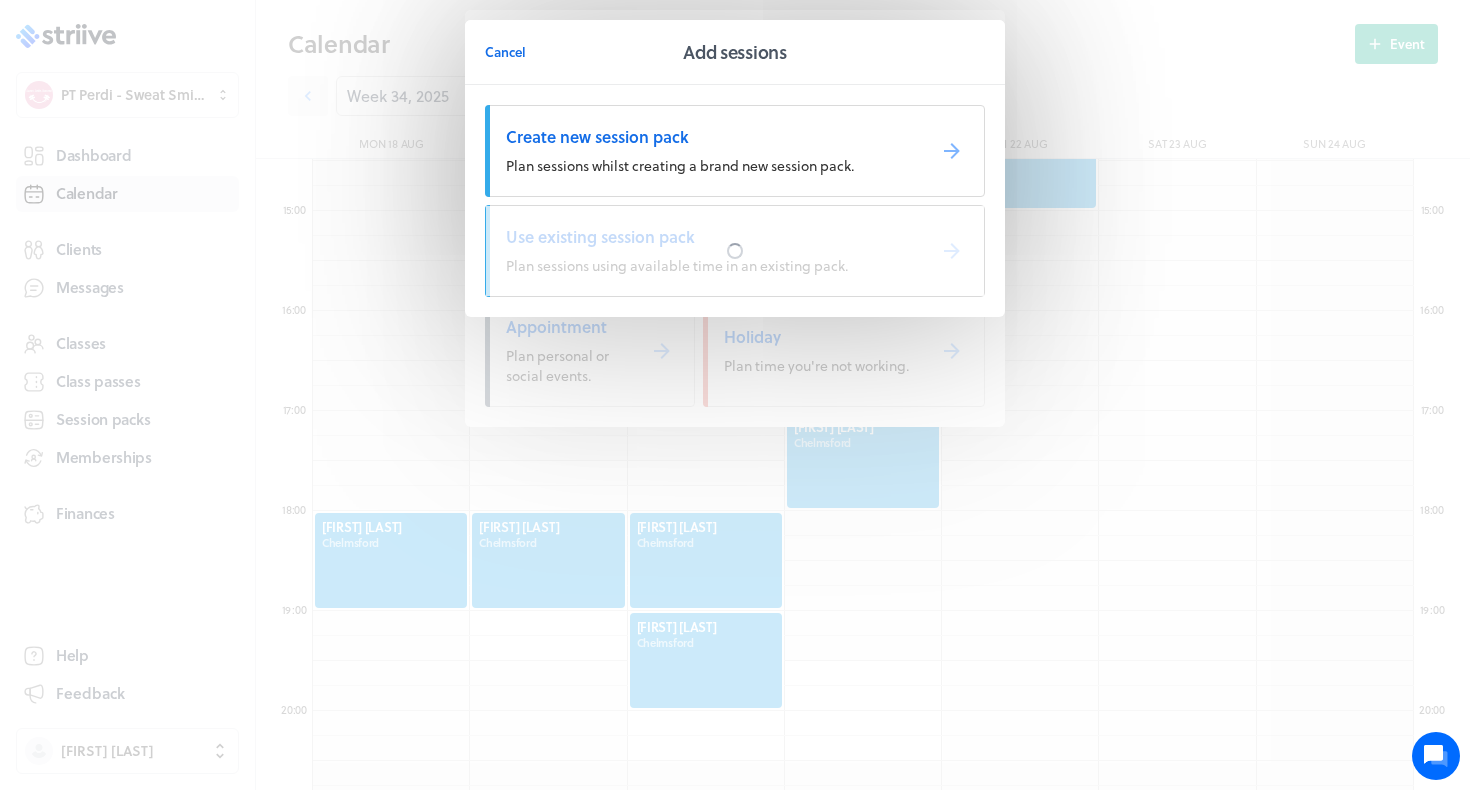 click at bounding box center [735, 251] 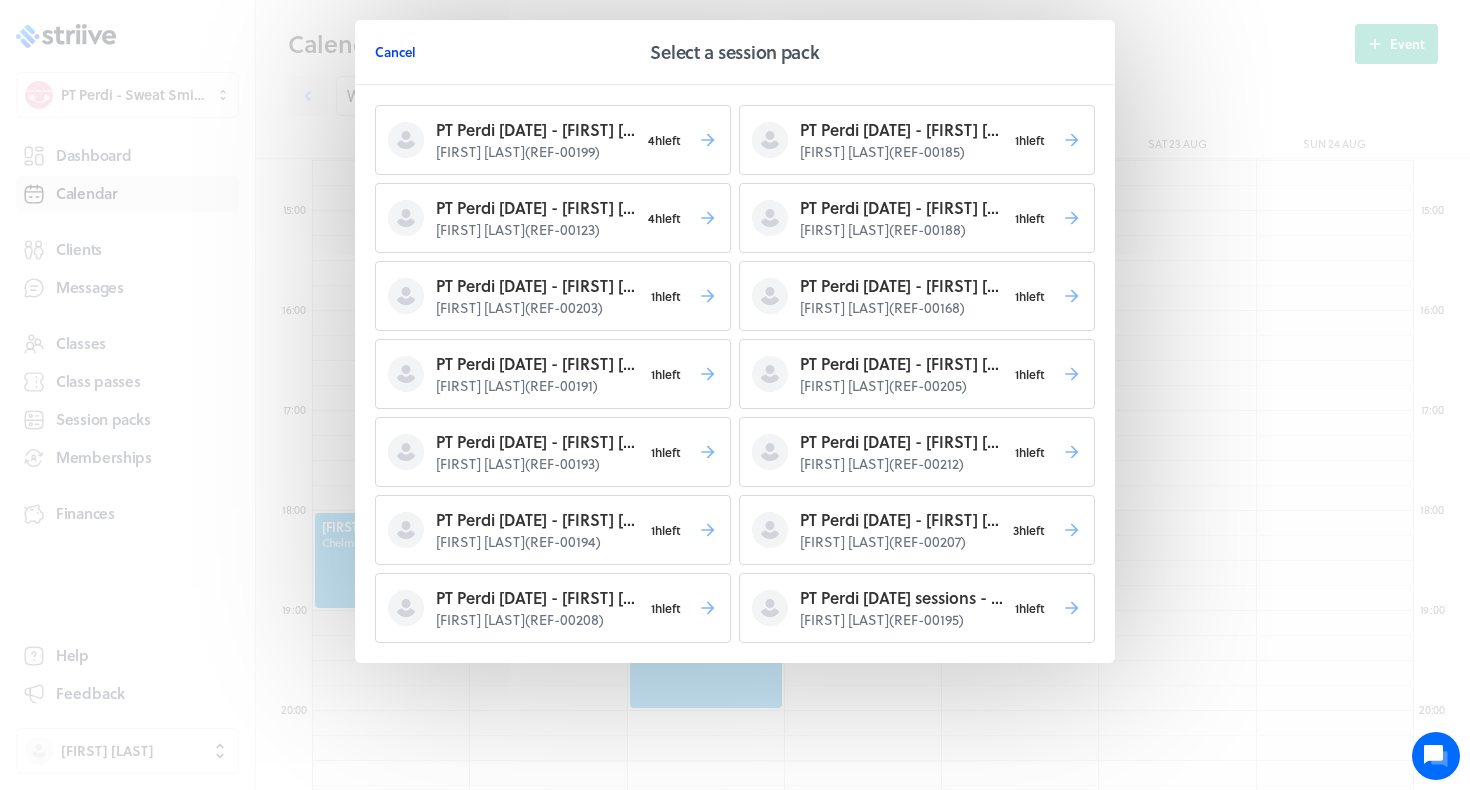 click on "Cancel" at bounding box center (395, 52) 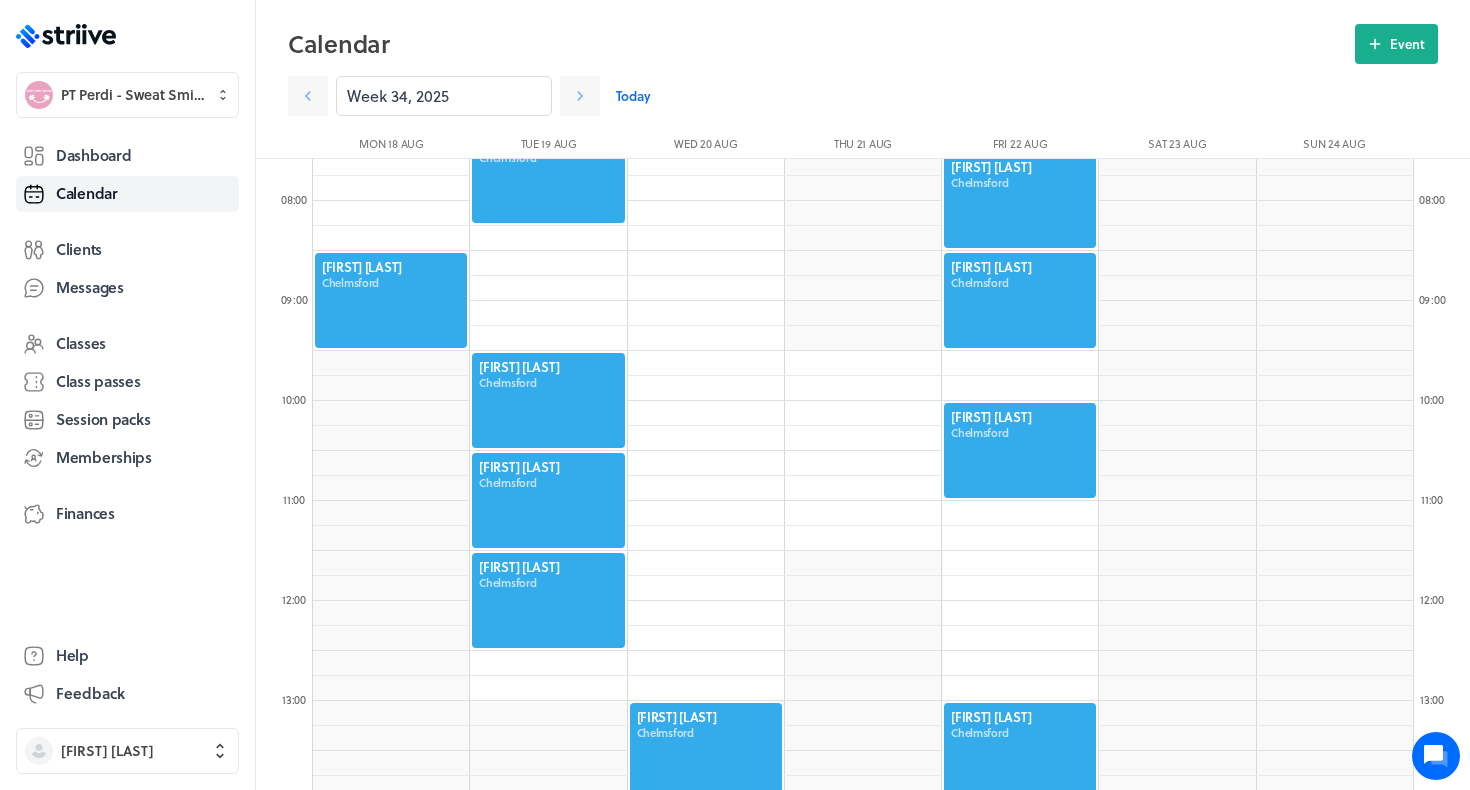 scroll, scrollTop: 455, scrollLeft: 0, axis: vertical 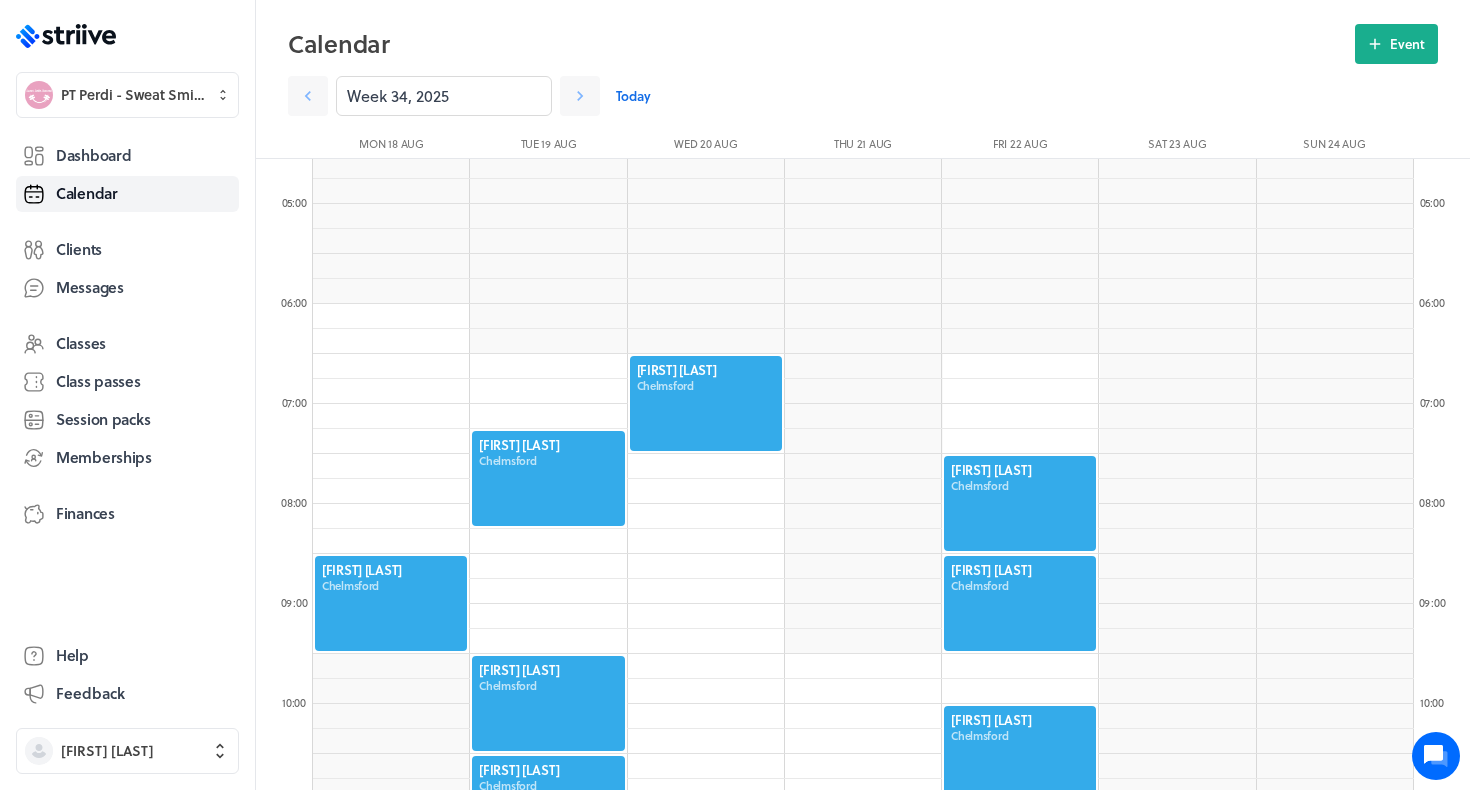 click at bounding box center [706, 403] 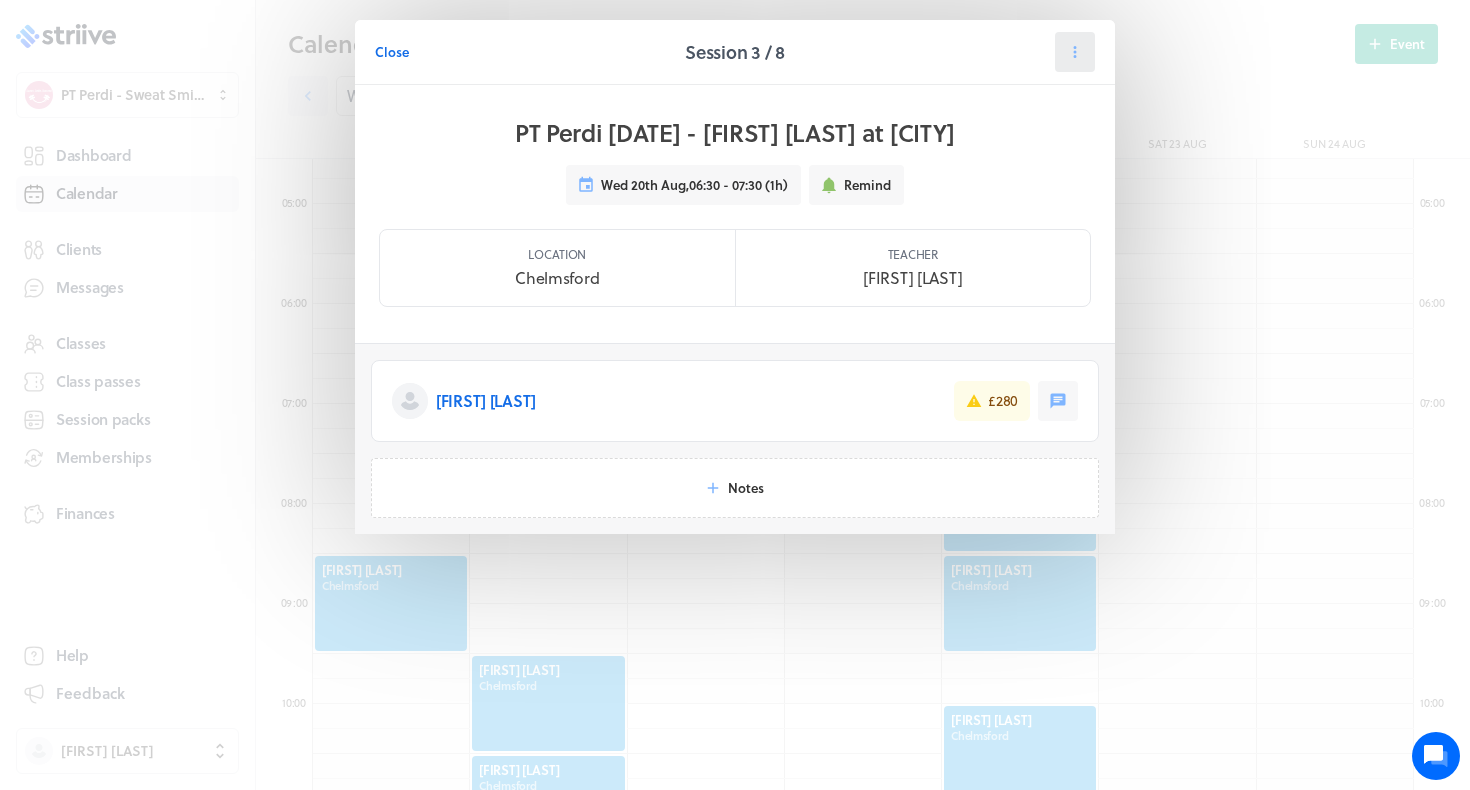 click 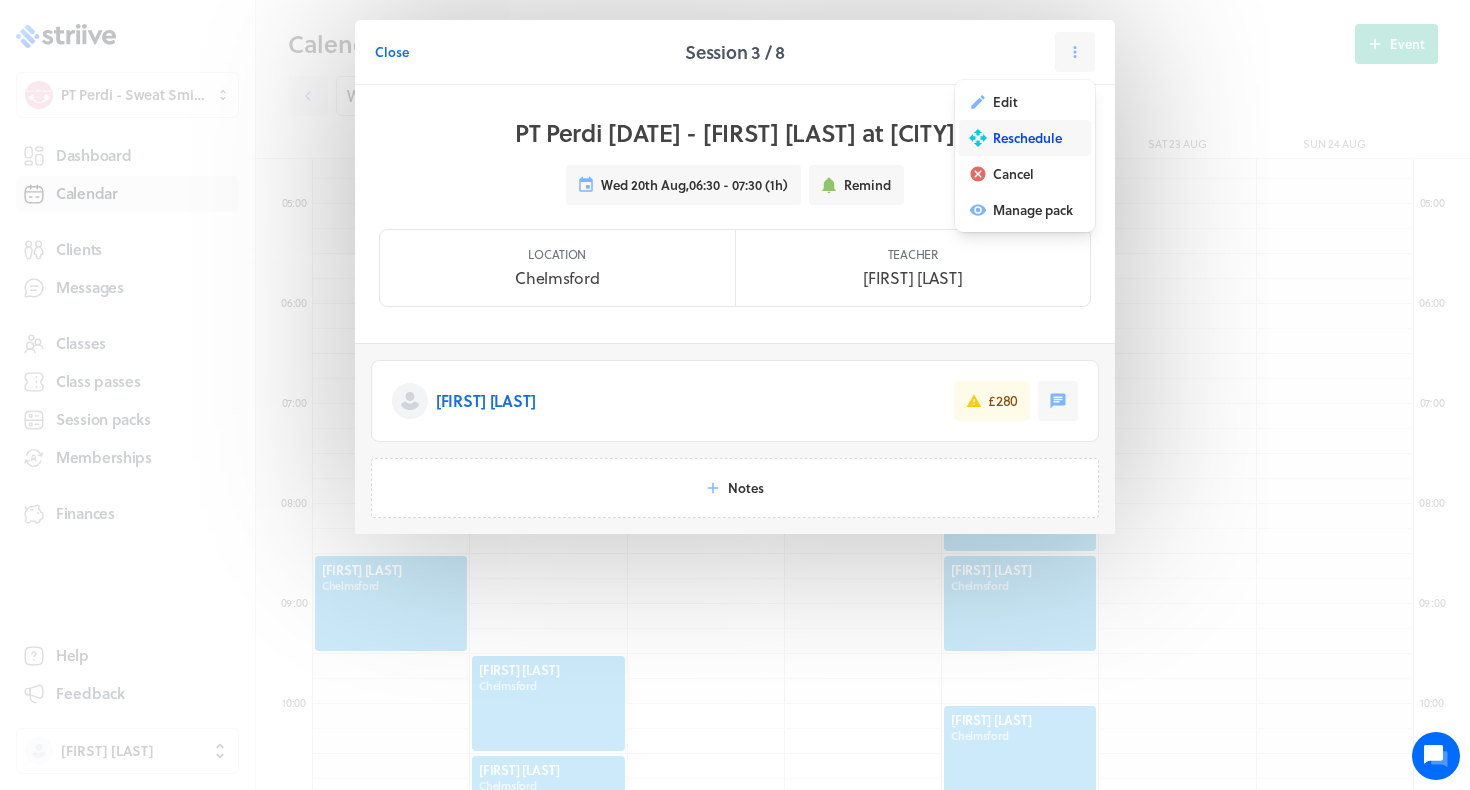 click on "Reschedule" at bounding box center (1025, 138) 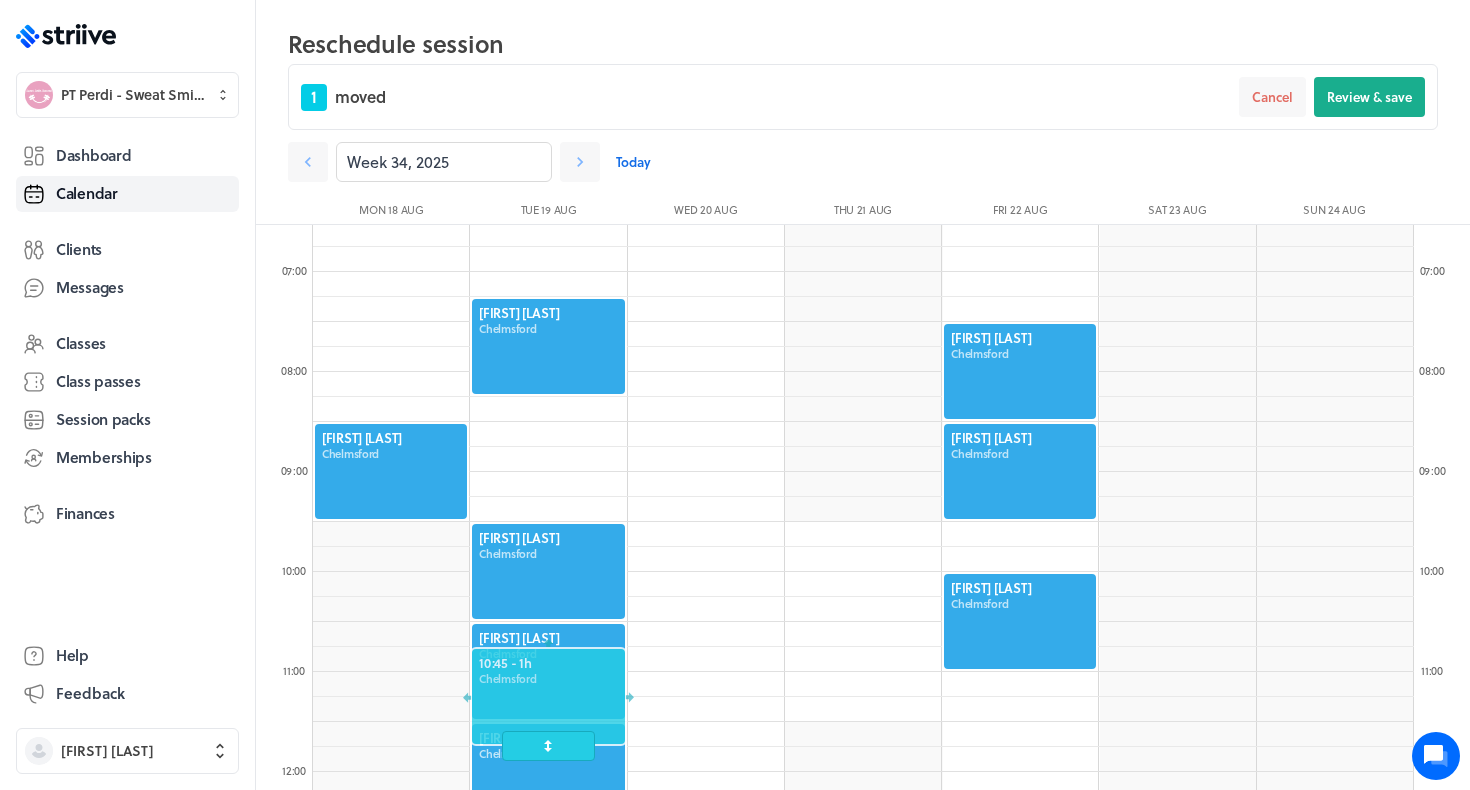 drag, startPoint x: 676, startPoint y: 322, endPoint x: 579, endPoint y: 723, distance: 412.56516 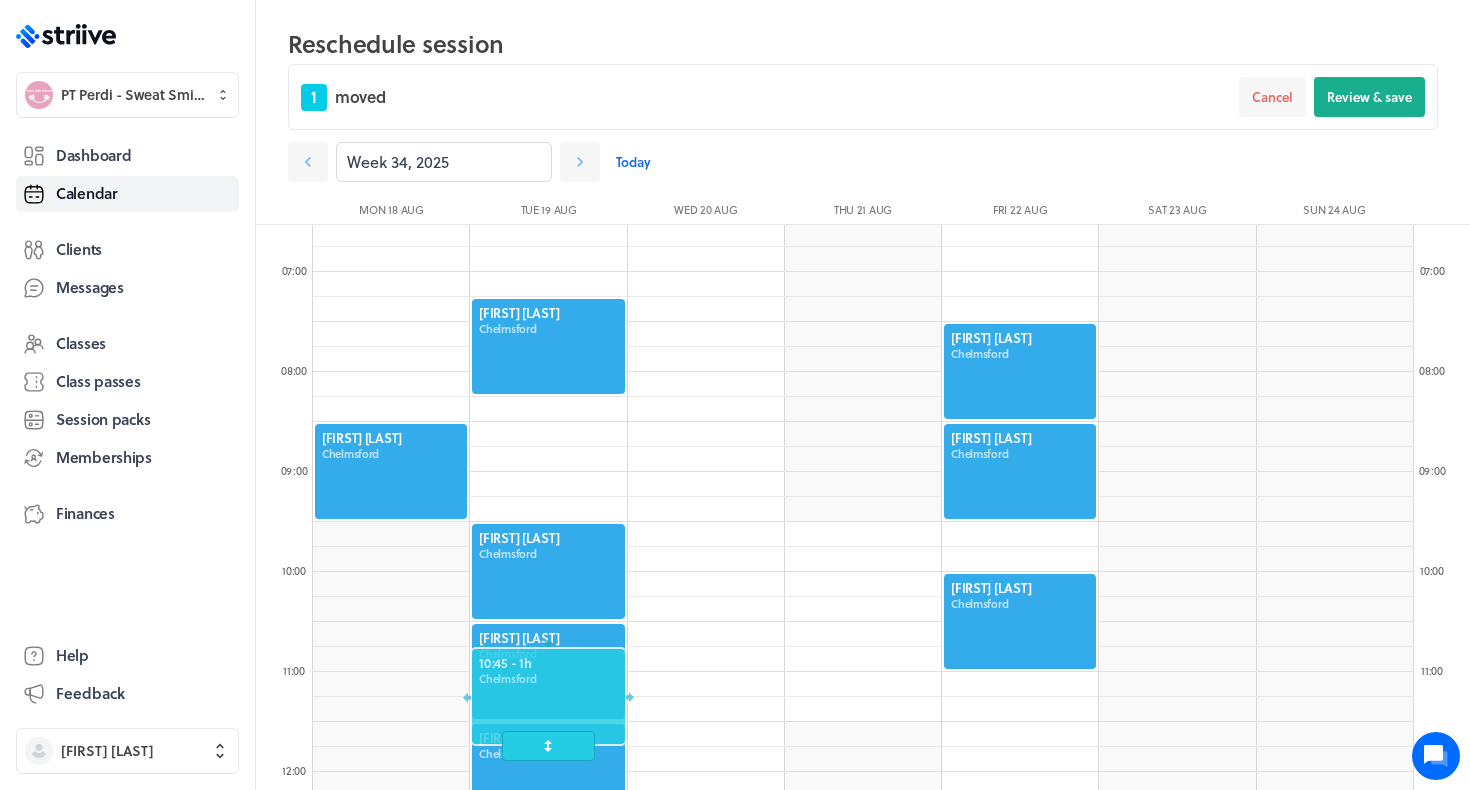 click at bounding box center [548, 696] 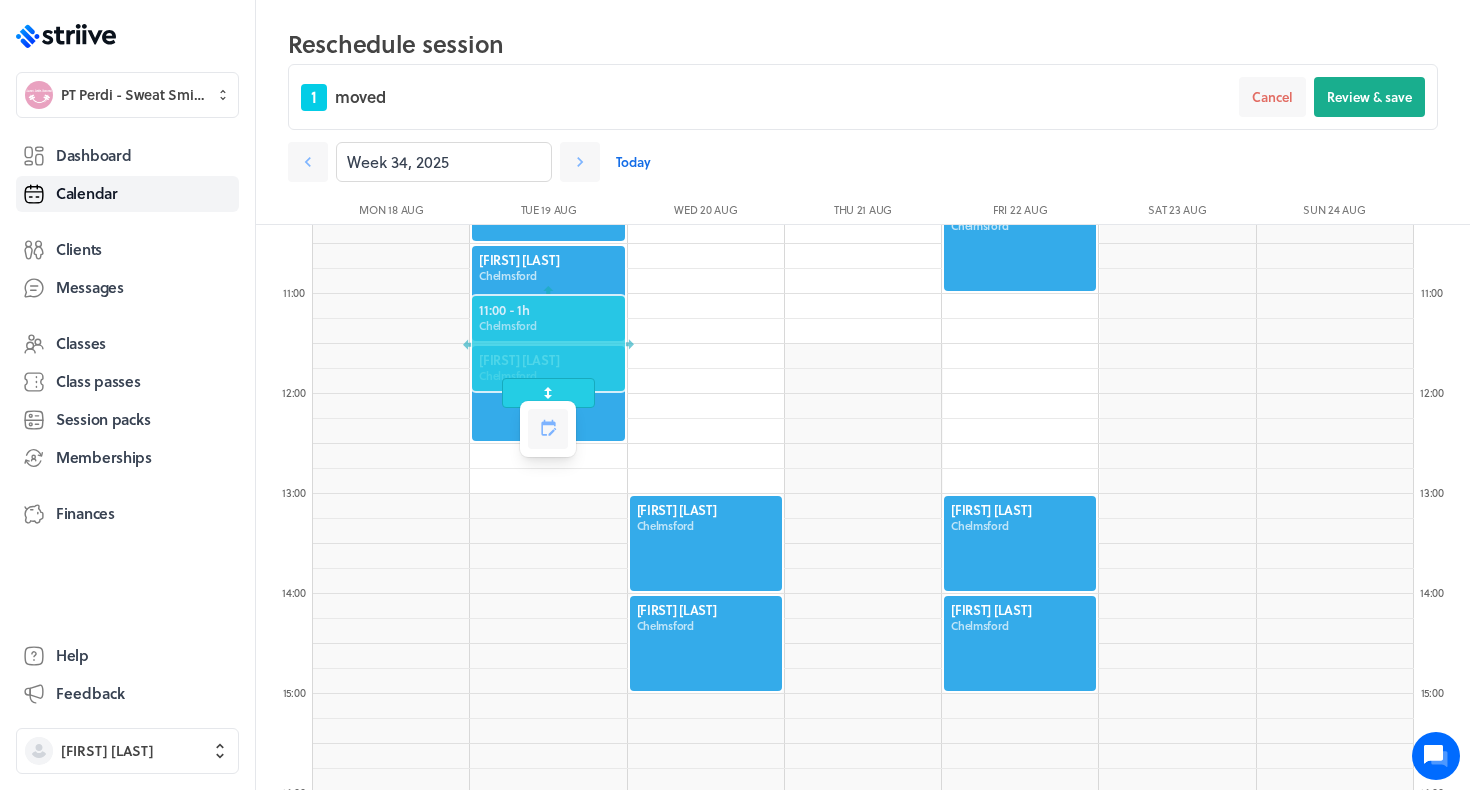scroll, scrollTop: 1035, scrollLeft: 0, axis: vertical 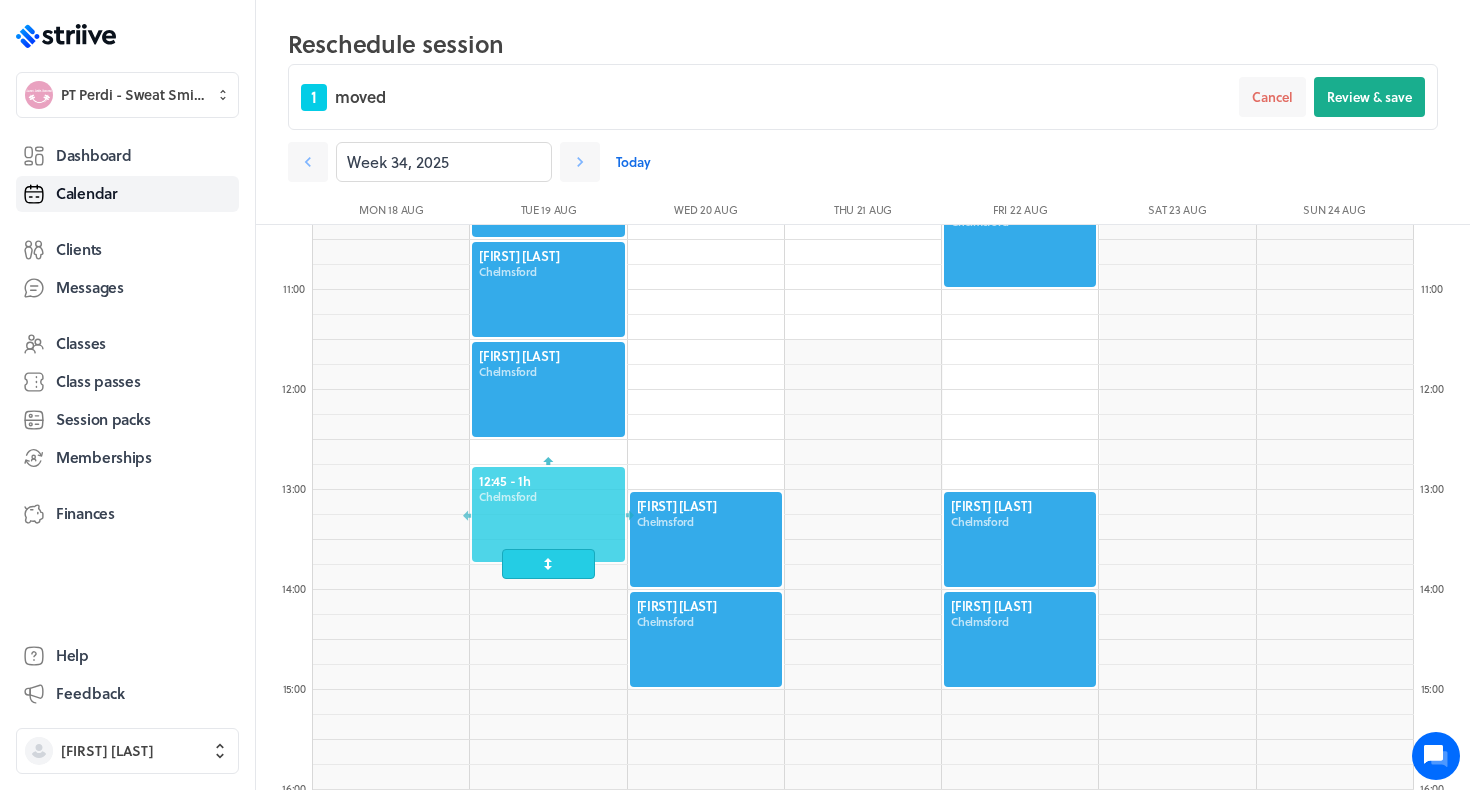 drag, startPoint x: 506, startPoint y: 330, endPoint x: 504, endPoint y: 597, distance: 267.00748 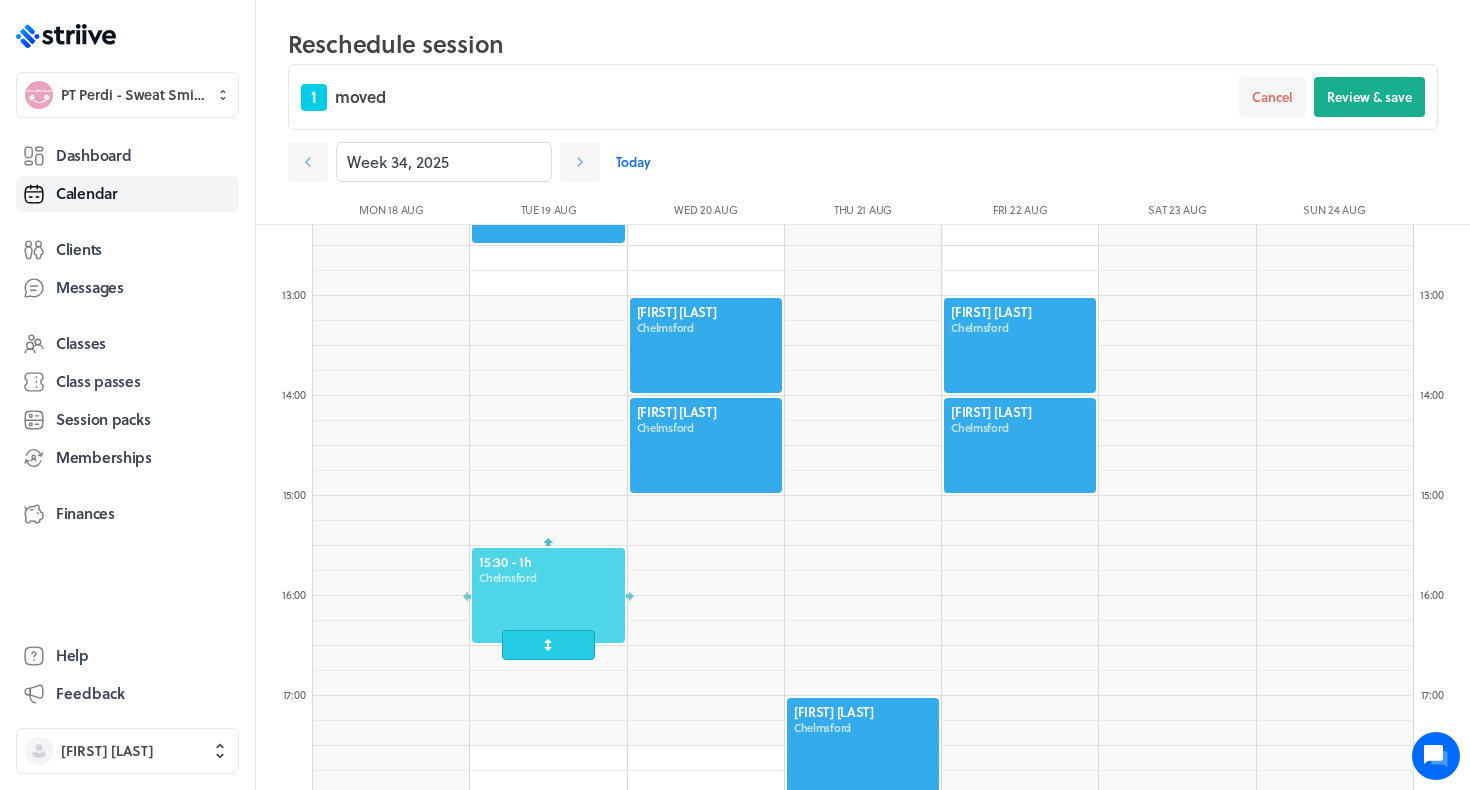 drag, startPoint x: 497, startPoint y: 569, endPoint x: 496, endPoint y: 656, distance: 87.005745 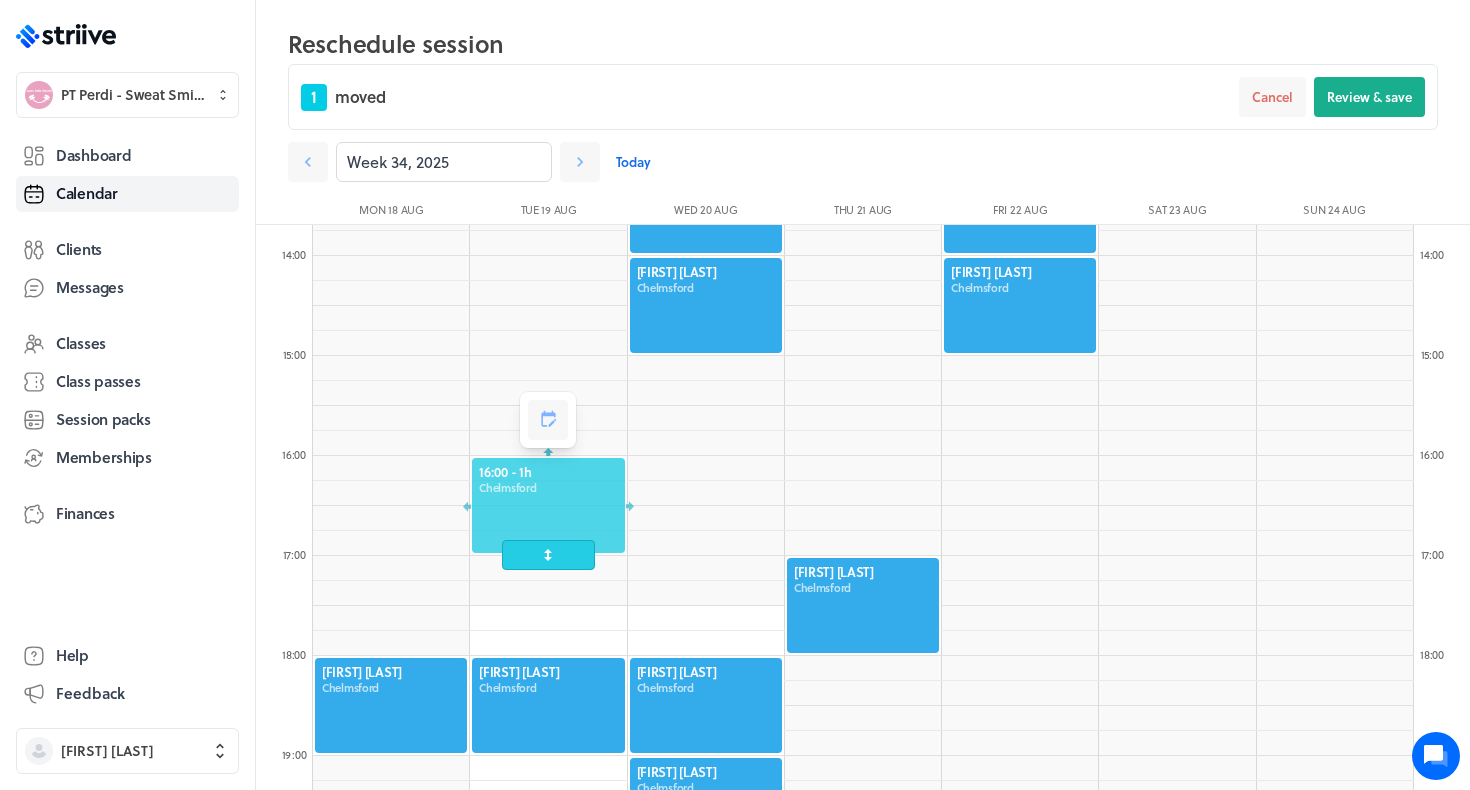 scroll, scrollTop: 1421, scrollLeft: 0, axis: vertical 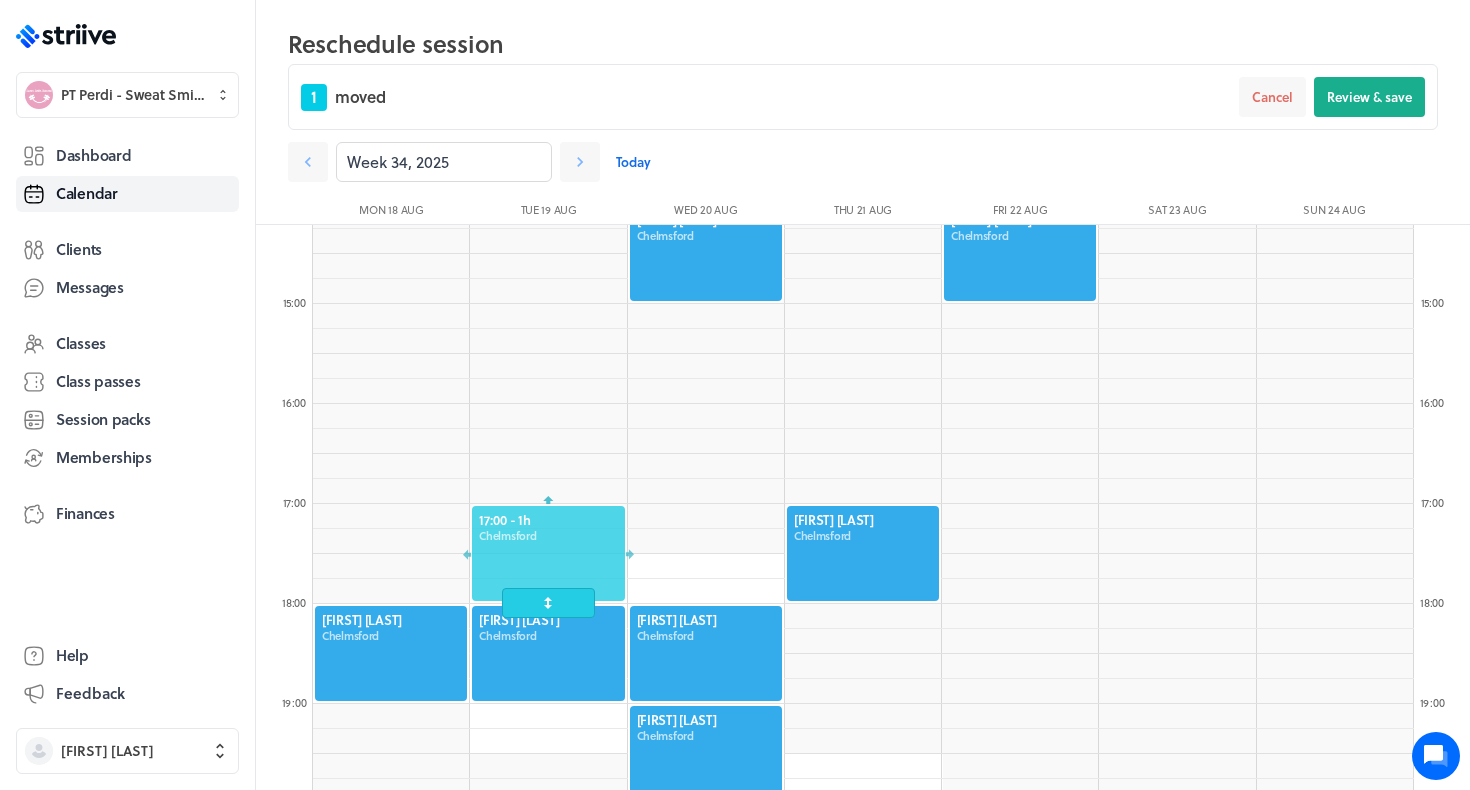drag, startPoint x: 494, startPoint y: 441, endPoint x: 494, endPoint y: 545, distance: 104 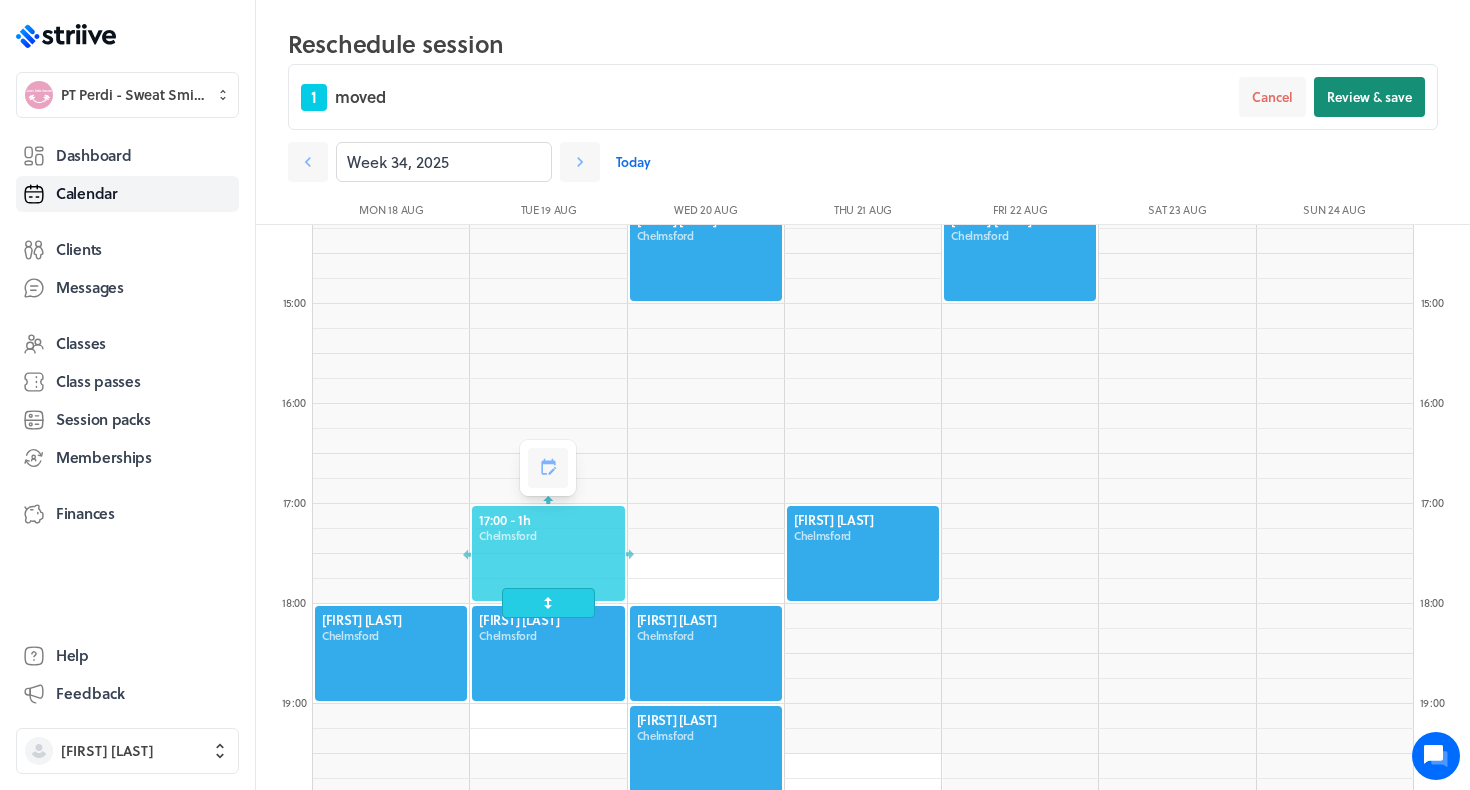 click on "Review & save" at bounding box center [1369, 97] 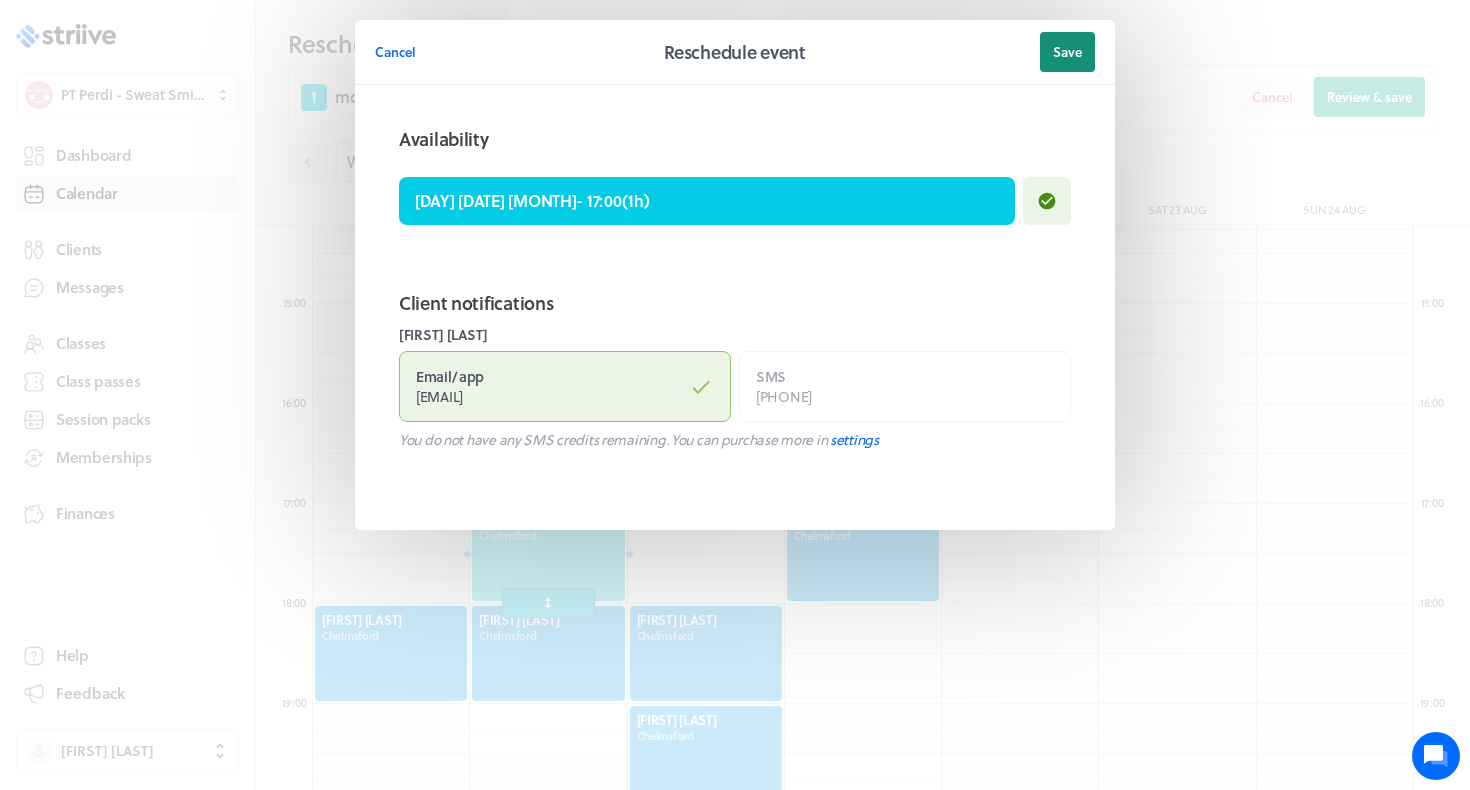 click on "Save" at bounding box center (1067, 52) 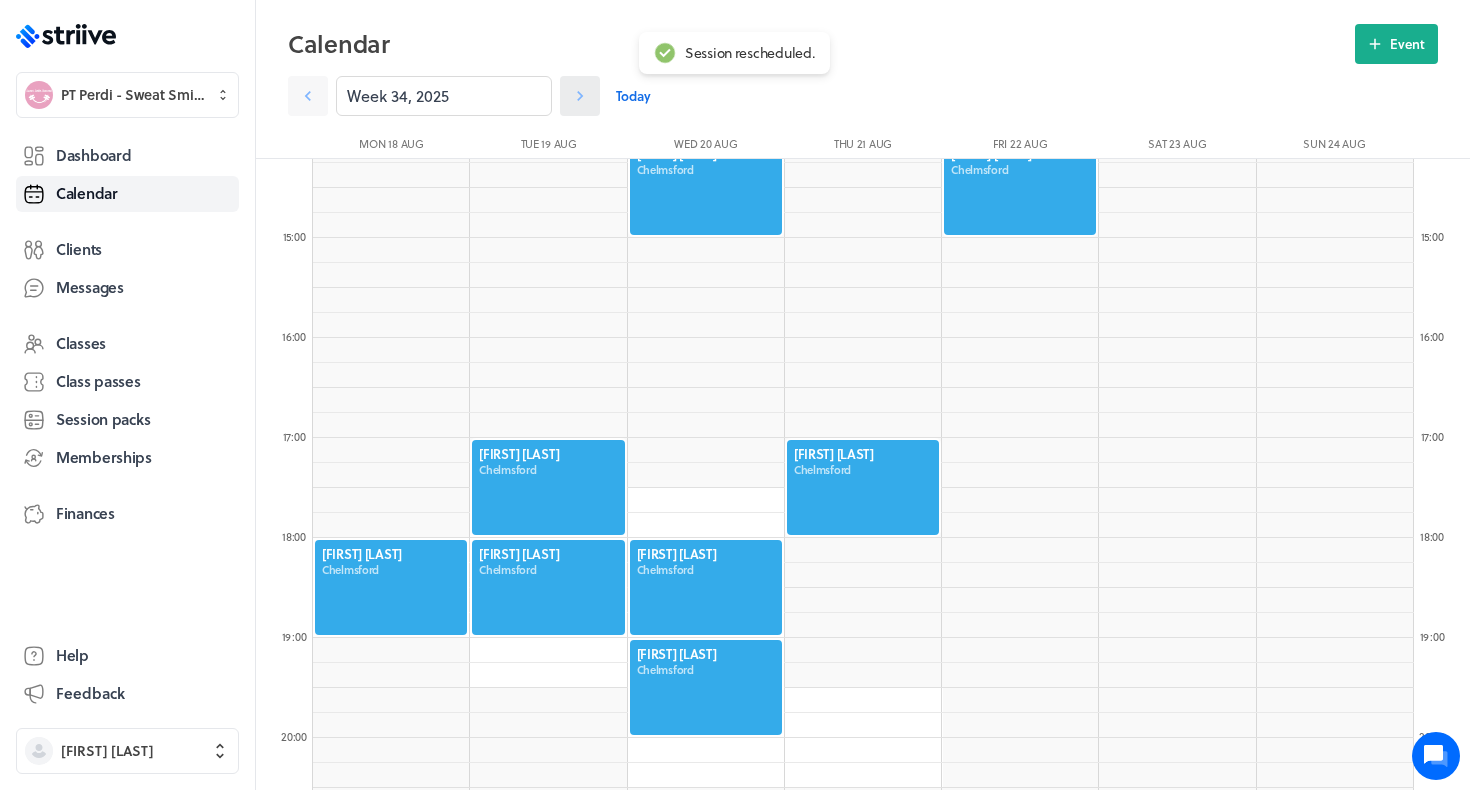 click 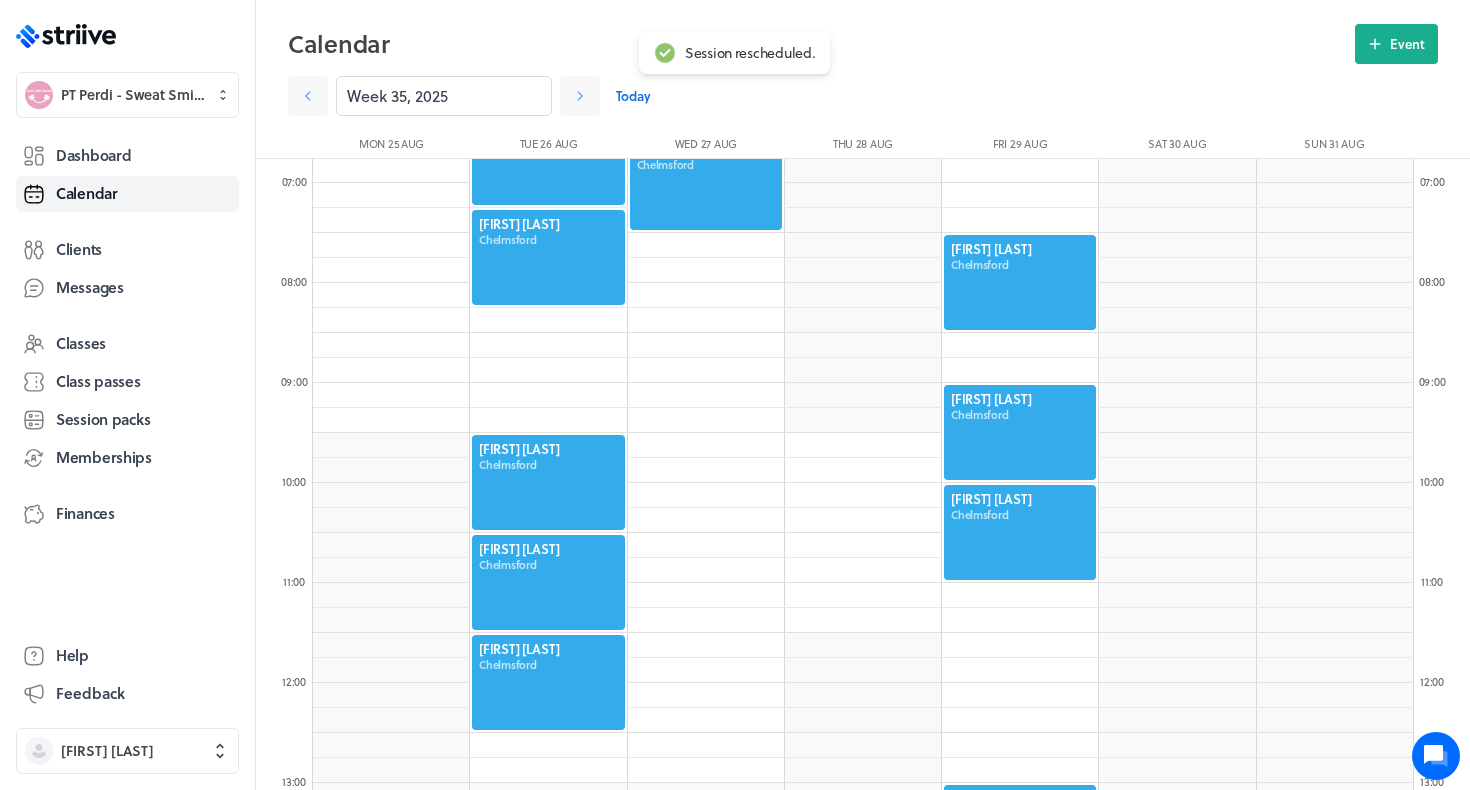 scroll, scrollTop: 475, scrollLeft: 0, axis: vertical 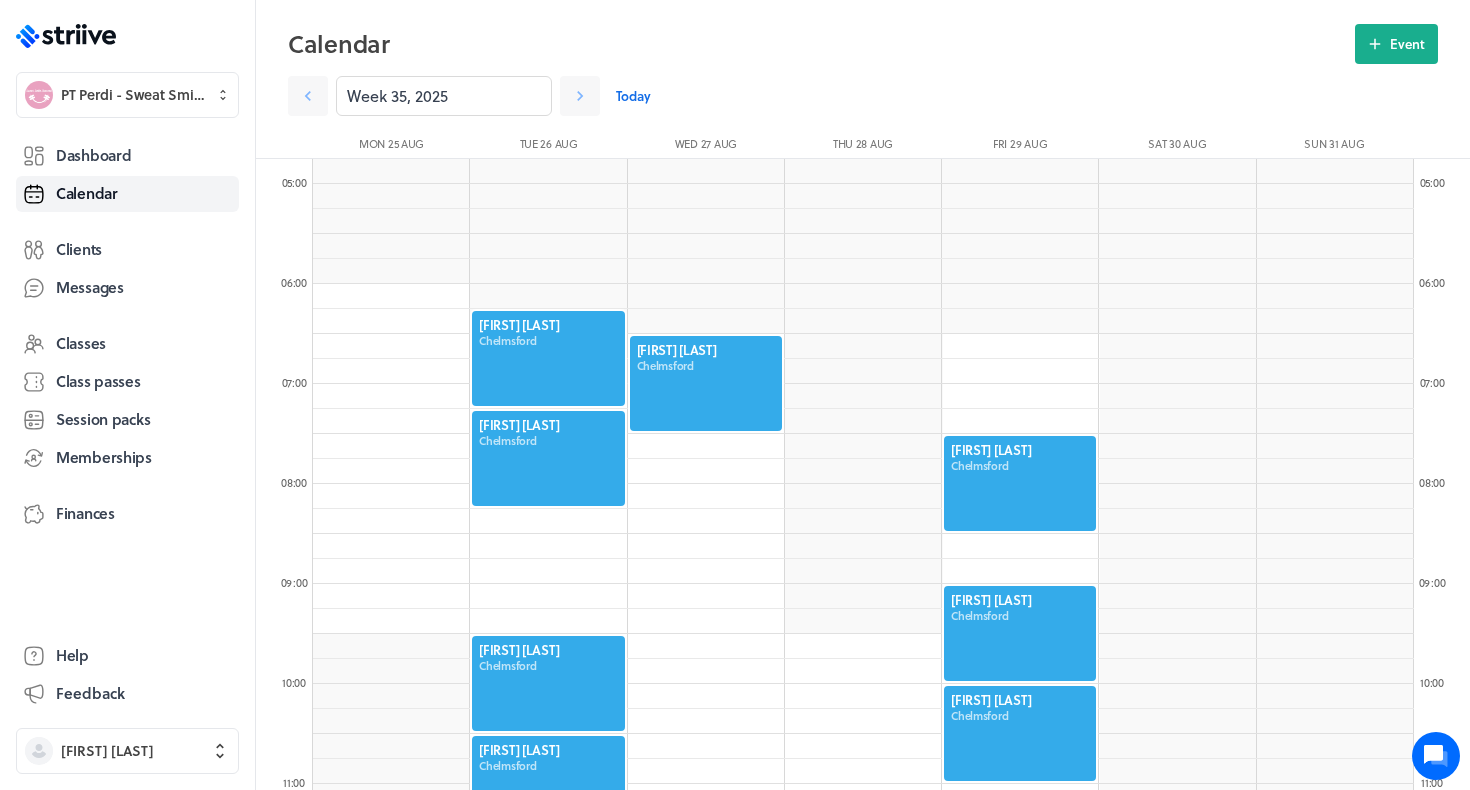 click at bounding box center (706, 383) 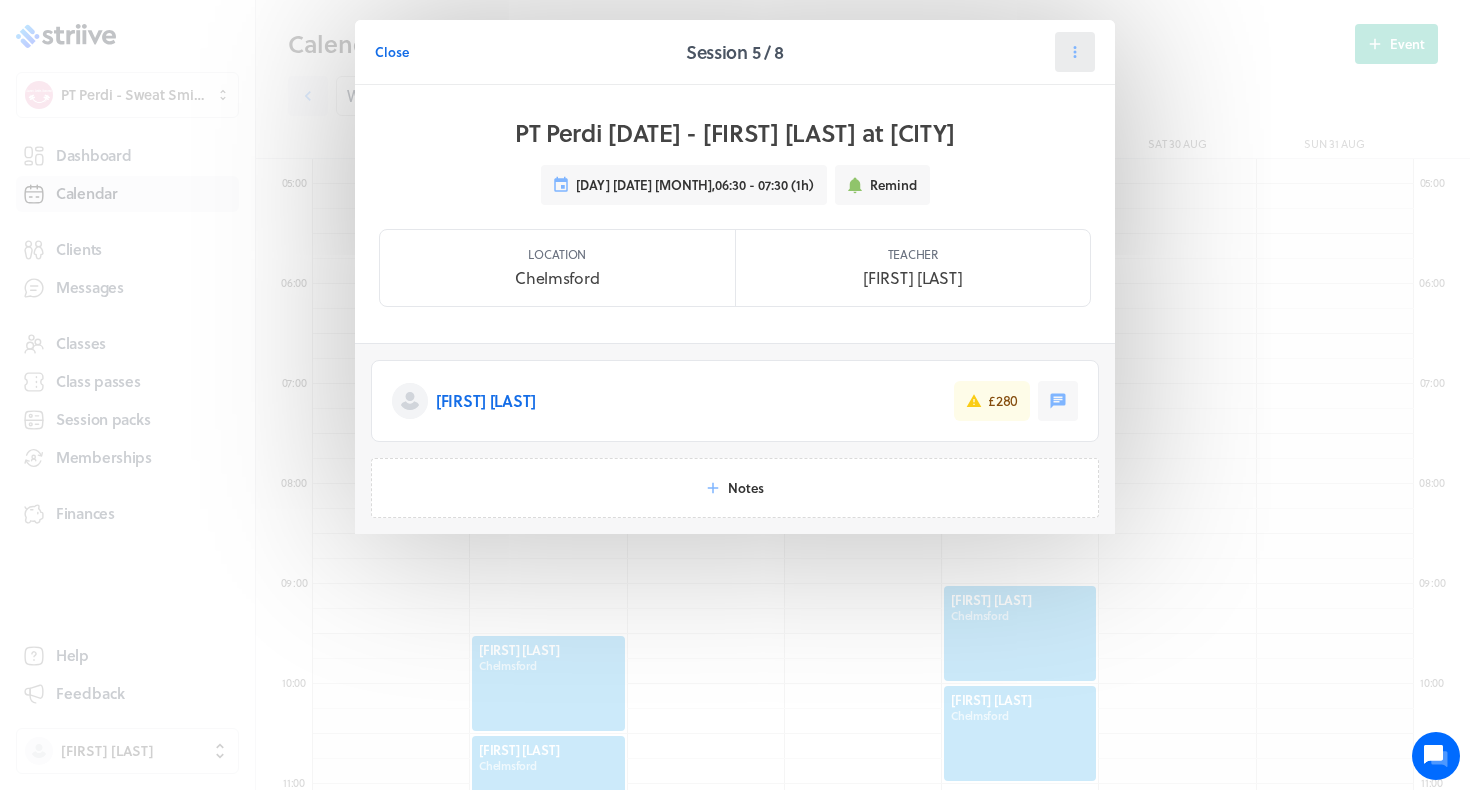 click 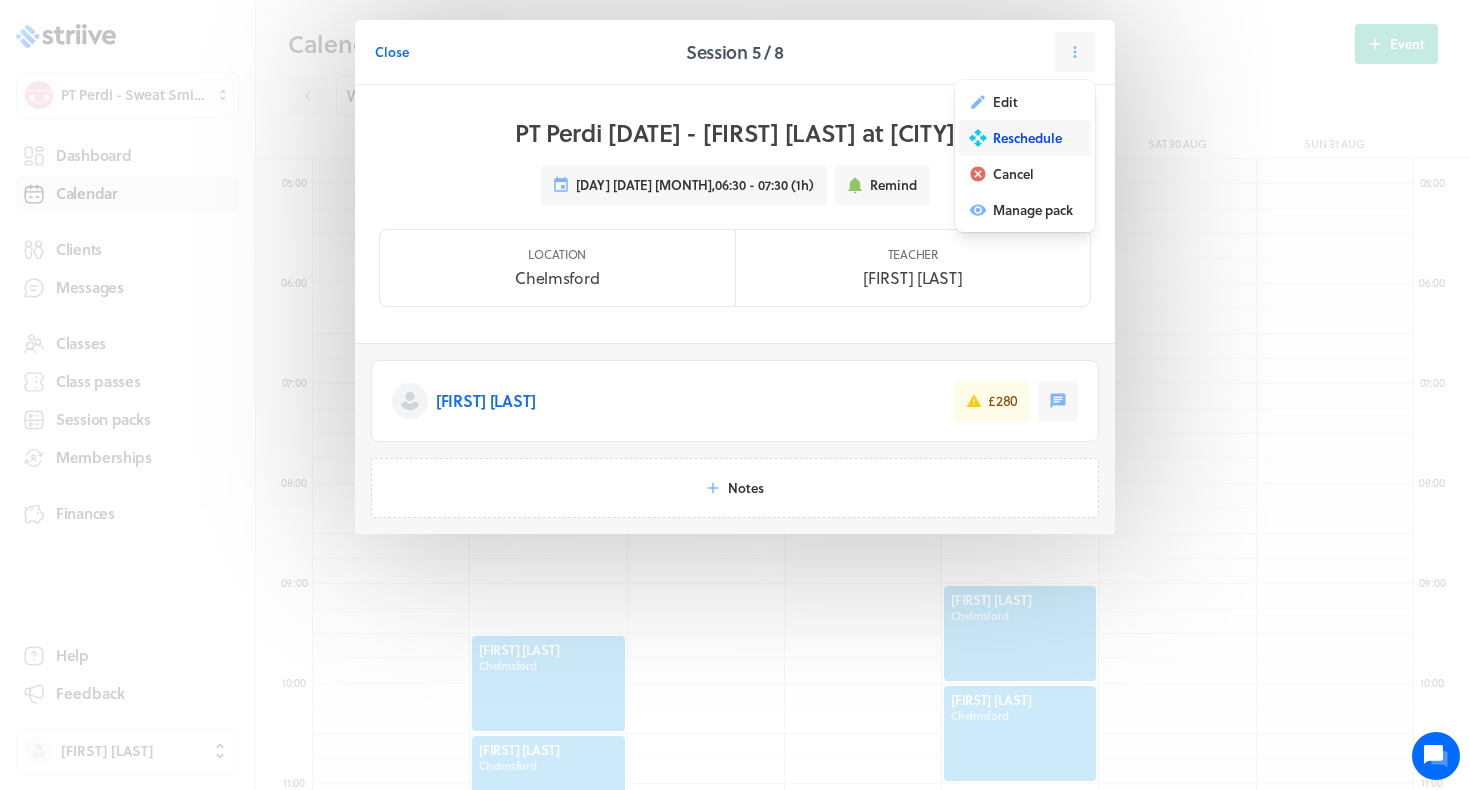 click on "Reschedule" at bounding box center (1027, 138) 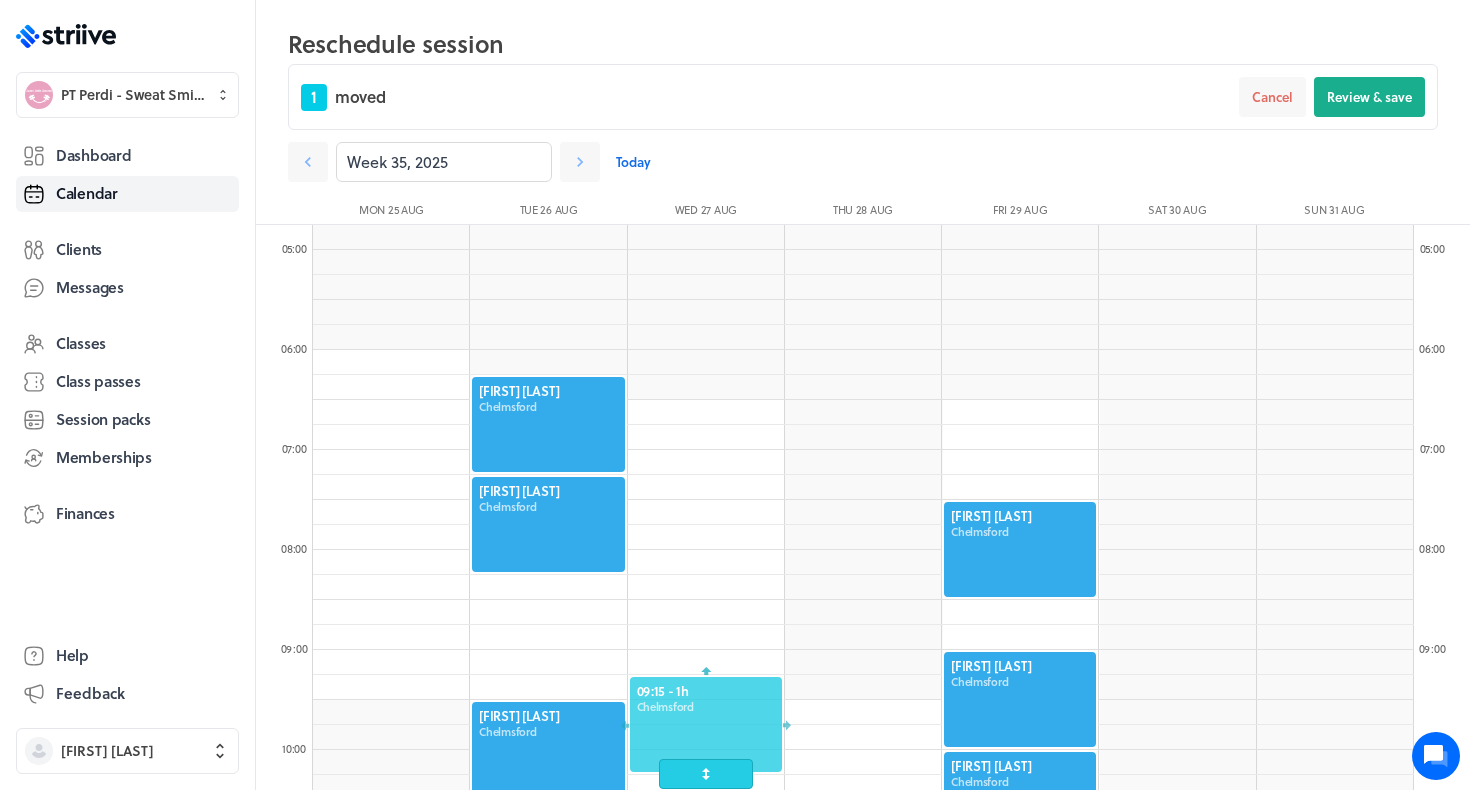 drag, startPoint x: 719, startPoint y: 447, endPoint x: 719, endPoint y: 732, distance: 285 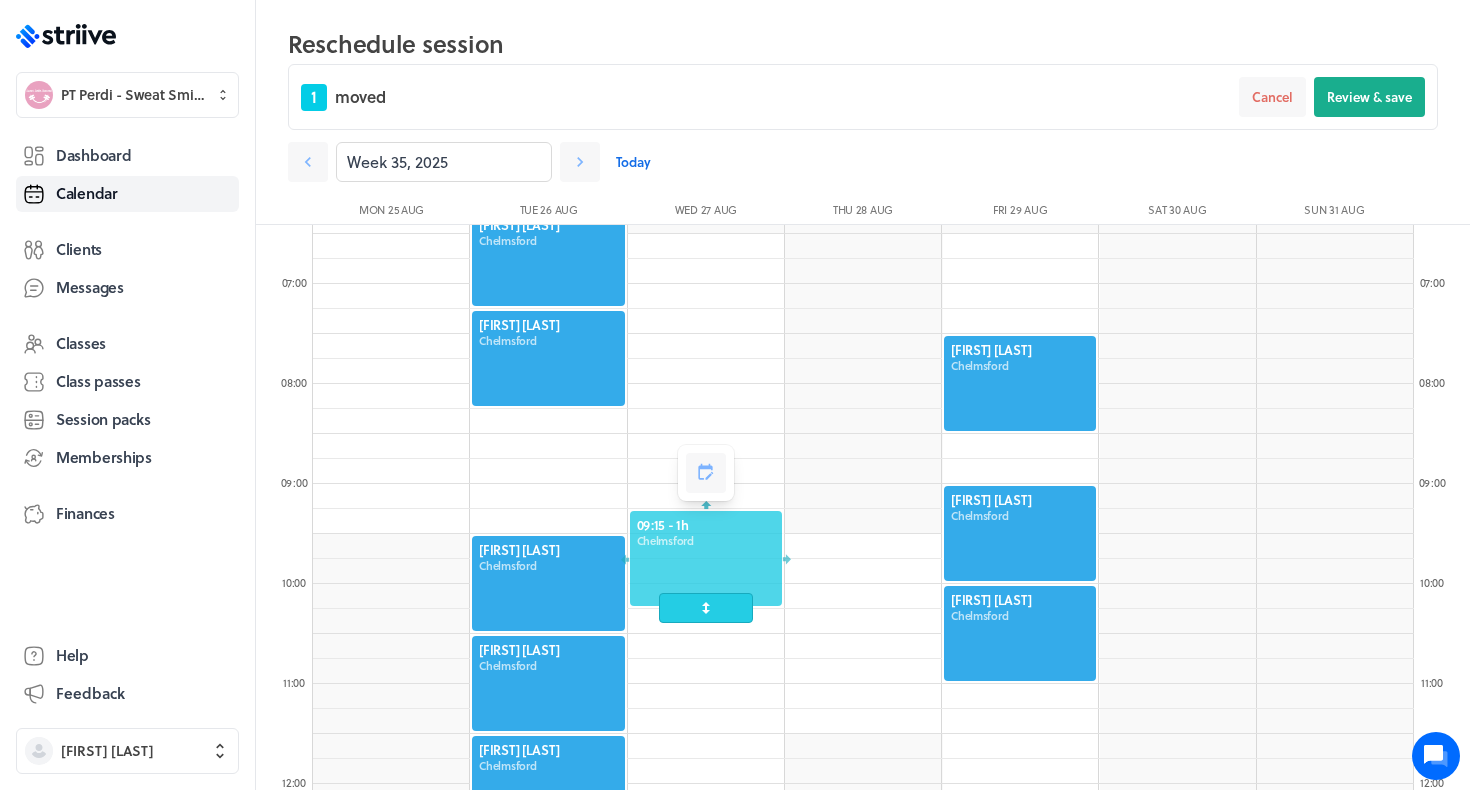 scroll, scrollTop: 642, scrollLeft: 0, axis: vertical 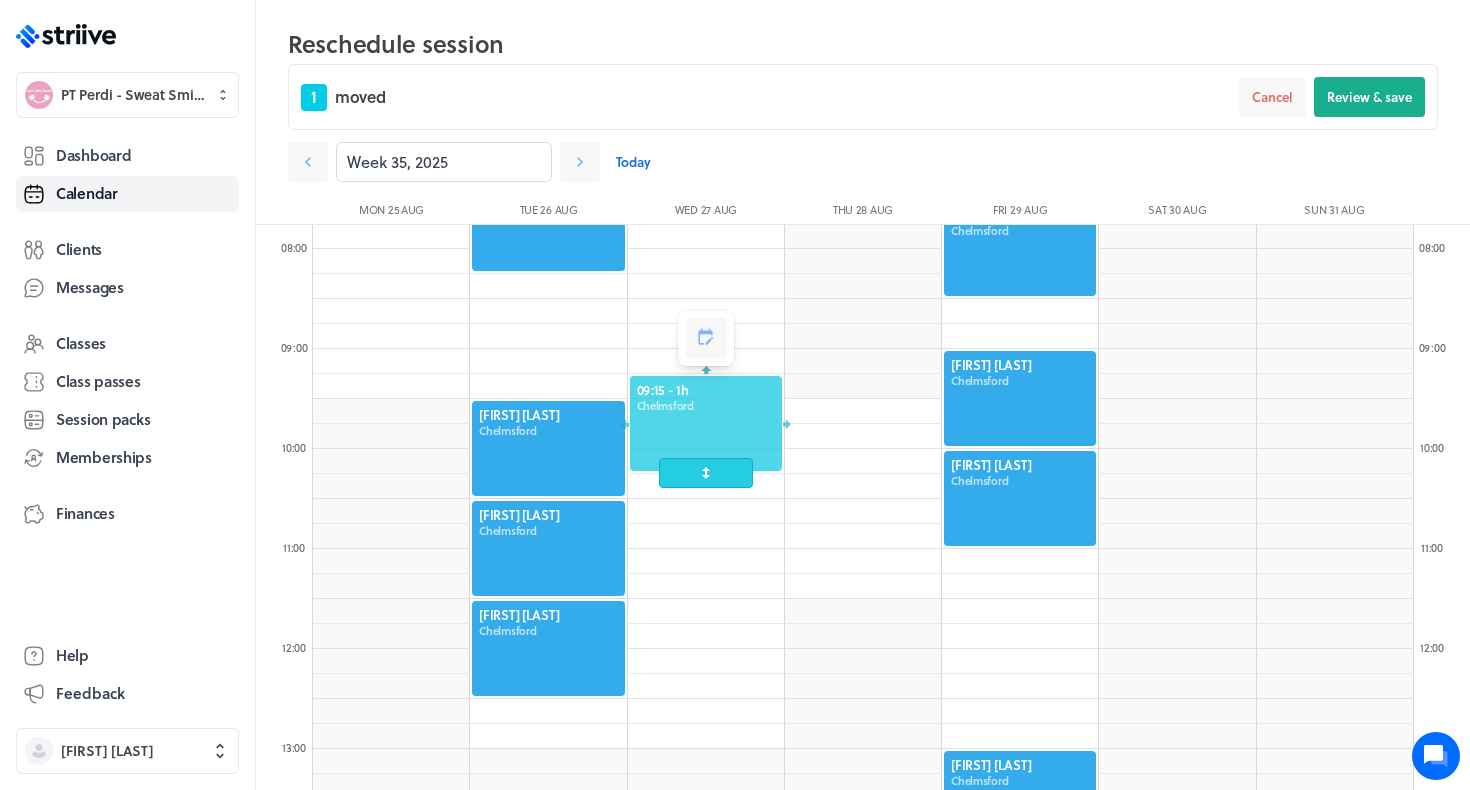 drag, startPoint x: 687, startPoint y: 386, endPoint x: 687, endPoint y: 708, distance: 322 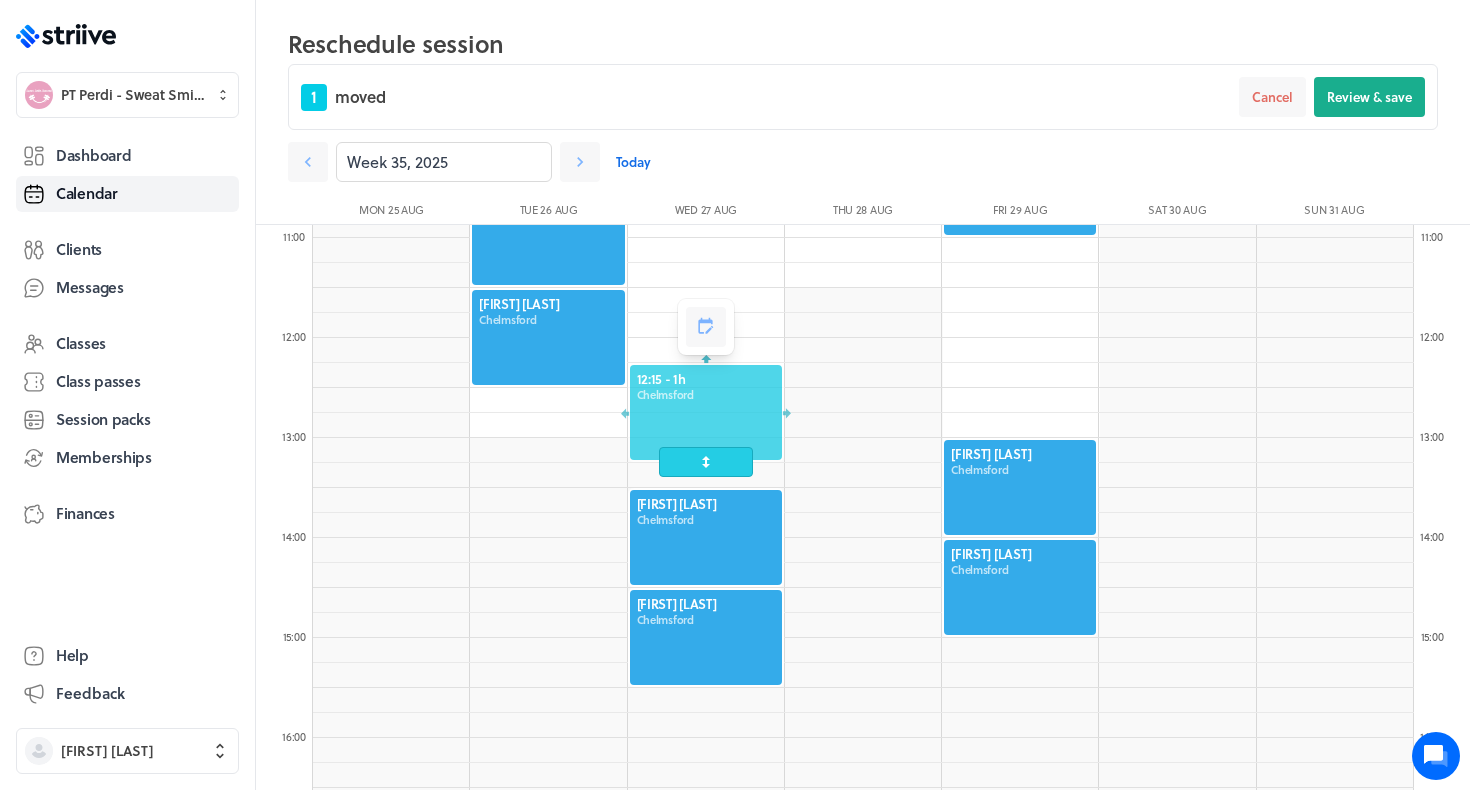 scroll, scrollTop: 1094, scrollLeft: 0, axis: vertical 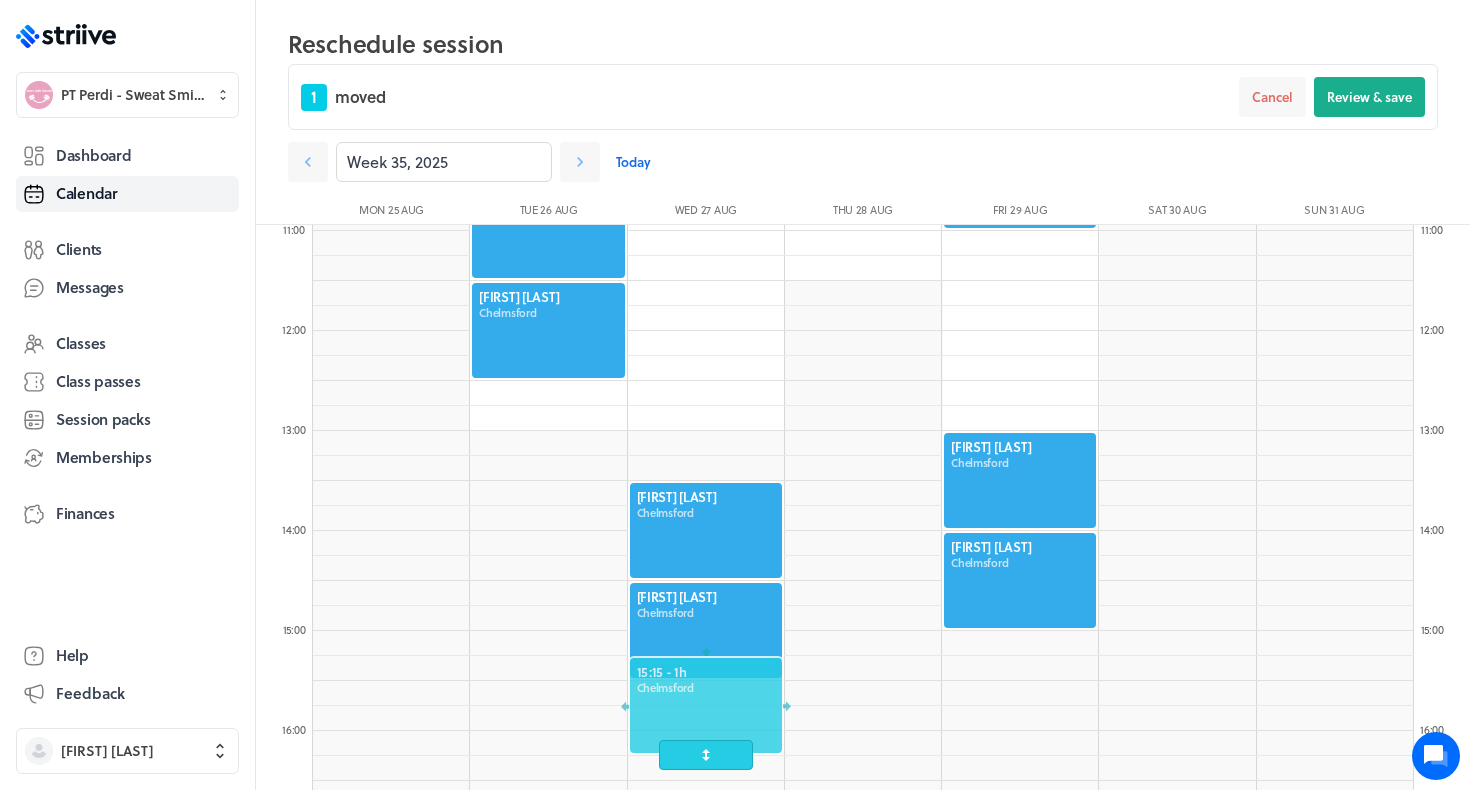 drag, startPoint x: 676, startPoint y: 387, endPoint x: 675, endPoint y: 694, distance: 307.00162 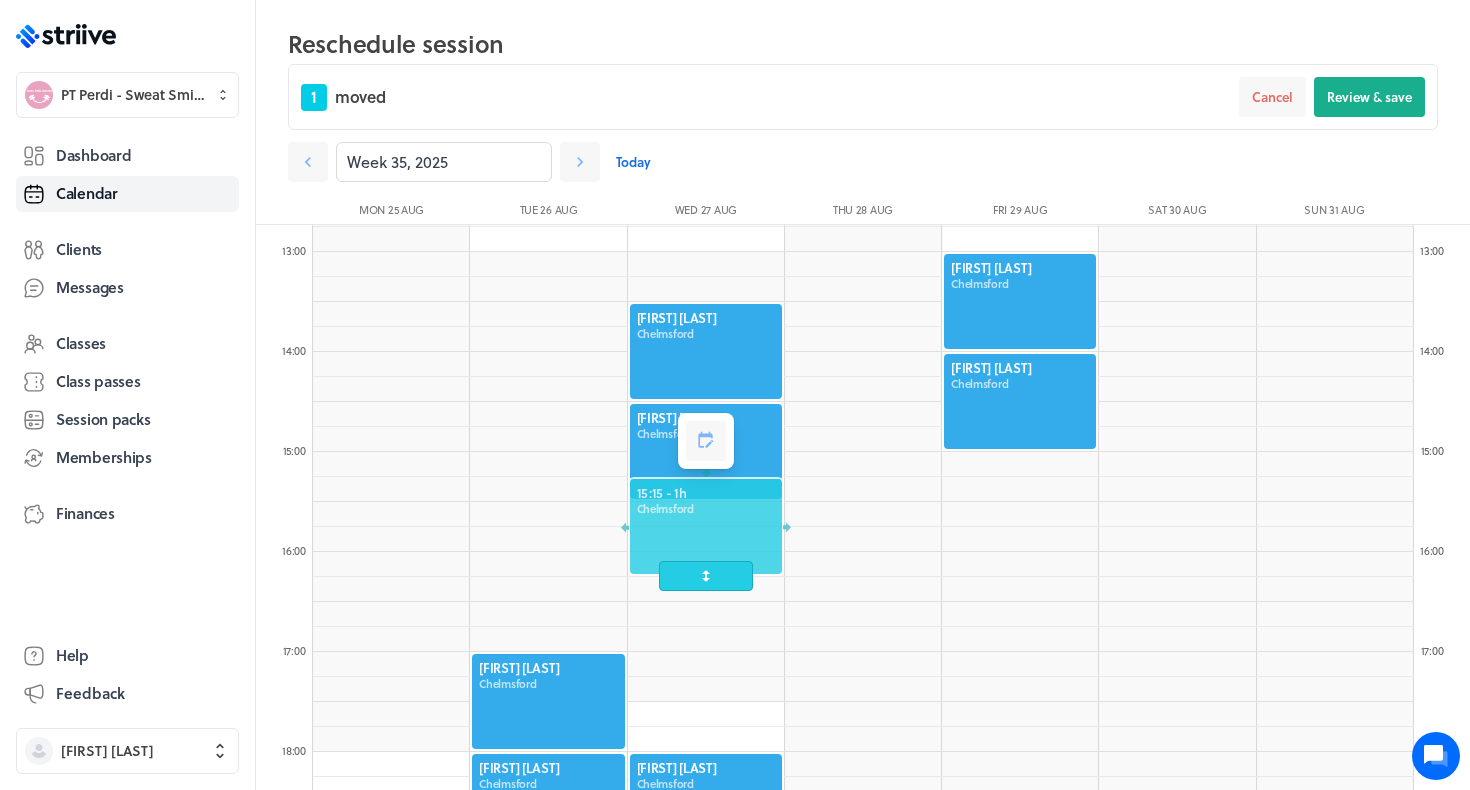 scroll, scrollTop: 1315, scrollLeft: 0, axis: vertical 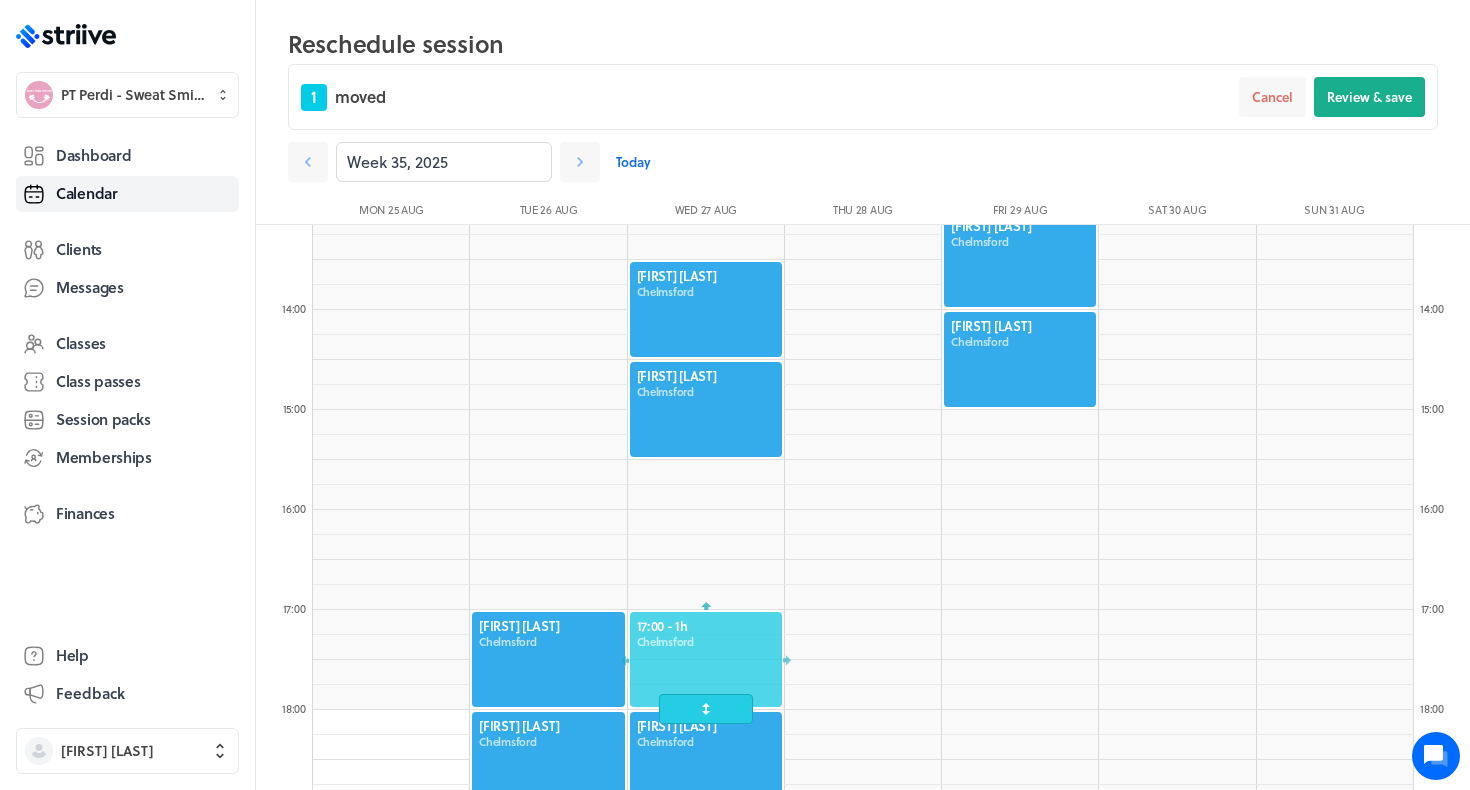 drag, startPoint x: 678, startPoint y: 475, endPoint x: 680, endPoint y: 664, distance: 189.01057 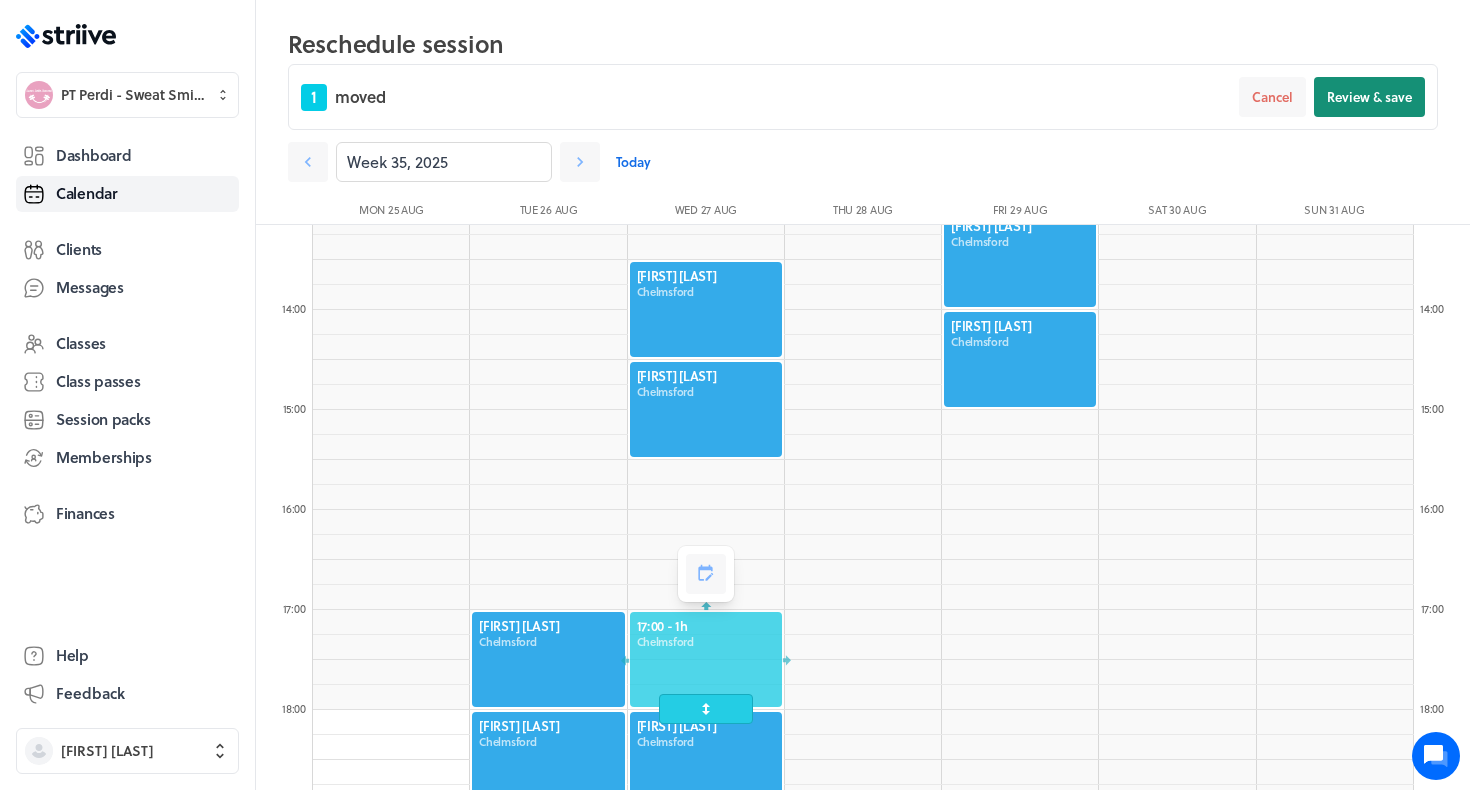 click on "Review & save" at bounding box center [1369, 97] 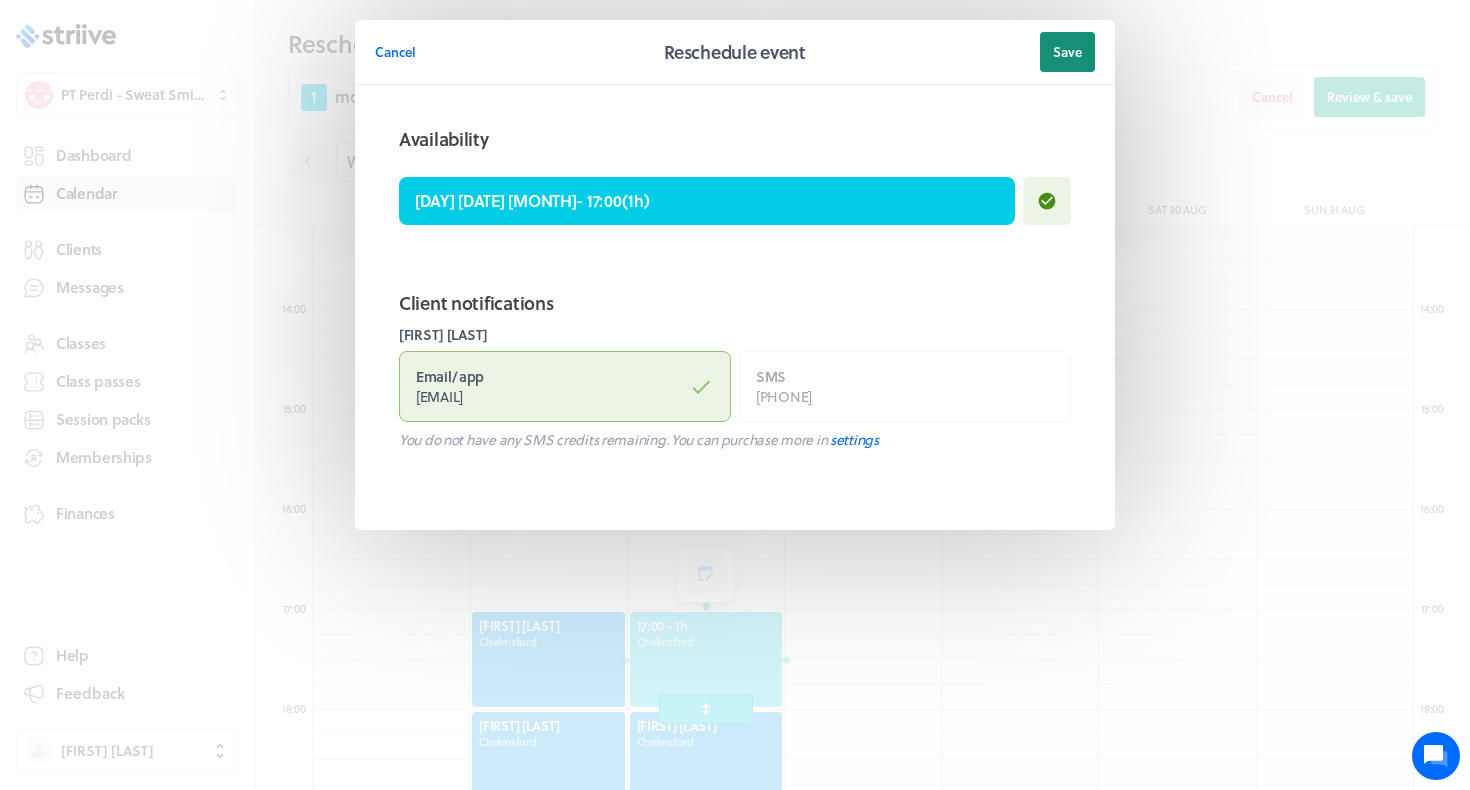 click on "Save" at bounding box center (1067, 52) 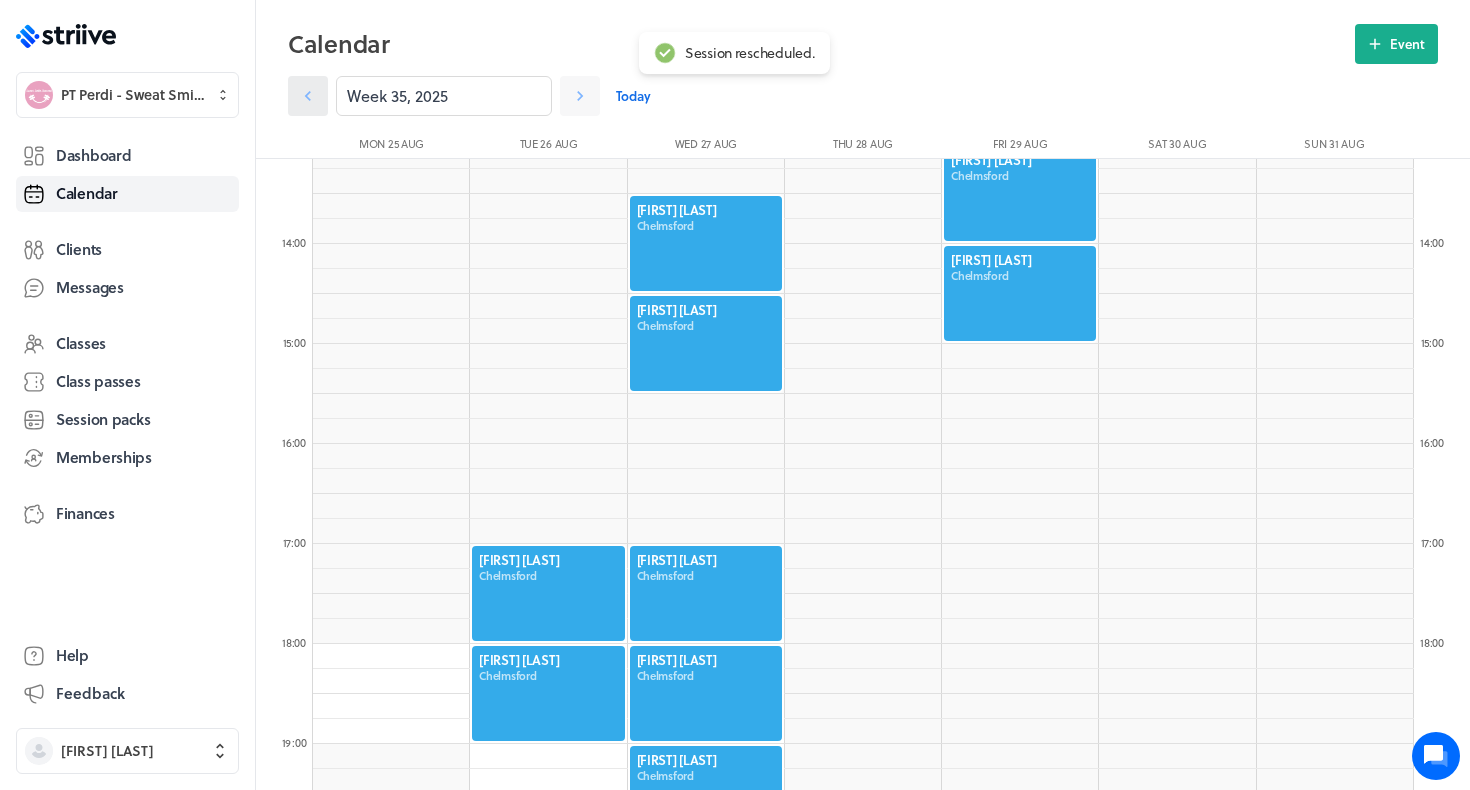 click at bounding box center [308, 96] 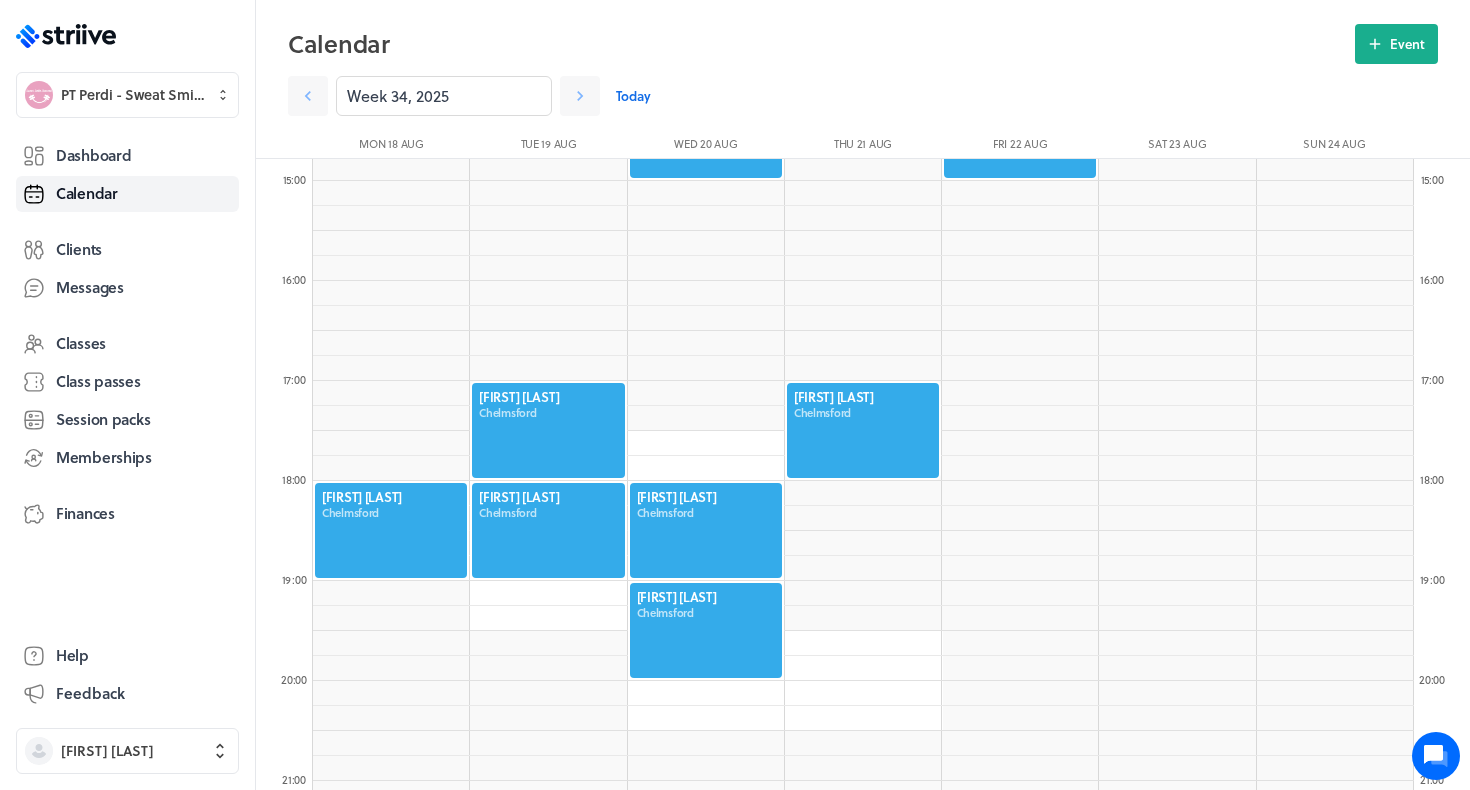scroll, scrollTop: 1477, scrollLeft: 0, axis: vertical 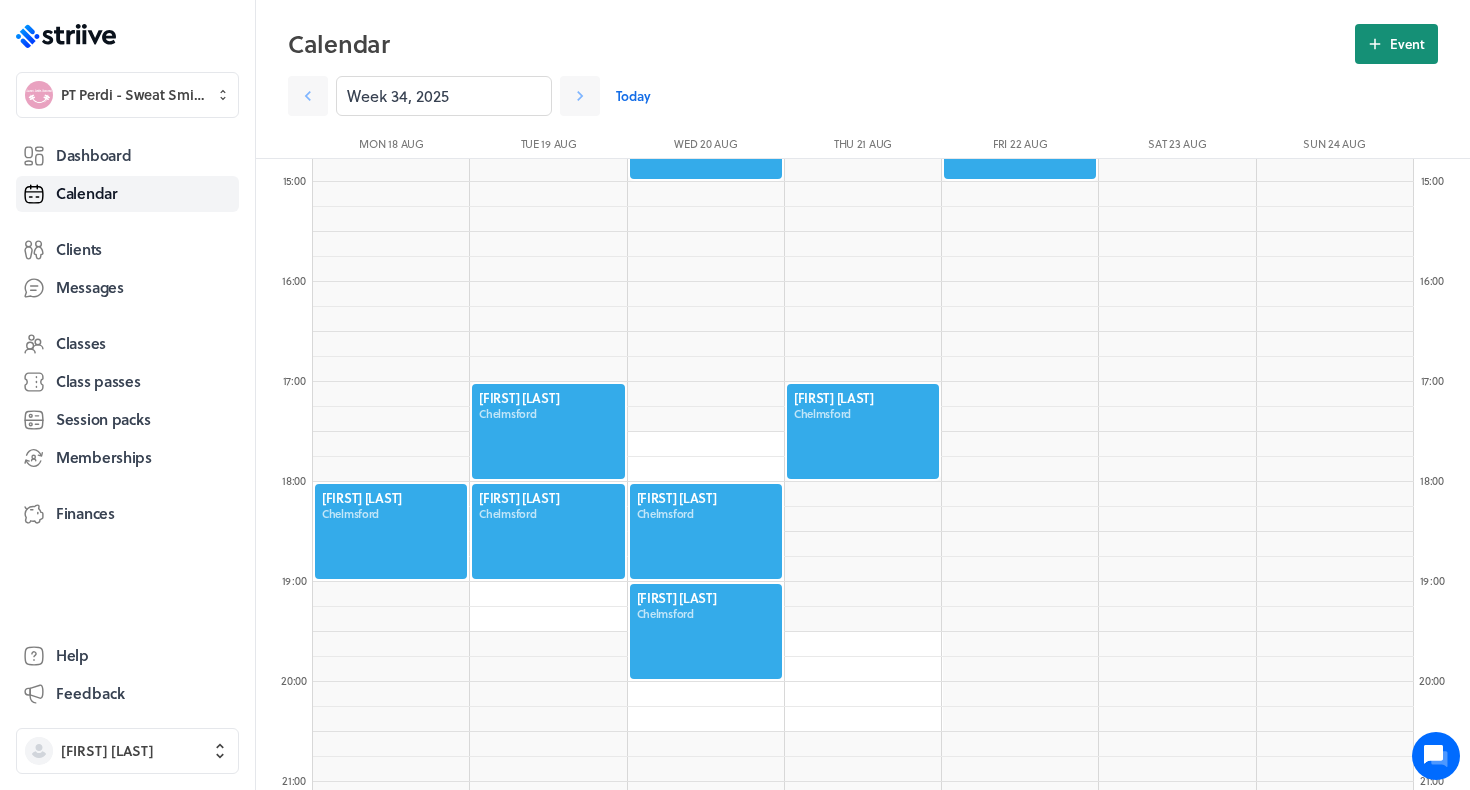 click on "Event" at bounding box center [1407, 44] 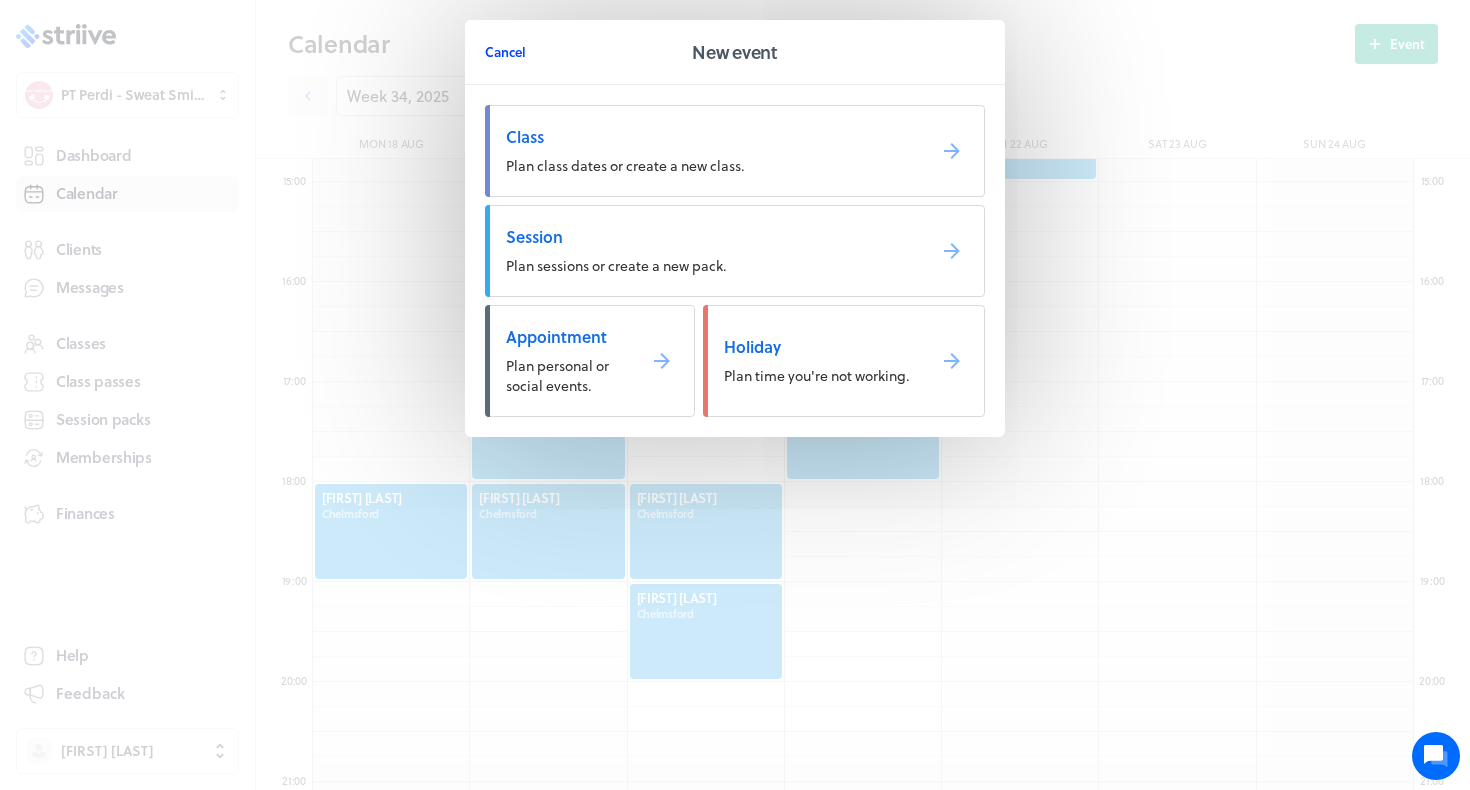 click on "Cancel" at bounding box center (505, 52) 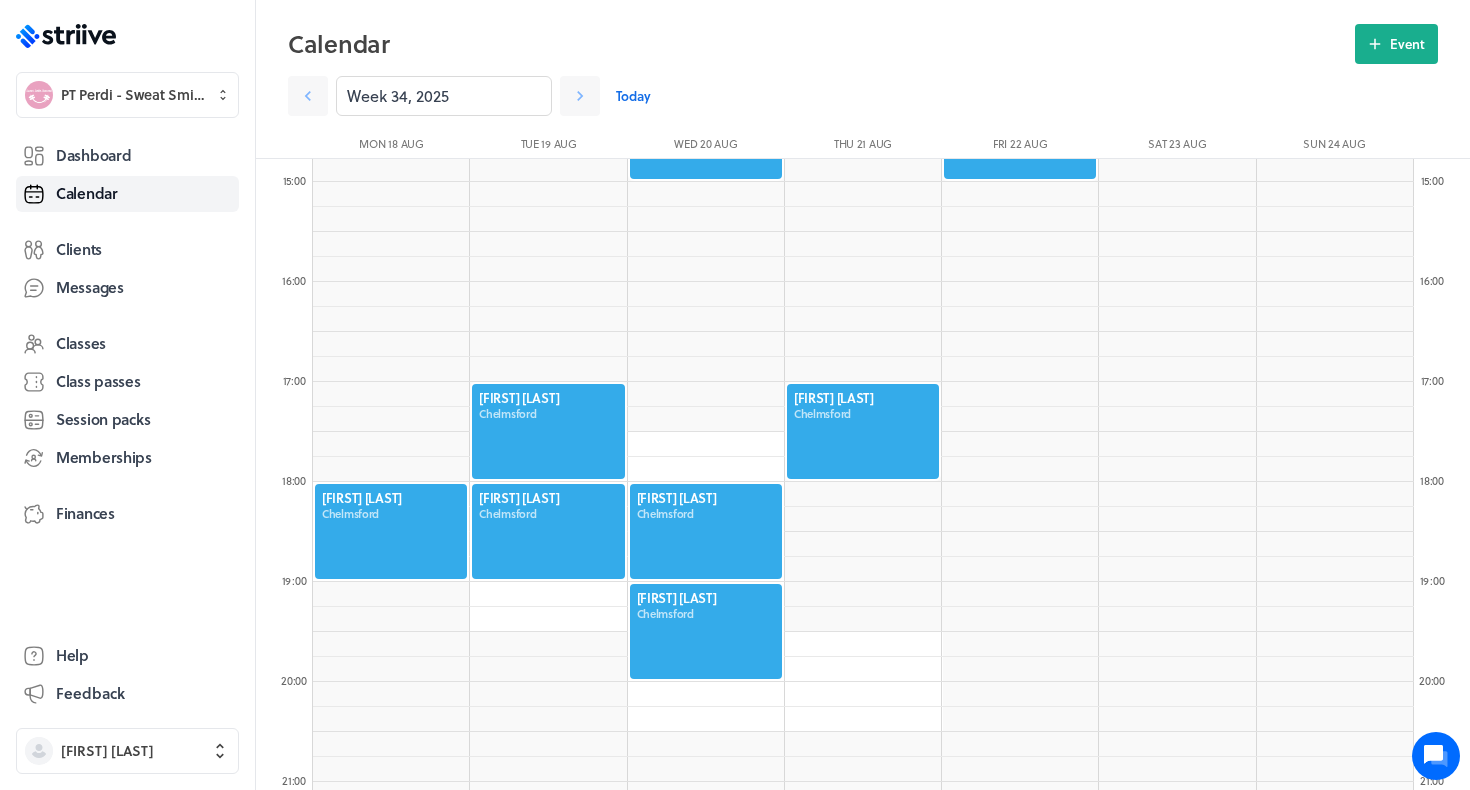 click at bounding box center (706, 631) 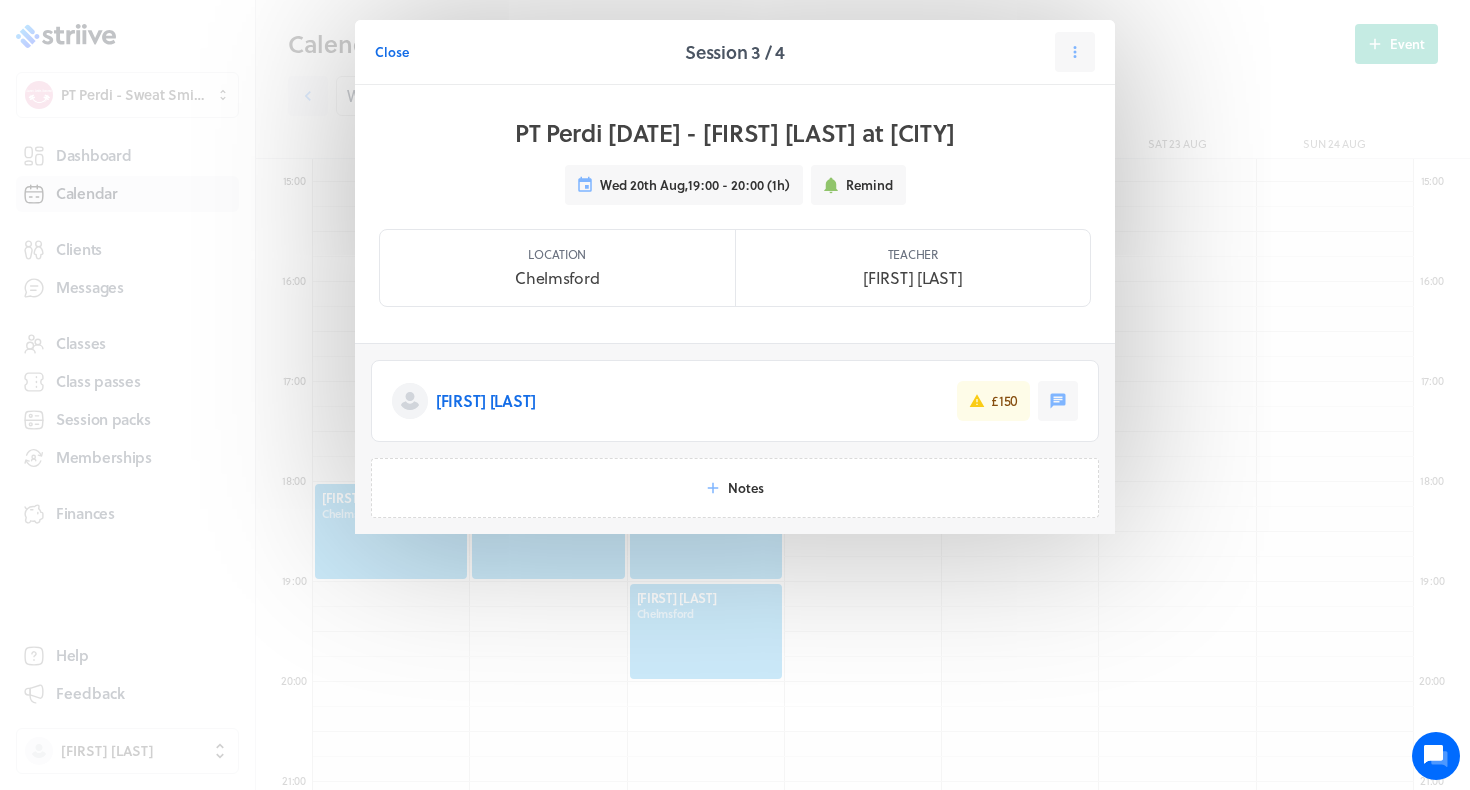 click on "Close Session 3 / 4" at bounding box center (735, 52) 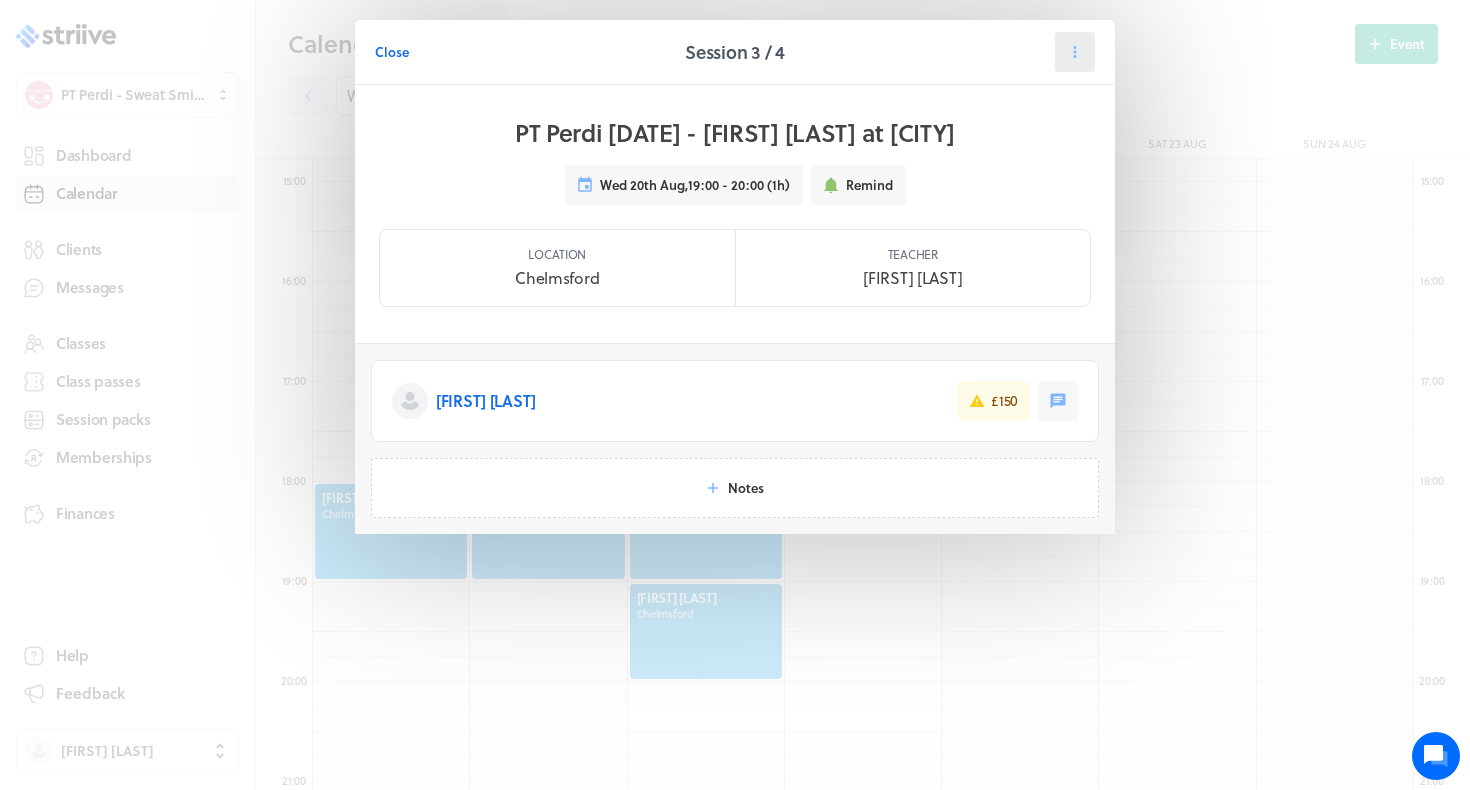 click 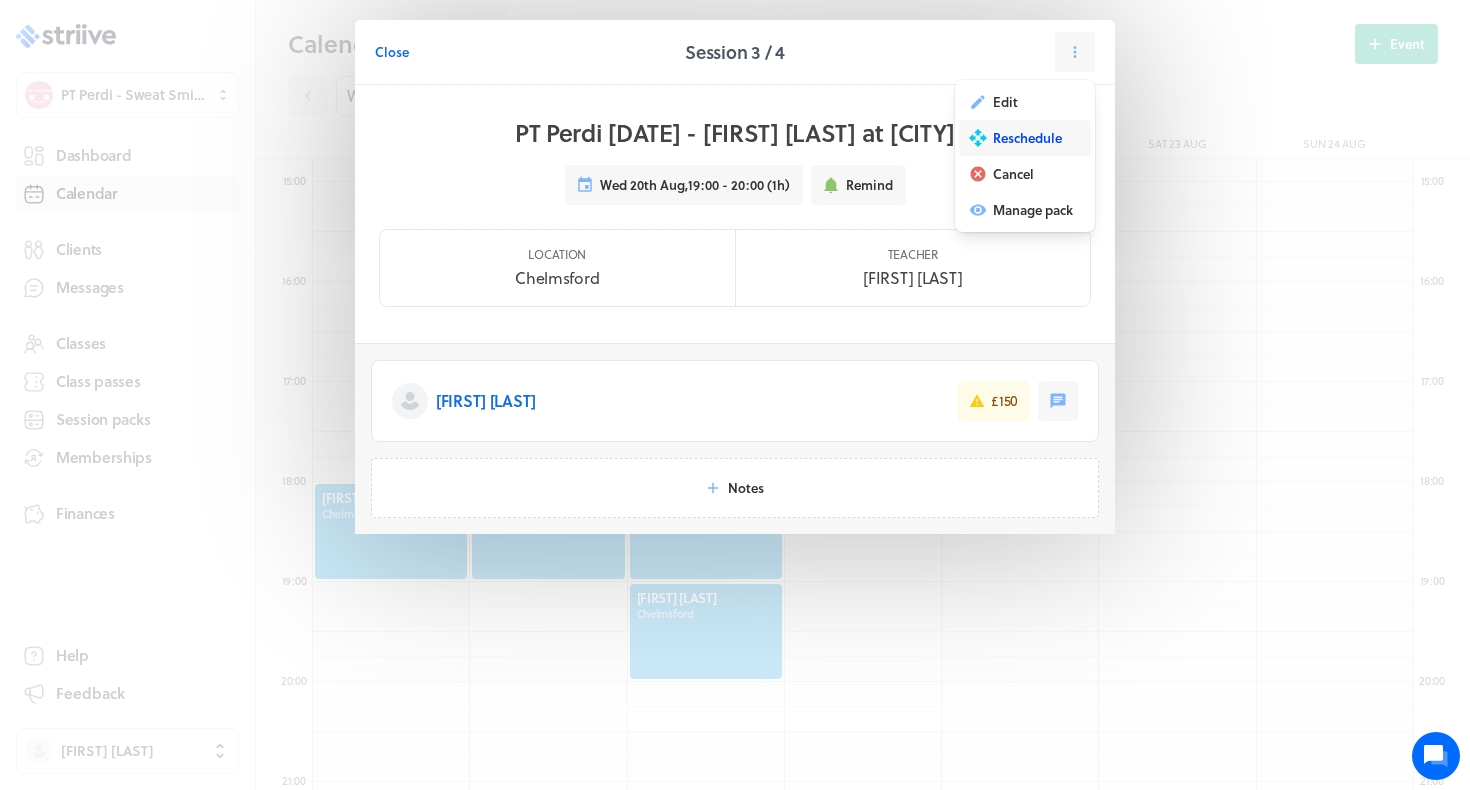 click on "Reschedule" at bounding box center (1027, 138) 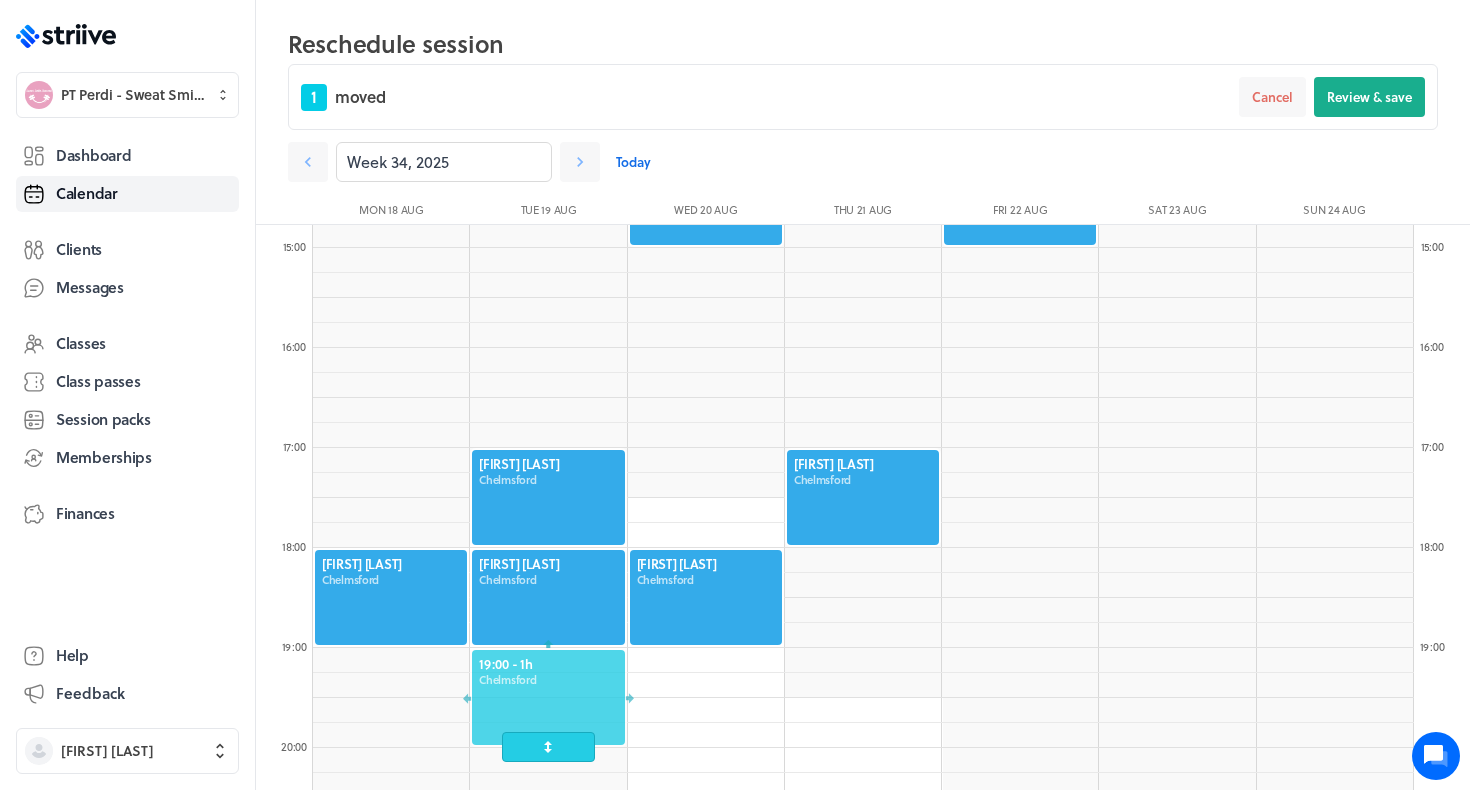 drag, startPoint x: 730, startPoint y: 705, endPoint x: 556, endPoint y: 711, distance: 174.10342 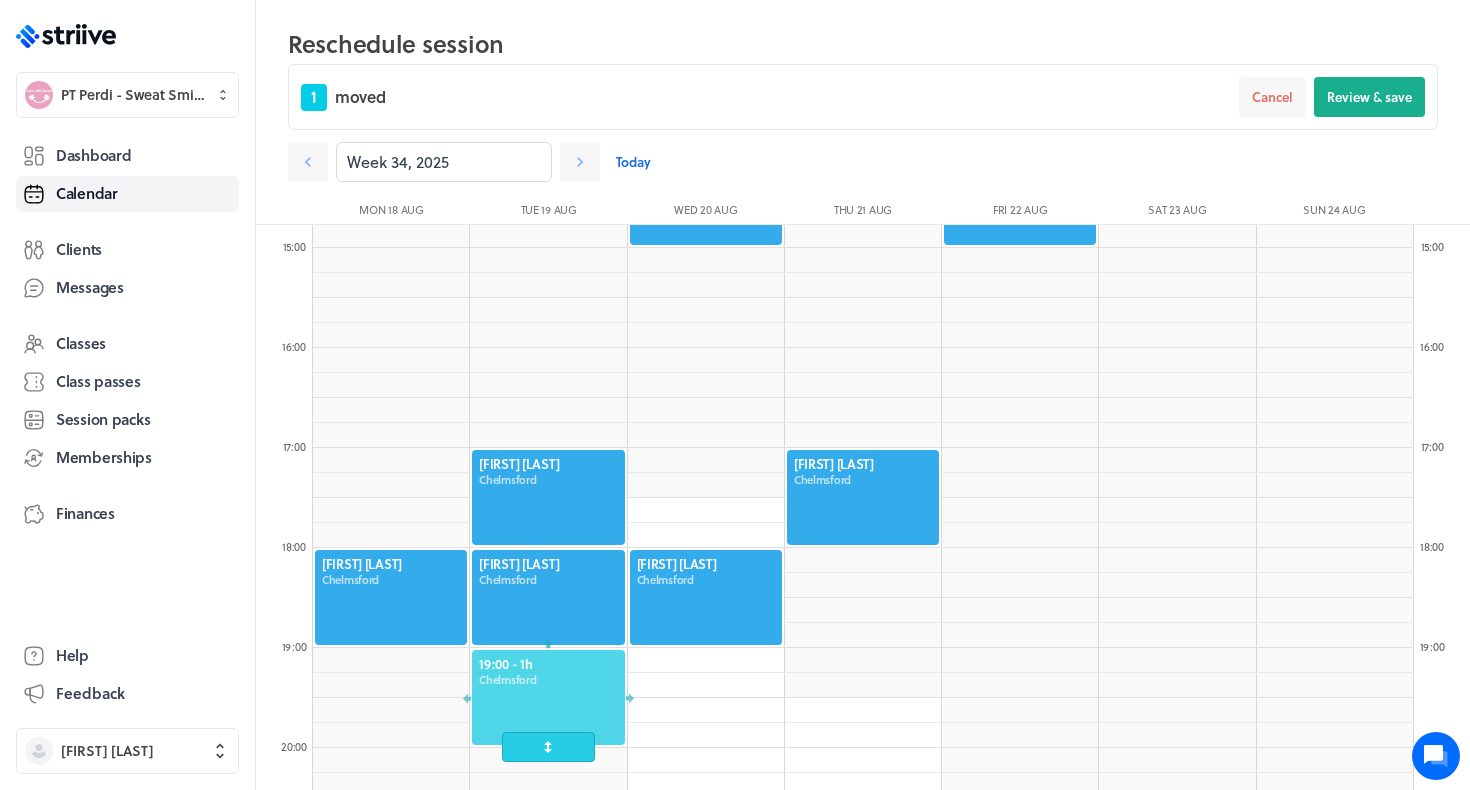 click at bounding box center (548, 697) 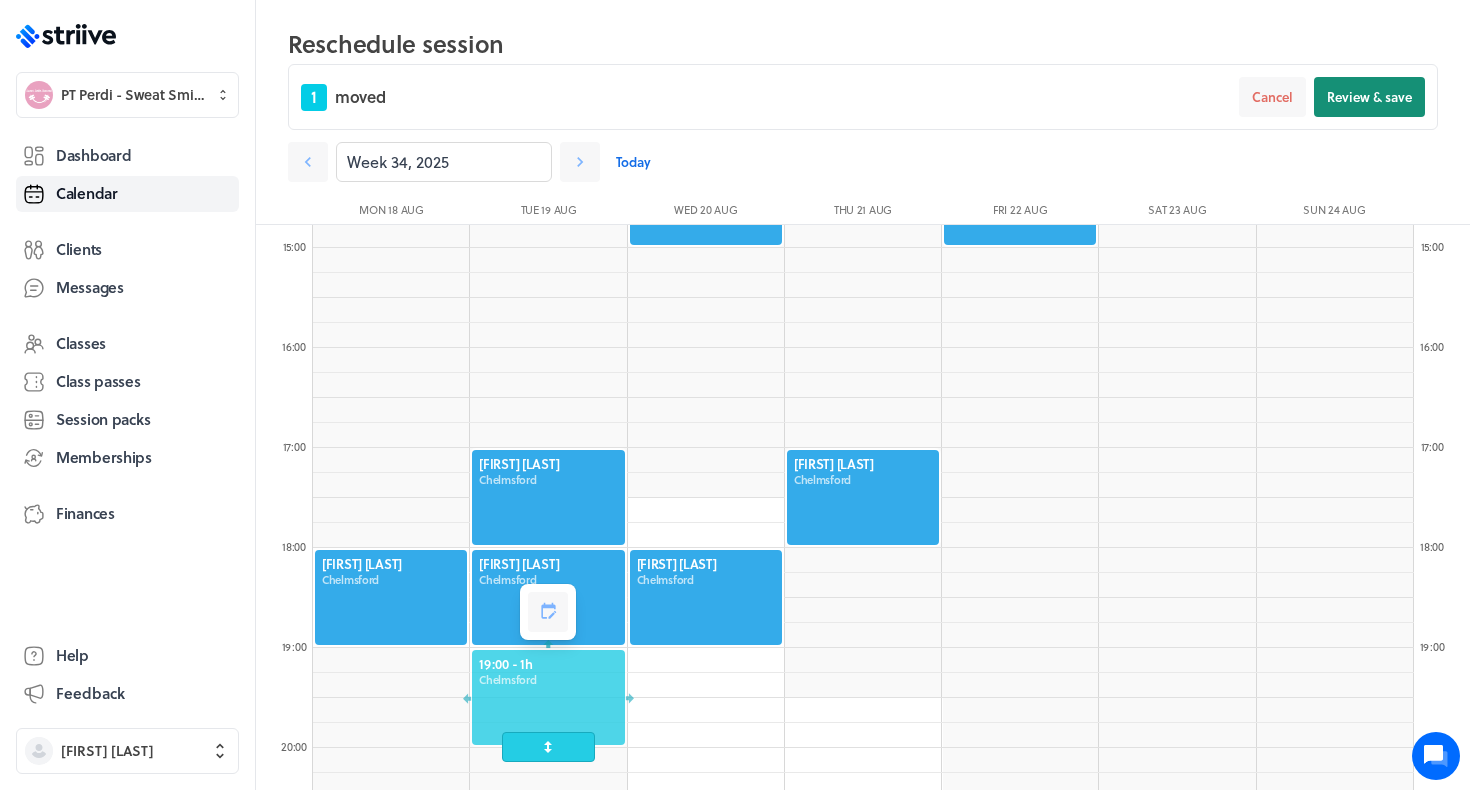 click on "Review & save" at bounding box center [1369, 97] 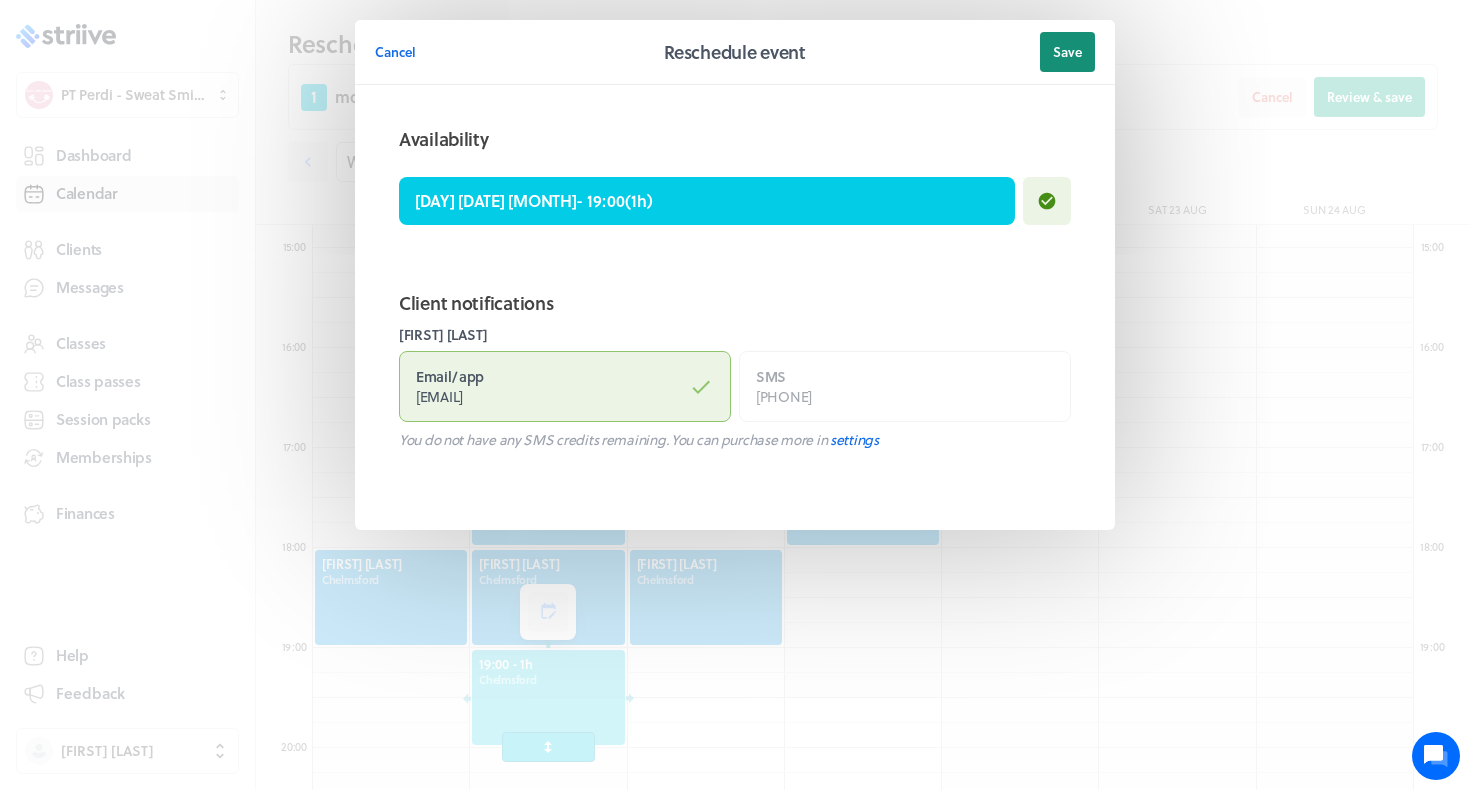 click on "Save" at bounding box center (1067, 52) 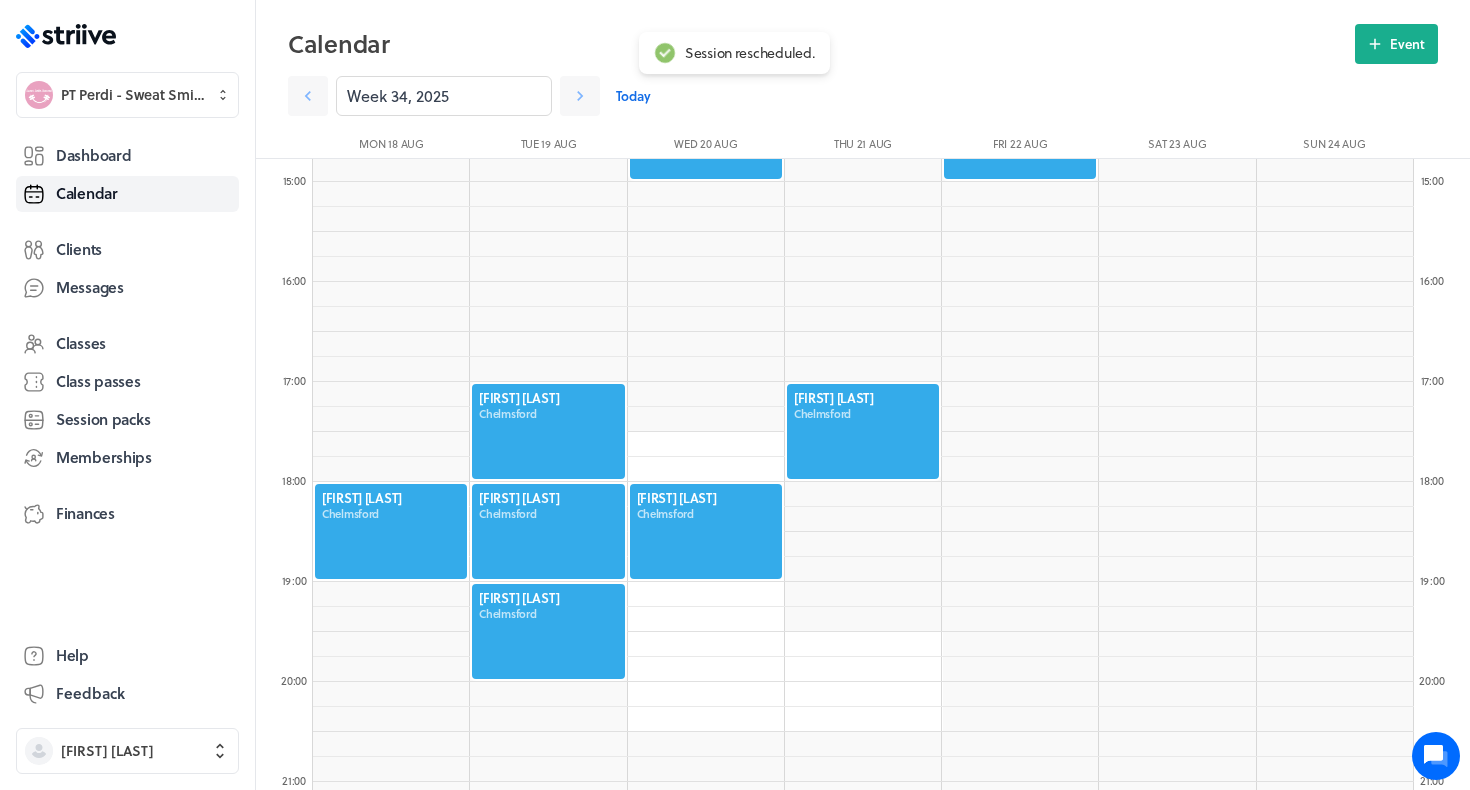 click at bounding box center [706, 531] 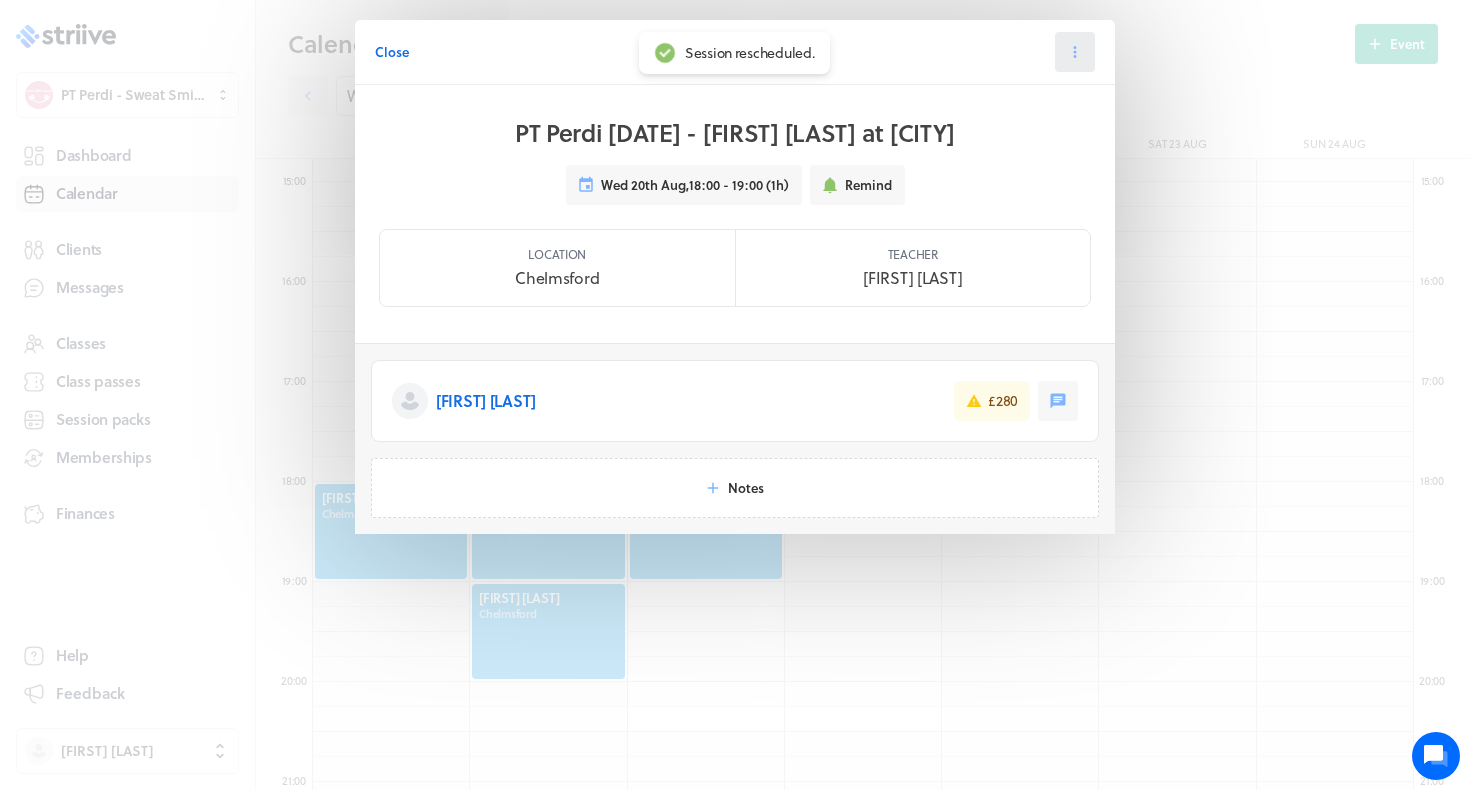 click at bounding box center (1075, 52) 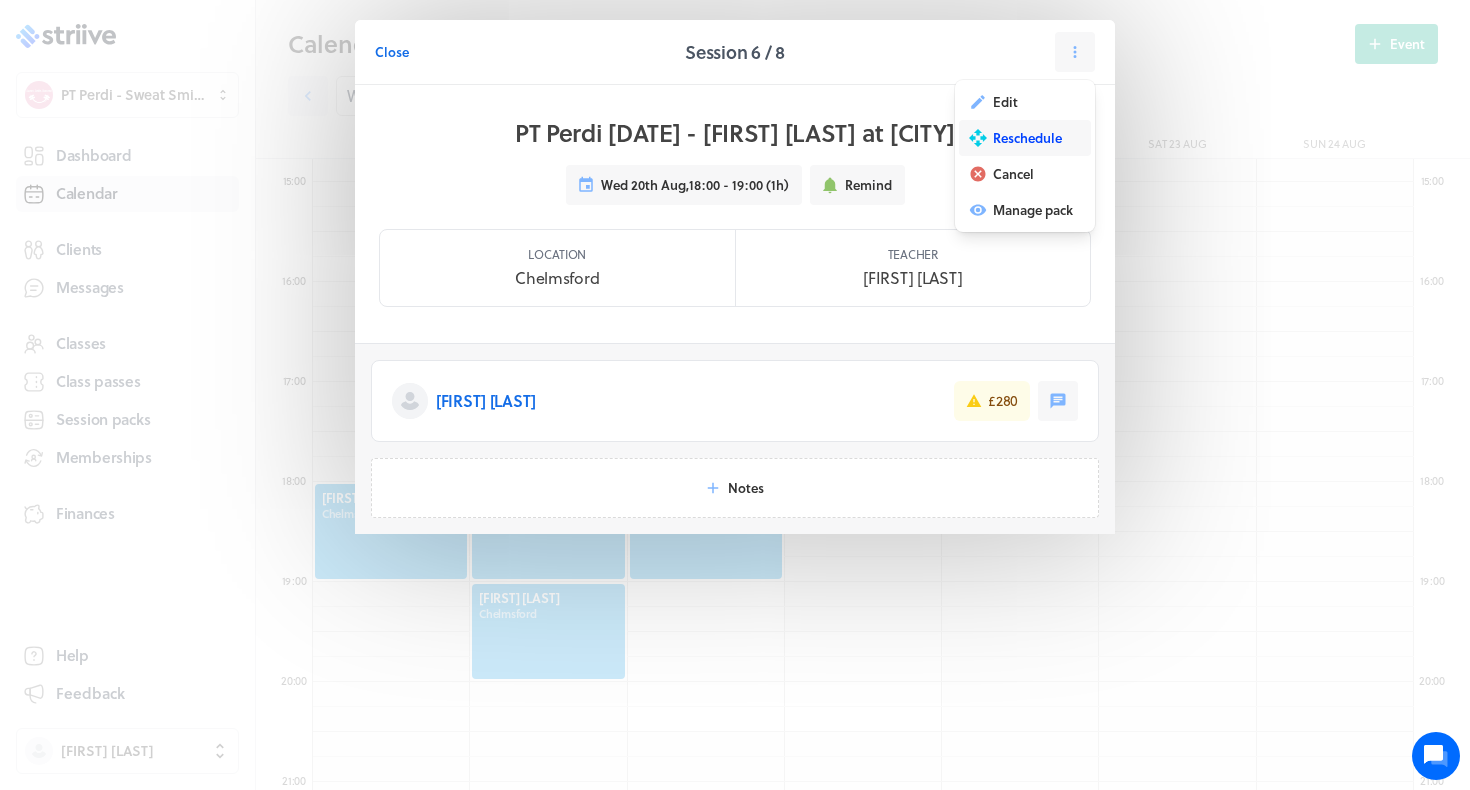 click 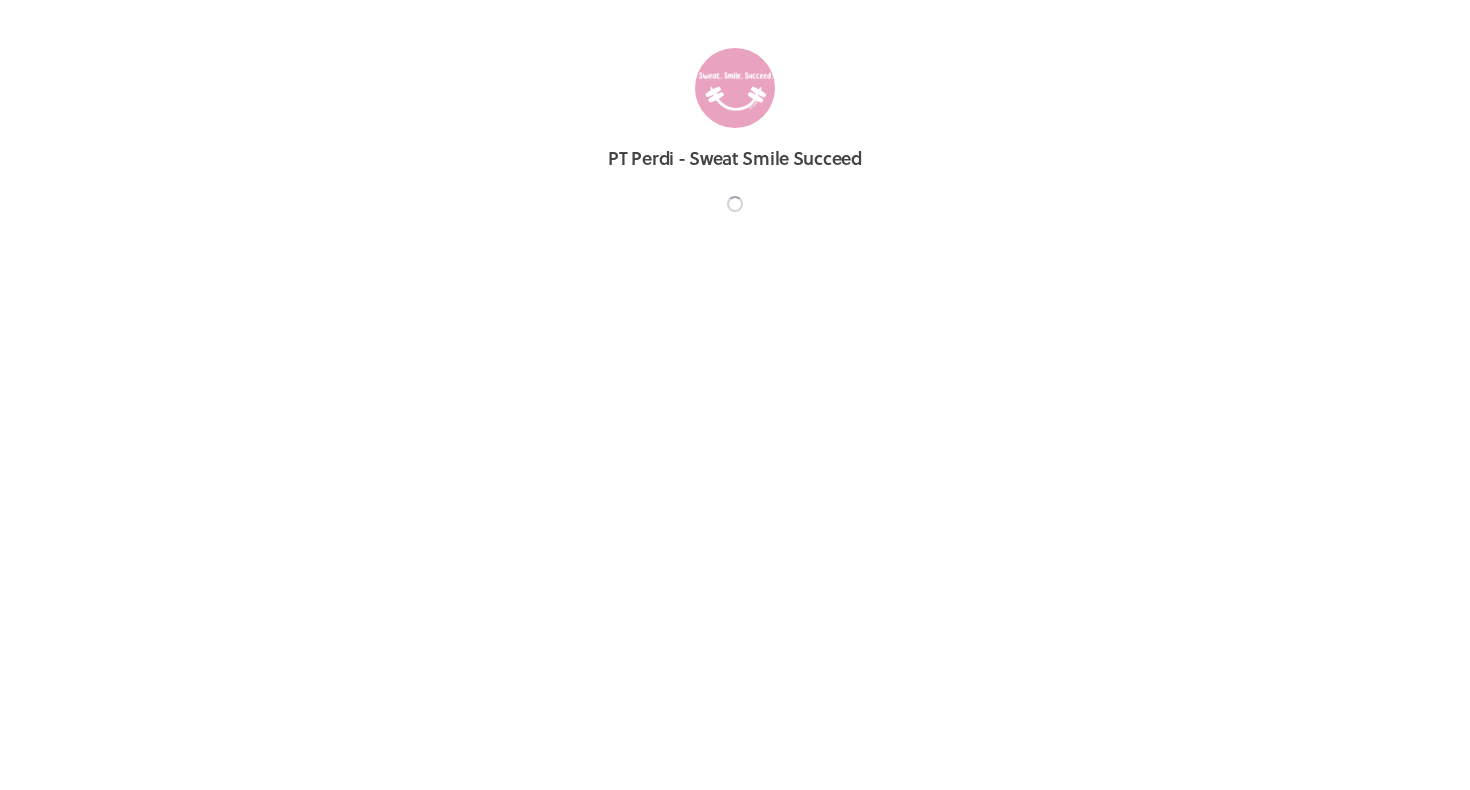 scroll, scrollTop: 0, scrollLeft: 0, axis: both 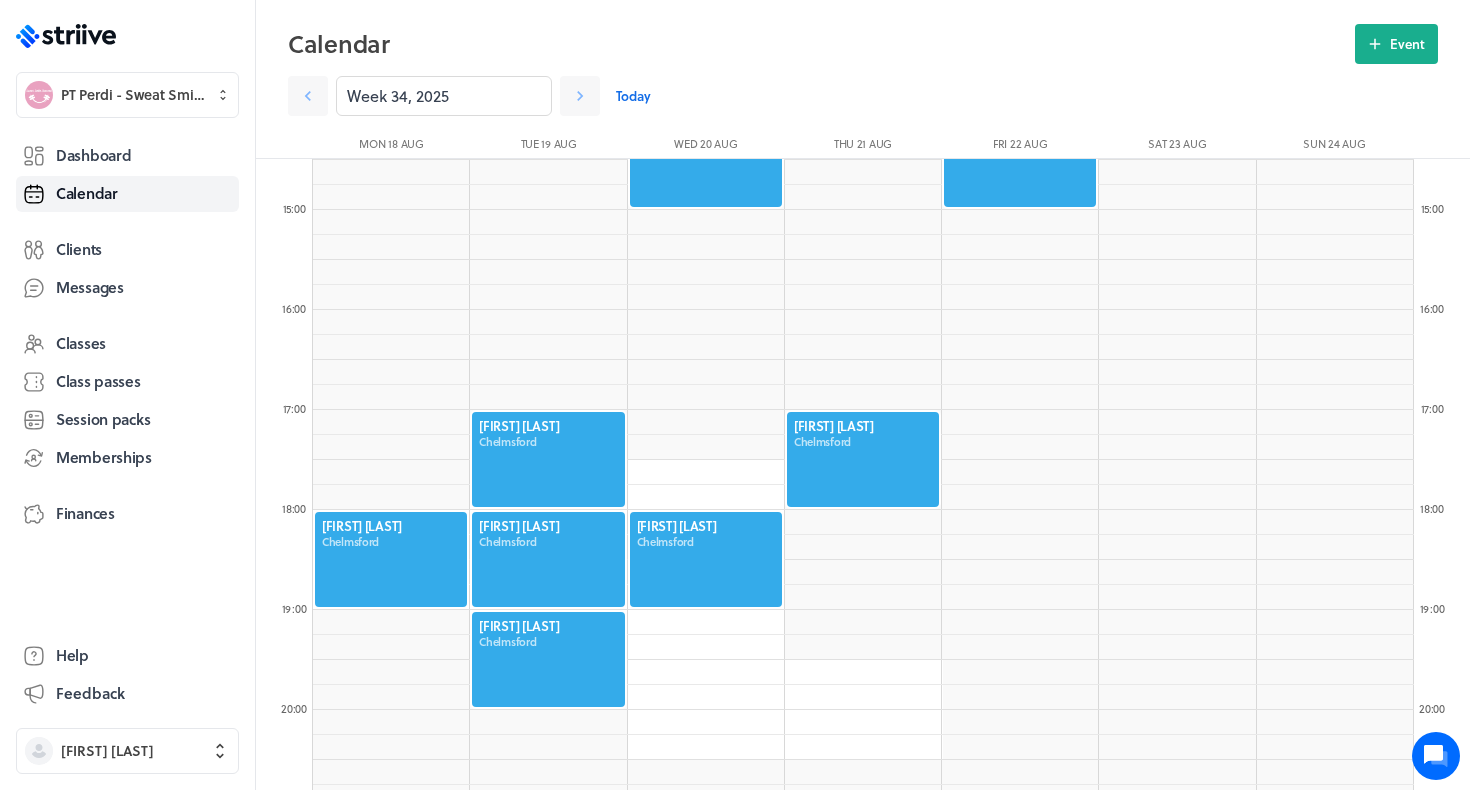 click at bounding box center [706, 559] 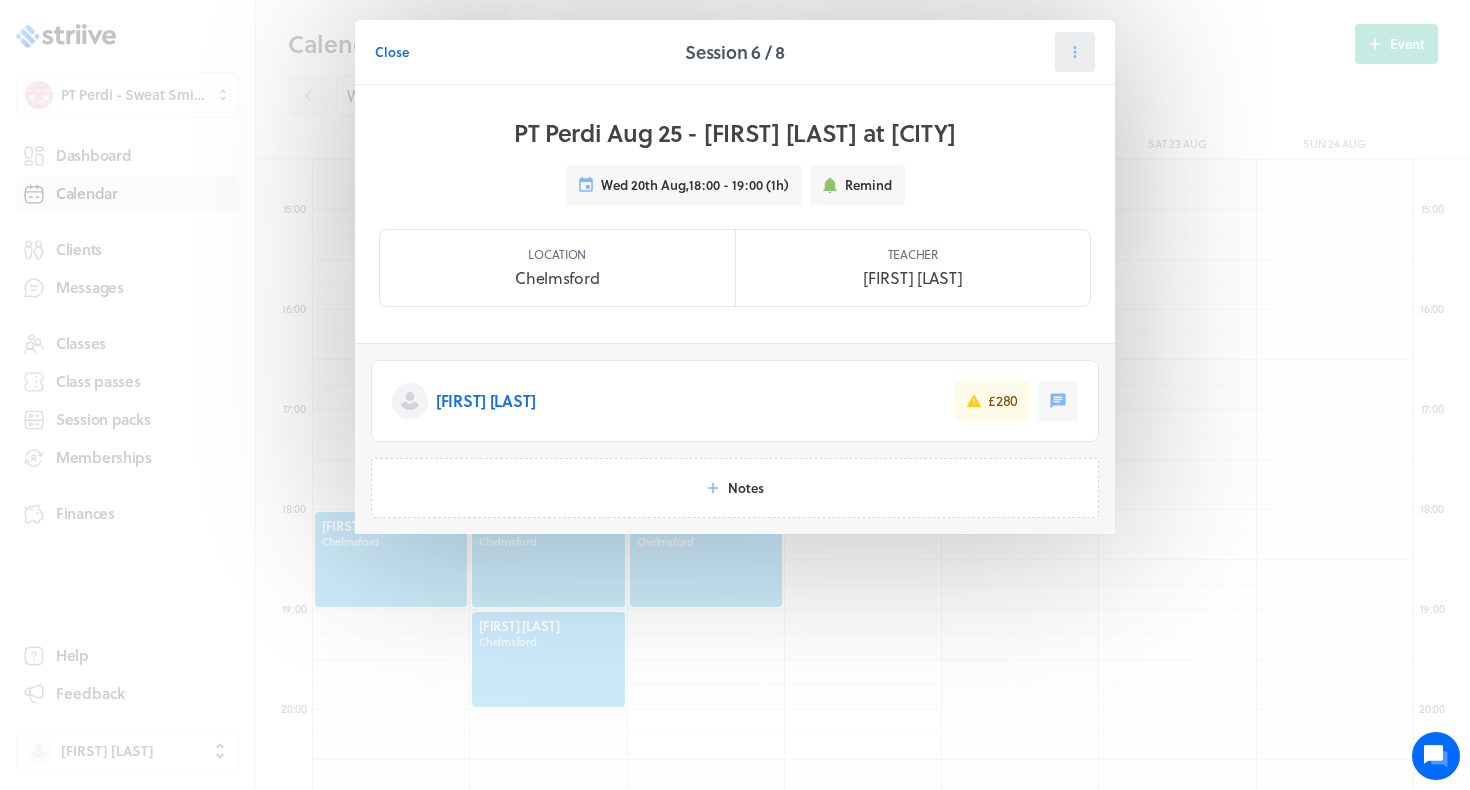 click 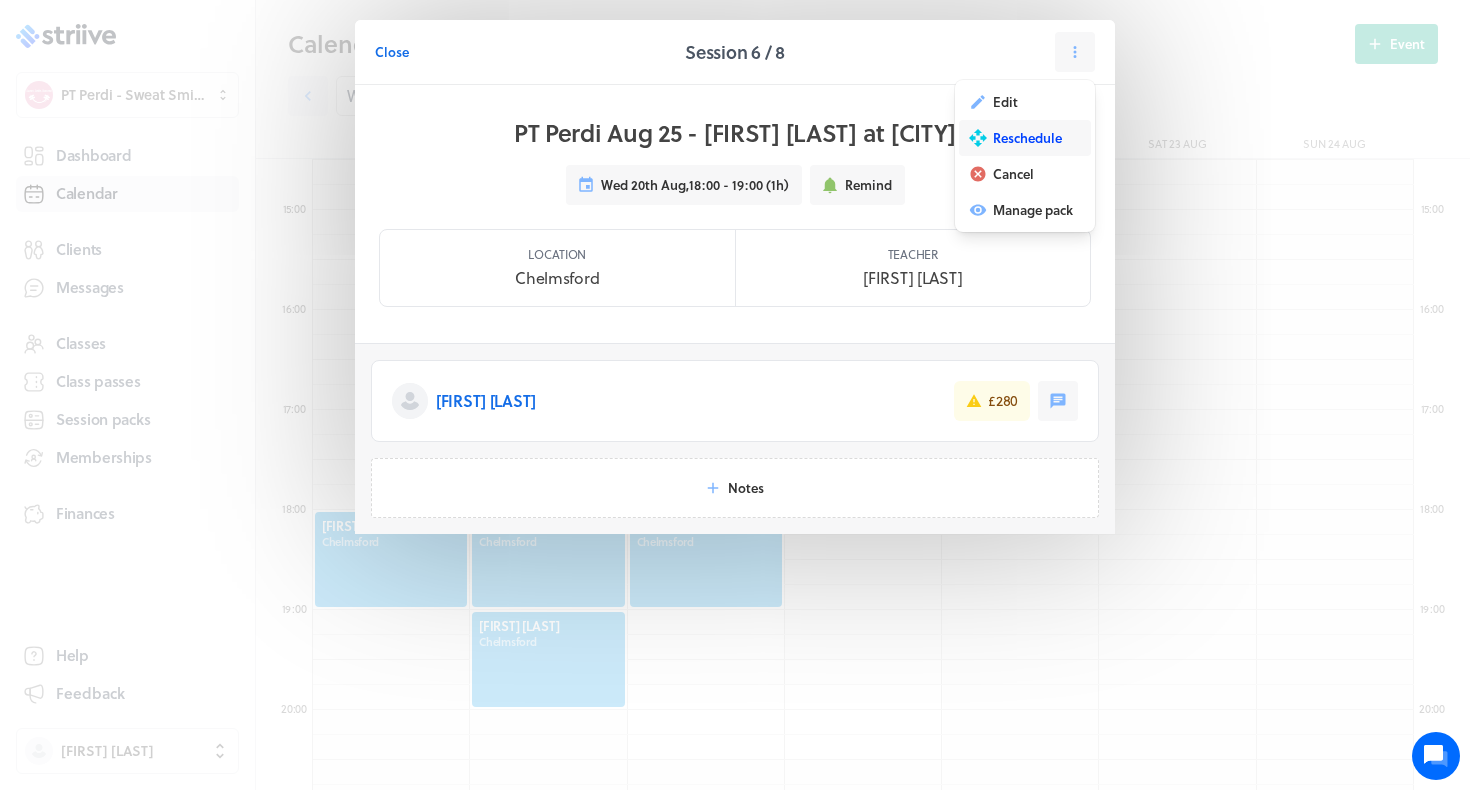 click on "Reschedule" at bounding box center (1027, 138) 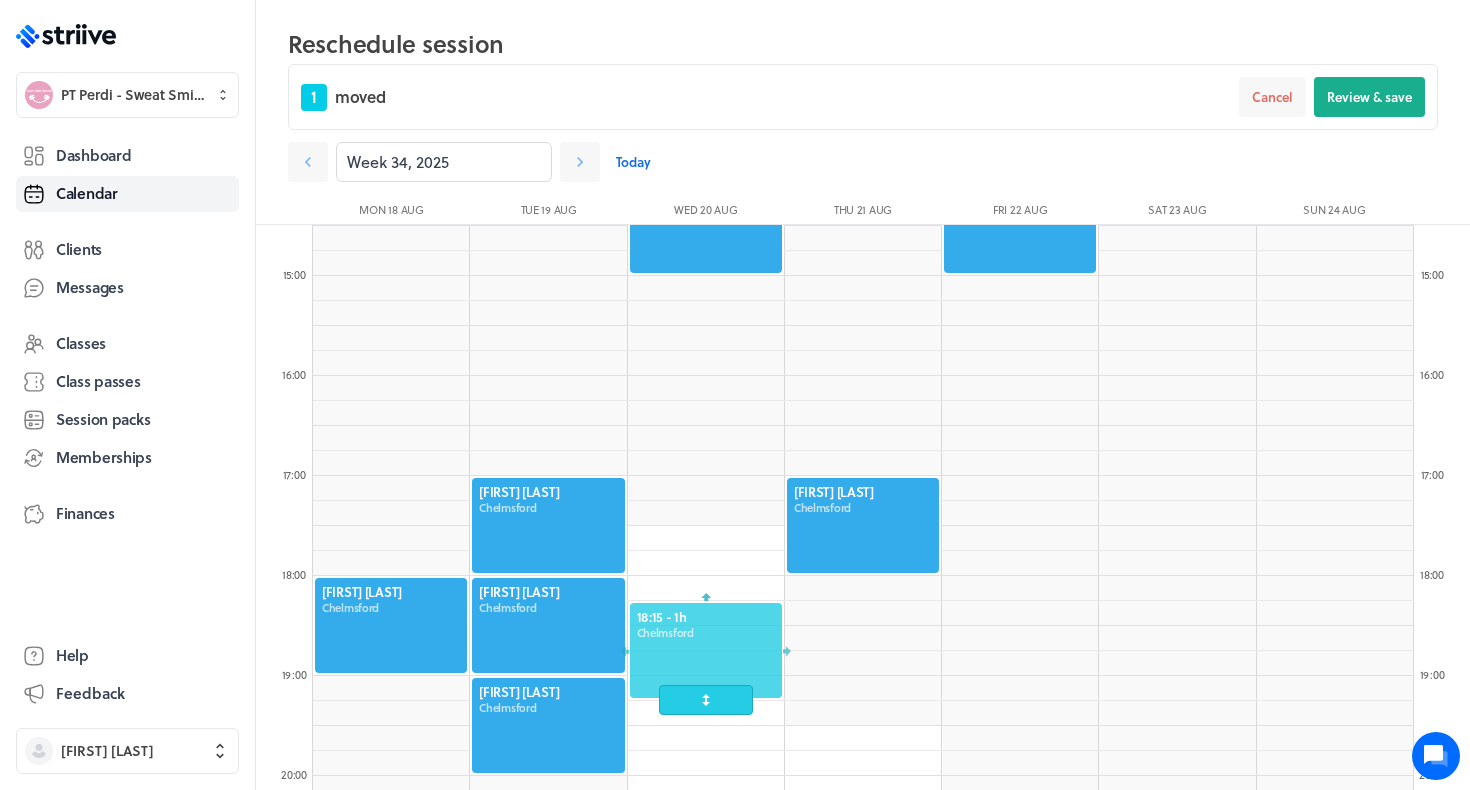 drag, startPoint x: 690, startPoint y: 617, endPoint x: 681, endPoint y: 646, distance: 30.364452 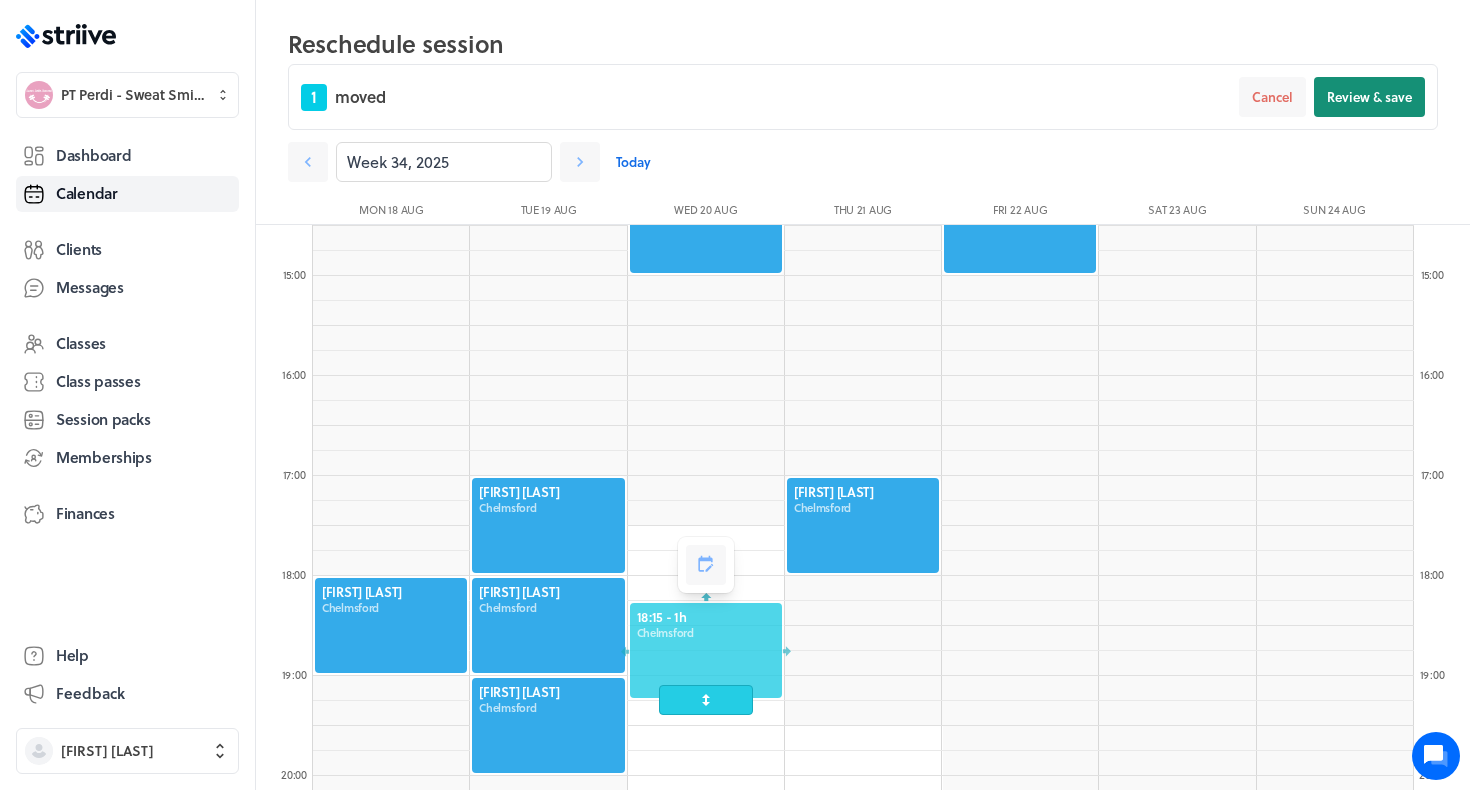 click on "Review & save" at bounding box center (1369, 97) 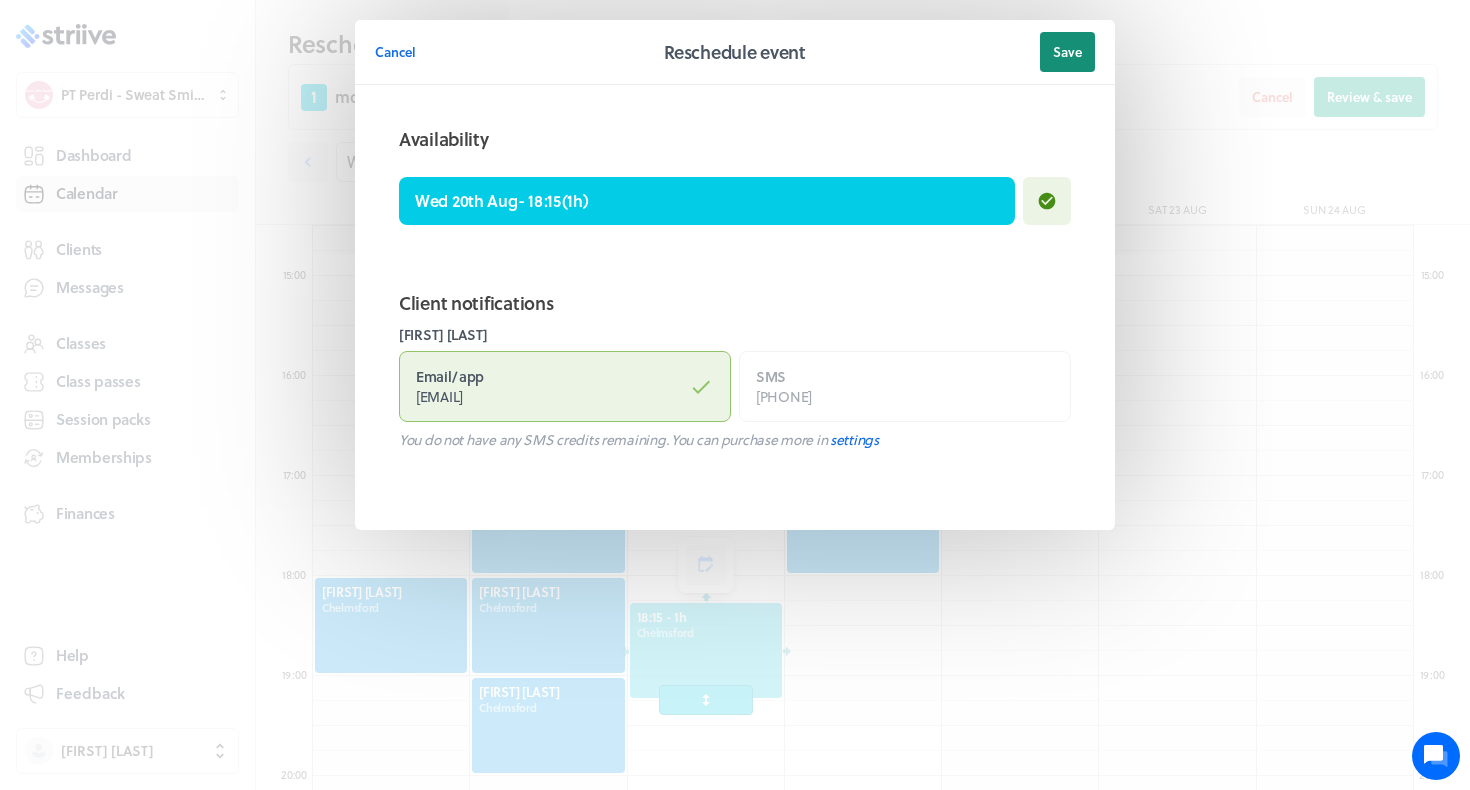 click on "Save" at bounding box center (1067, 52) 